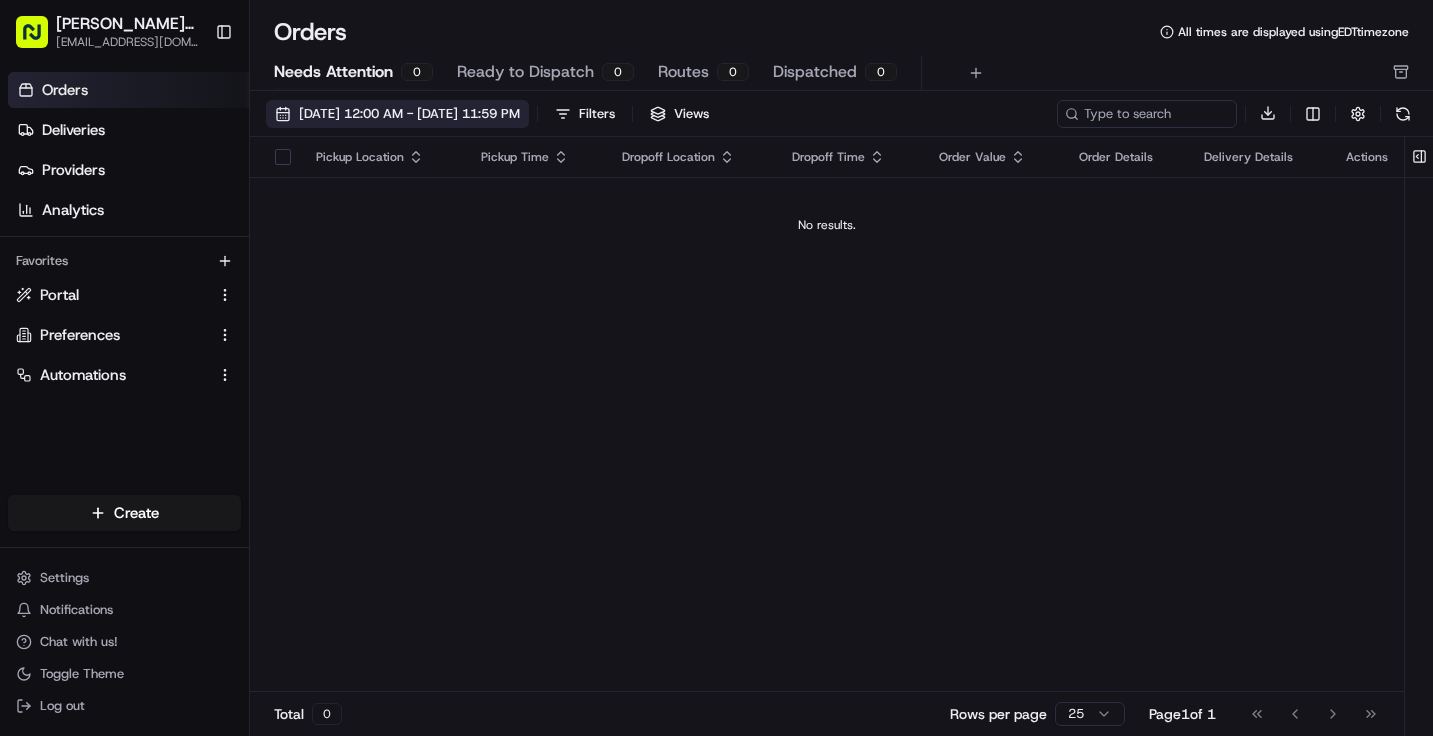 scroll, scrollTop: 0, scrollLeft: 0, axis: both 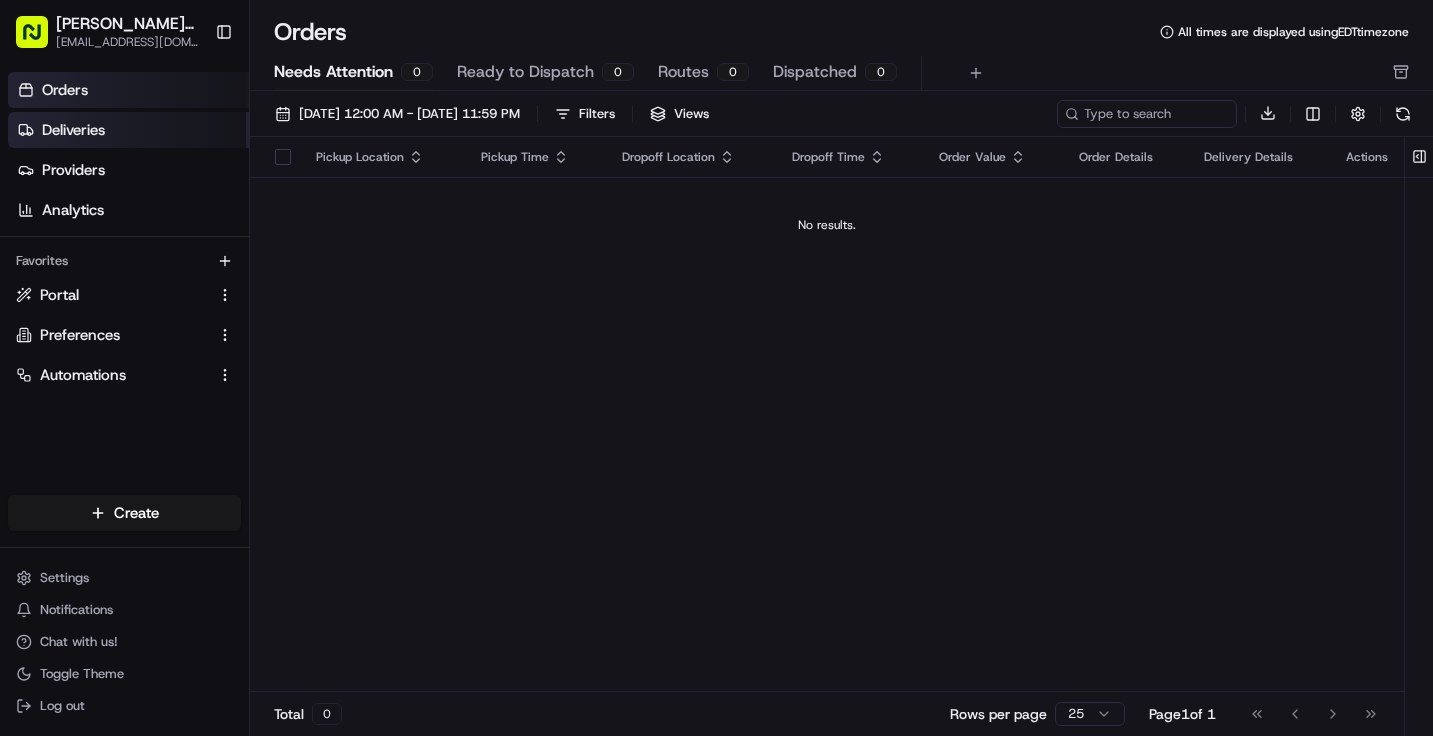 click on "Deliveries" at bounding box center (128, 130) 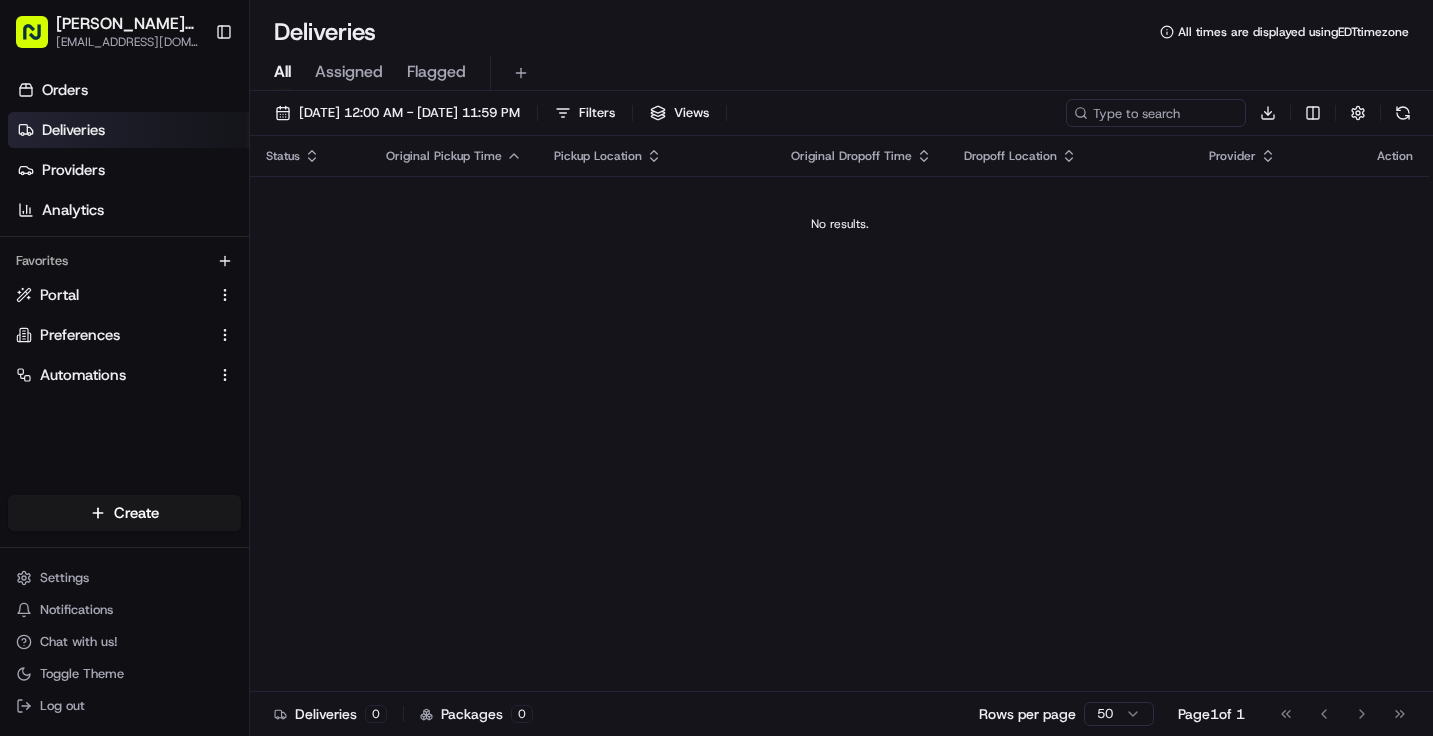 click on "[PERSON_NAME] Eats Prep" at bounding box center (127, 24) 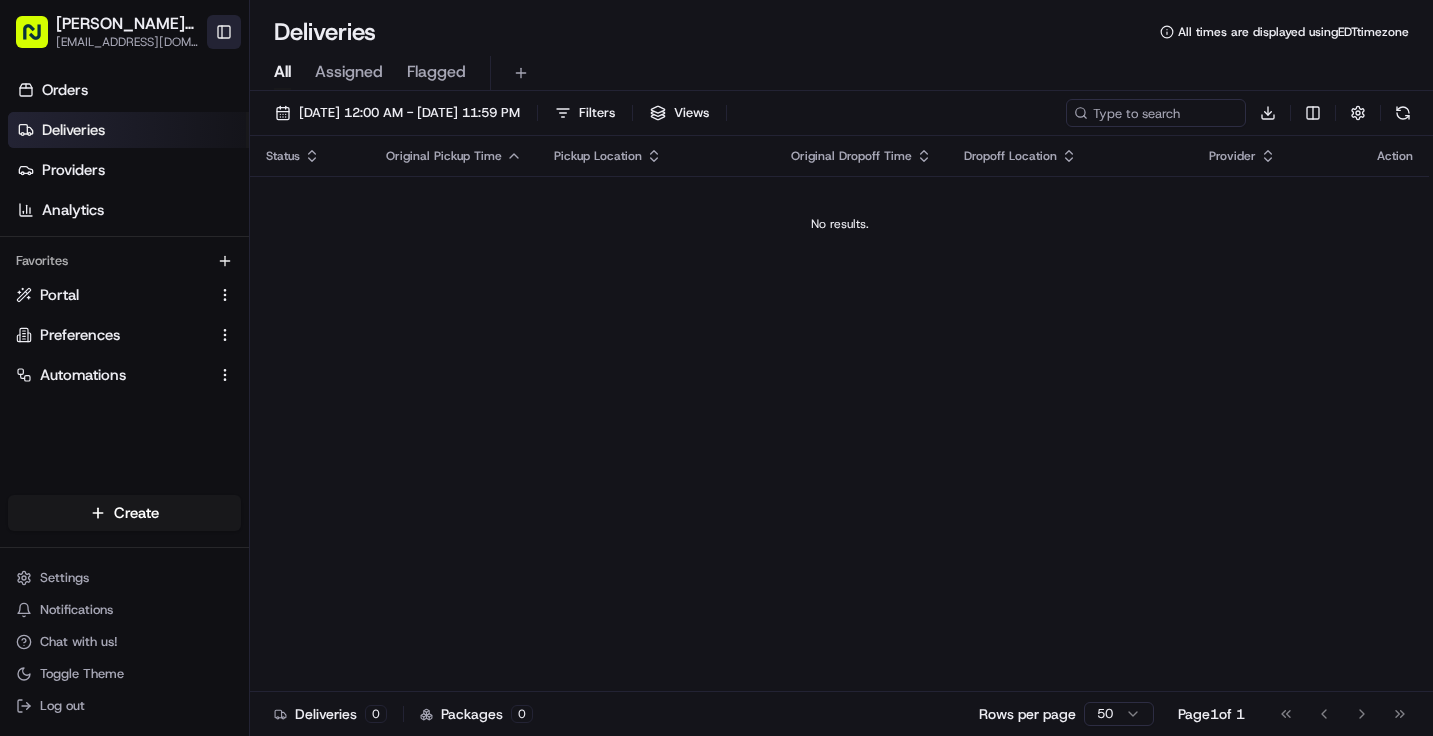 click on "Toggle Sidebar" at bounding box center [224, 32] 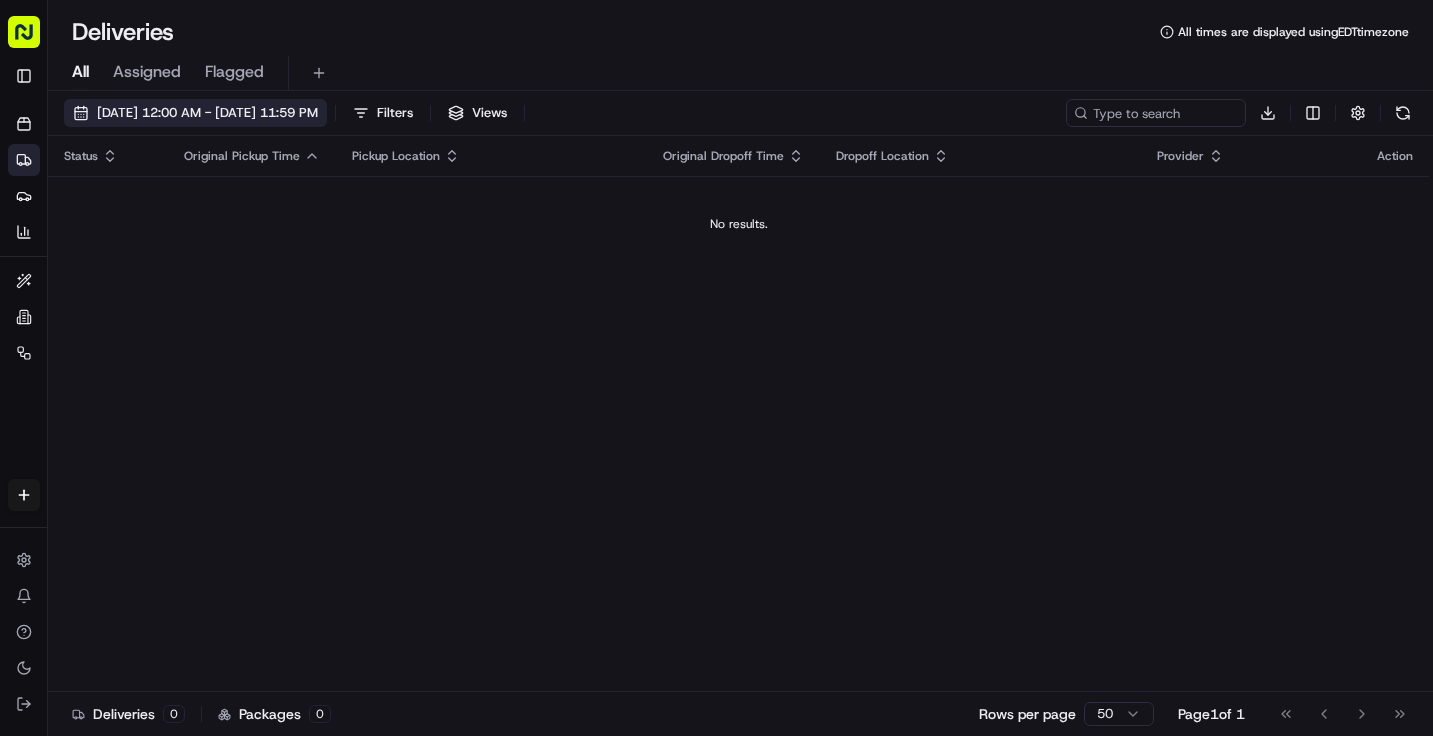 click on "[DATE] 12:00 AM - [DATE] 11:59 PM" at bounding box center (207, 113) 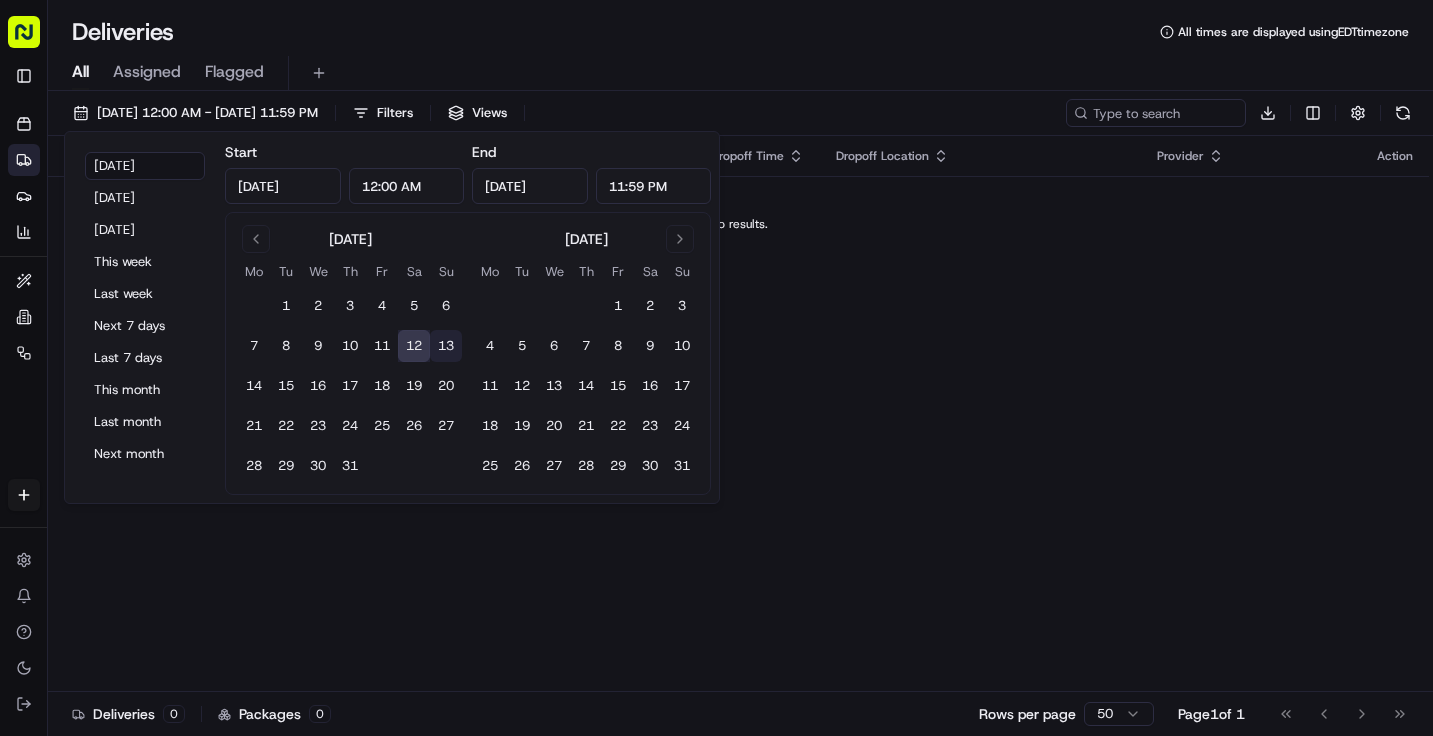 click on "13" at bounding box center (446, 346) 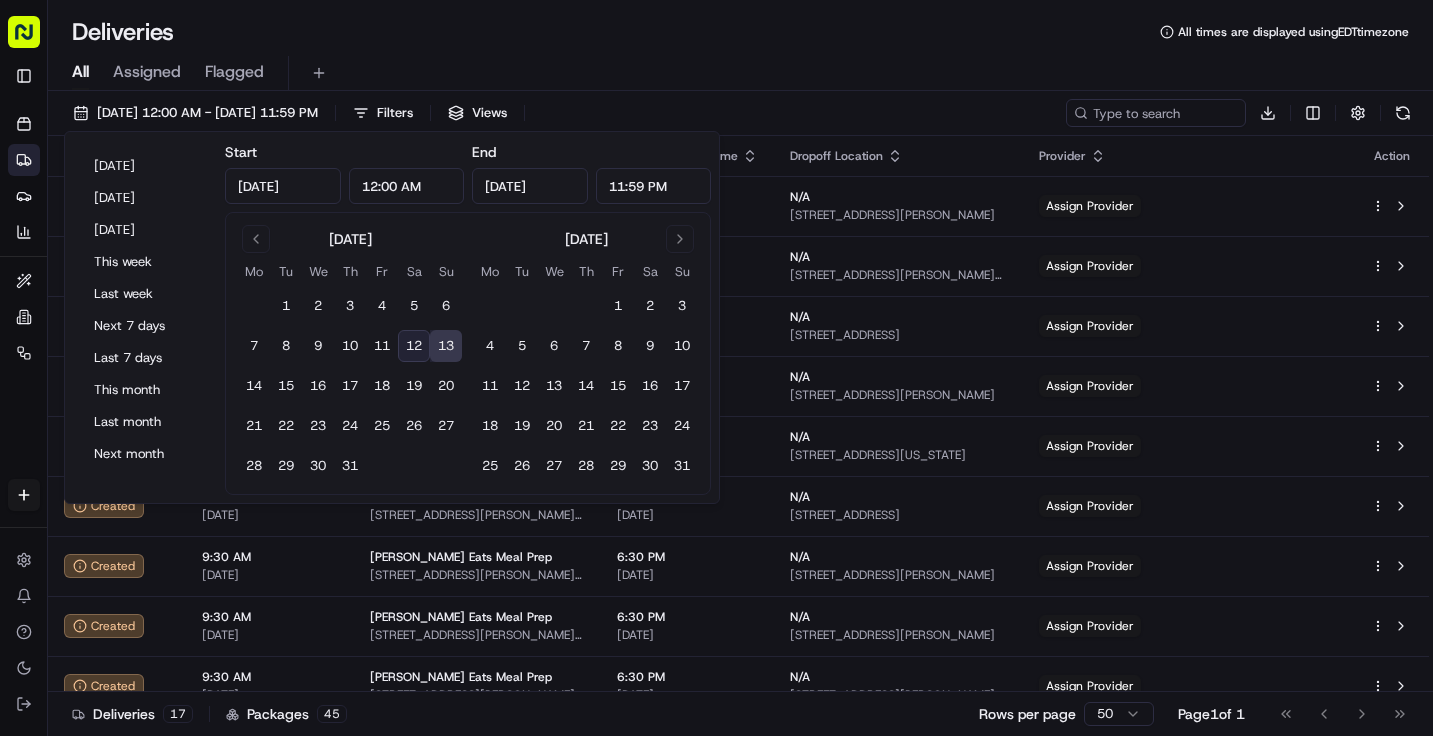click on "All Assigned Flagged" at bounding box center (740, 73) 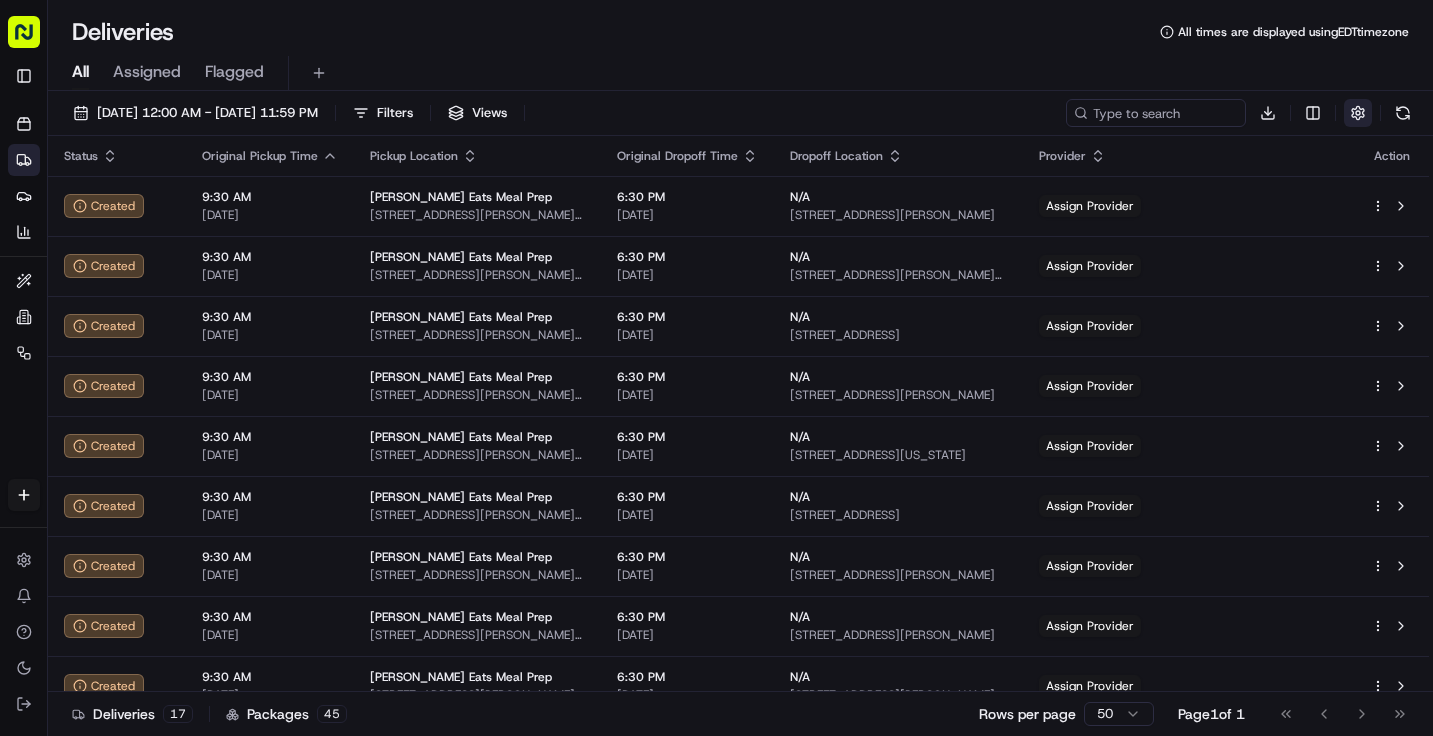 click at bounding box center (1358, 113) 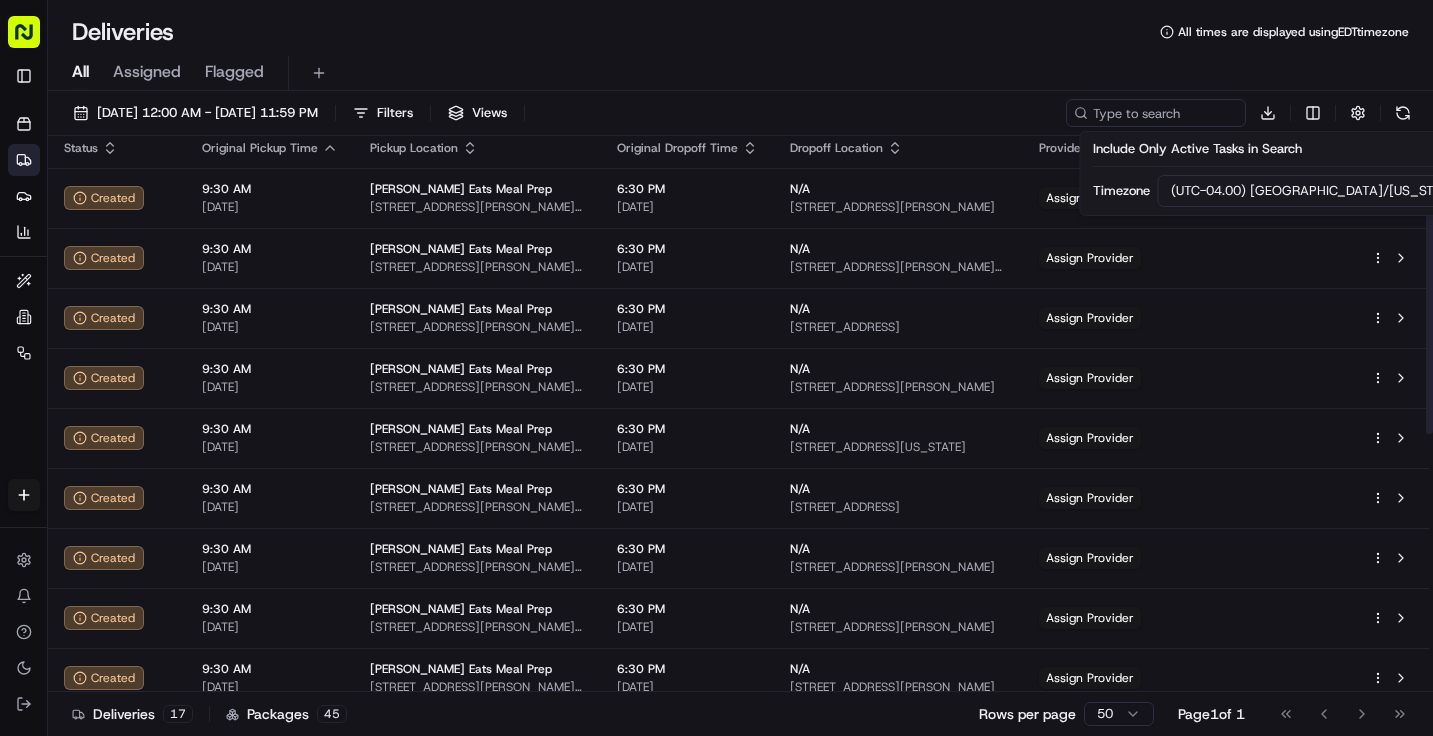 scroll, scrollTop: 0, scrollLeft: 0, axis: both 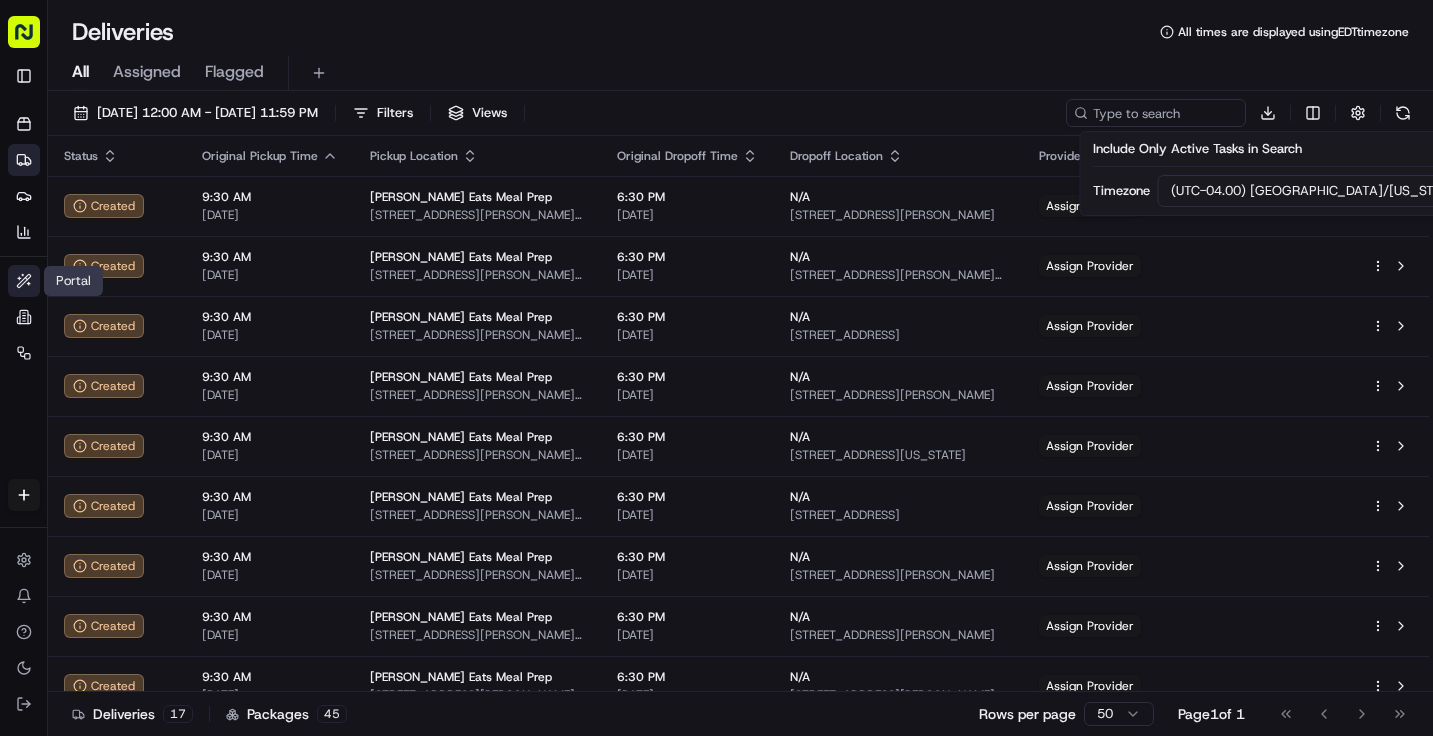 click 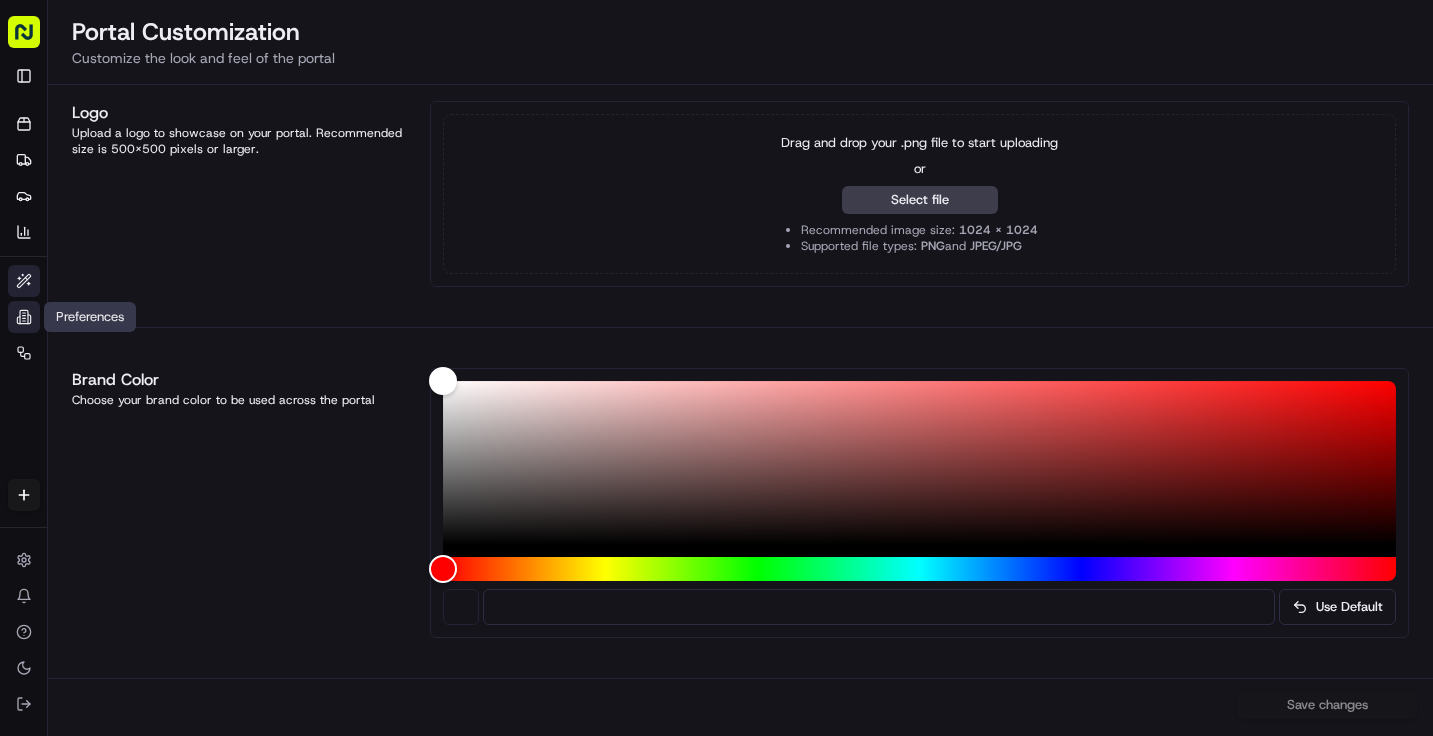 click 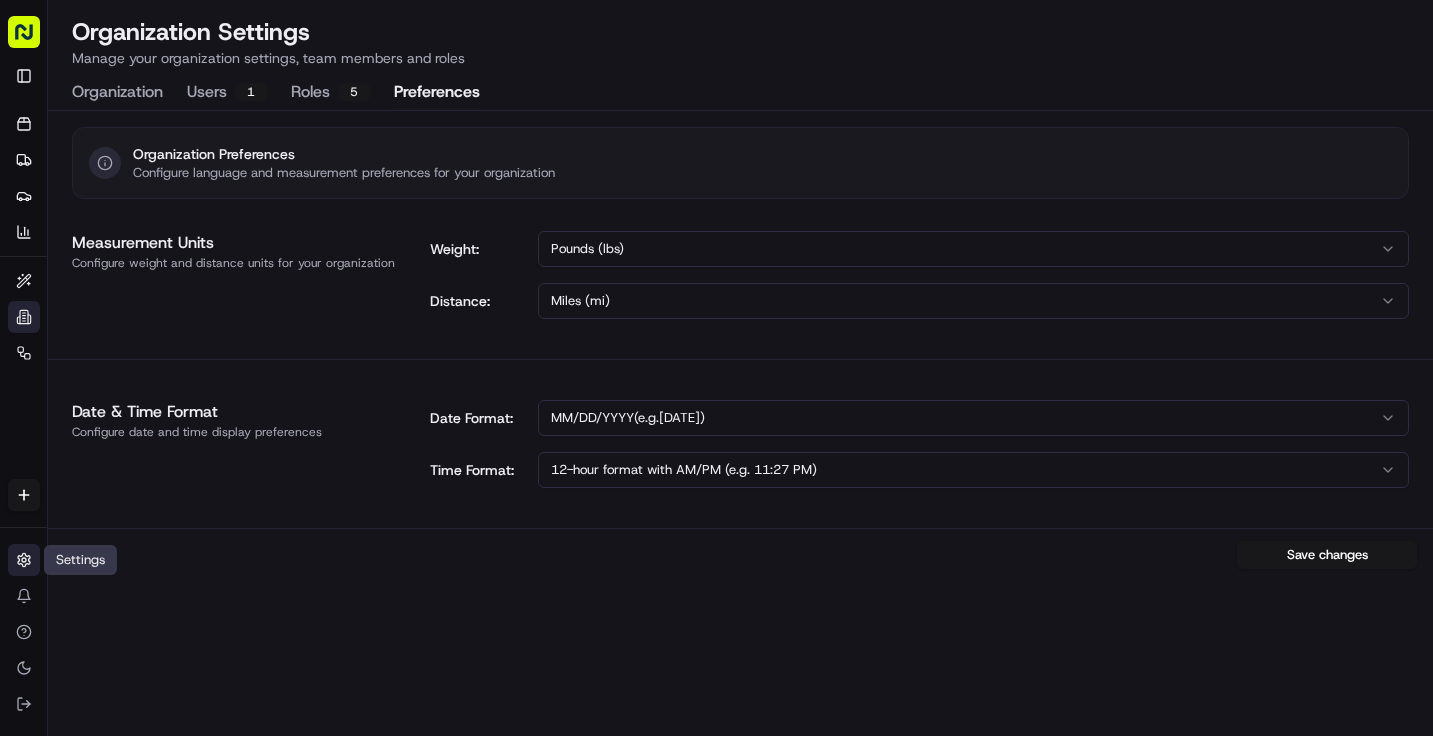 click 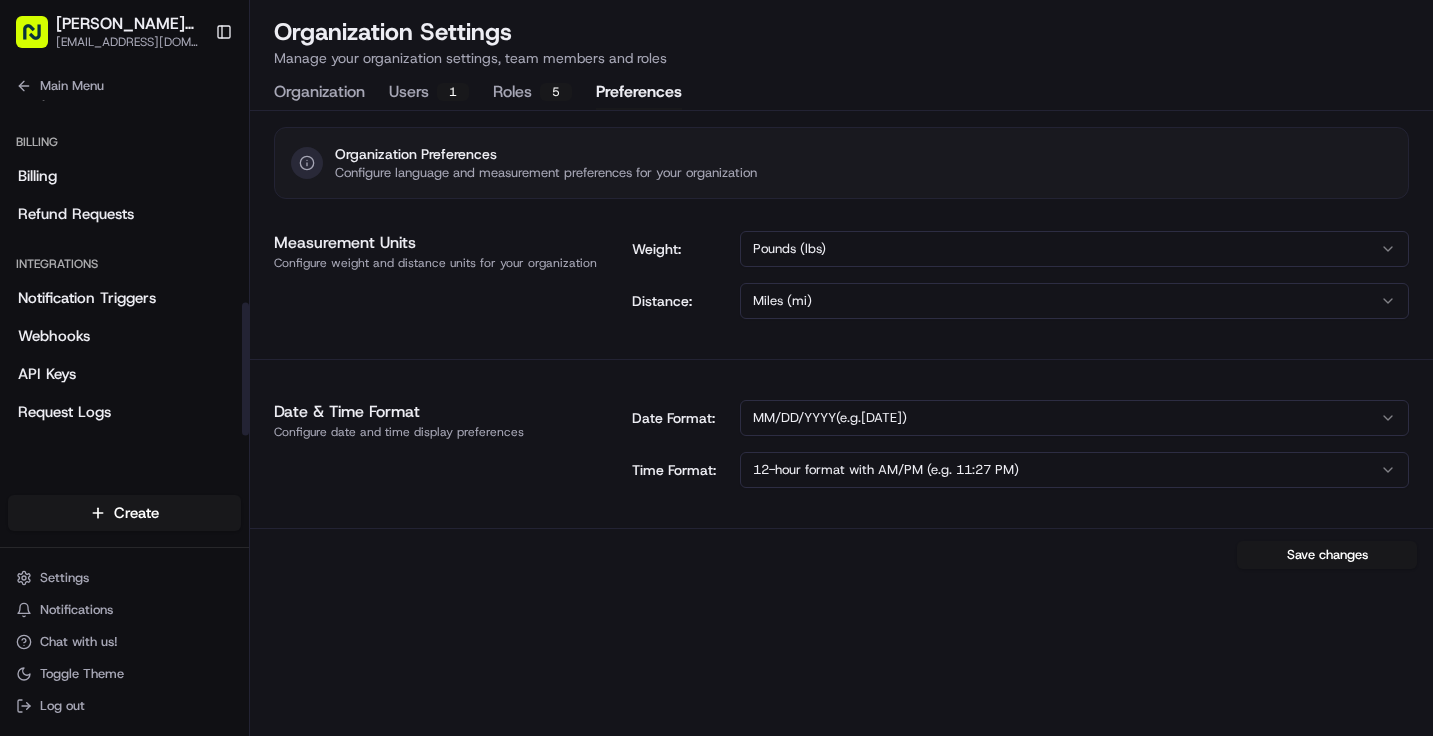 scroll, scrollTop: 510, scrollLeft: 0, axis: vertical 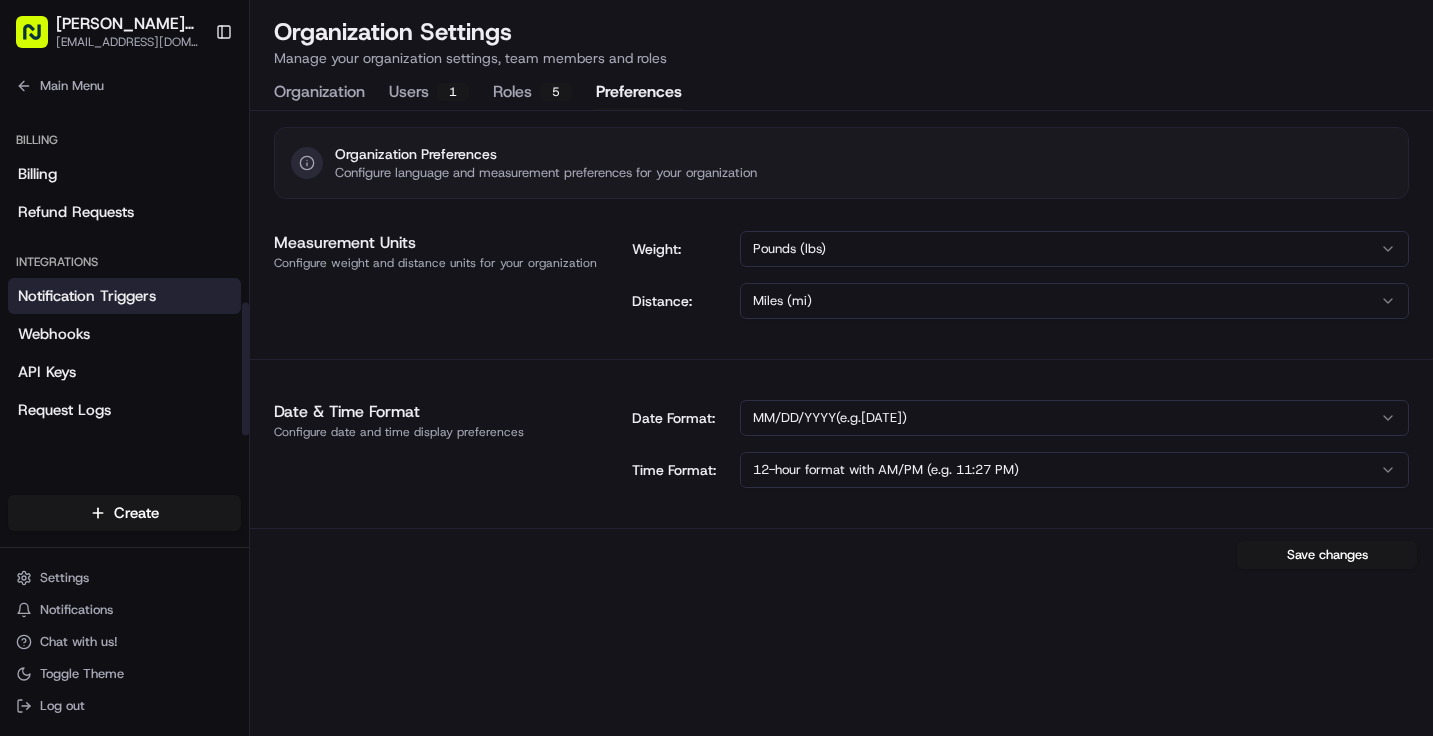 click on "Notification Triggers" at bounding box center (87, 296) 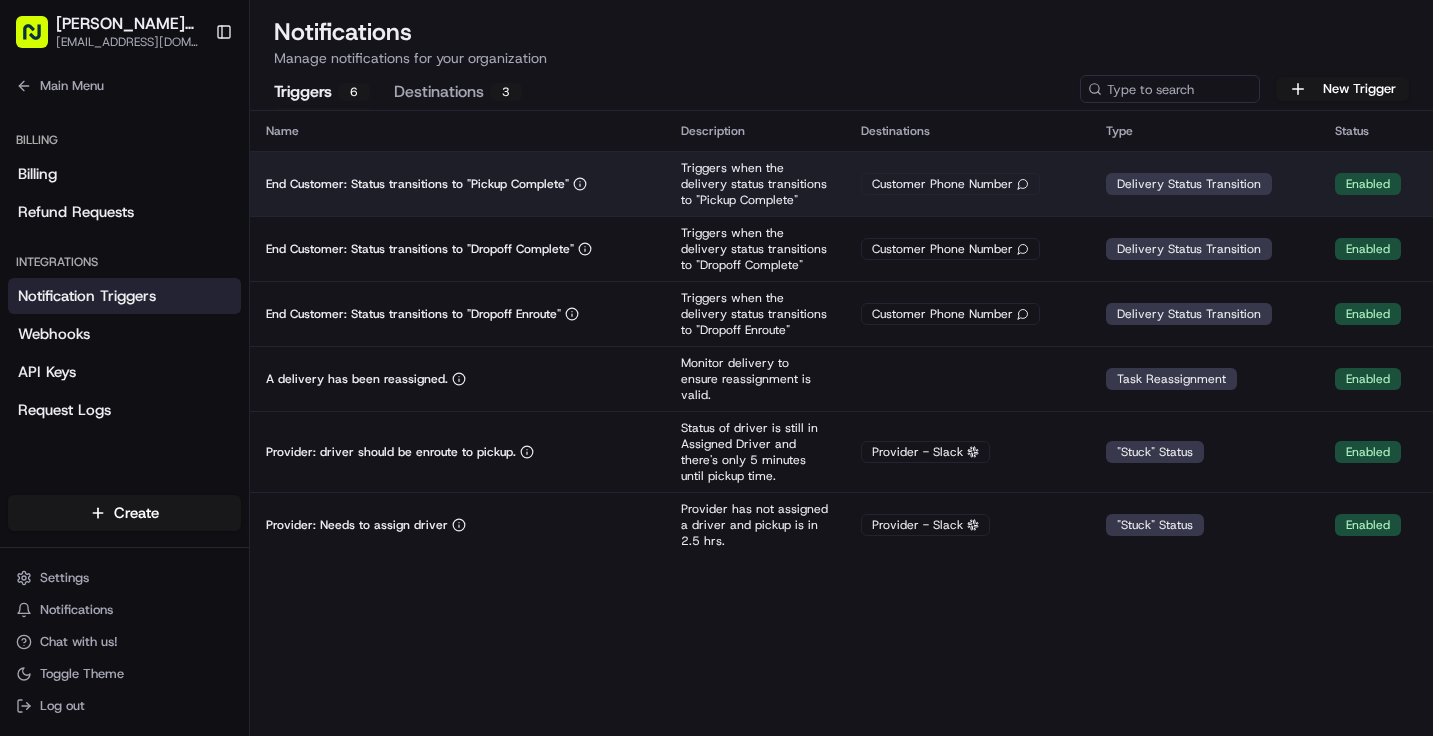 click on "End Customer:  Status transitions to "Pickup Complete"" at bounding box center [457, 183] 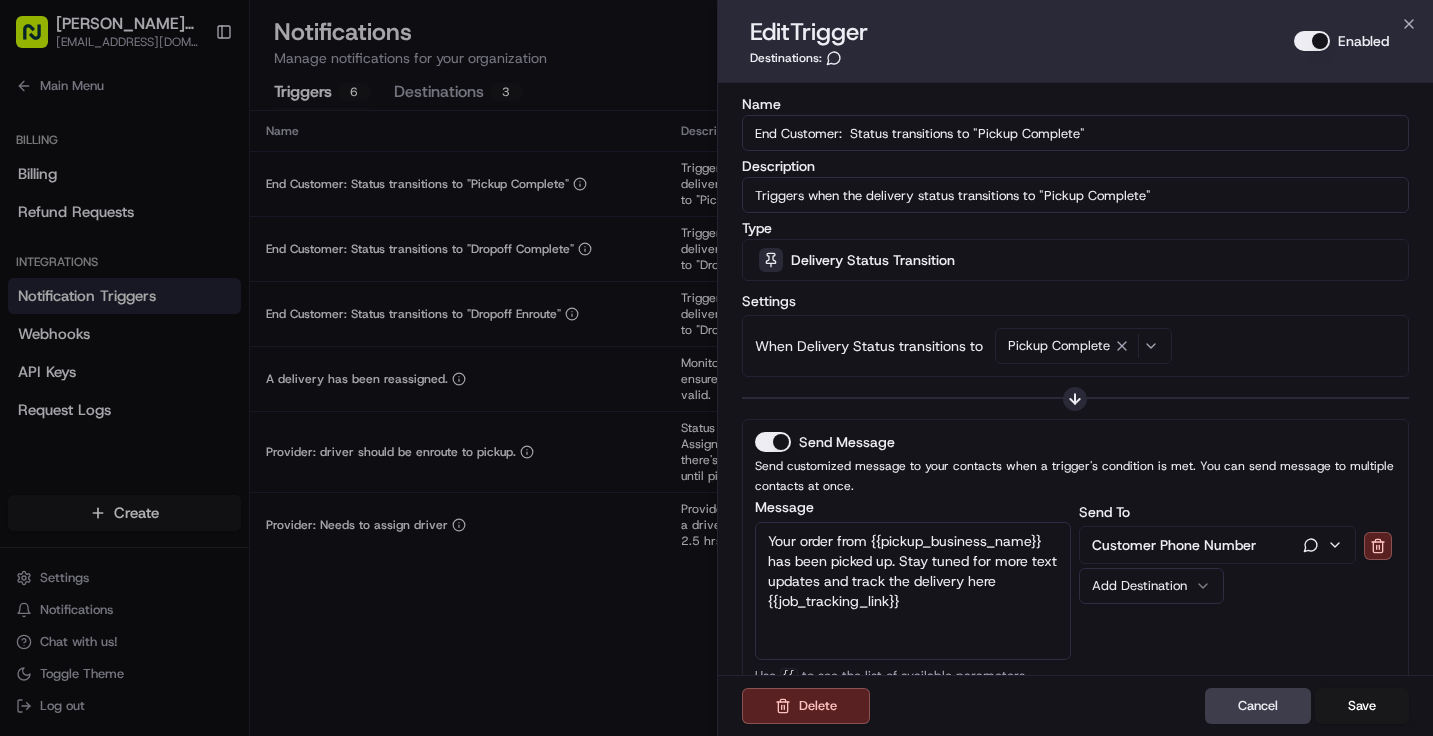 scroll, scrollTop: 0, scrollLeft: 0, axis: both 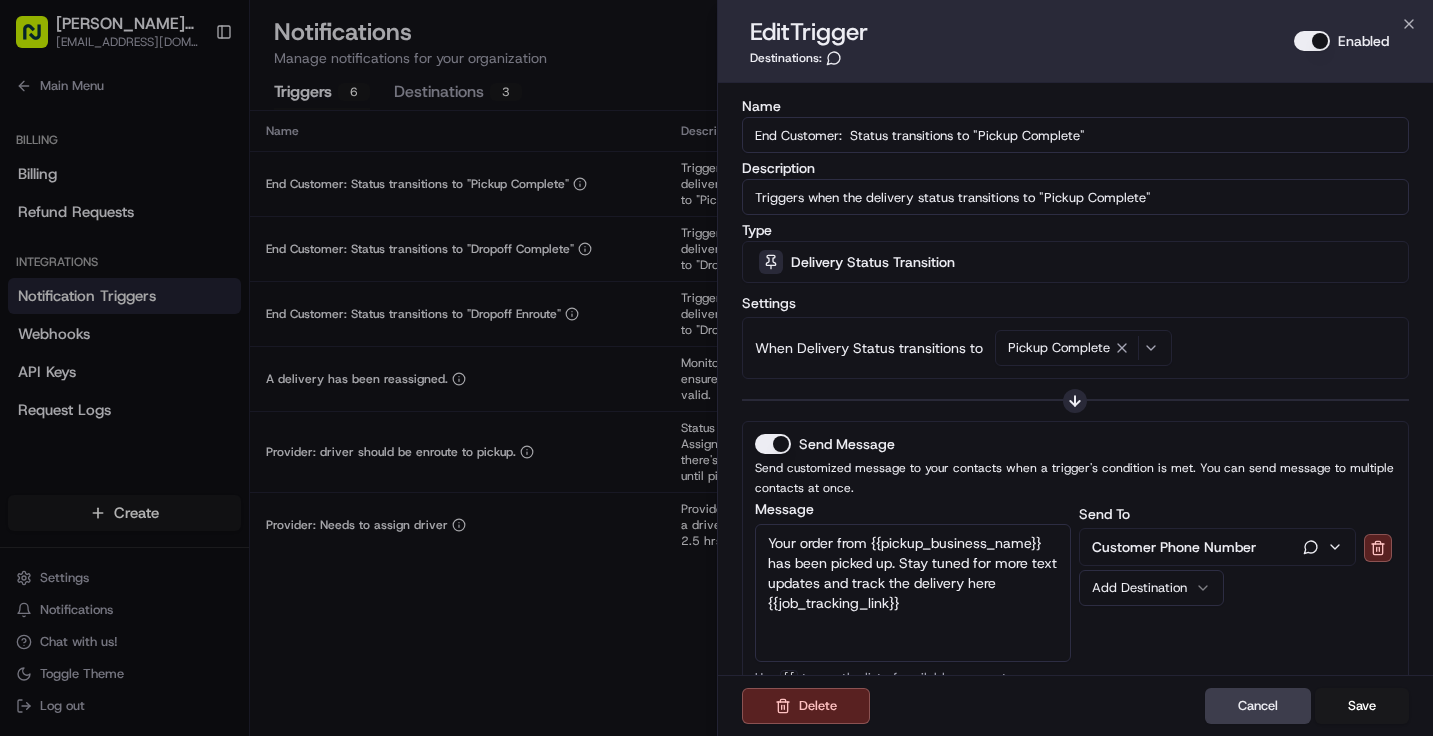 click on "Send Message" at bounding box center (773, 444) 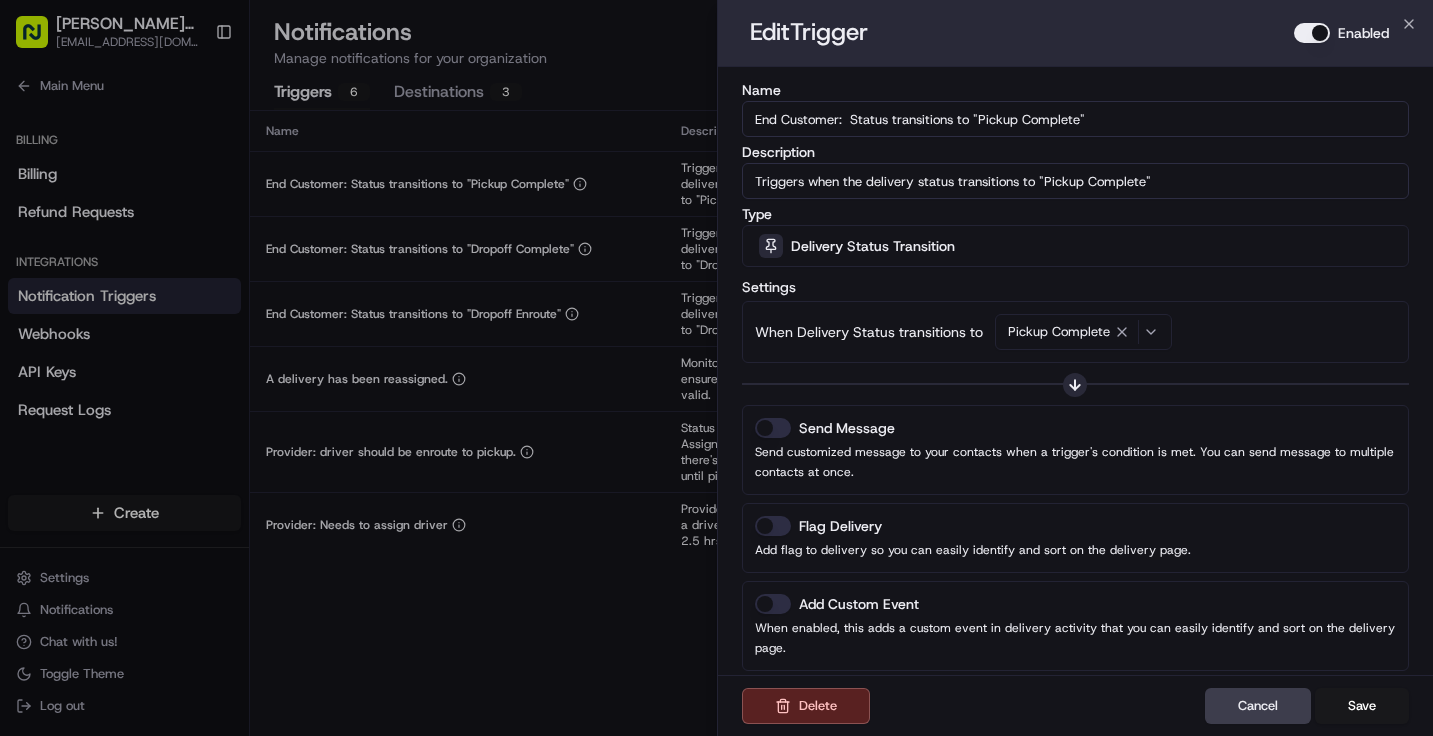 click on "Send Message" at bounding box center [773, 428] 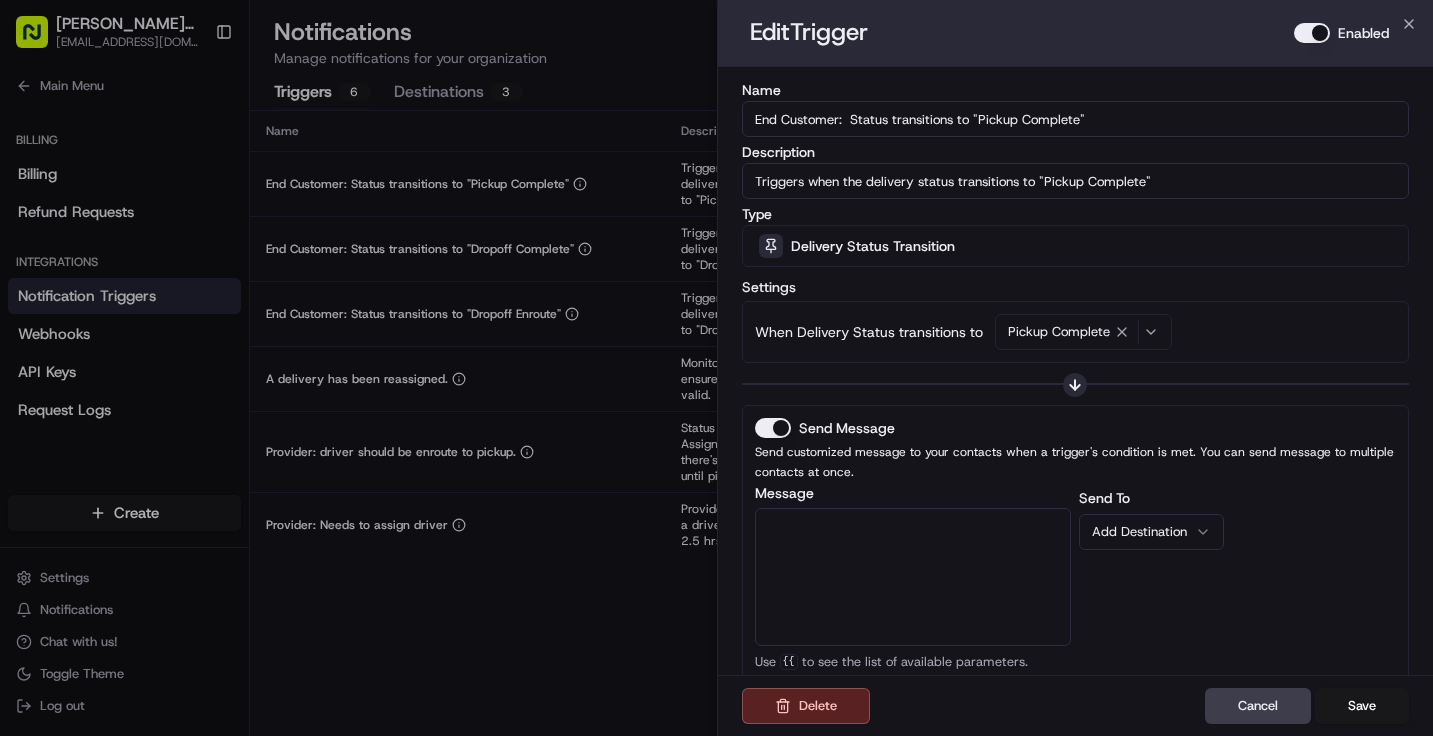 click on "Message" at bounding box center (913, 577) 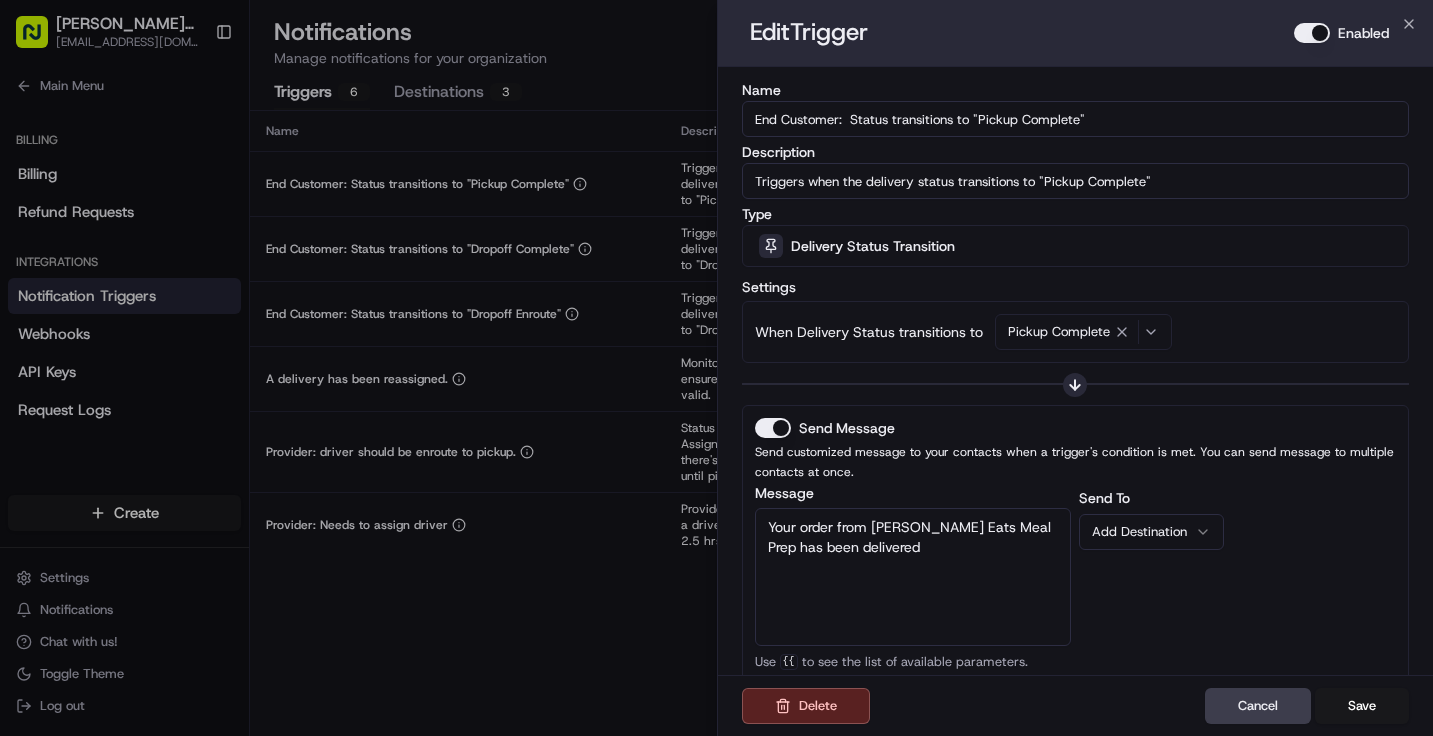 type on "Your order from [PERSON_NAME] Eats Meal Prep has been delivered" 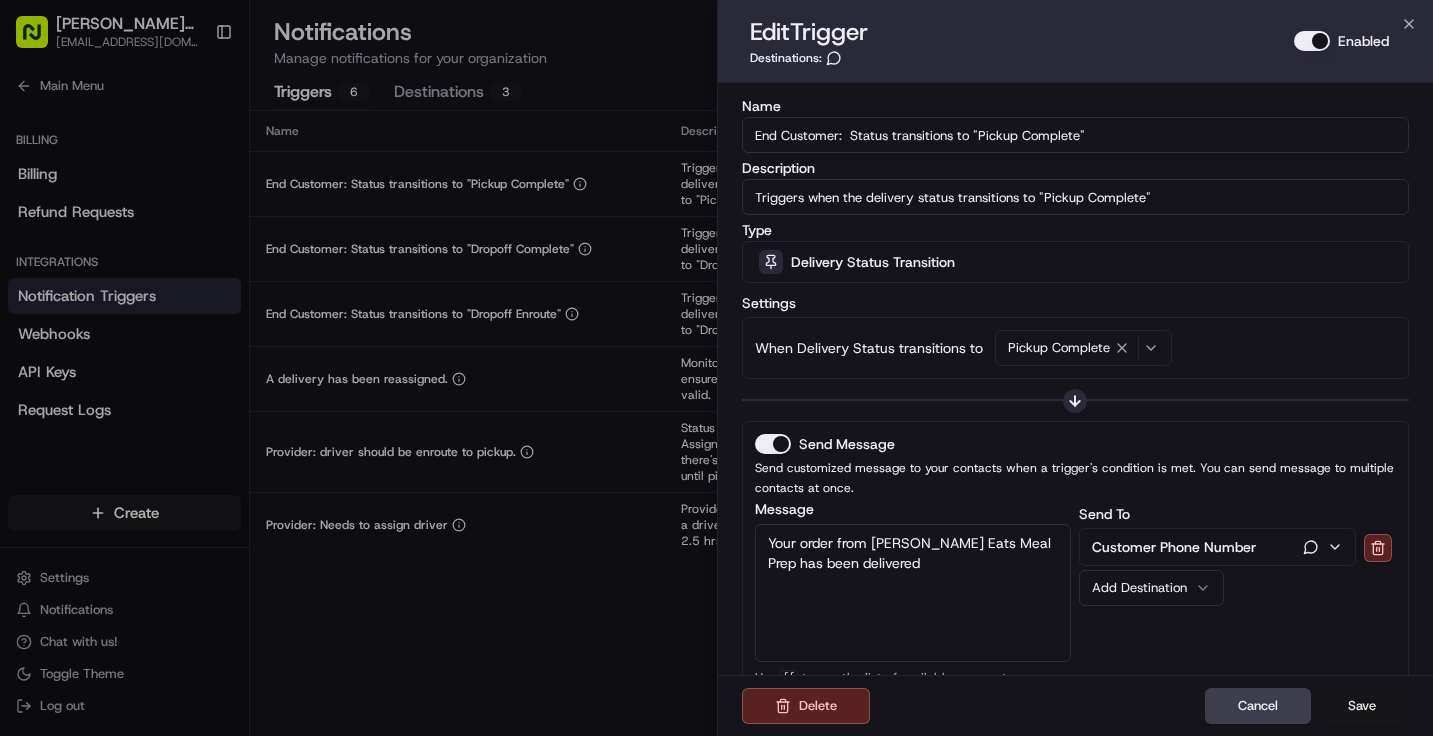 click on "Save" at bounding box center (1362, 706) 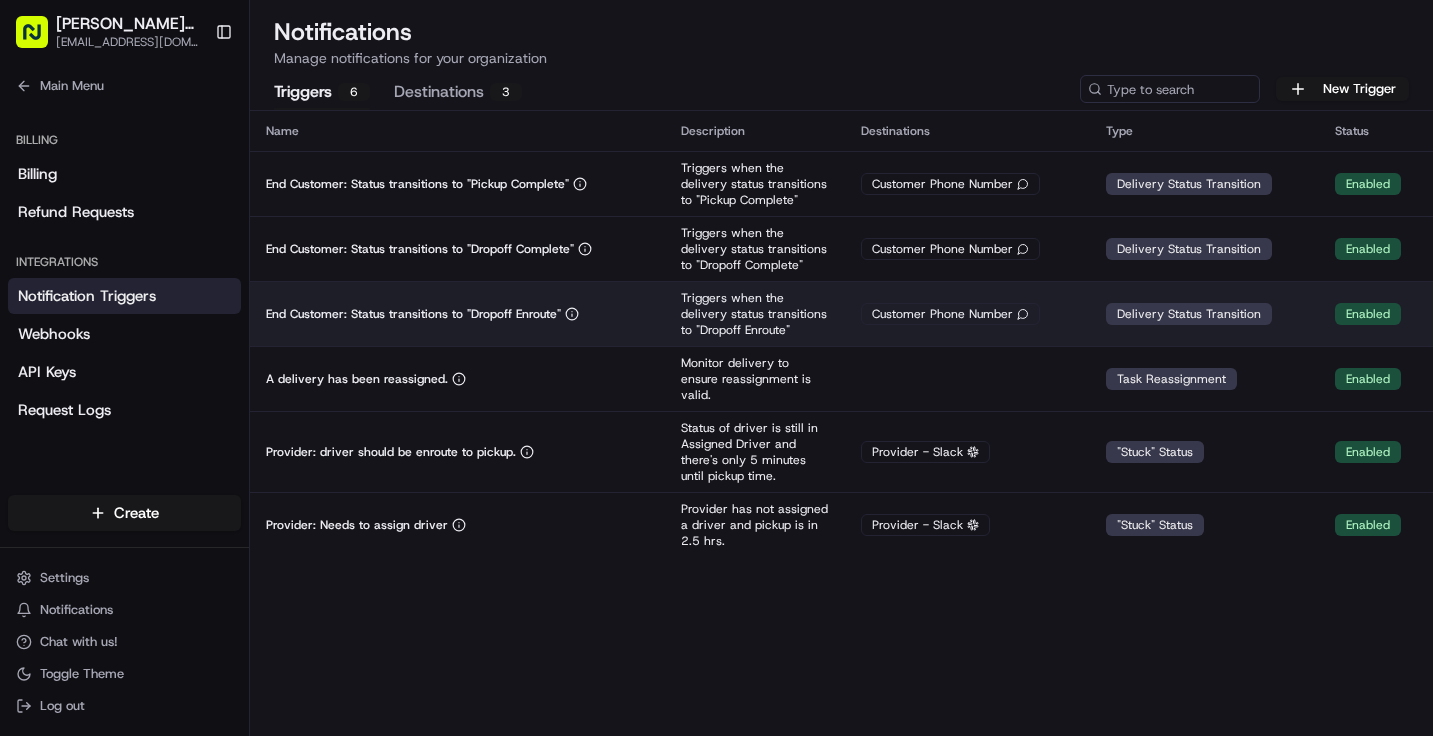 click on "Triggers when the delivery status transitions to "Dropoff Enroute"" at bounding box center [755, 313] 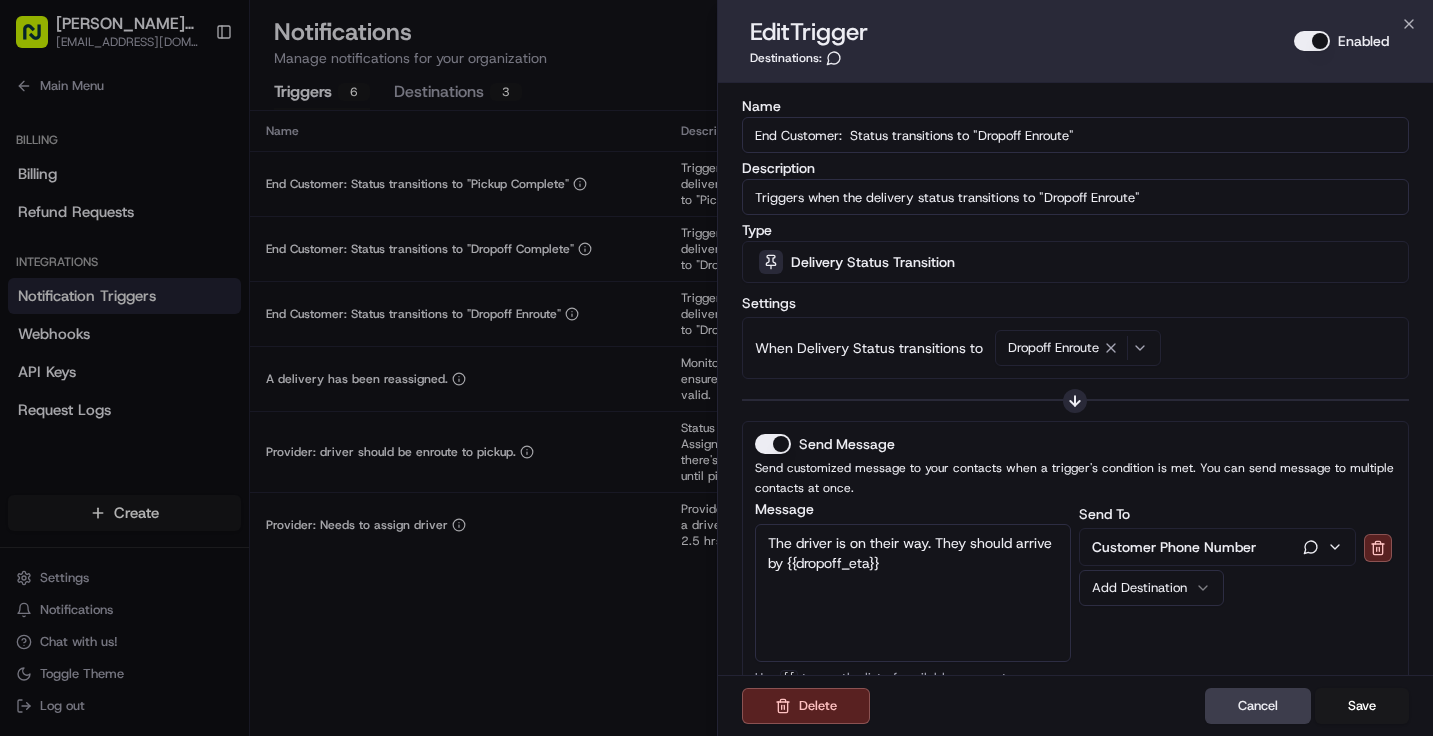 drag, startPoint x: 934, startPoint y: 564, endPoint x: 769, endPoint y: 564, distance: 165 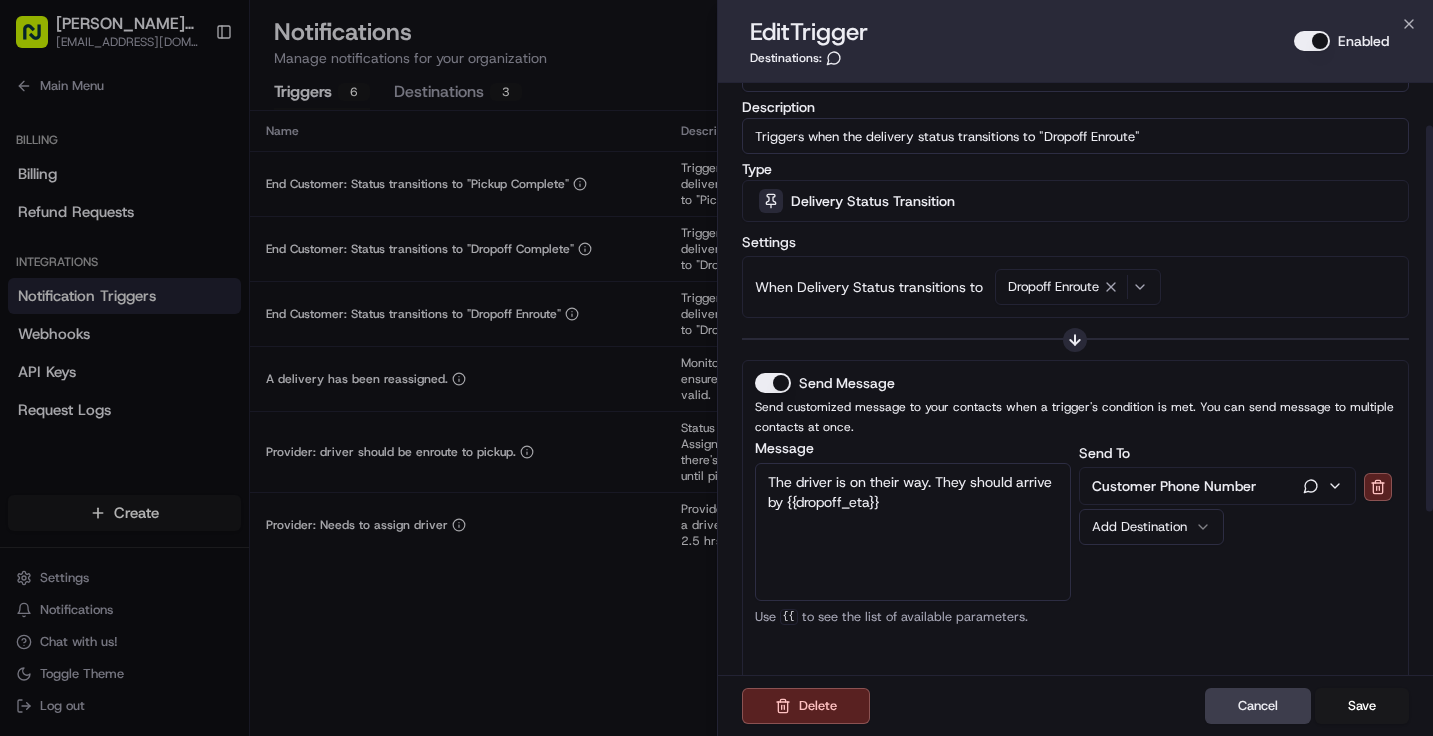 scroll, scrollTop: 73, scrollLeft: 0, axis: vertical 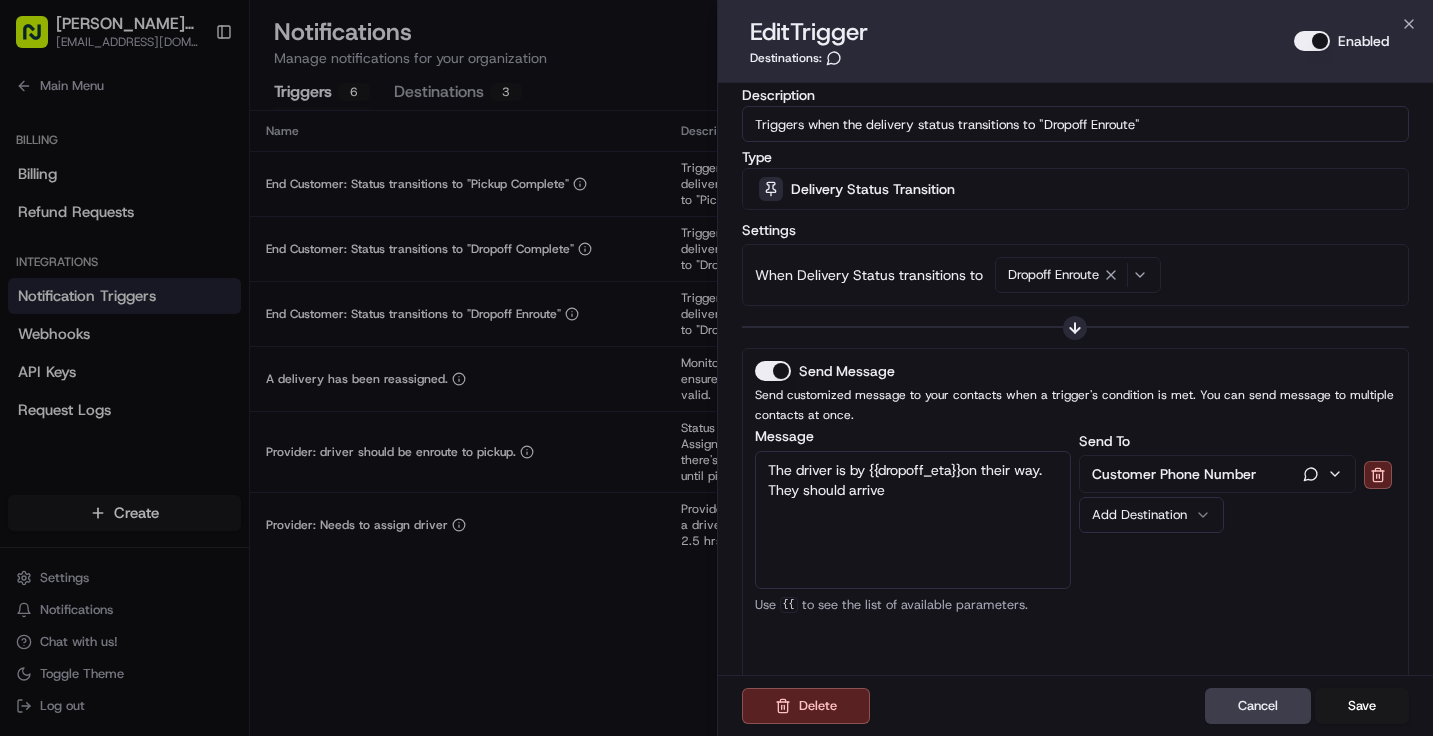 click on "The driver is by {{dropoff_eta}}on their way. They should arrive" at bounding box center (913, 520) 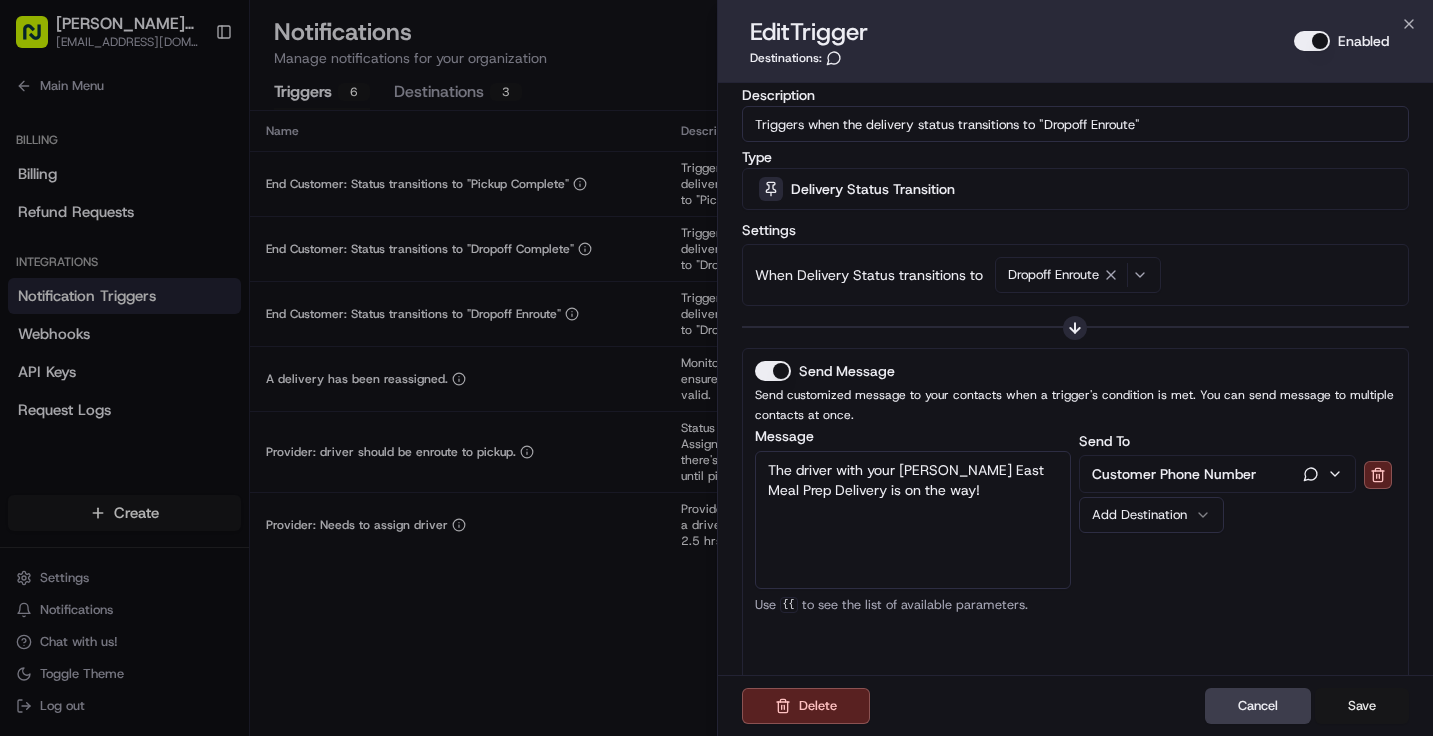 type on "The driver with your [PERSON_NAME] East Meal Prep Delivery is on the way!" 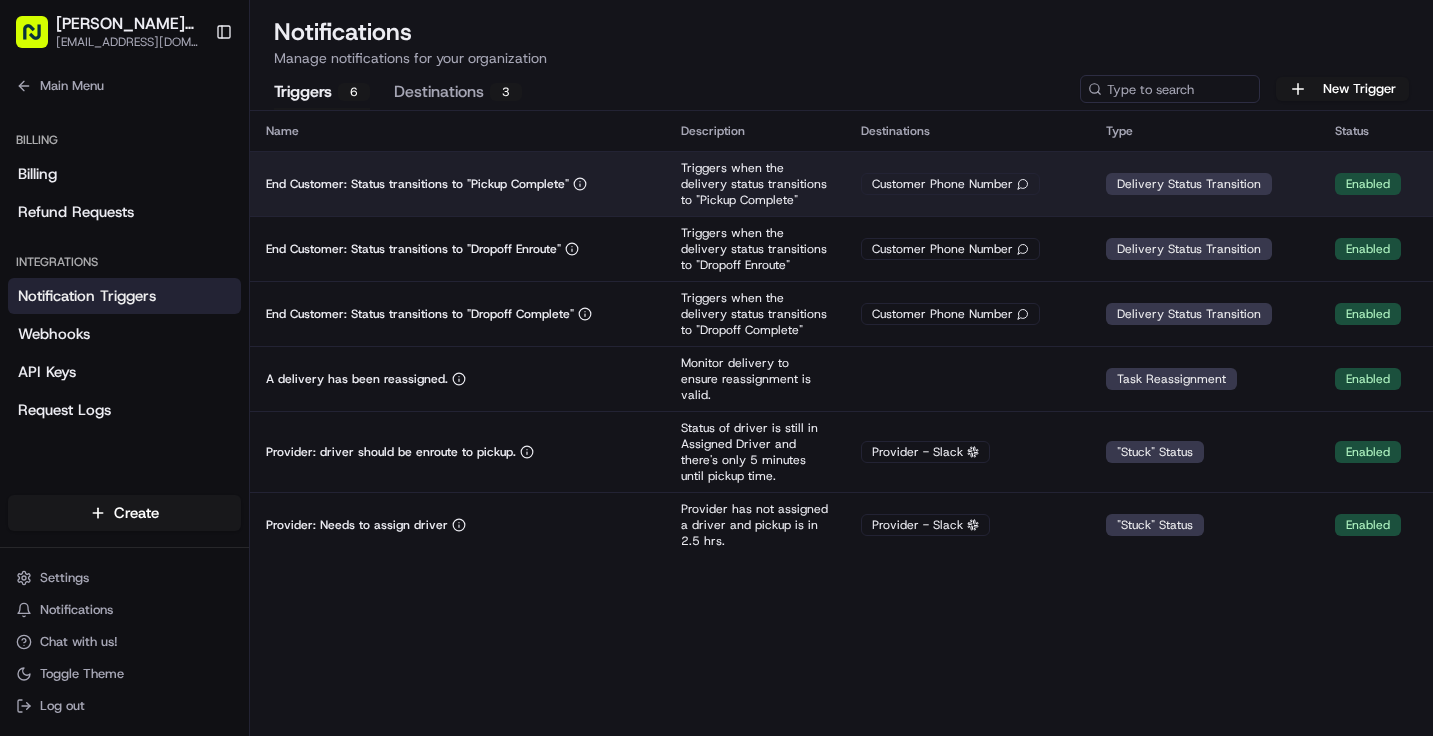 click on "Triggers when the delivery status transitions to "Pickup Complete"" at bounding box center (755, 184) 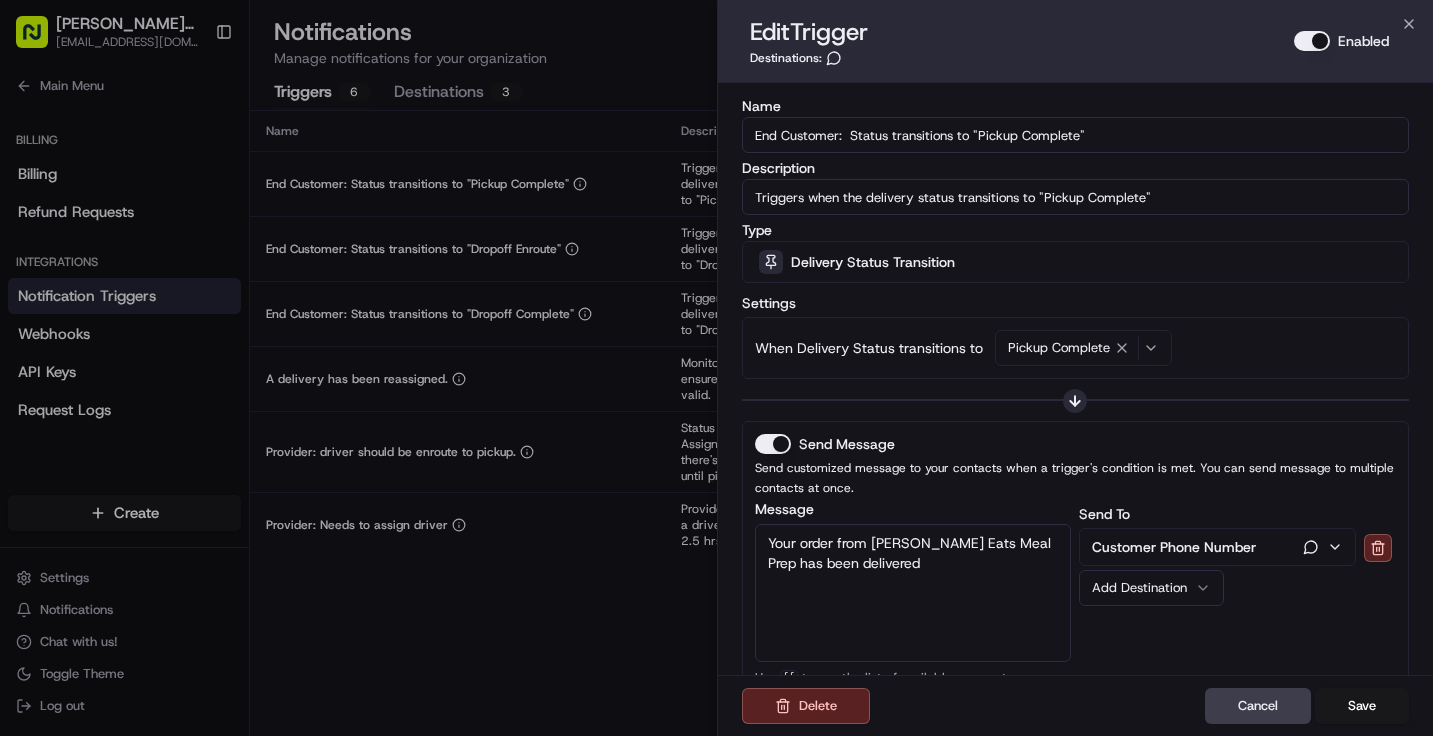 drag, startPoint x: 896, startPoint y: 565, endPoint x: 763, endPoint y: 561, distance: 133.06013 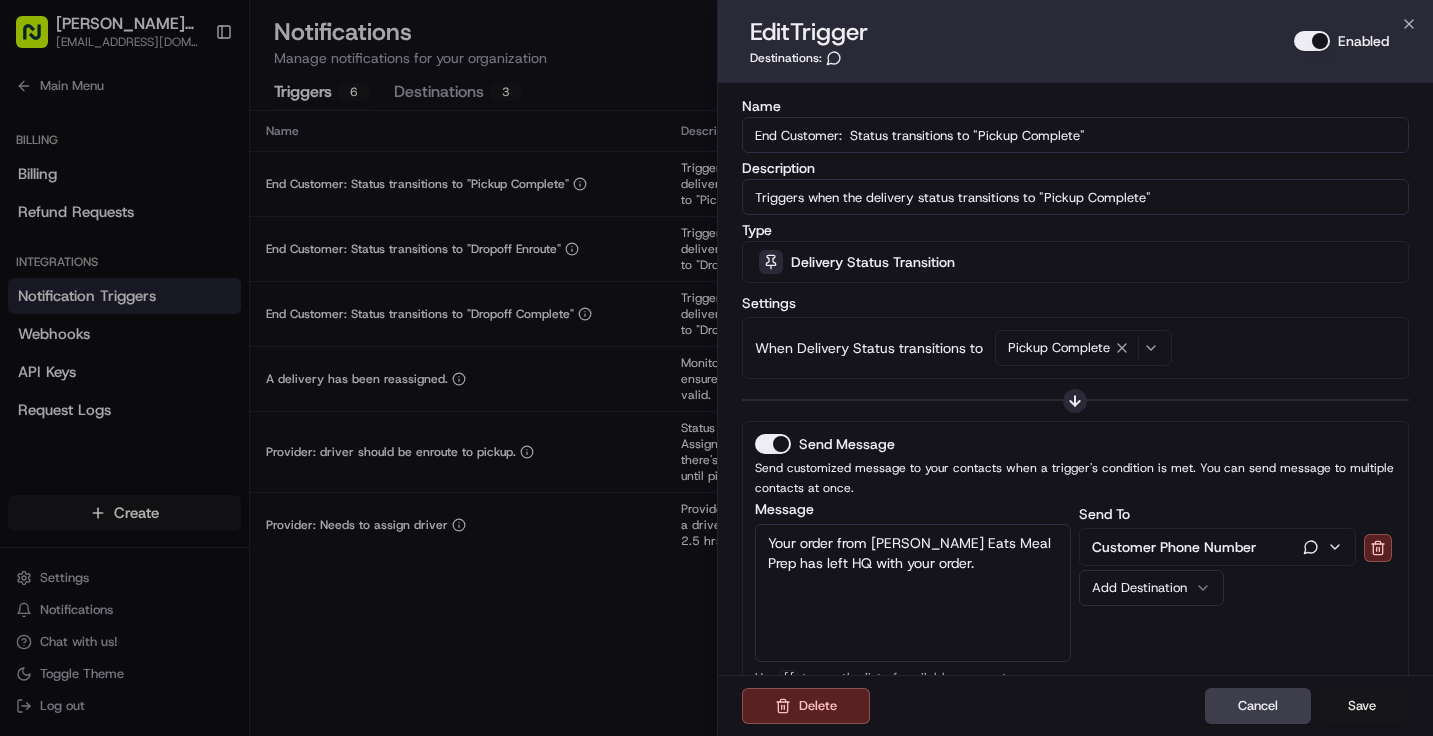 type on "Your order from [PERSON_NAME] Eats Meal Prep has left HQ with your order." 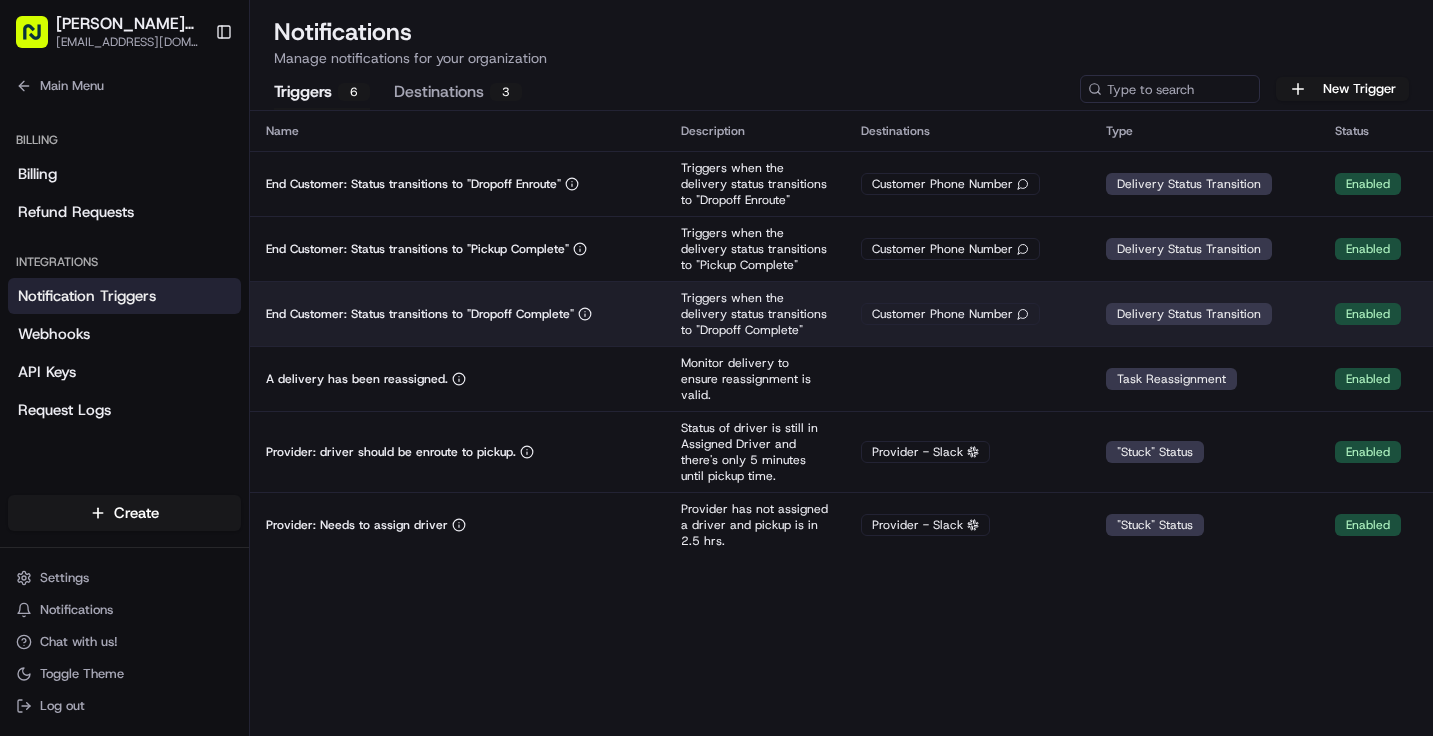 click on "End Customer:  Status transitions to "Dropoff Complete"" at bounding box center [457, 314] 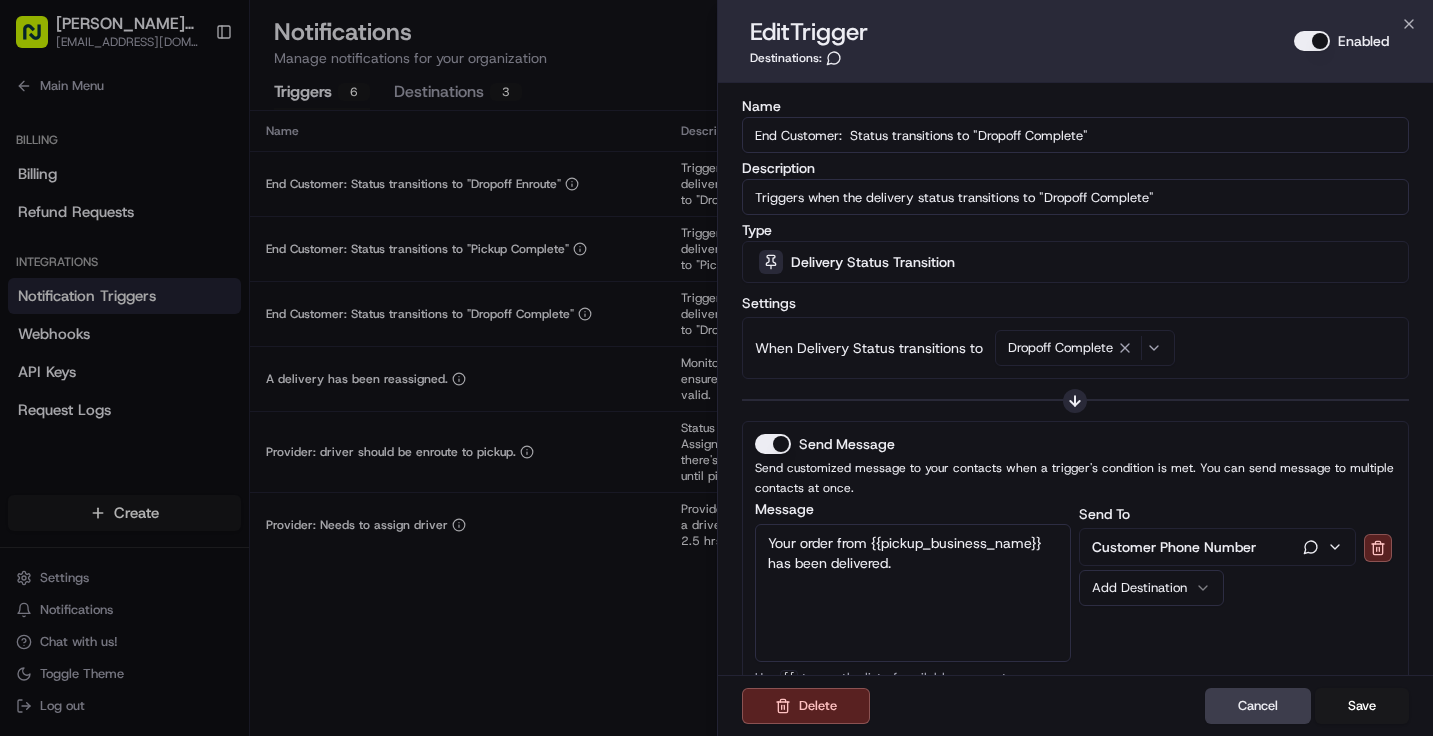 drag, startPoint x: 921, startPoint y: 565, endPoint x: 702, endPoint y: 525, distance: 222.623 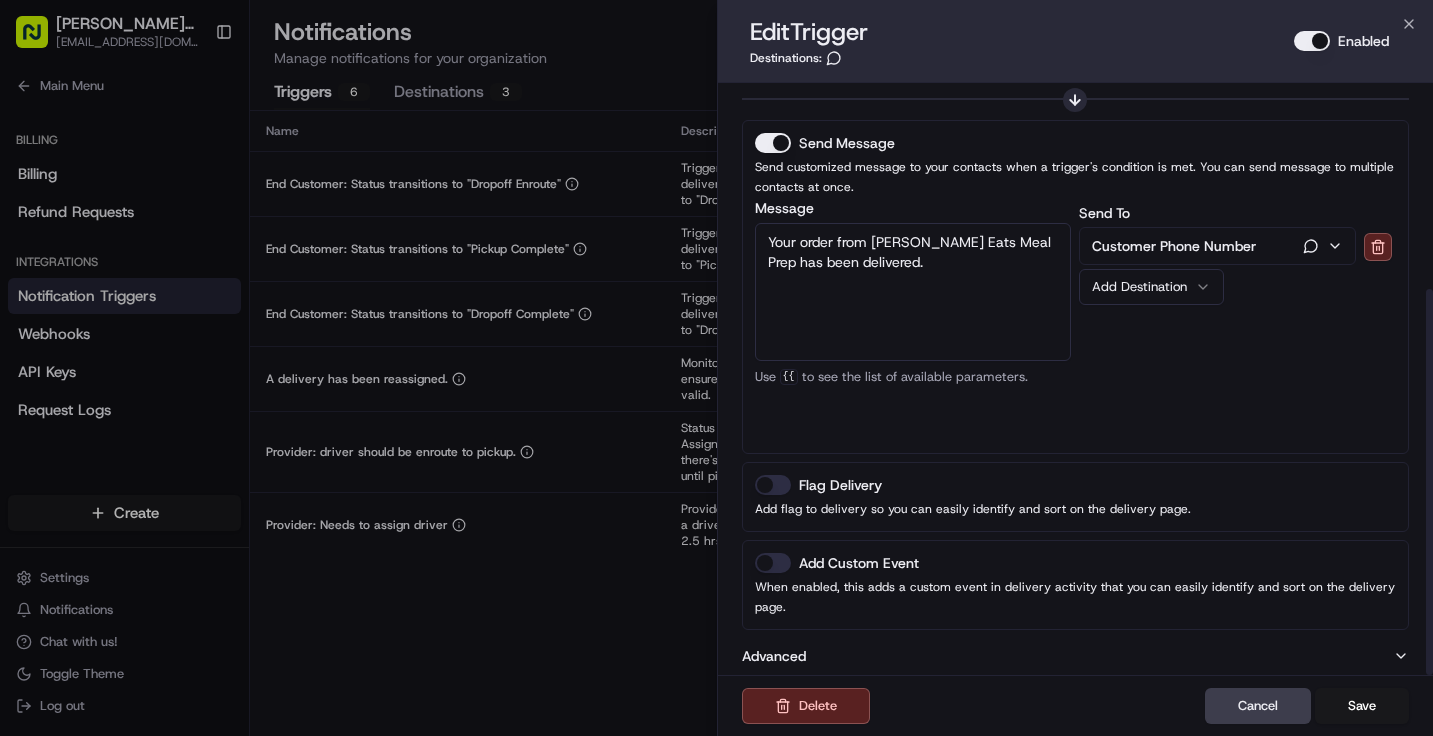 scroll, scrollTop: 316, scrollLeft: 0, axis: vertical 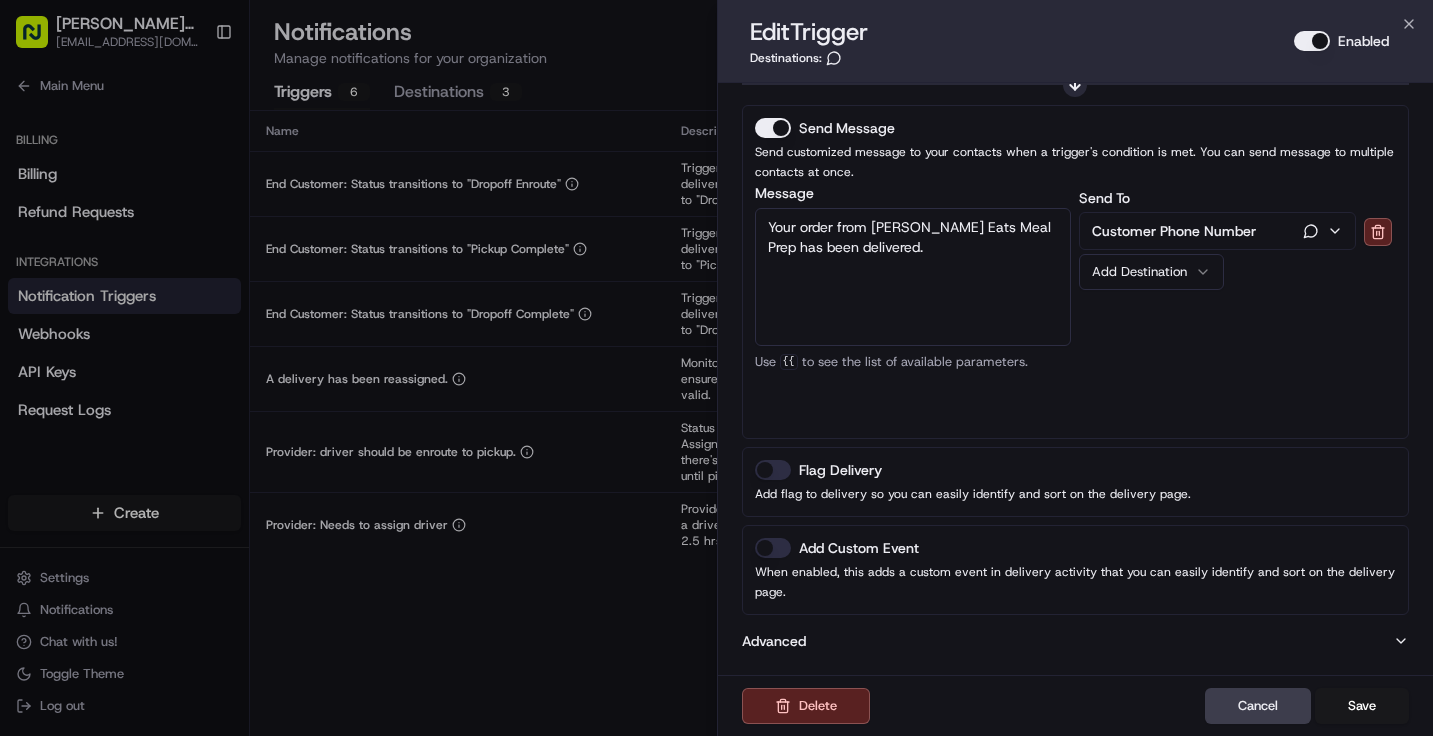 type on "Your order from [PERSON_NAME] Eats Meal Prep has been delivered." 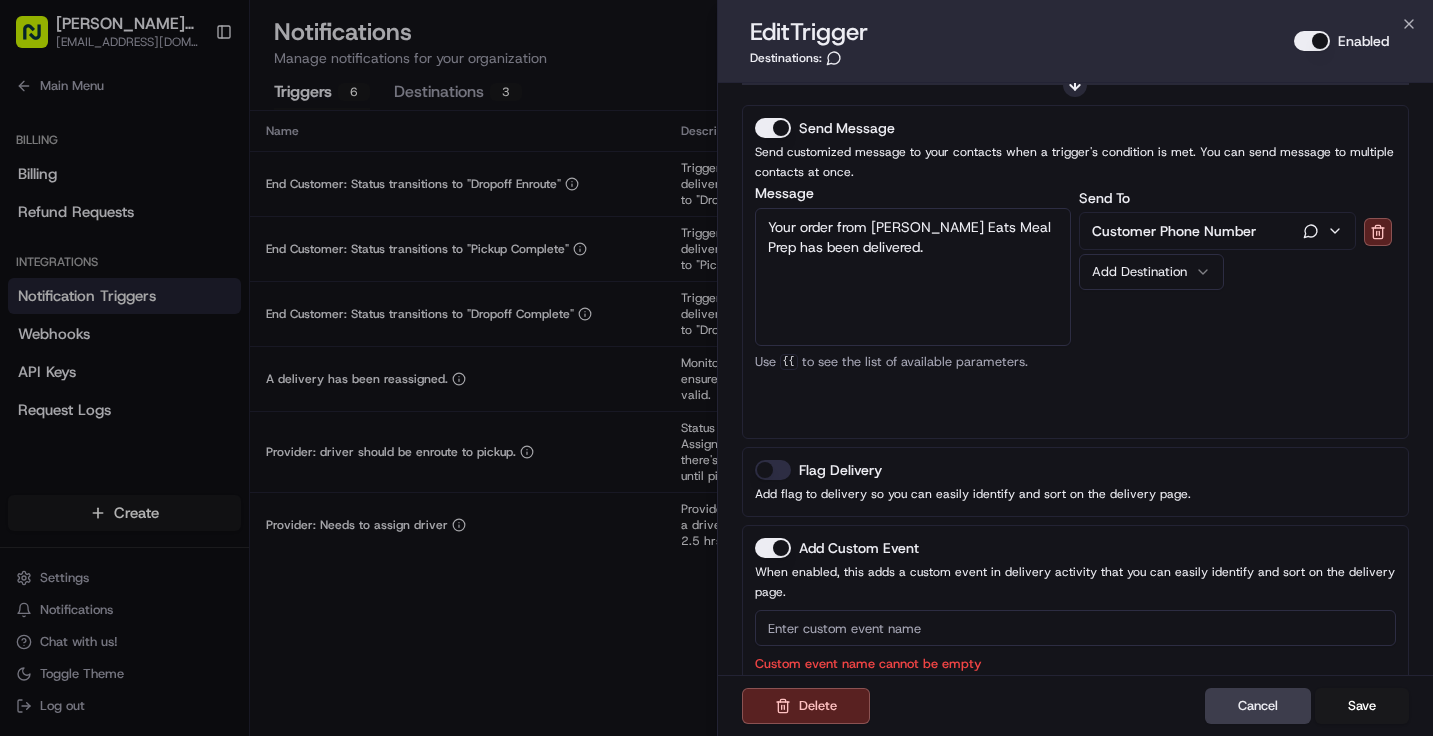 scroll, scrollTop: 387, scrollLeft: 0, axis: vertical 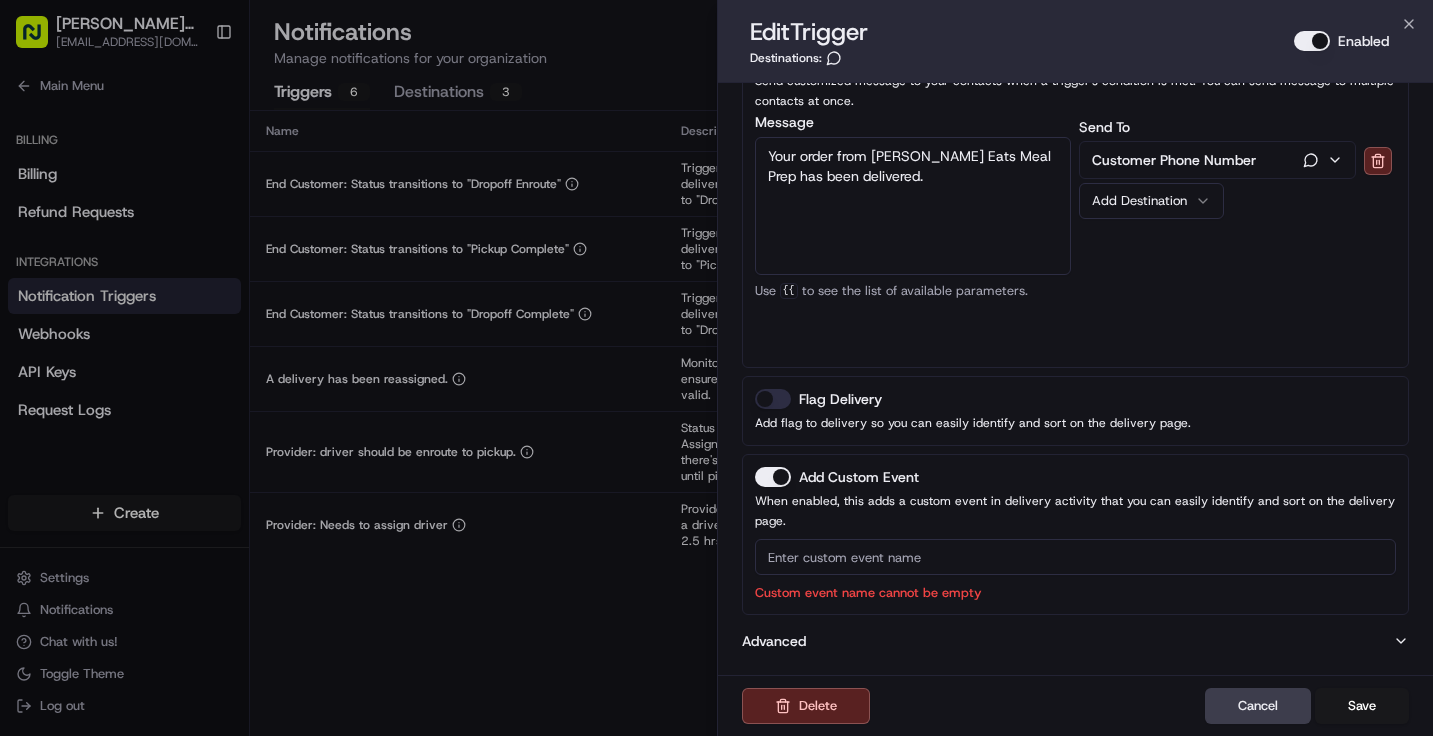 click at bounding box center [1076, 557] 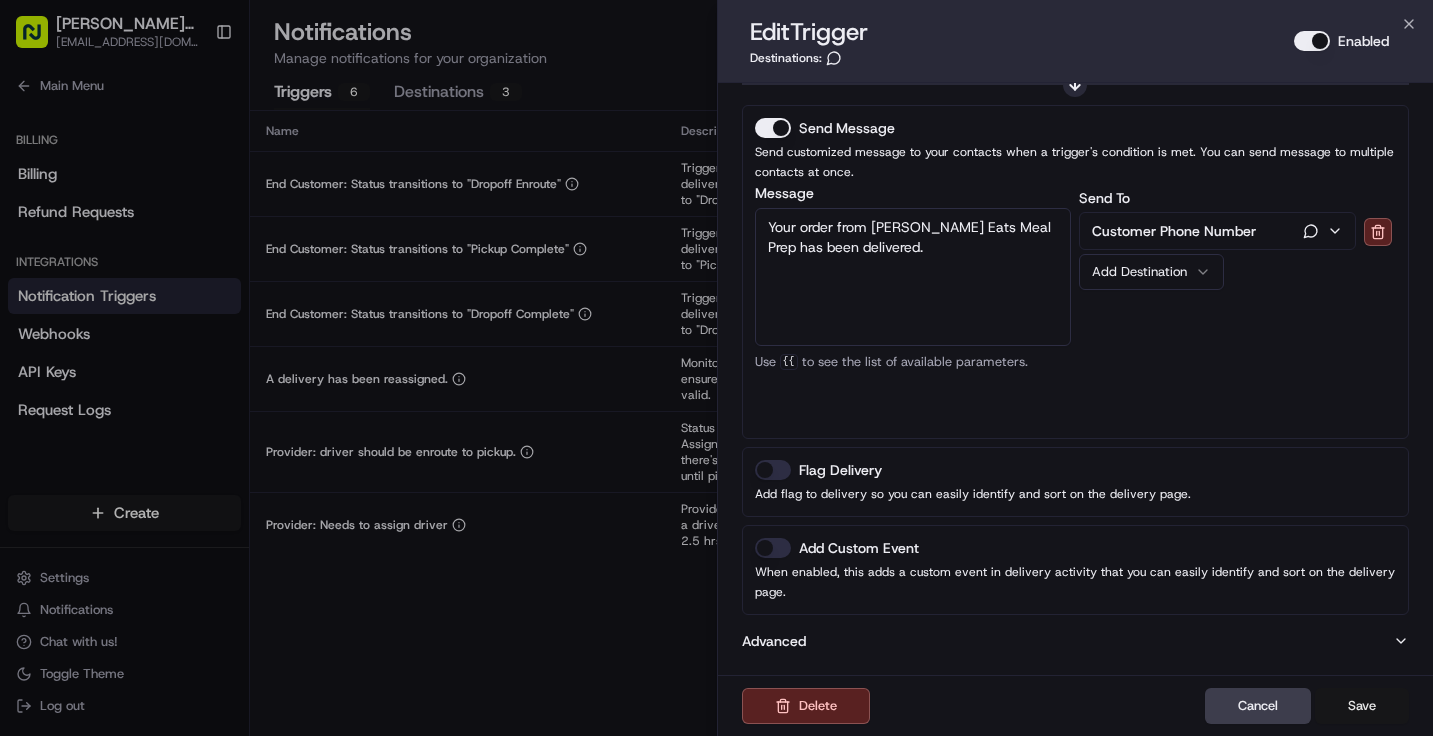 click on "Save" at bounding box center (1362, 706) 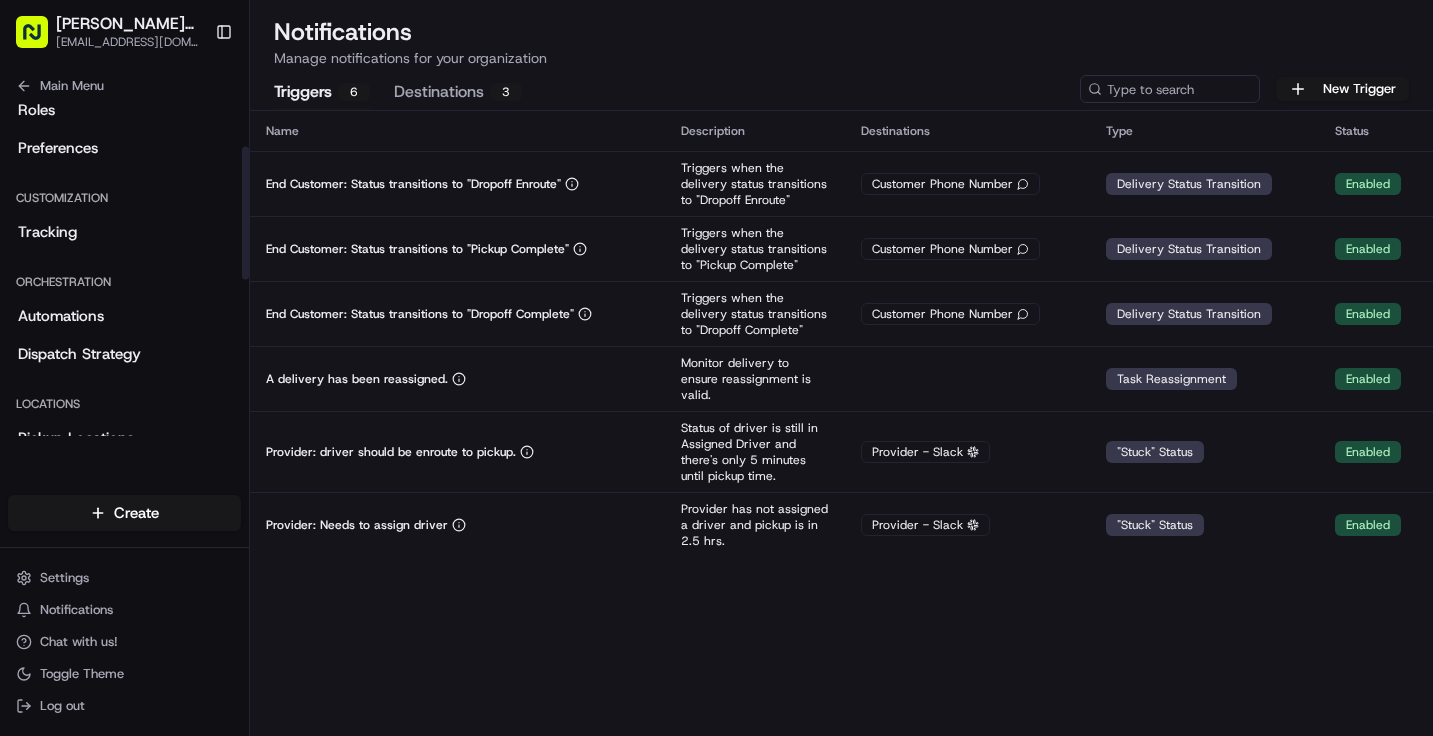 scroll, scrollTop: 104, scrollLeft: 0, axis: vertical 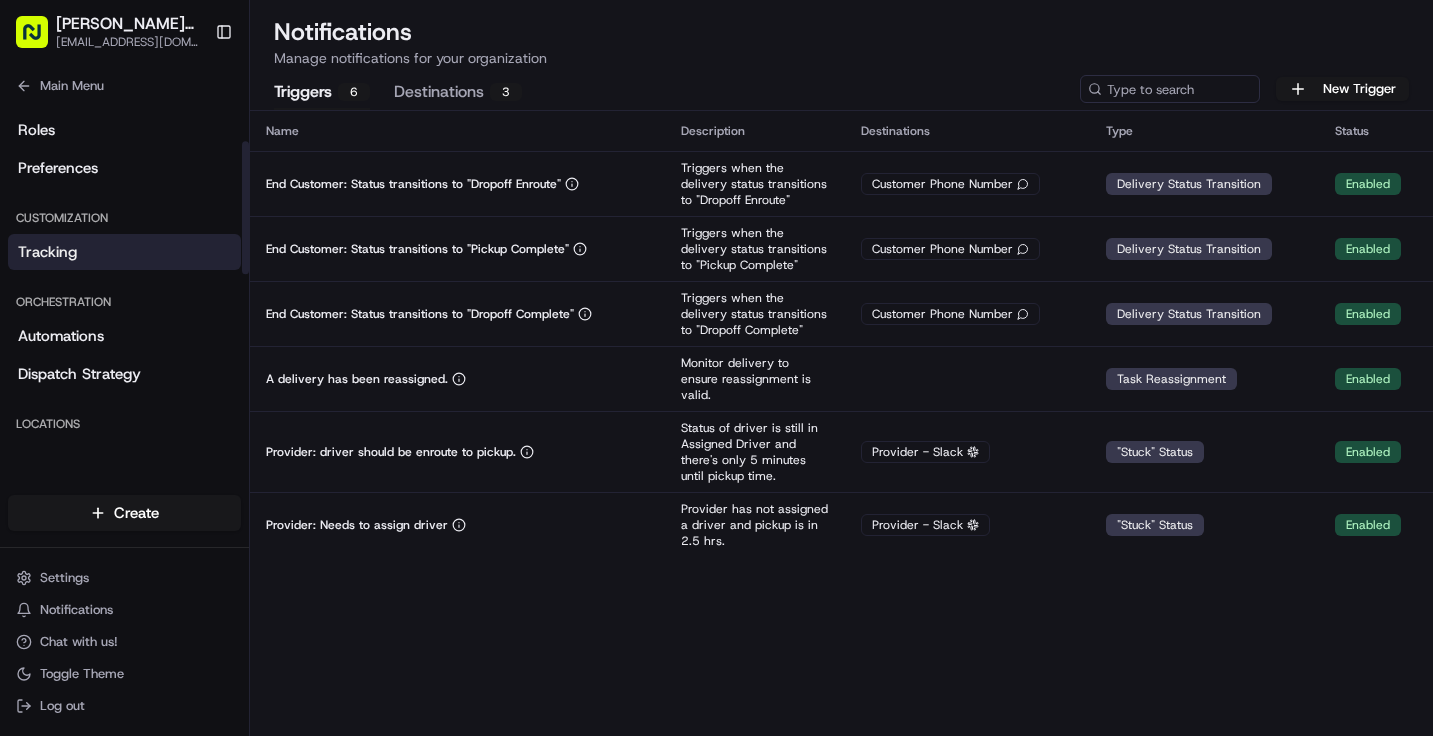 click on "Tracking" at bounding box center [124, 252] 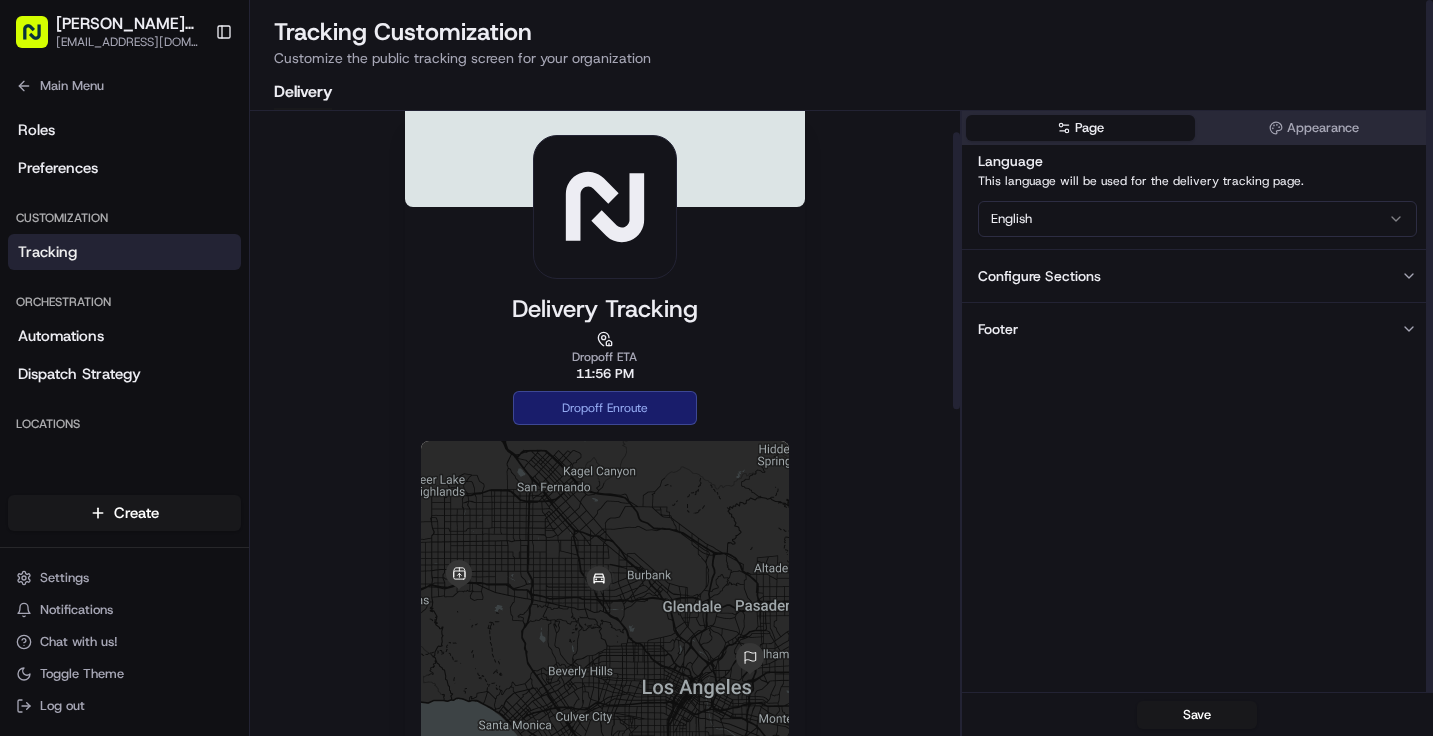 scroll, scrollTop: 48, scrollLeft: 0, axis: vertical 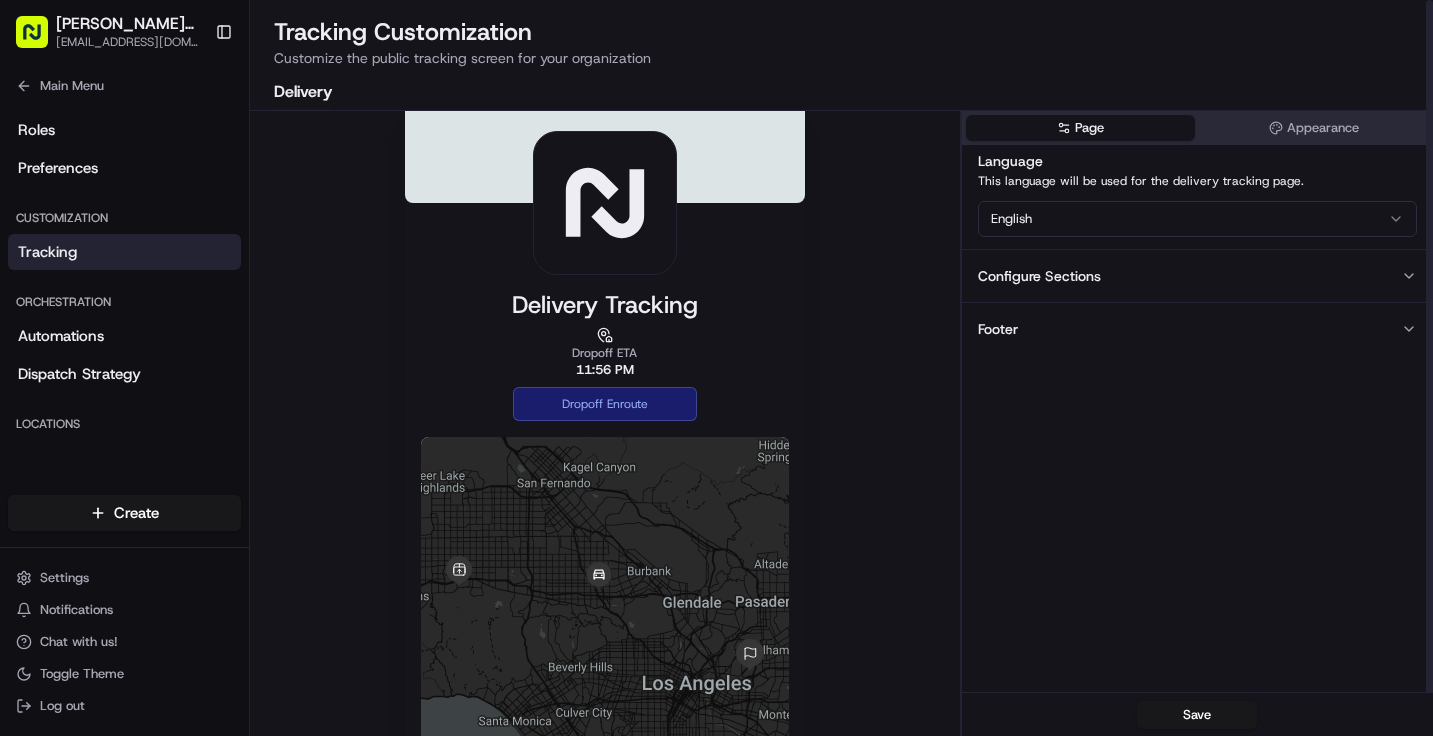click on "Appearance" at bounding box center (1314, 128) 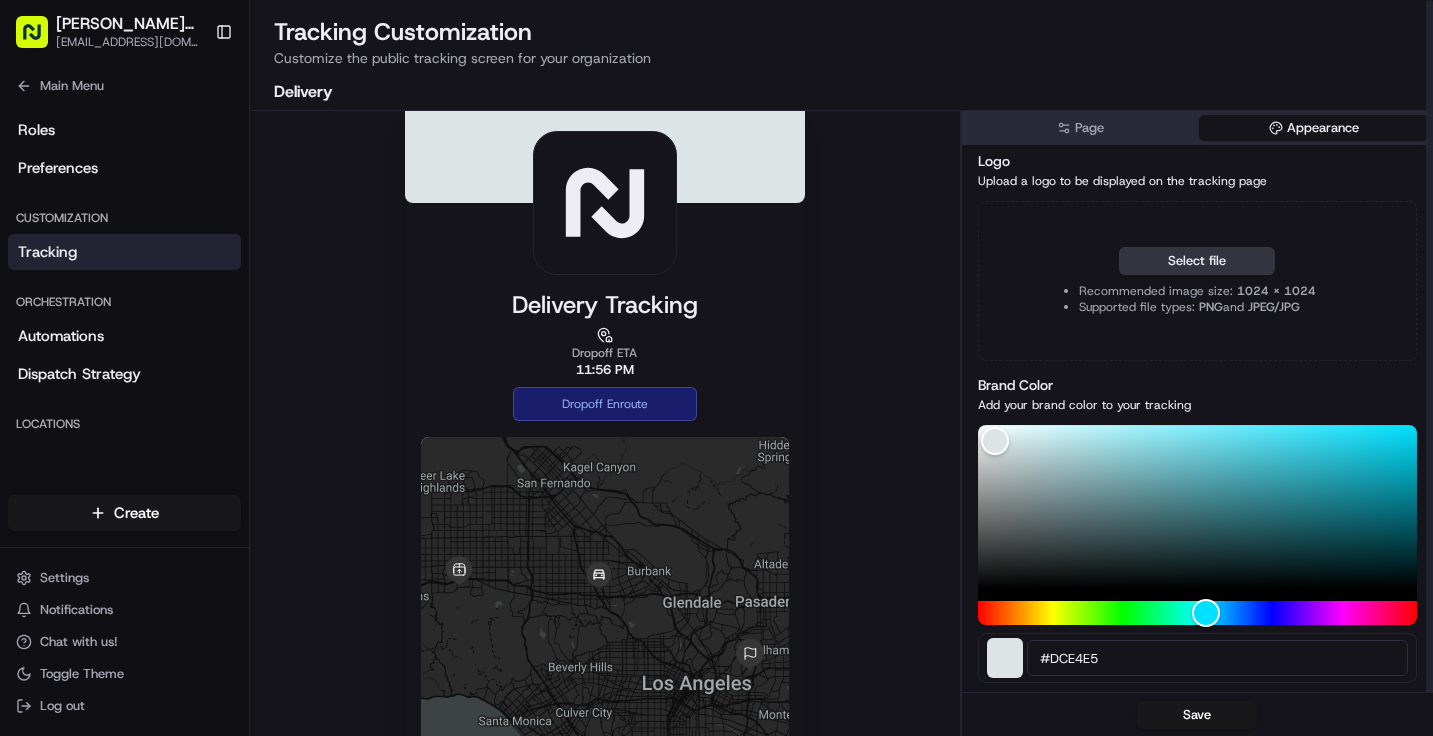 click on "Select file" at bounding box center (1197, 261) 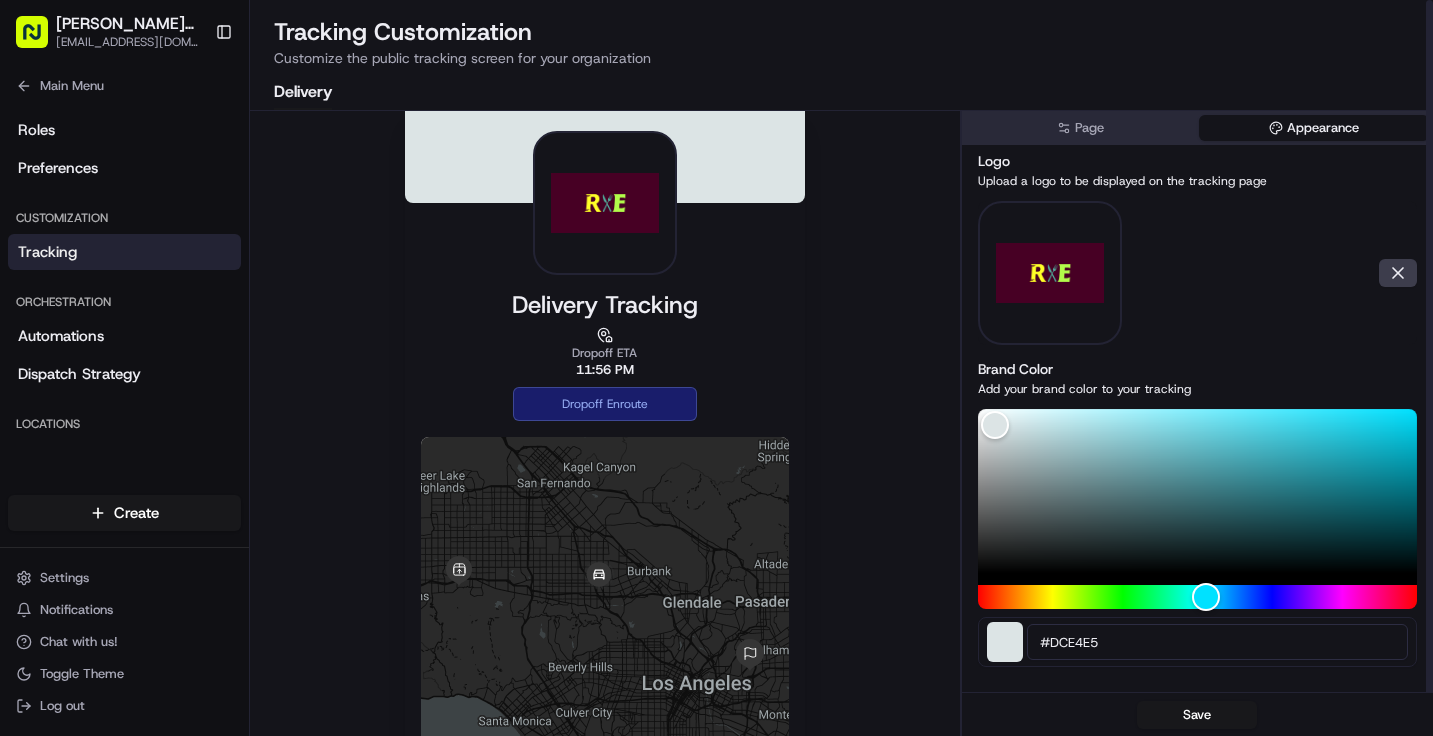 scroll, scrollTop: 1, scrollLeft: 0, axis: vertical 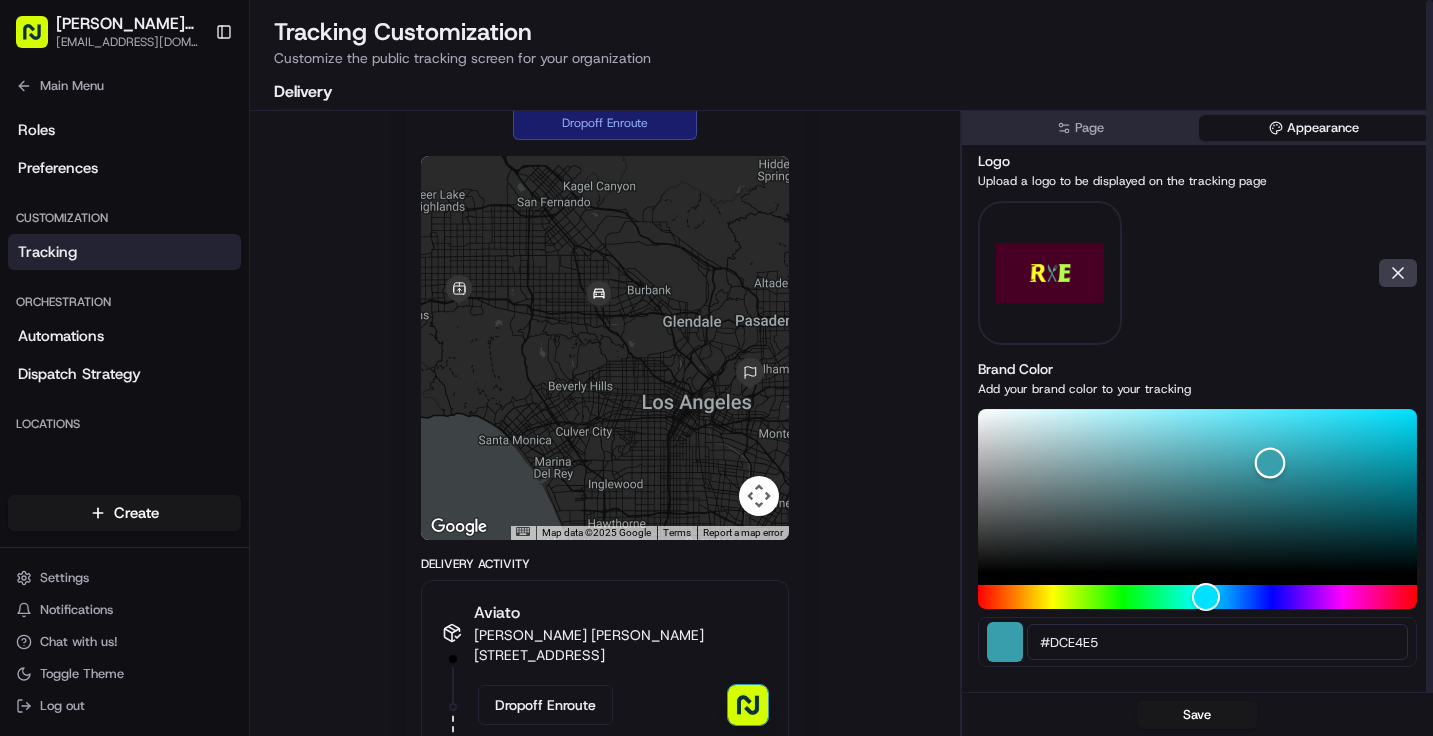 click at bounding box center [1197, 491] 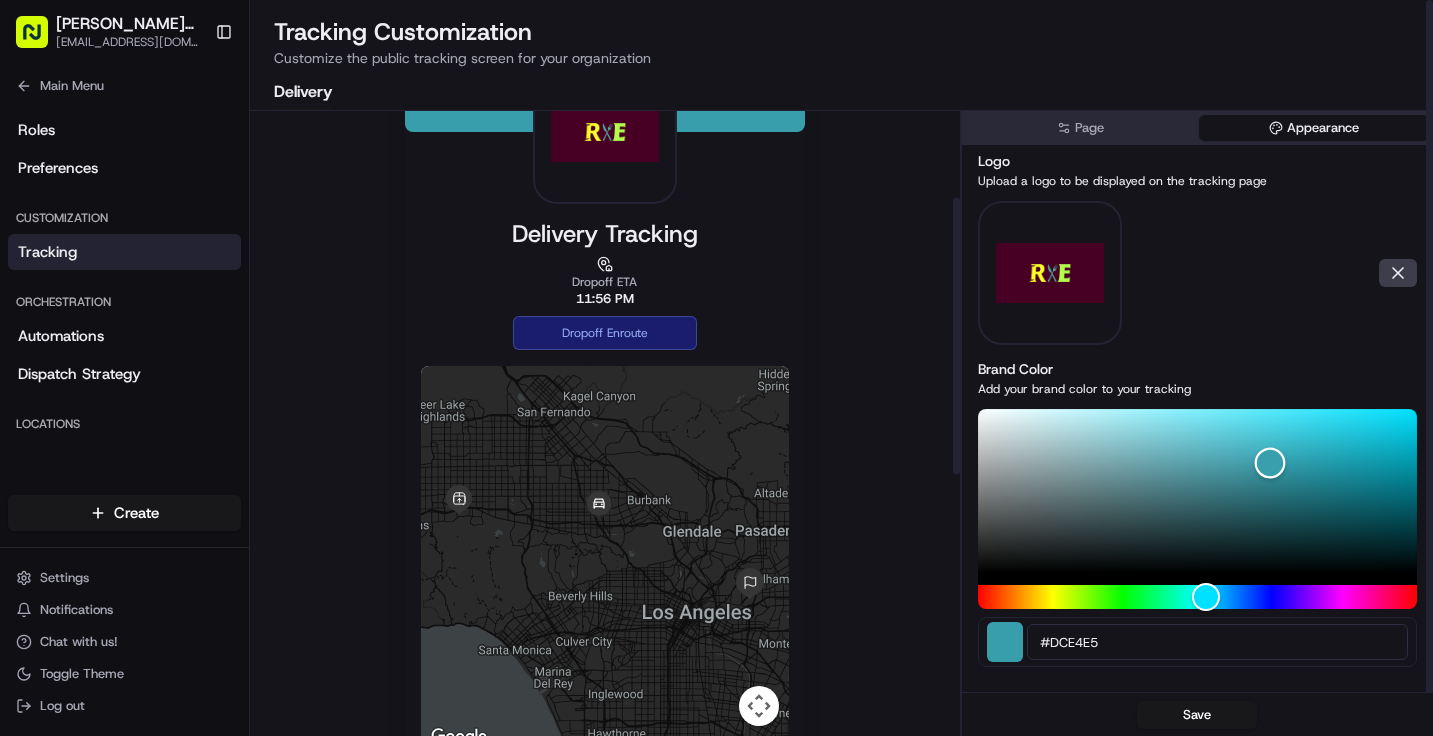 scroll, scrollTop: 0, scrollLeft: 0, axis: both 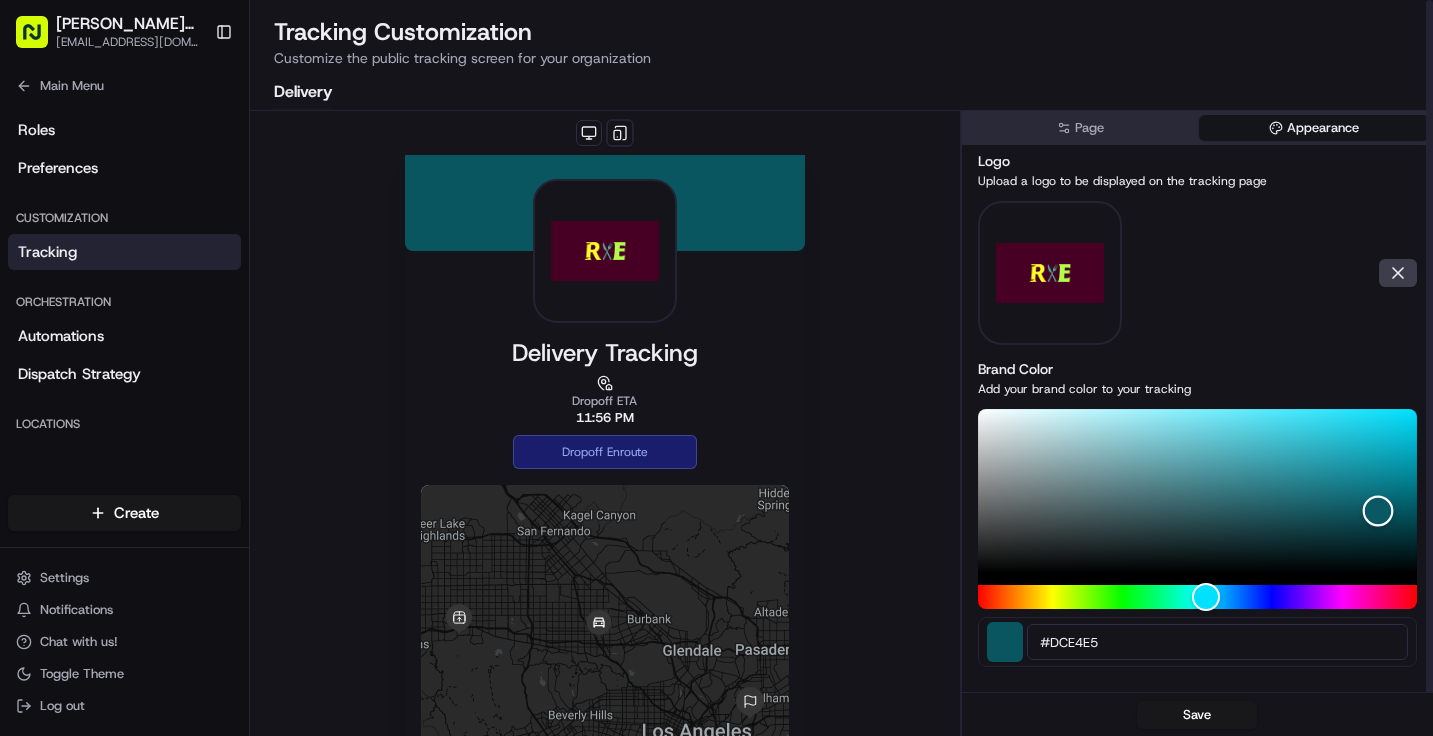 drag, startPoint x: 1267, startPoint y: 461, endPoint x: 1358, endPoint y: 507, distance: 101.96568 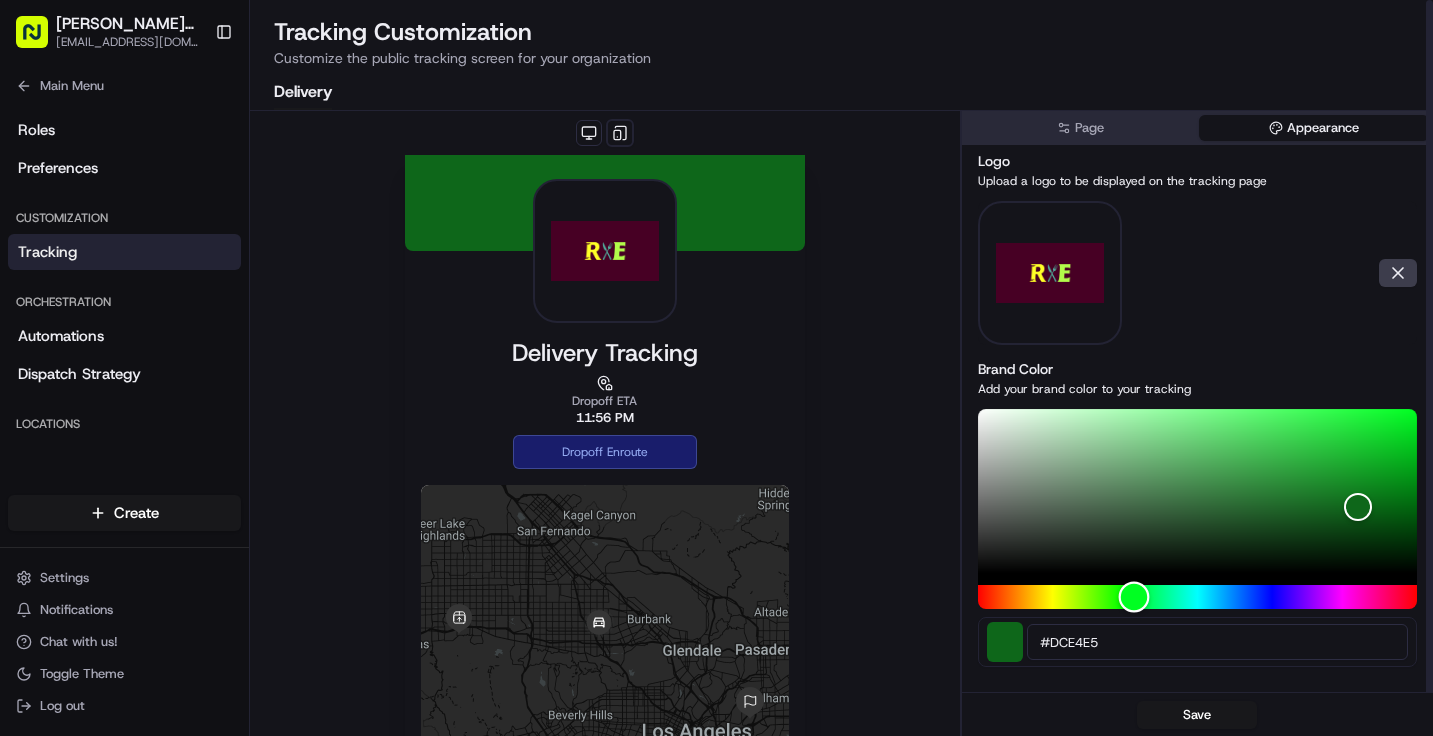 drag, startPoint x: 1213, startPoint y: 596, endPoint x: 1134, endPoint y: 636, distance: 88.54942 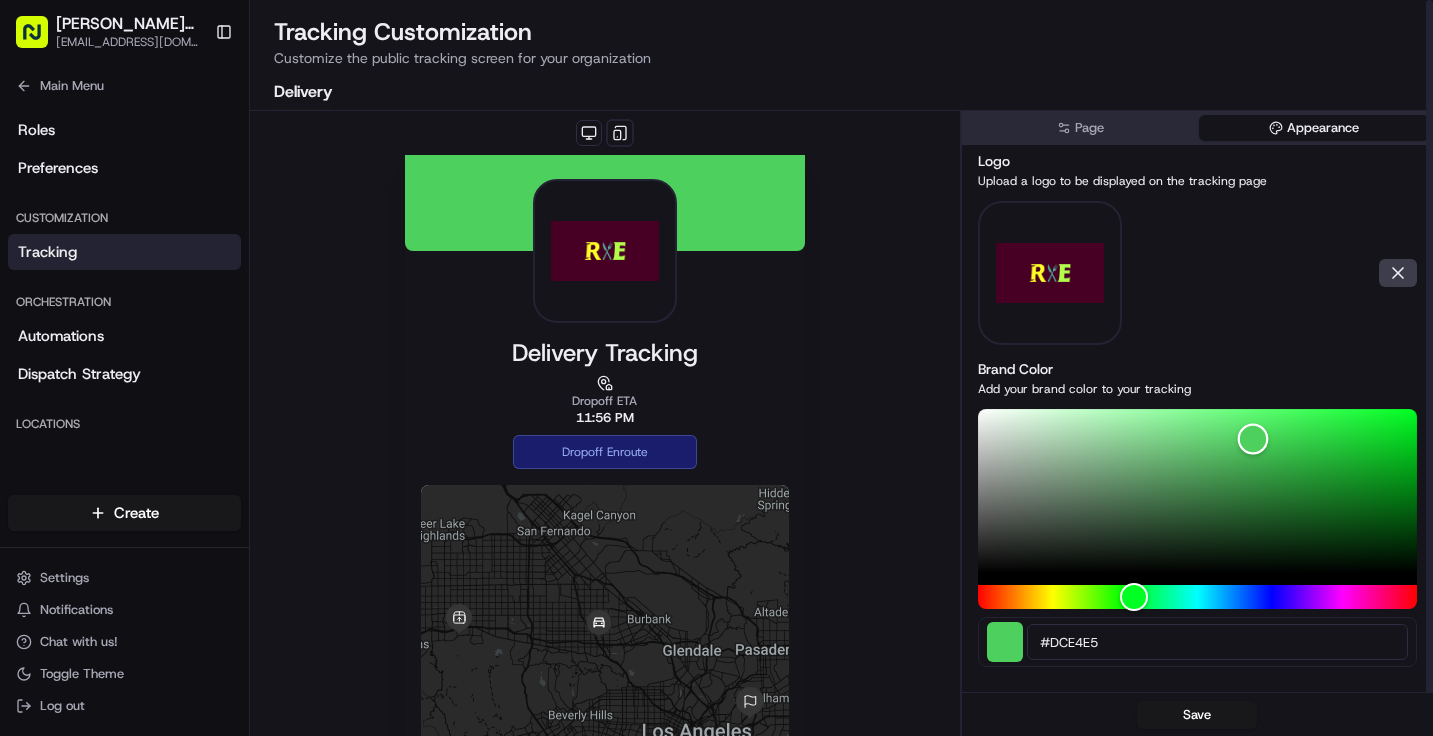 drag, startPoint x: 1361, startPoint y: 502, endPoint x: 1253, endPoint y: 439, distance: 125.032 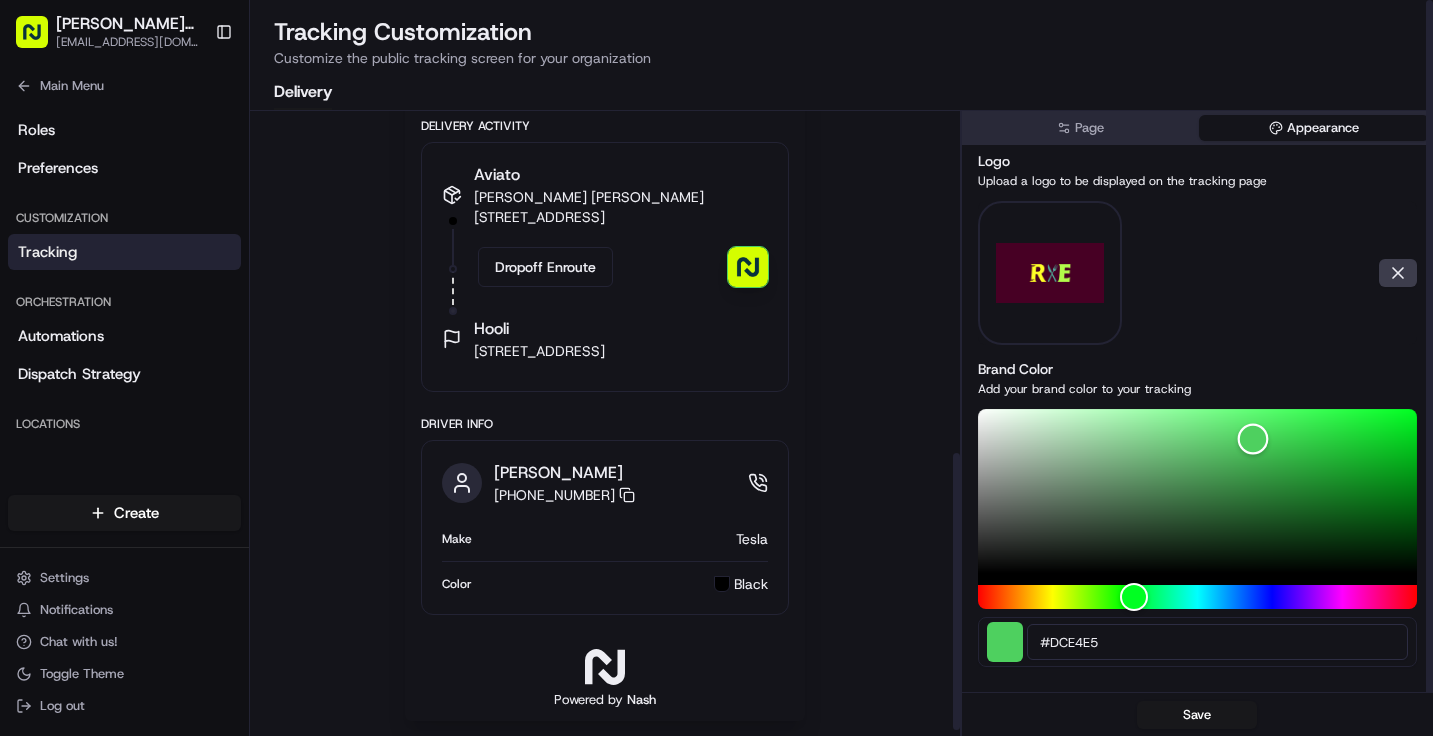 scroll, scrollTop: 787, scrollLeft: 0, axis: vertical 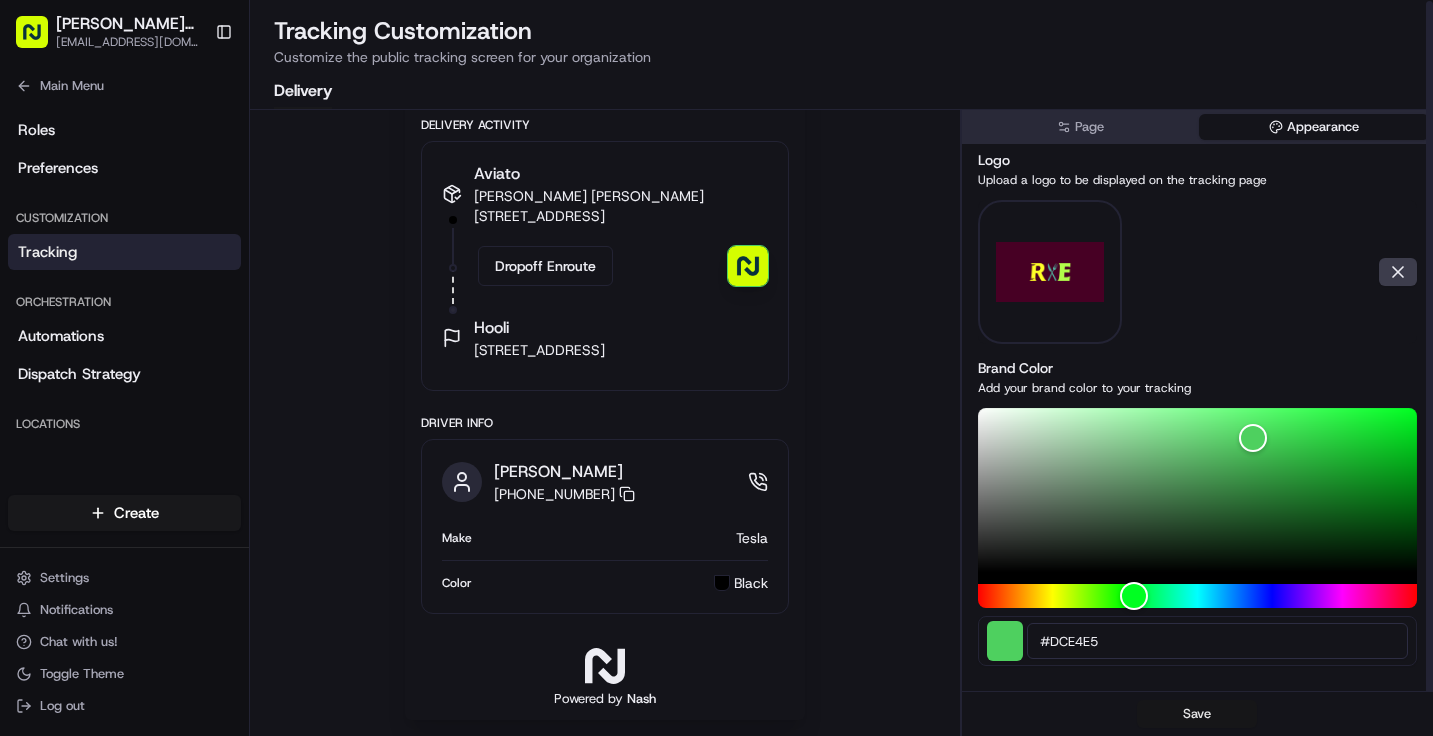 click on "Save" at bounding box center (1197, 714) 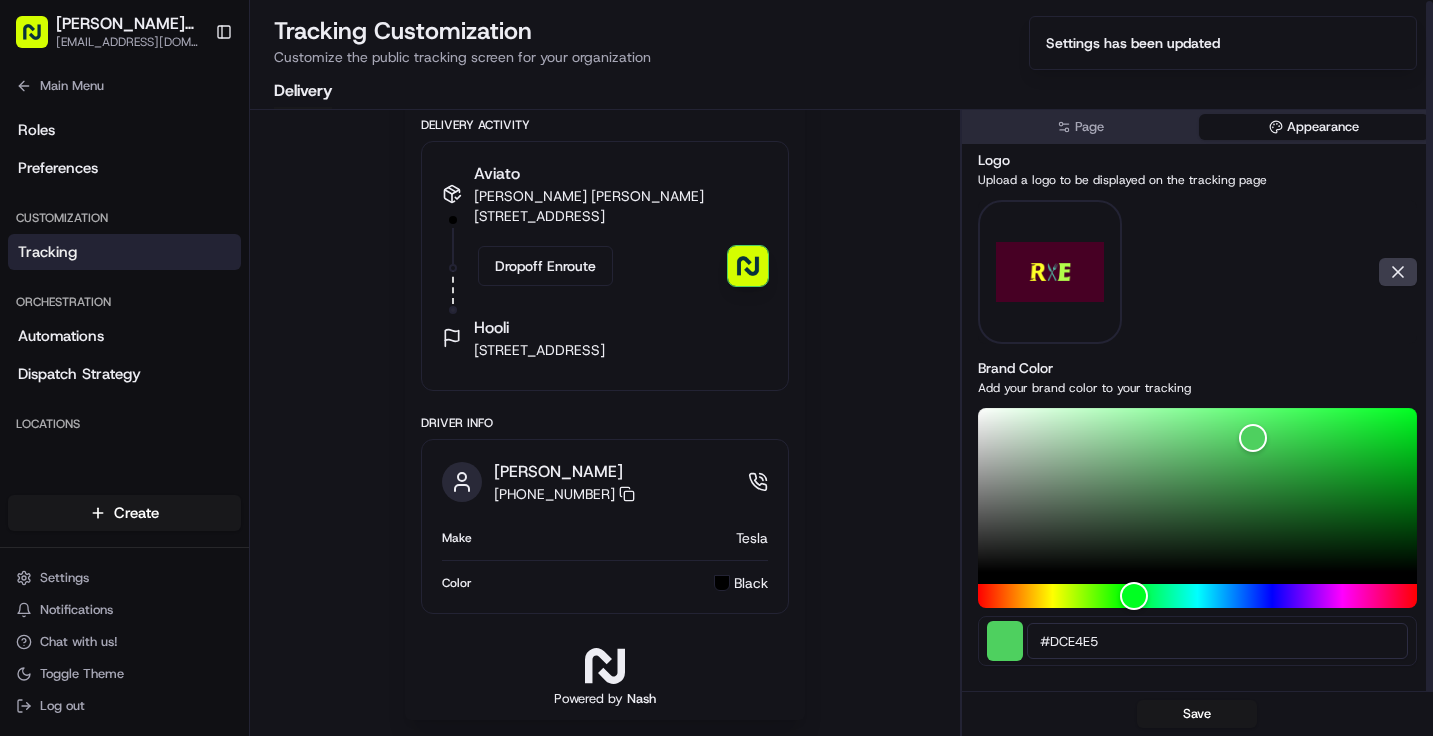 scroll, scrollTop: 0, scrollLeft: 0, axis: both 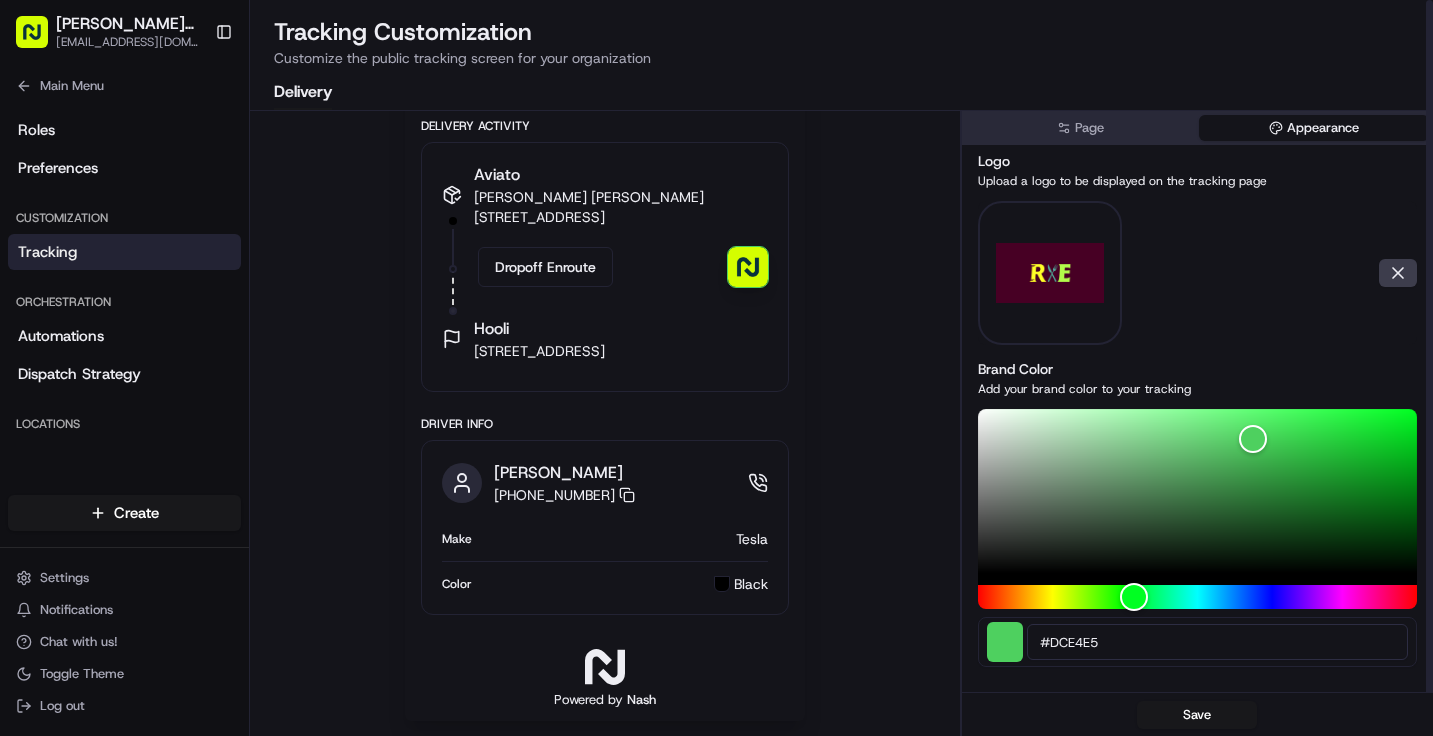 click on "Page" at bounding box center [1081, 128] 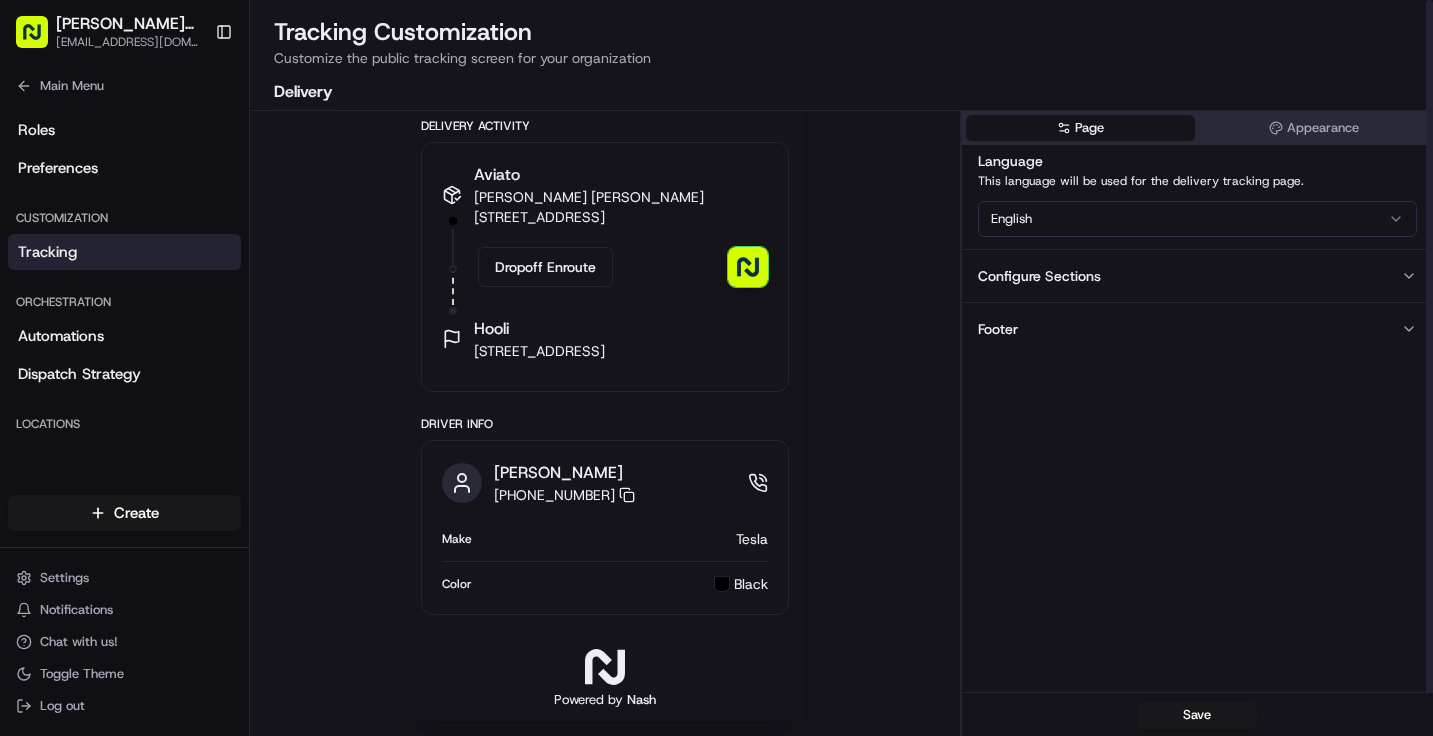 click on "Footer" at bounding box center [1197, 328] 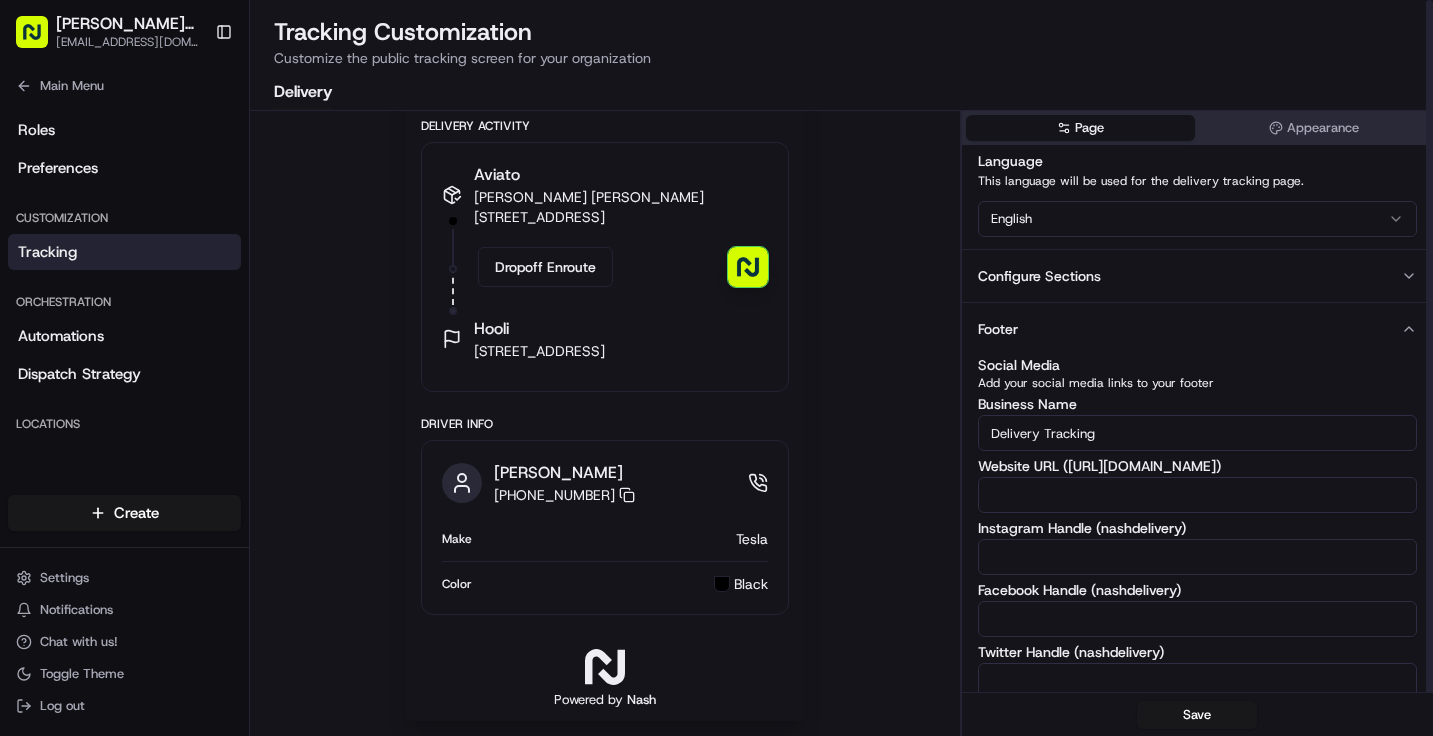 click at bounding box center [1197, 495] 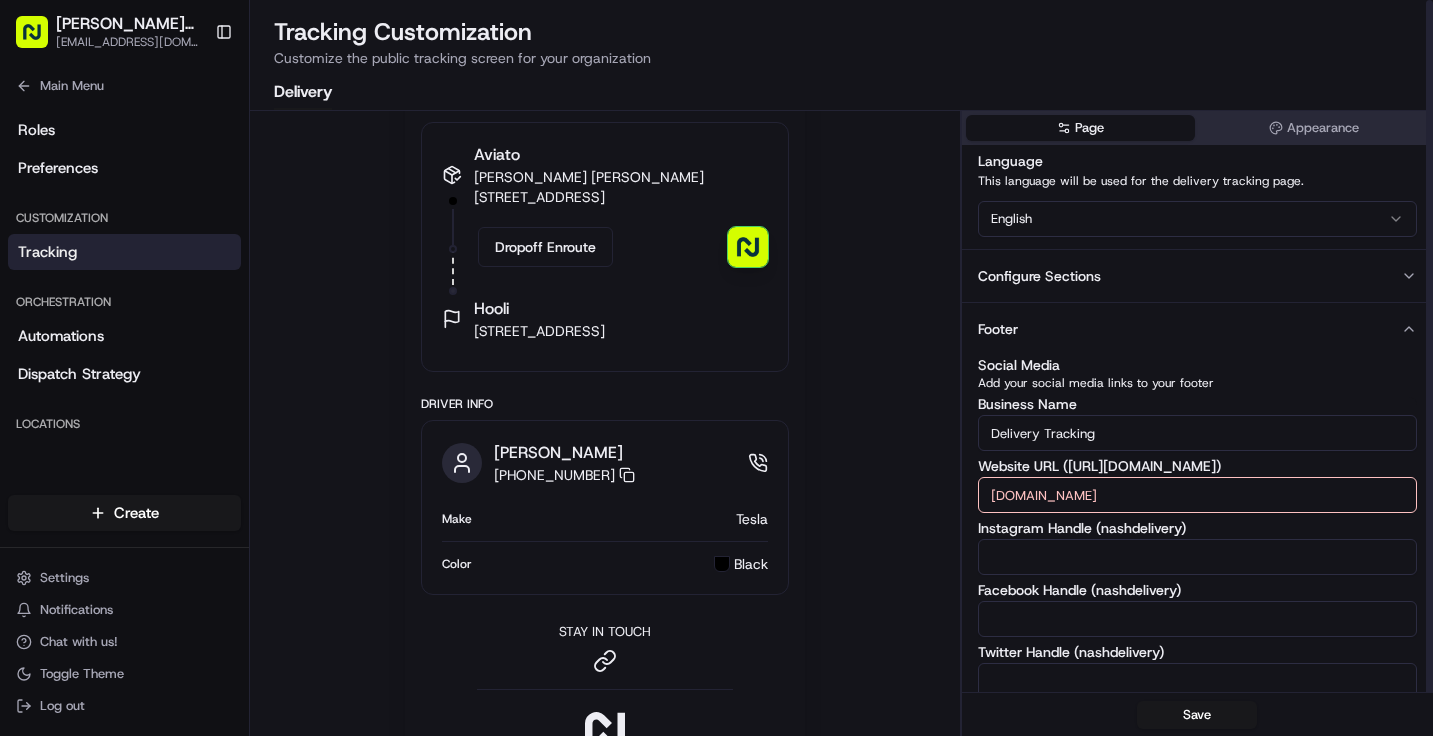 type on "[DOMAIN_NAME]" 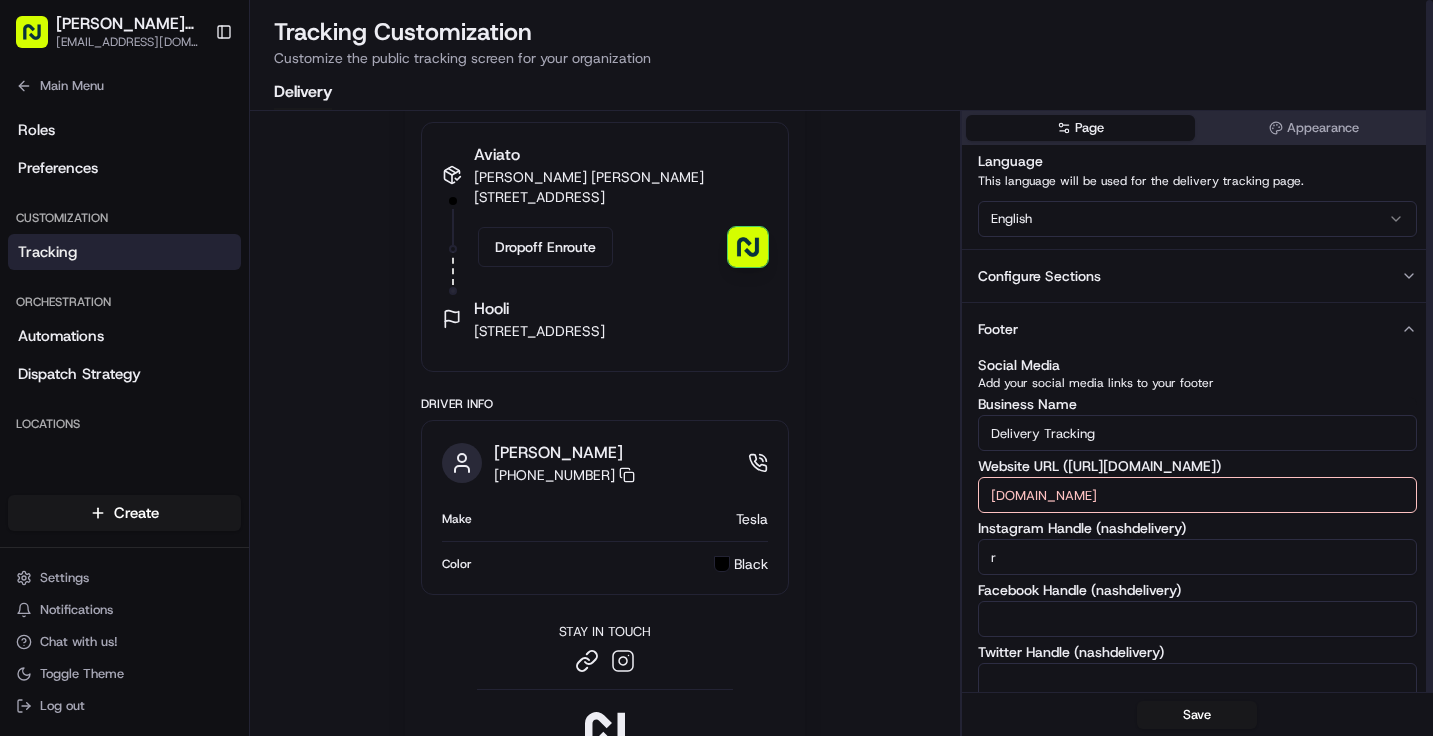type on "r" 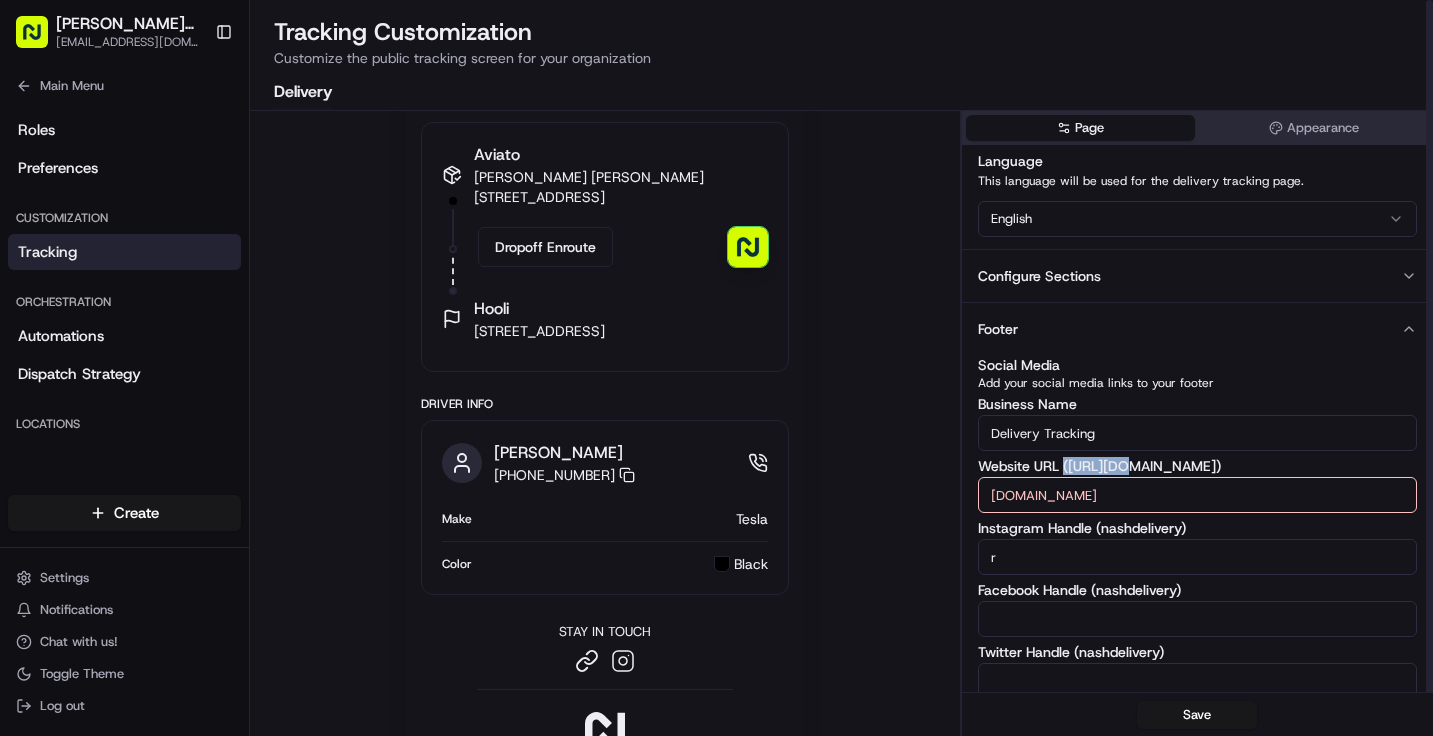 drag, startPoint x: 1116, startPoint y: 464, endPoint x: 1063, endPoint y: 463, distance: 53.009434 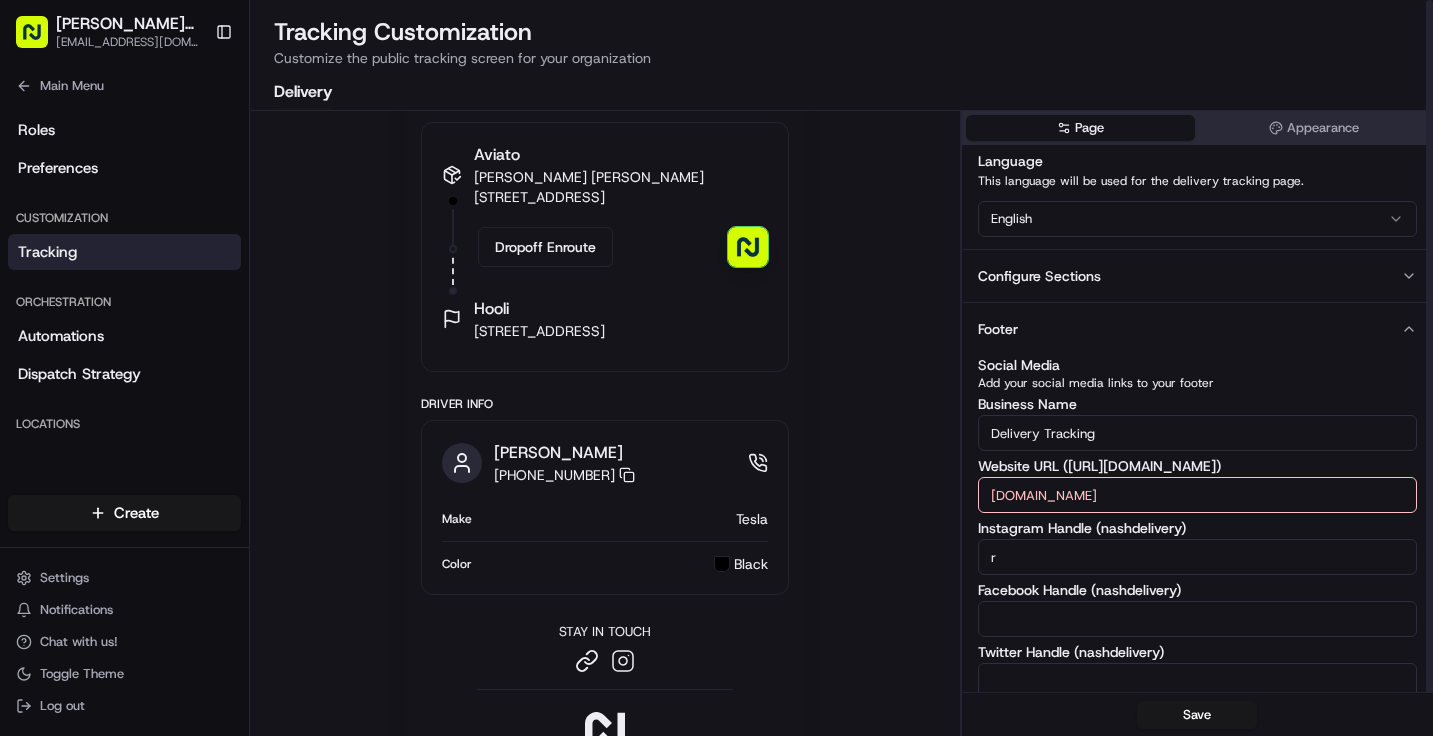click on "Website URL ([URL][DOMAIN_NAME])" at bounding box center (1197, 466) 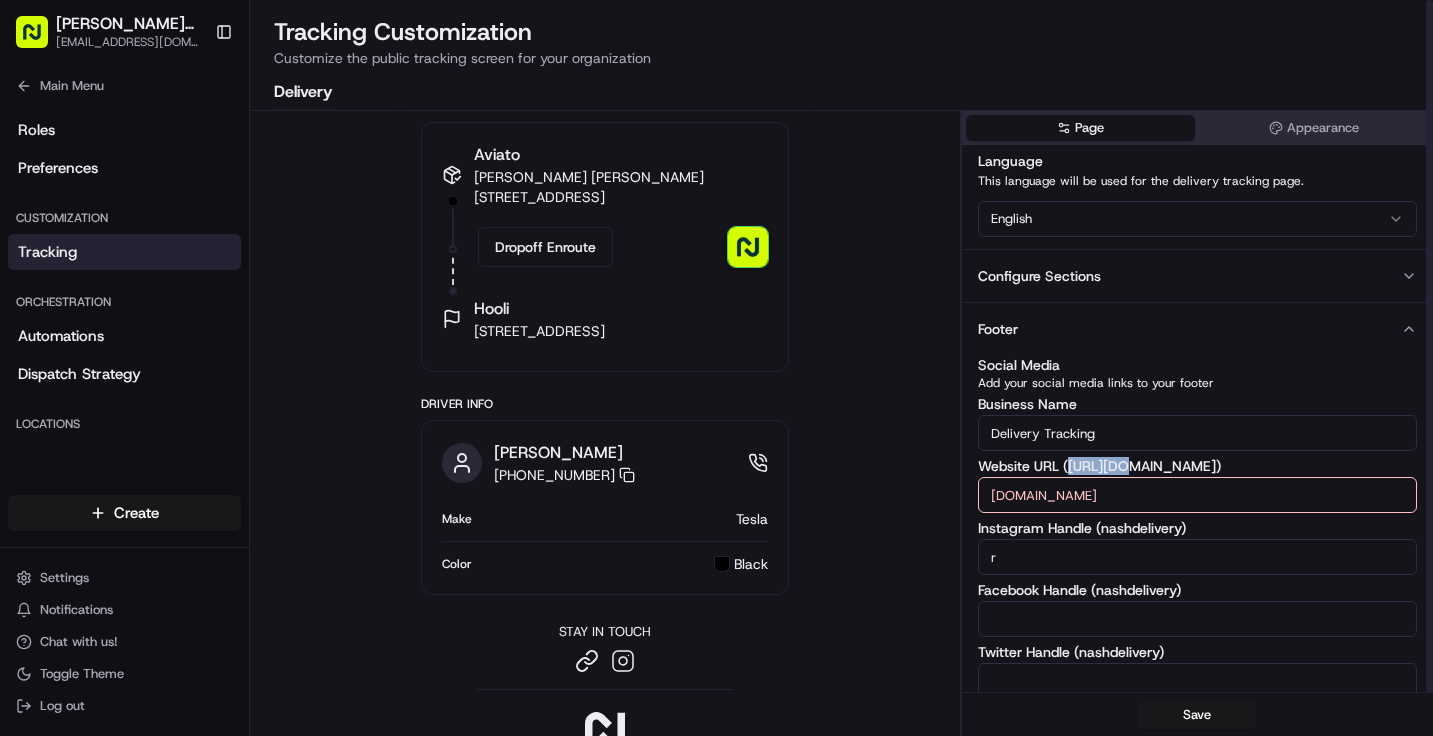 drag, startPoint x: 1113, startPoint y: 463, endPoint x: 1069, endPoint y: 465, distance: 44.04543 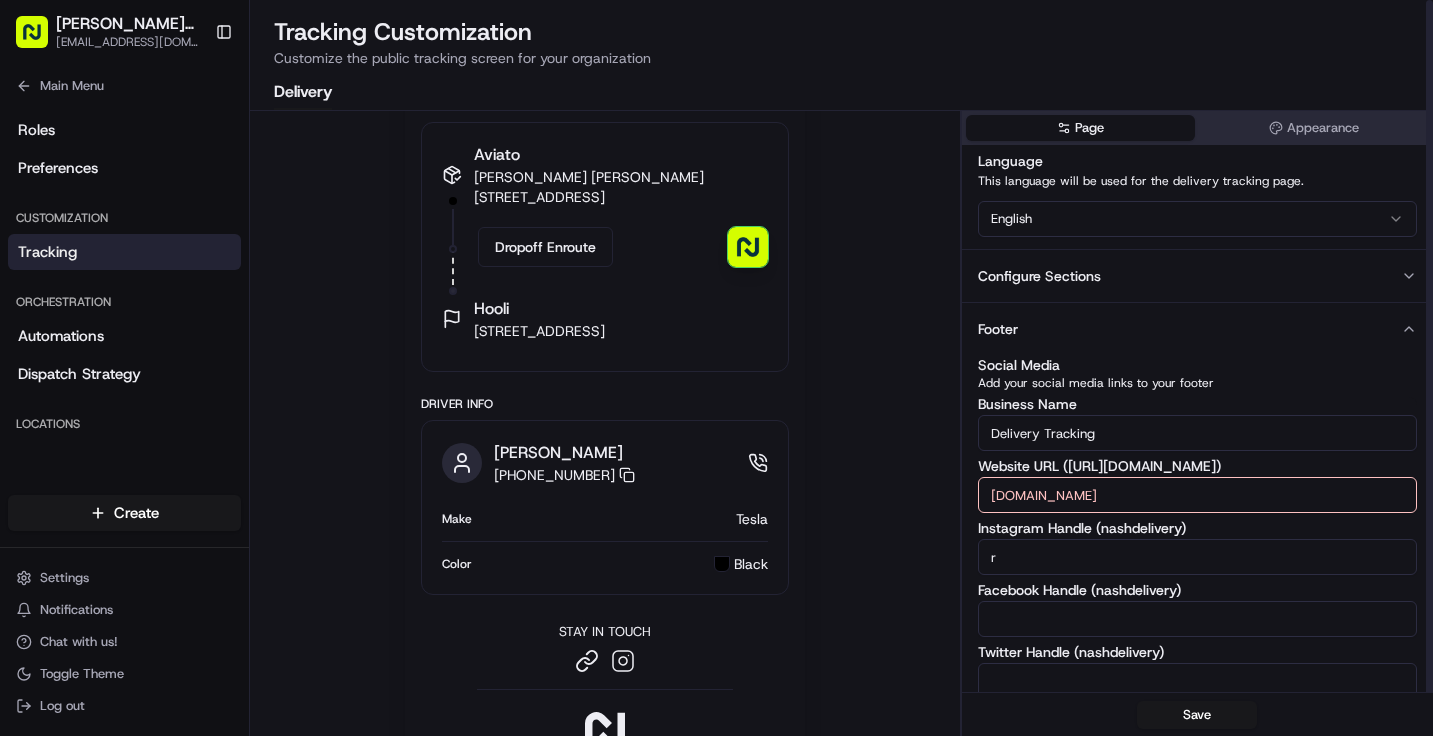 click on "[DOMAIN_NAME]" at bounding box center (1197, 495) 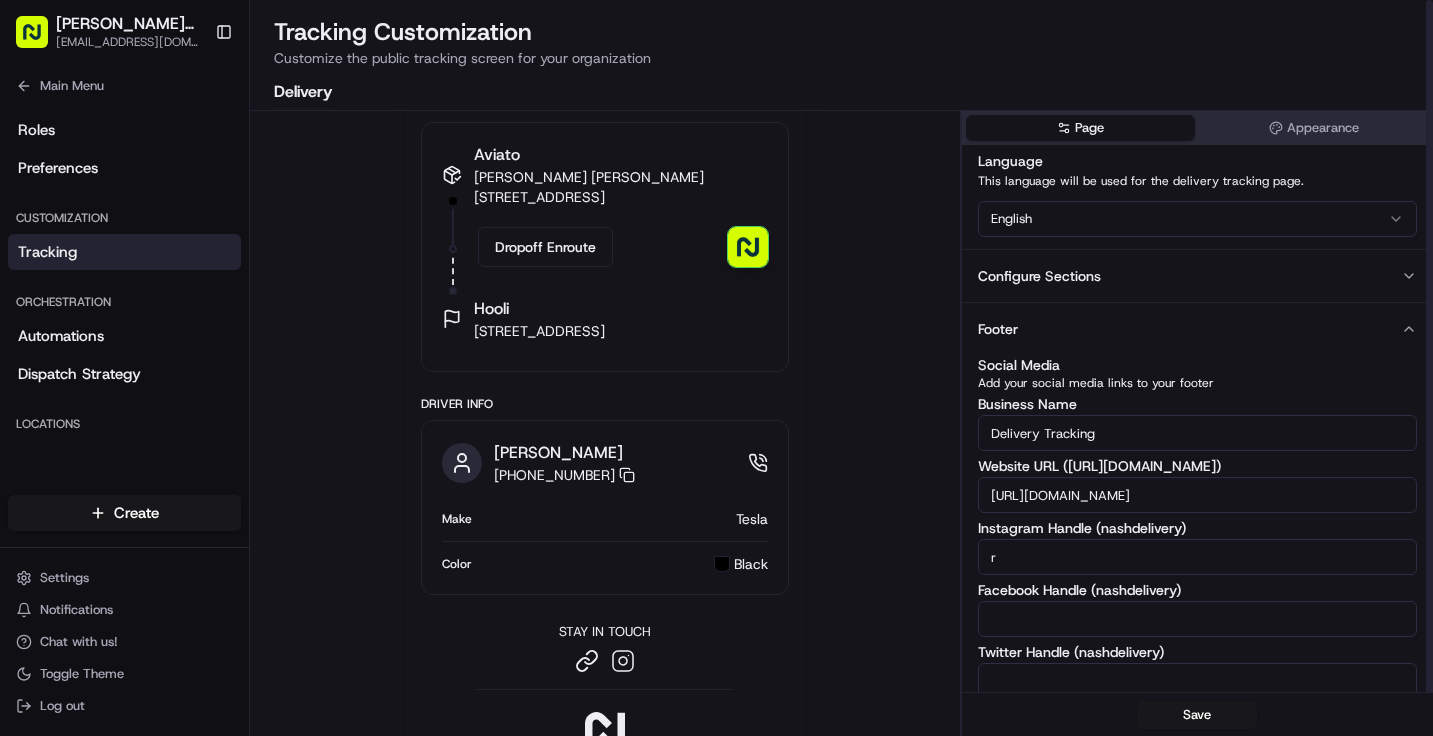 type on "[URL][DOMAIN_NAME]" 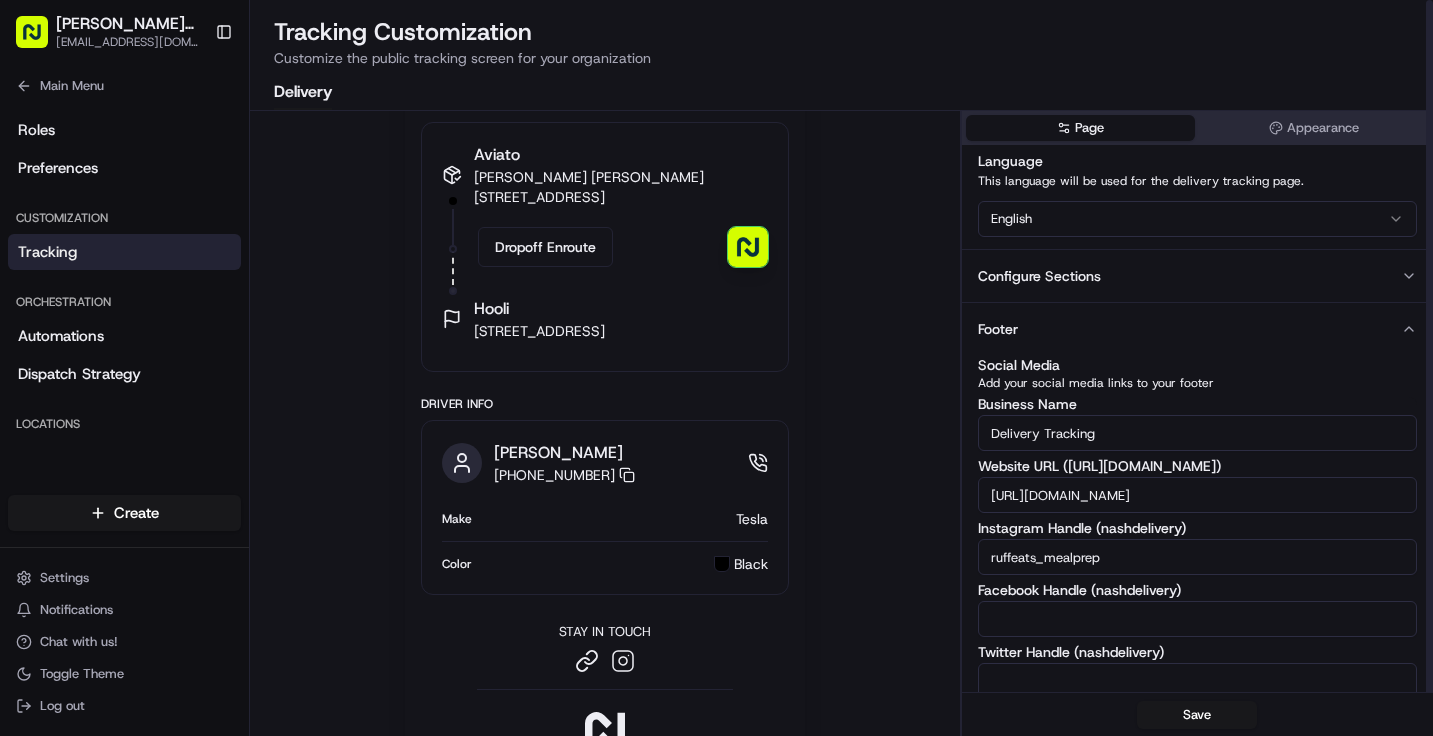 type on "ruffeats_mealprep" 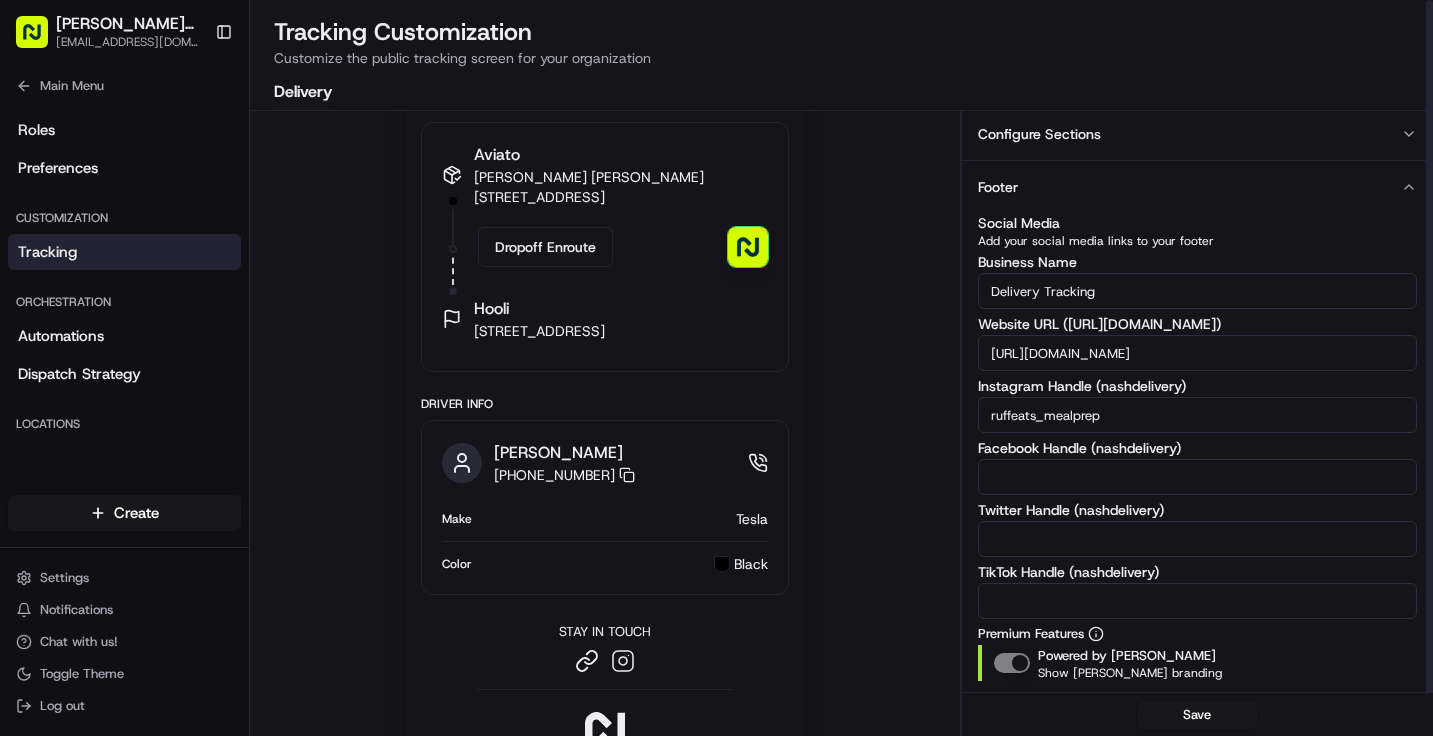 scroll, scrollTop: 151, scrollLeft: 0, axis: vertical 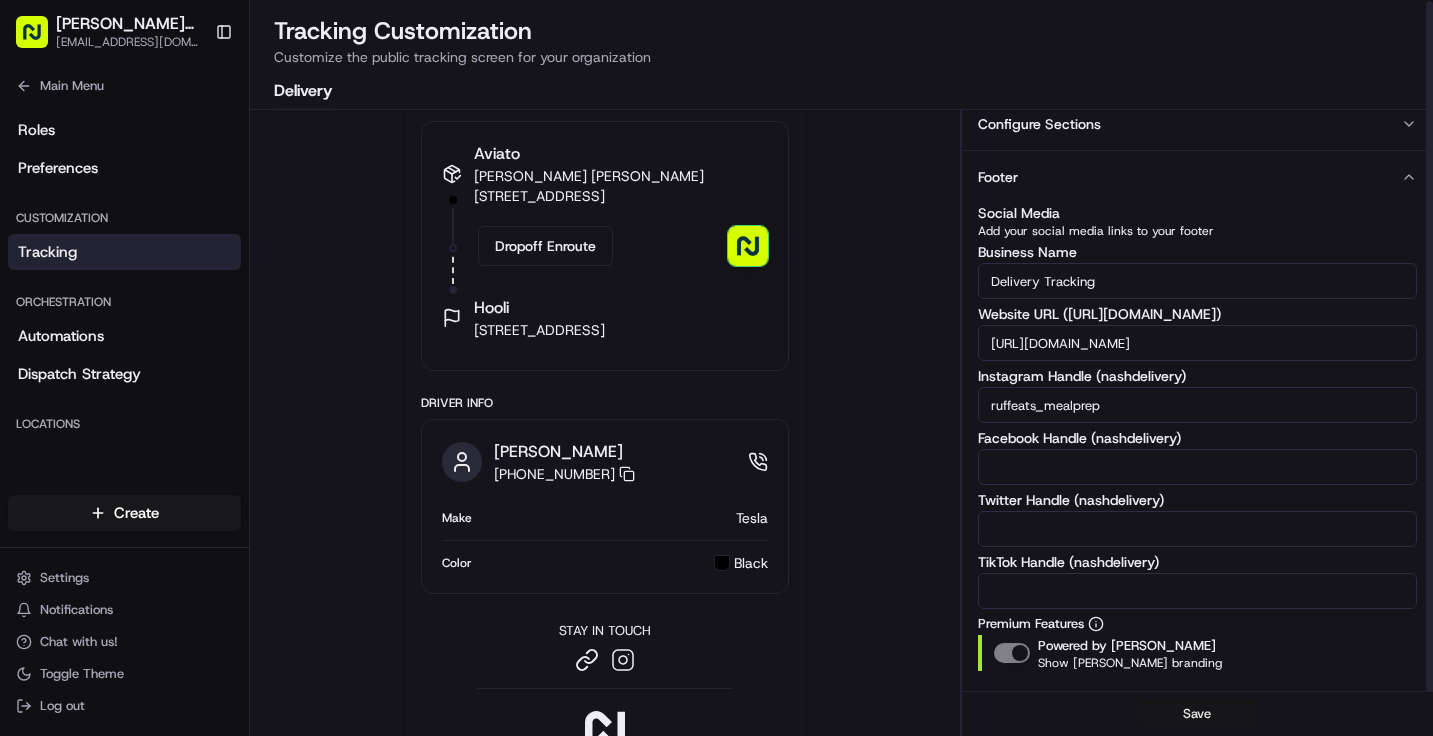 click on "Save" at bounding box center (1197, 714) 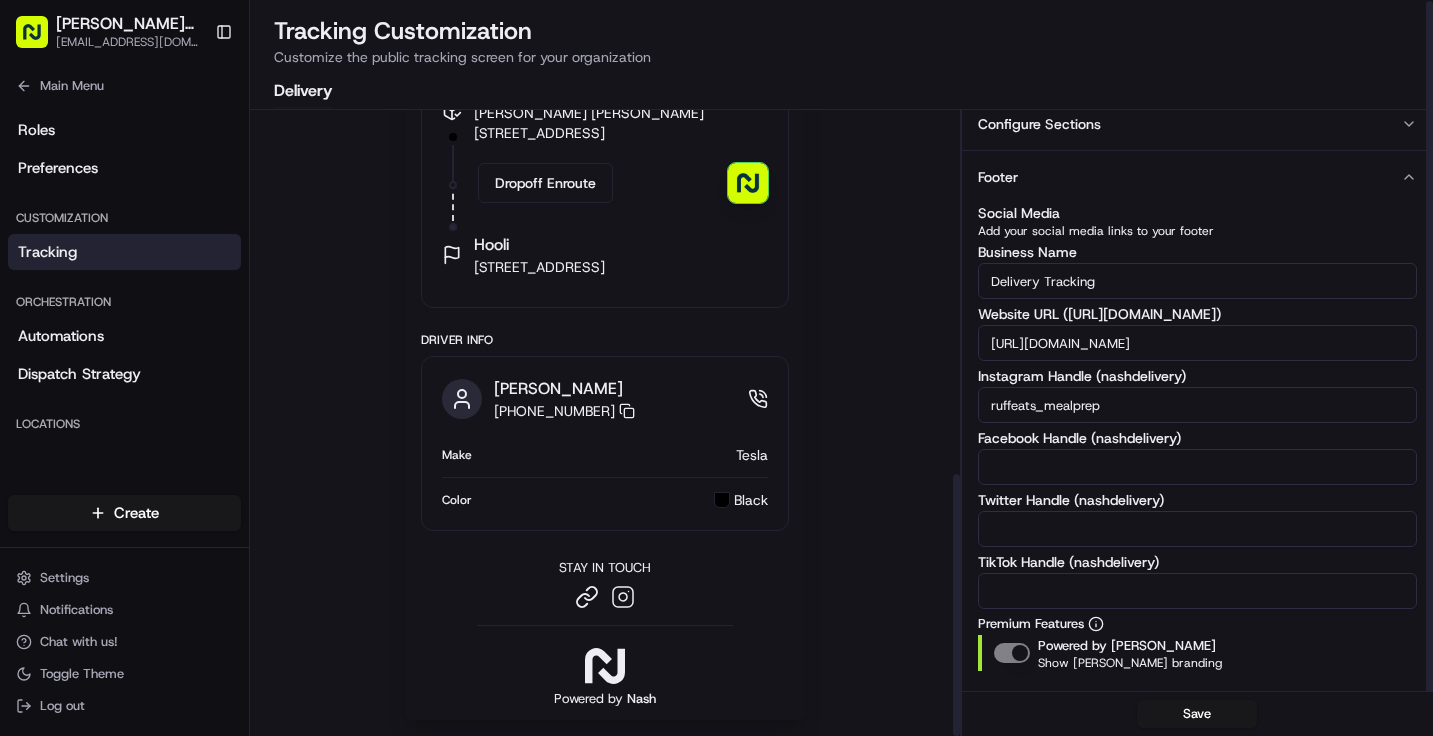scroll, scrollTop: 870, scrollLeft: 0, axis: vertical 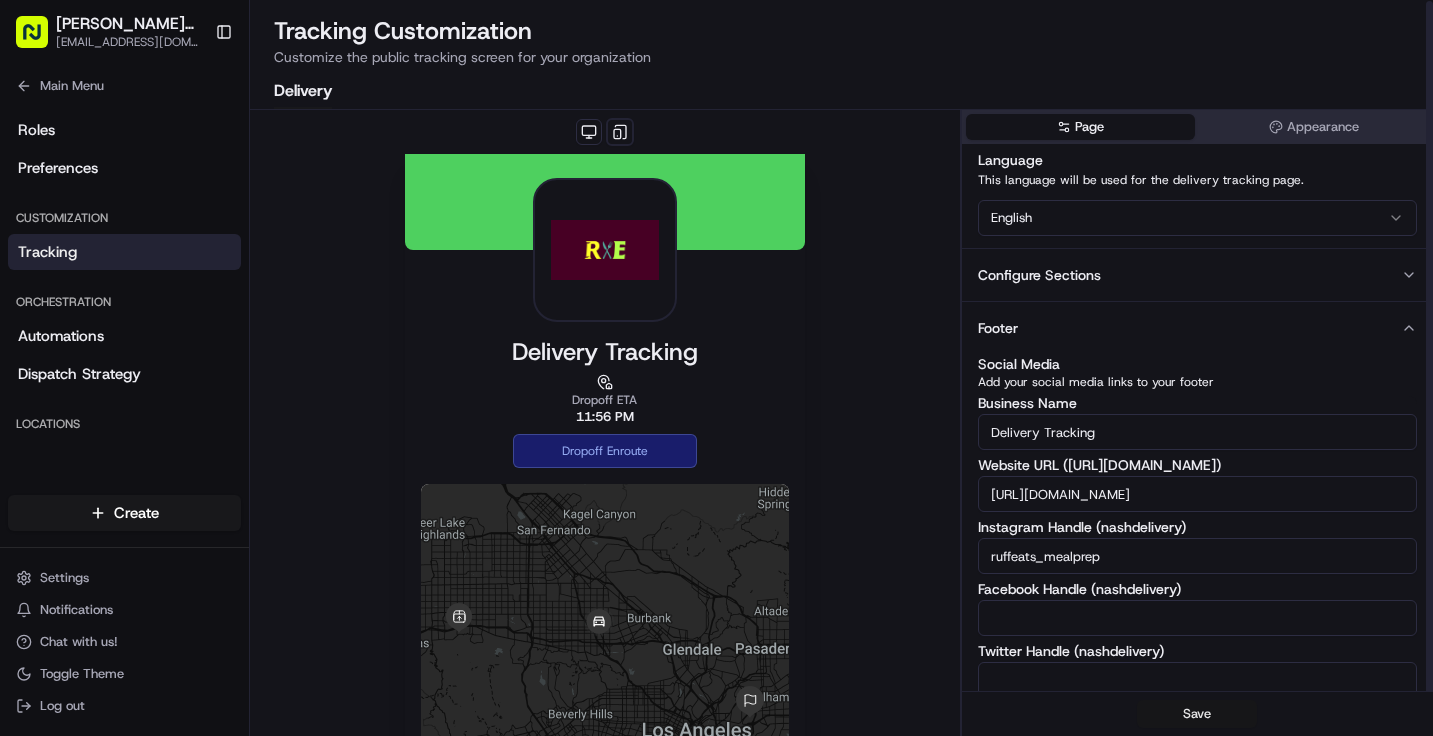 click on "Save" at bounding box center (1197, 714) 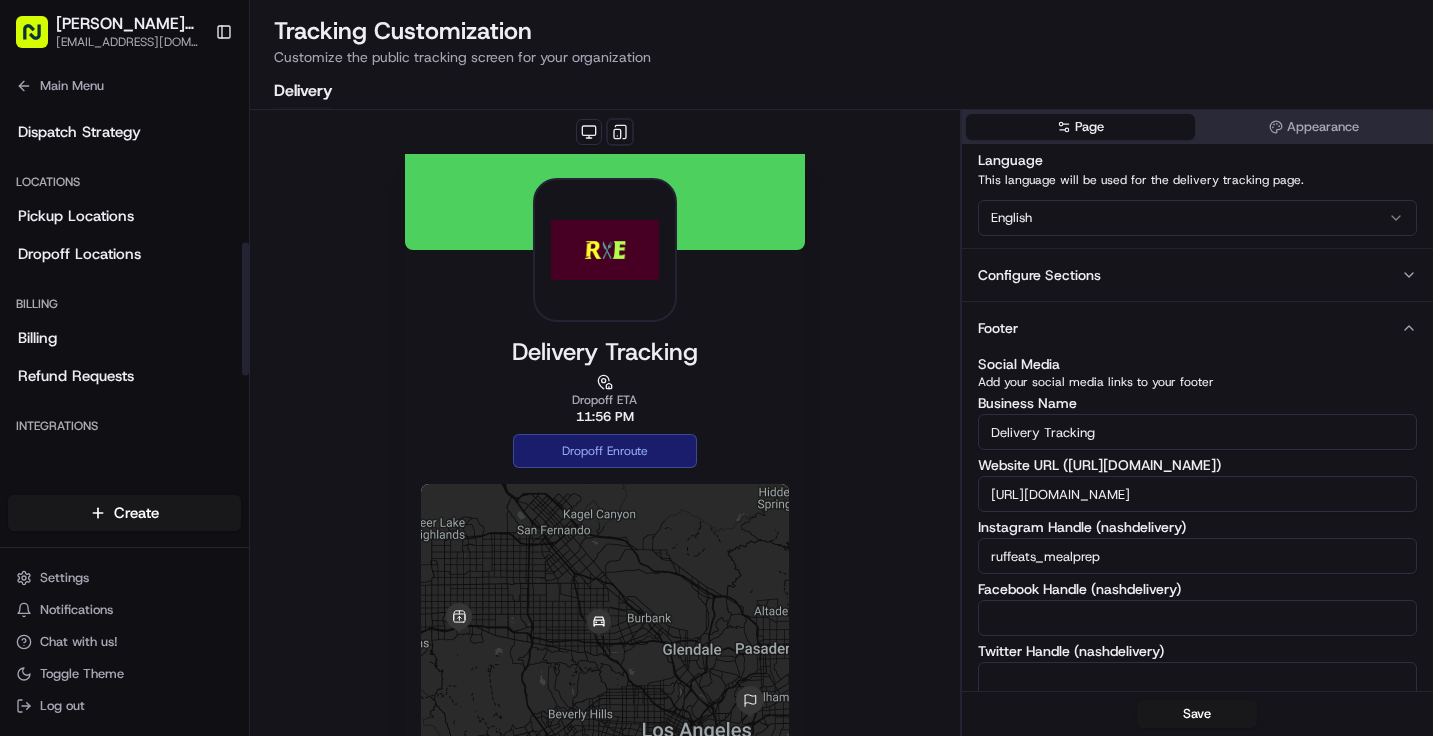 scroll, scrollTop: 362, scrollLeft: 0, axis: vertical 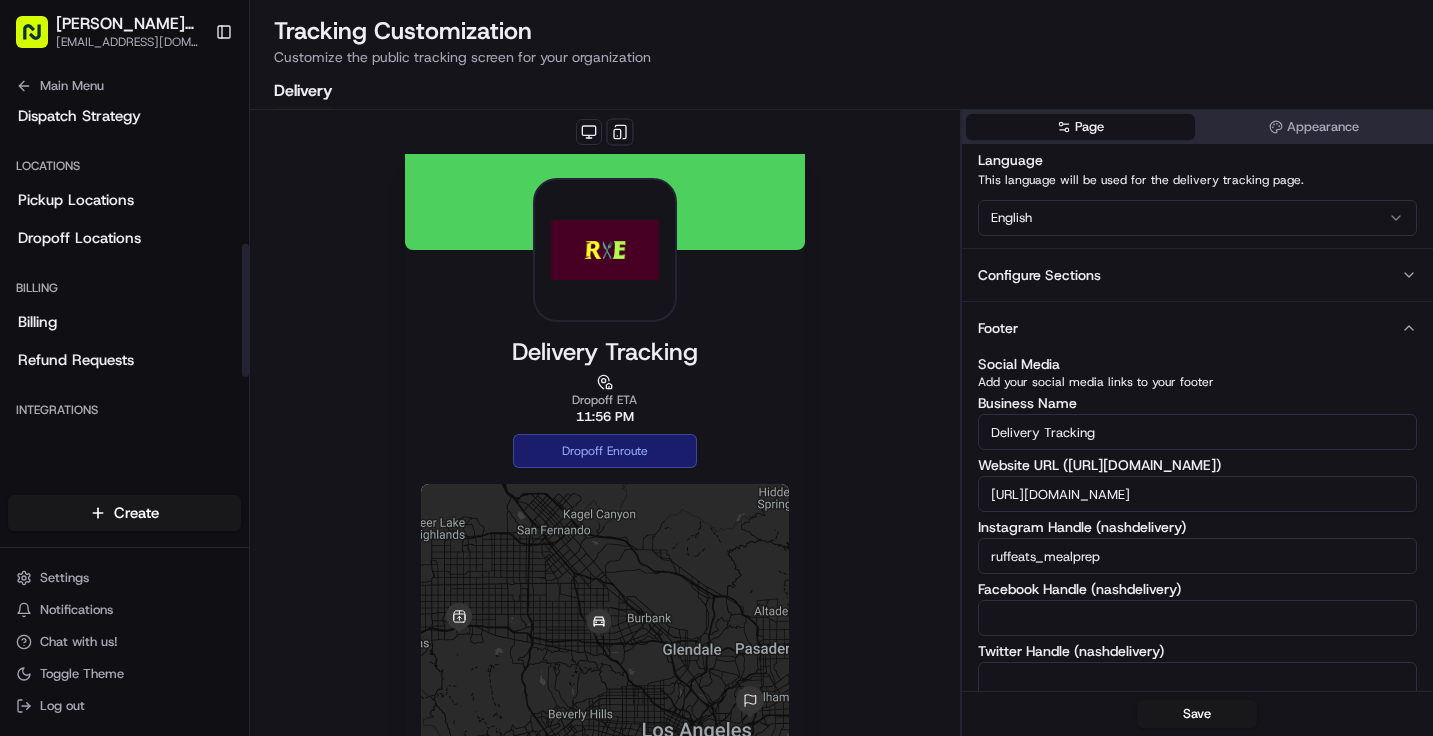 click on "Dropoff Locations" at bounding box center (79, 238) 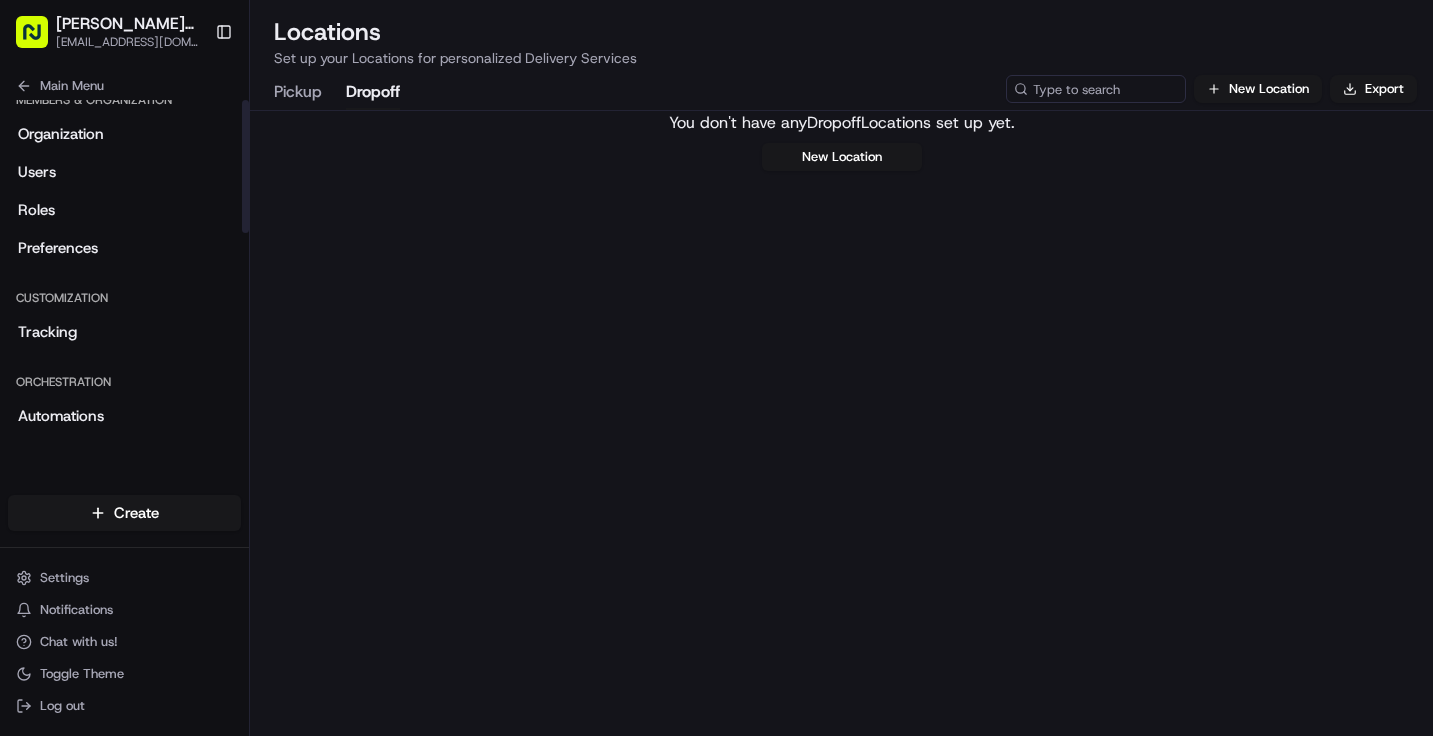 scroll, scrollTop: 0, scrollLeft: 0, axis: both 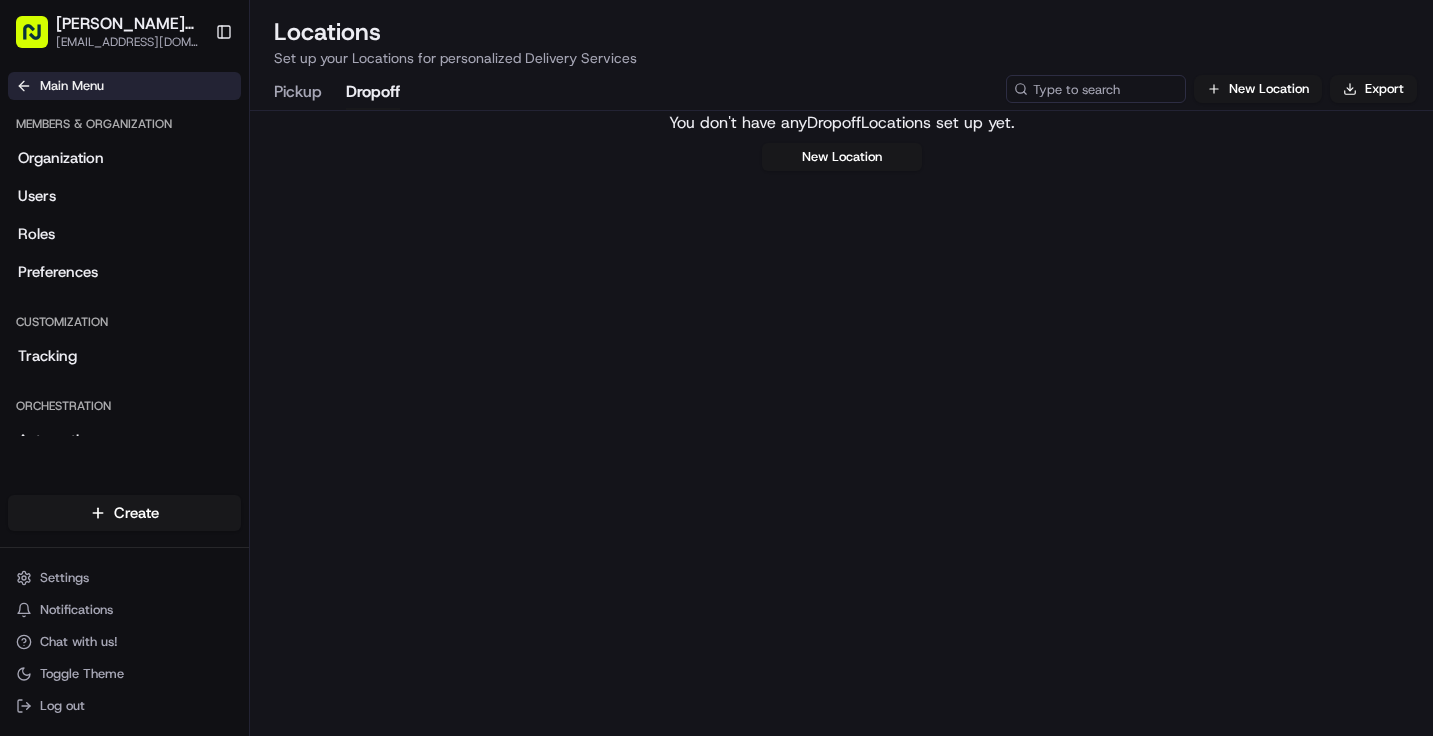 click 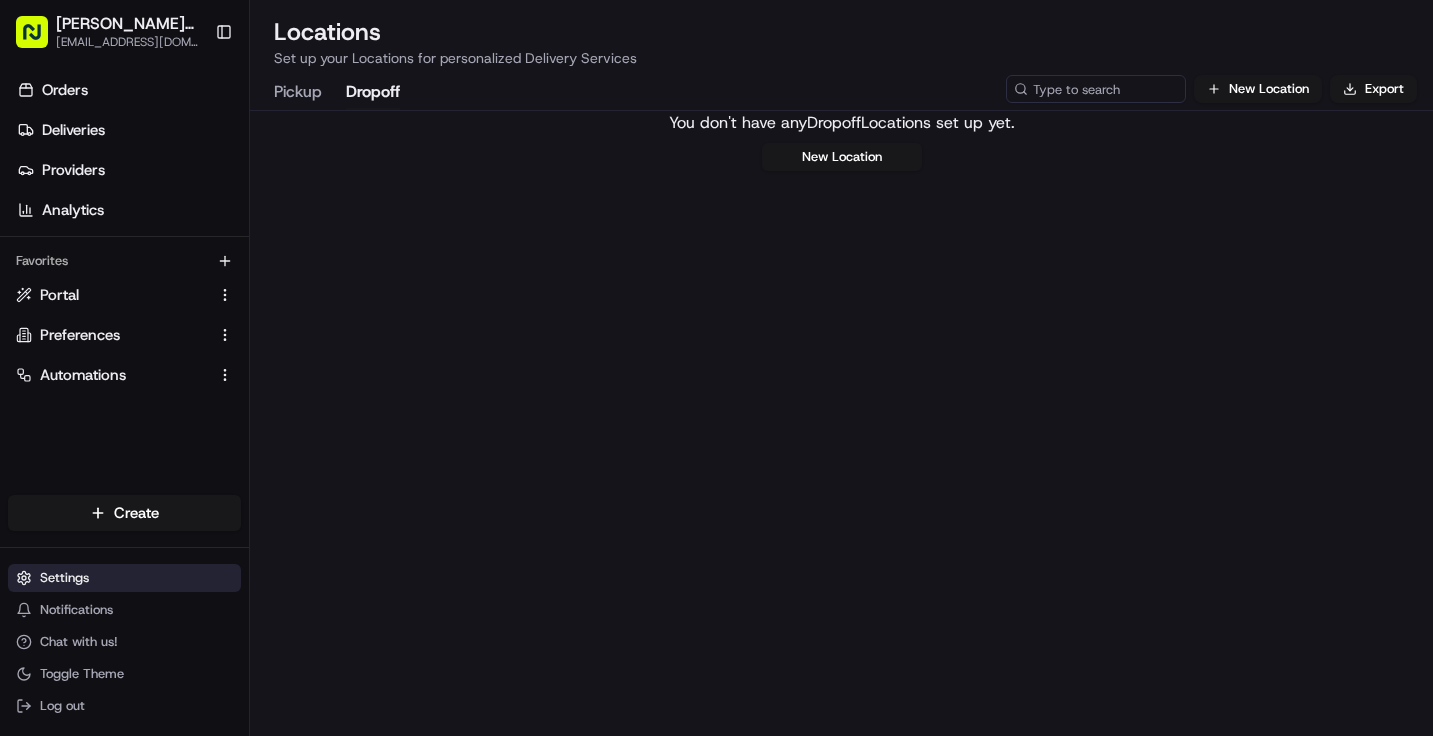 click on "Settings" at bounding box center (64, 578) 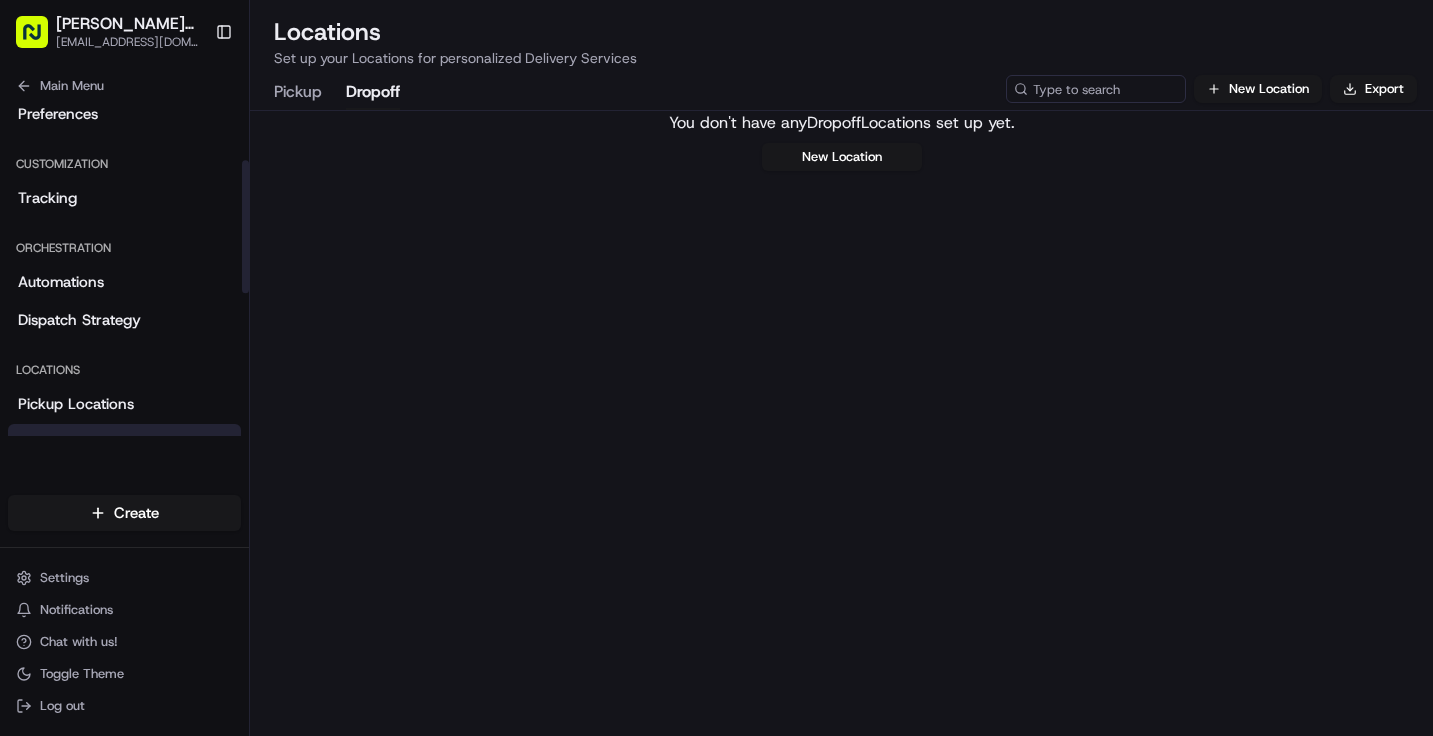scroll, scrollTop: 140, scrollLeft: 0, axis: vertical 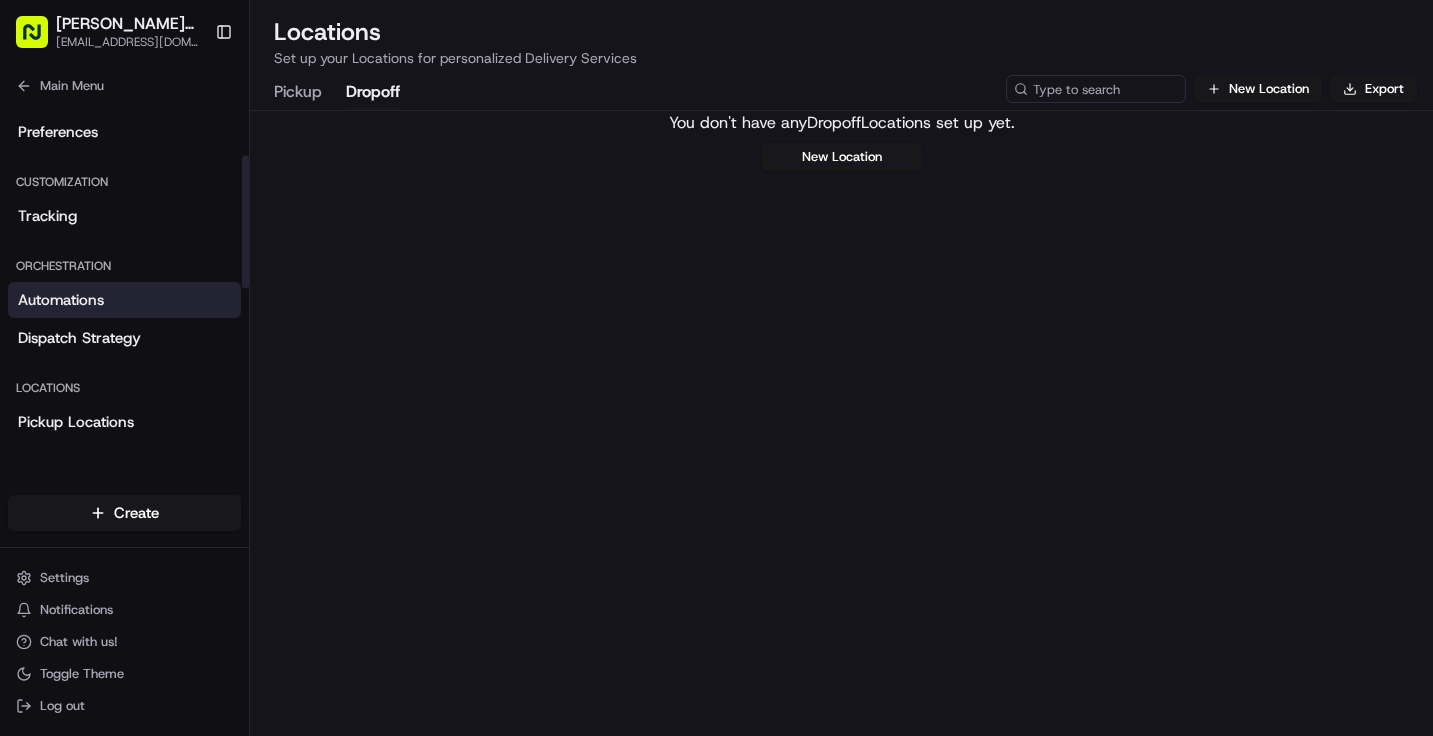 click on "Automations" at bounding box center [124, 300] 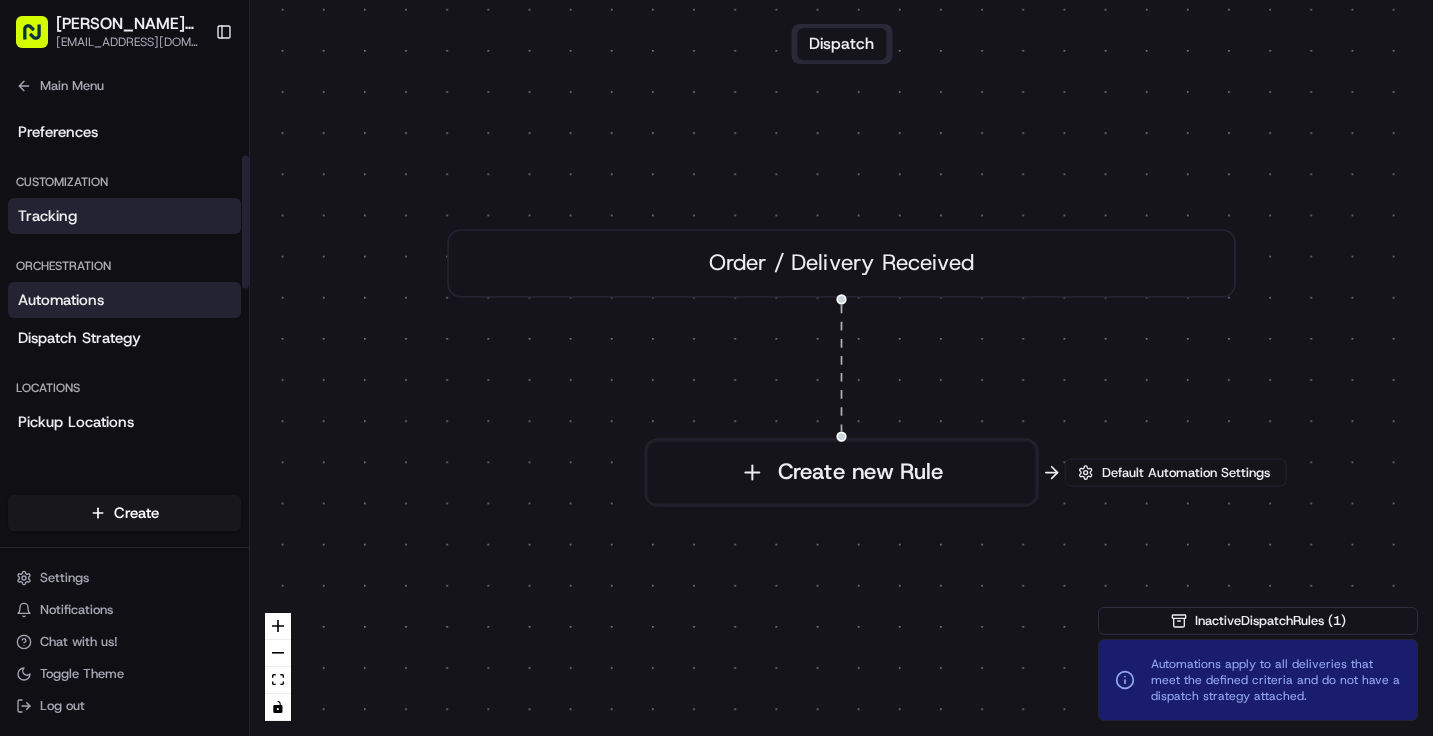 click on "Tracking" at bounding box center [124, 216] 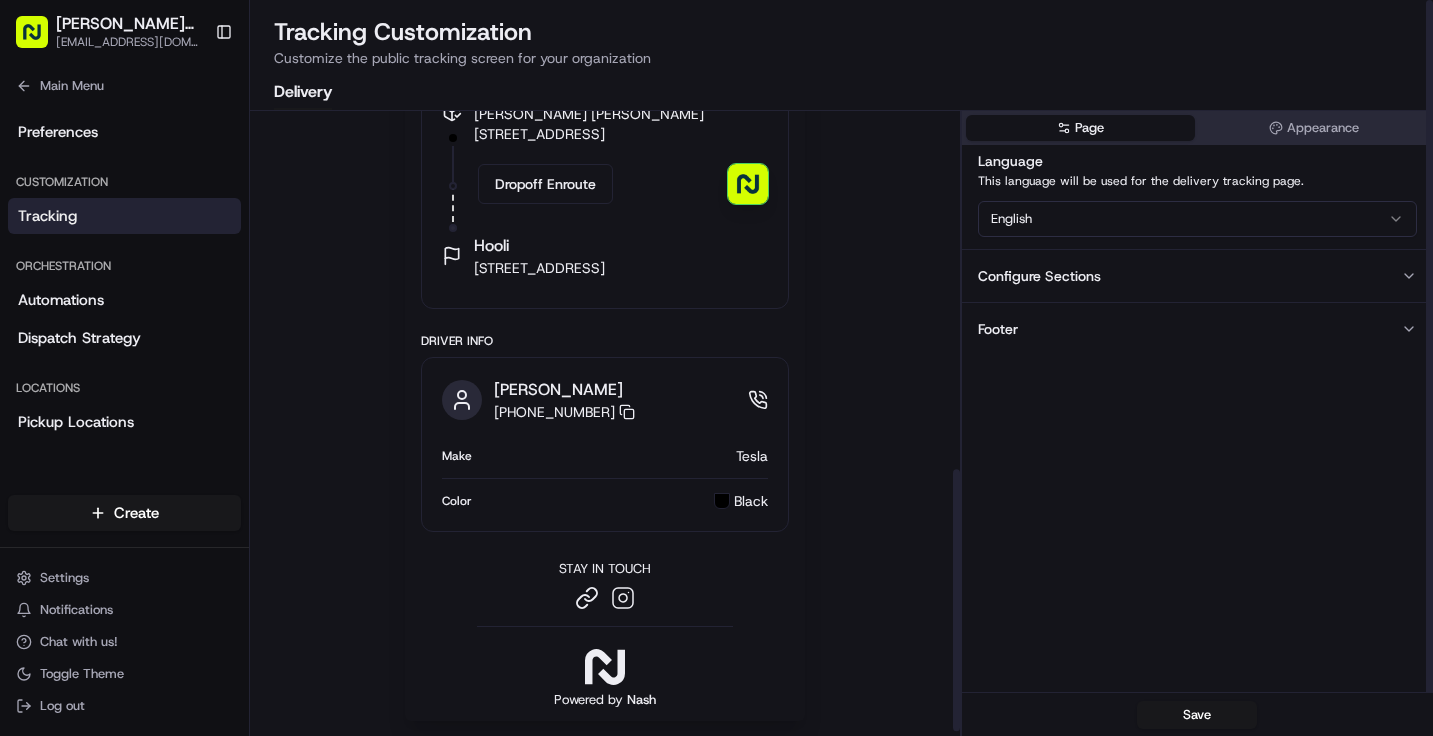 scroll, scrollTop: 870, scrollLeft: 0, axis: vertical 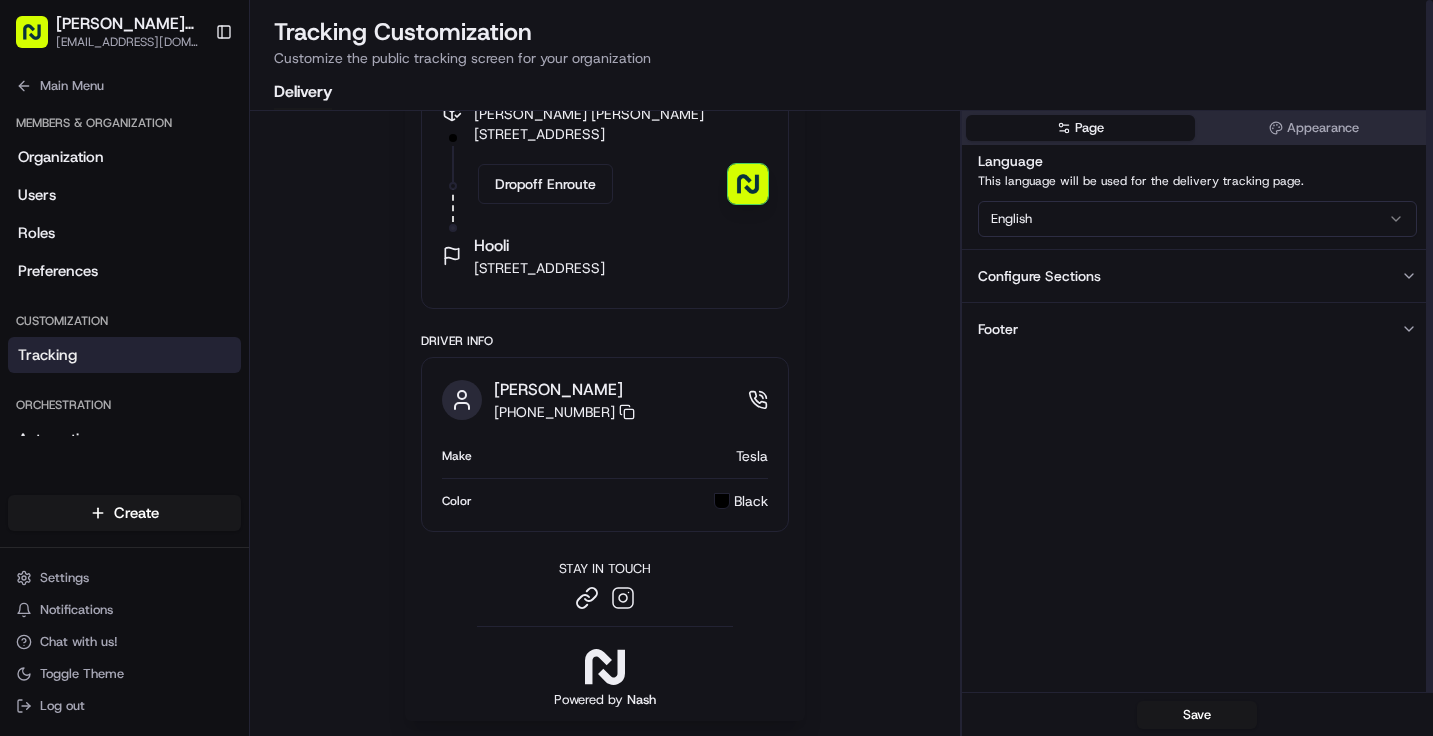 click on "Configure Sections" at bounding box center [1197, 275] 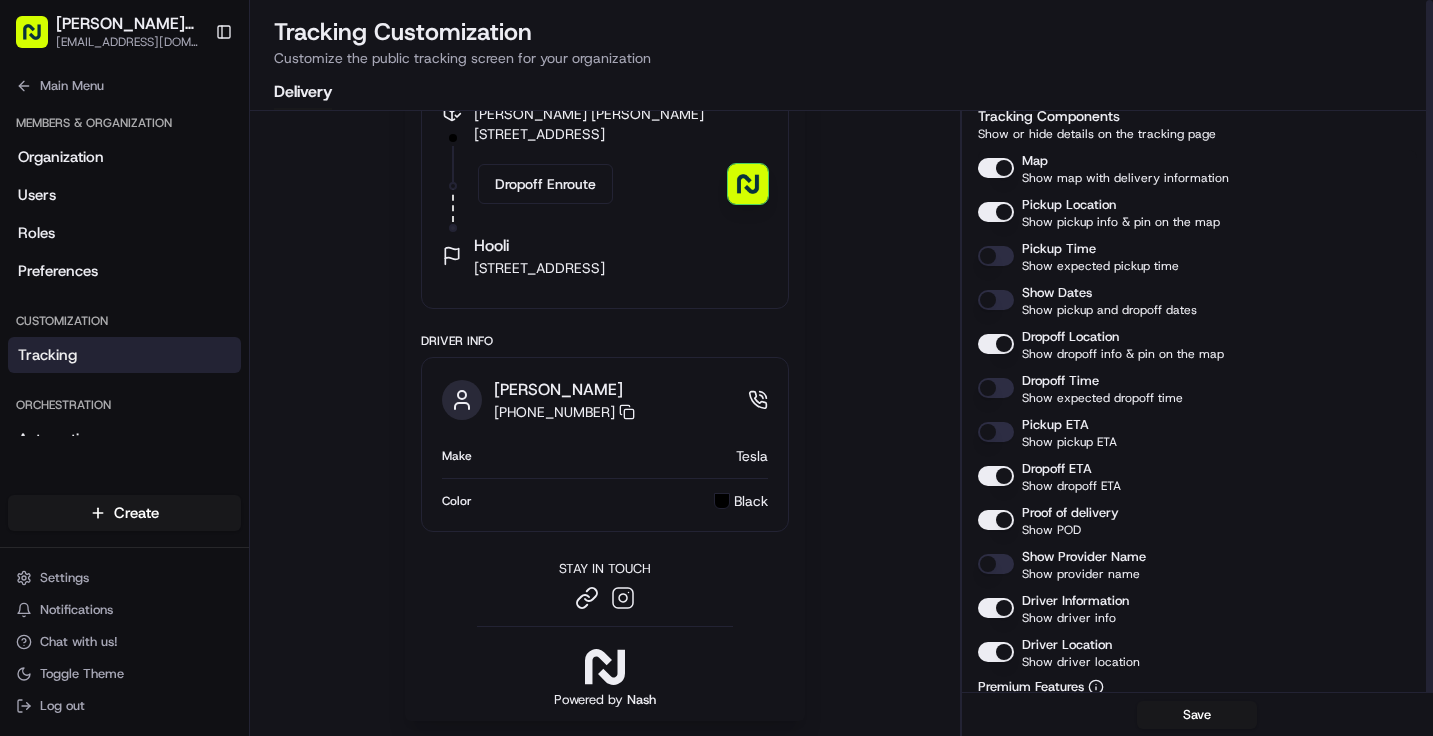 scroll, scrollTop: 198, scrollLeft: 0, axis: vertical 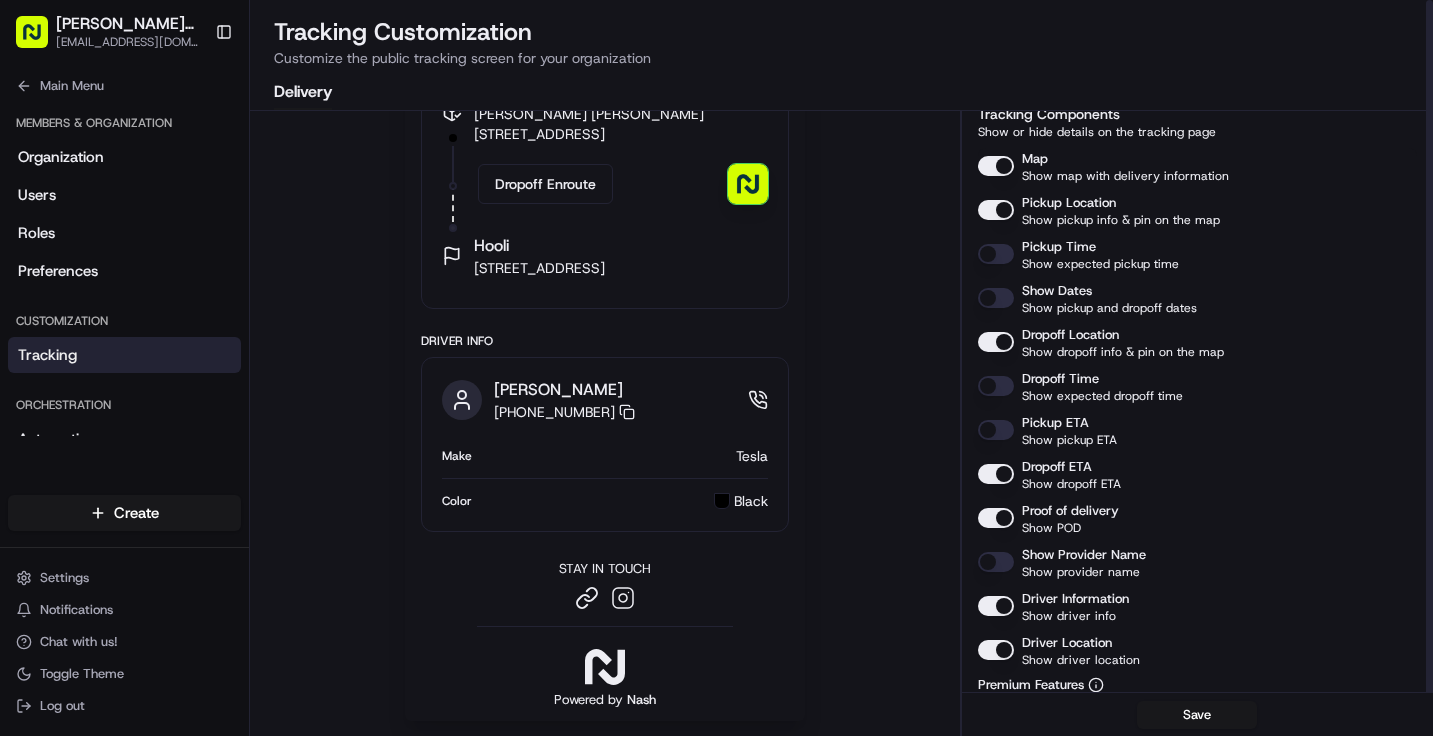 click on "Proof of delivery" at bounding box center (996, 518) 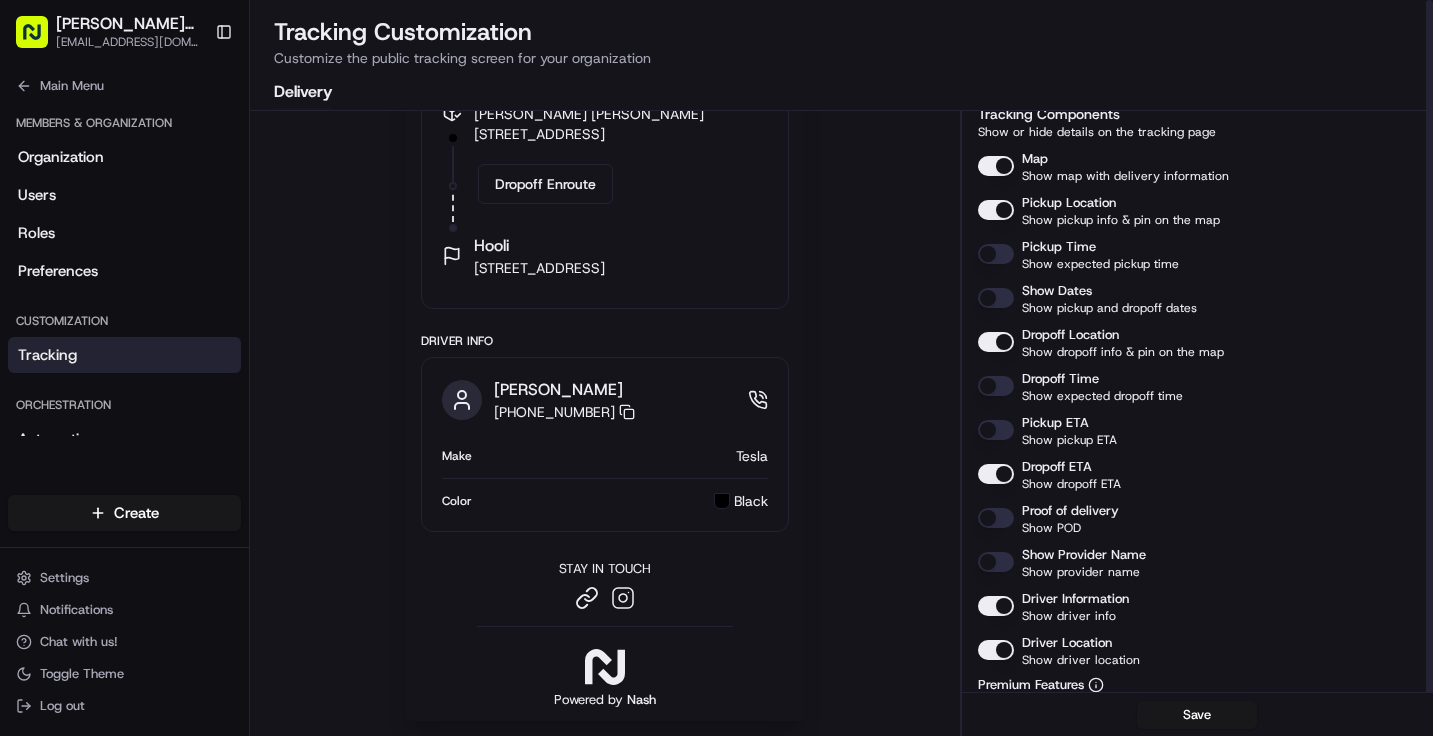 click on "Proof of delivery" at bounding box center [996, 518] 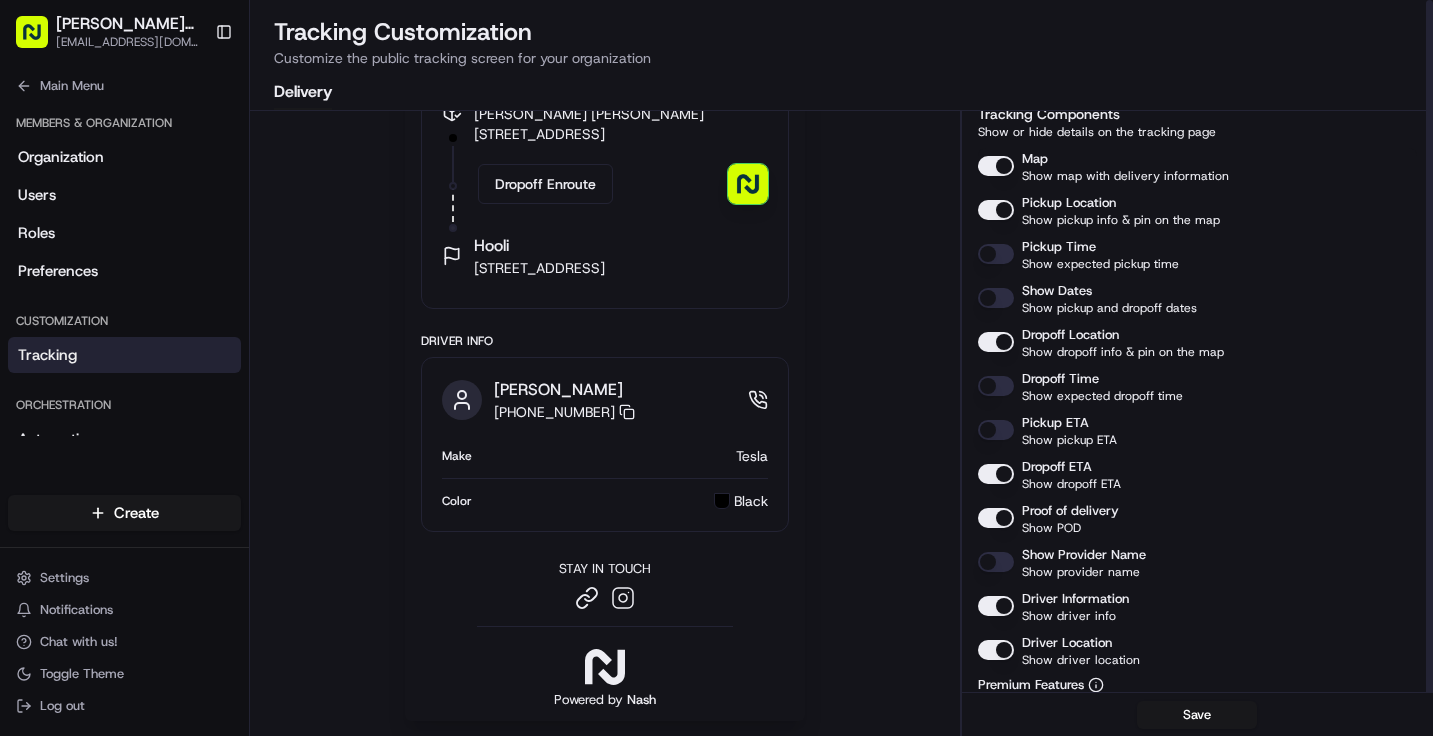 click at bounding box center [748, 184] 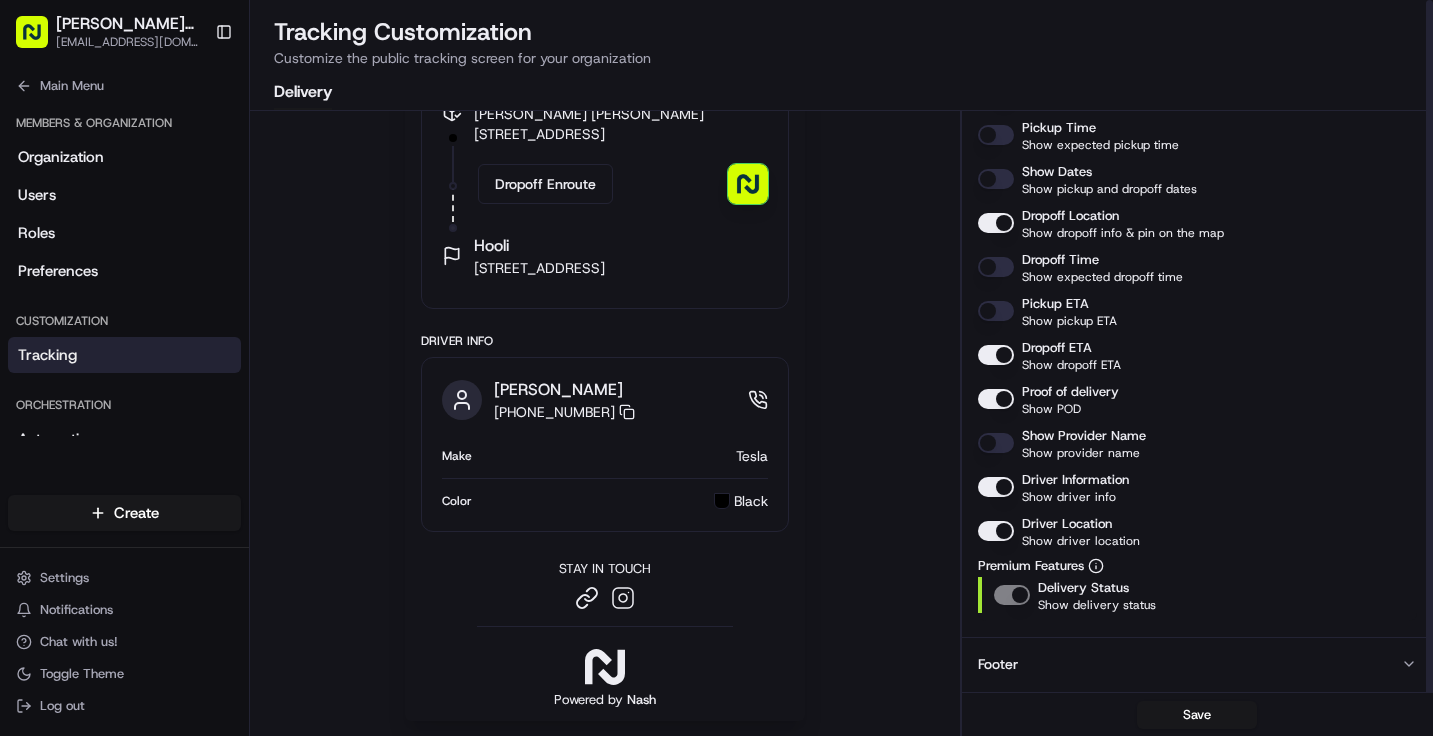 scroll, scrollTop: 319, scrollLeft: 0, axis: vertical 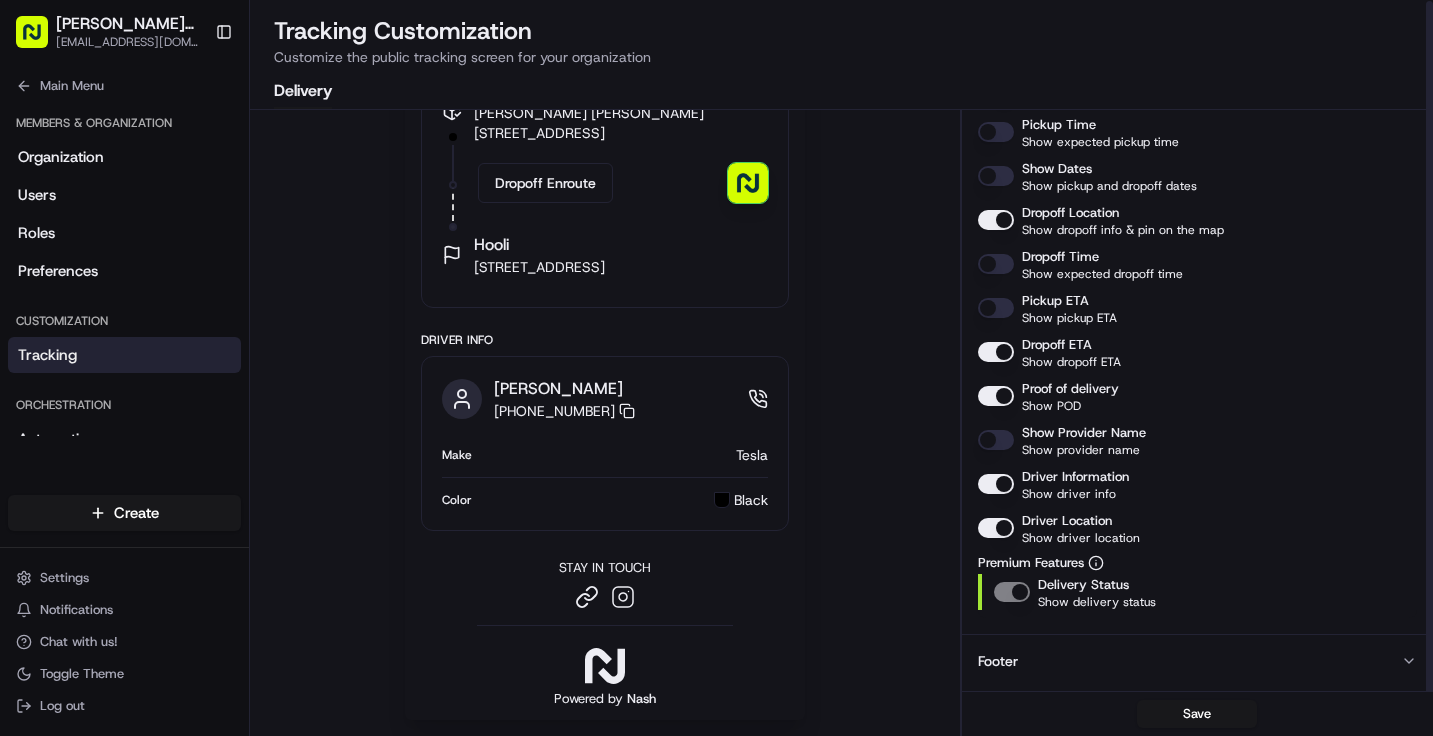 click on "Footer" at bounding box center (1197, 660) 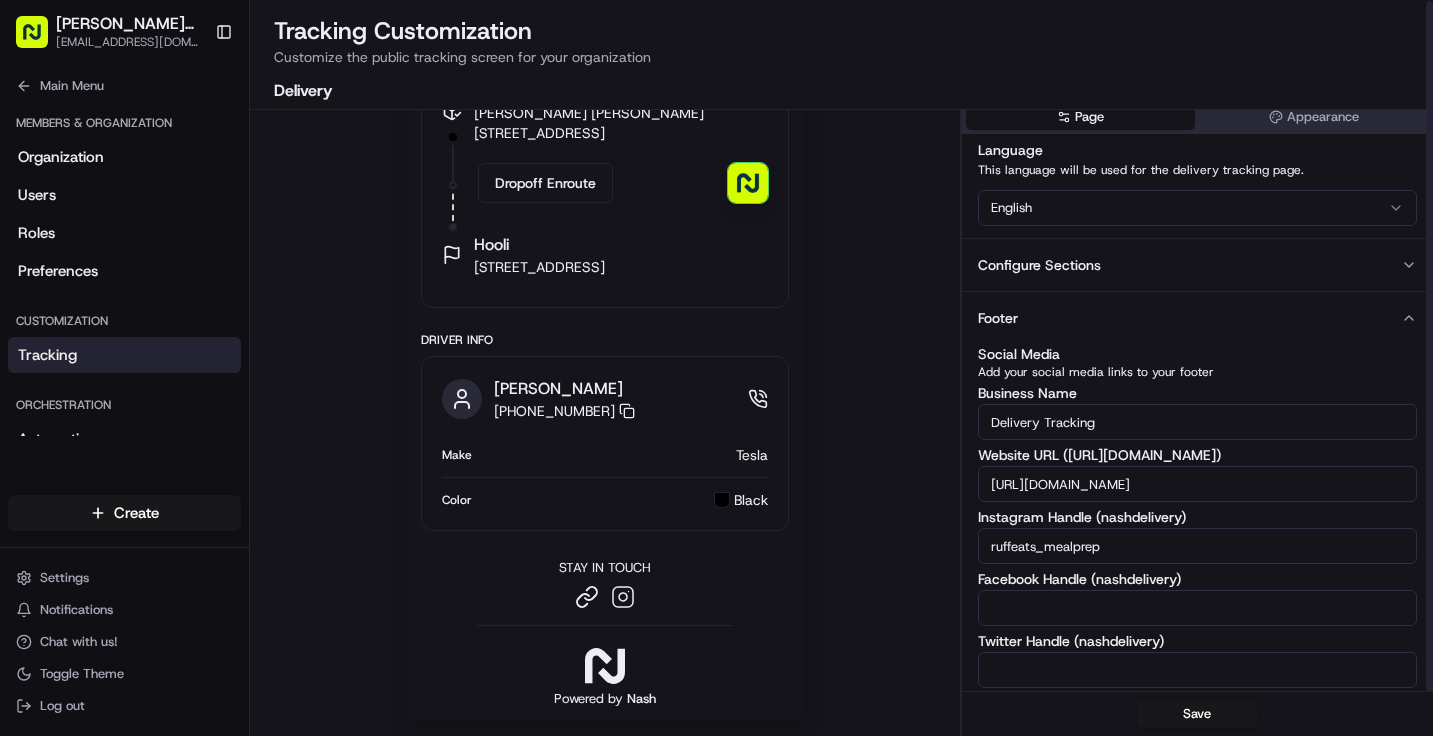 scroll, scrollTop: 0, scrollLeft: 0, axis: both 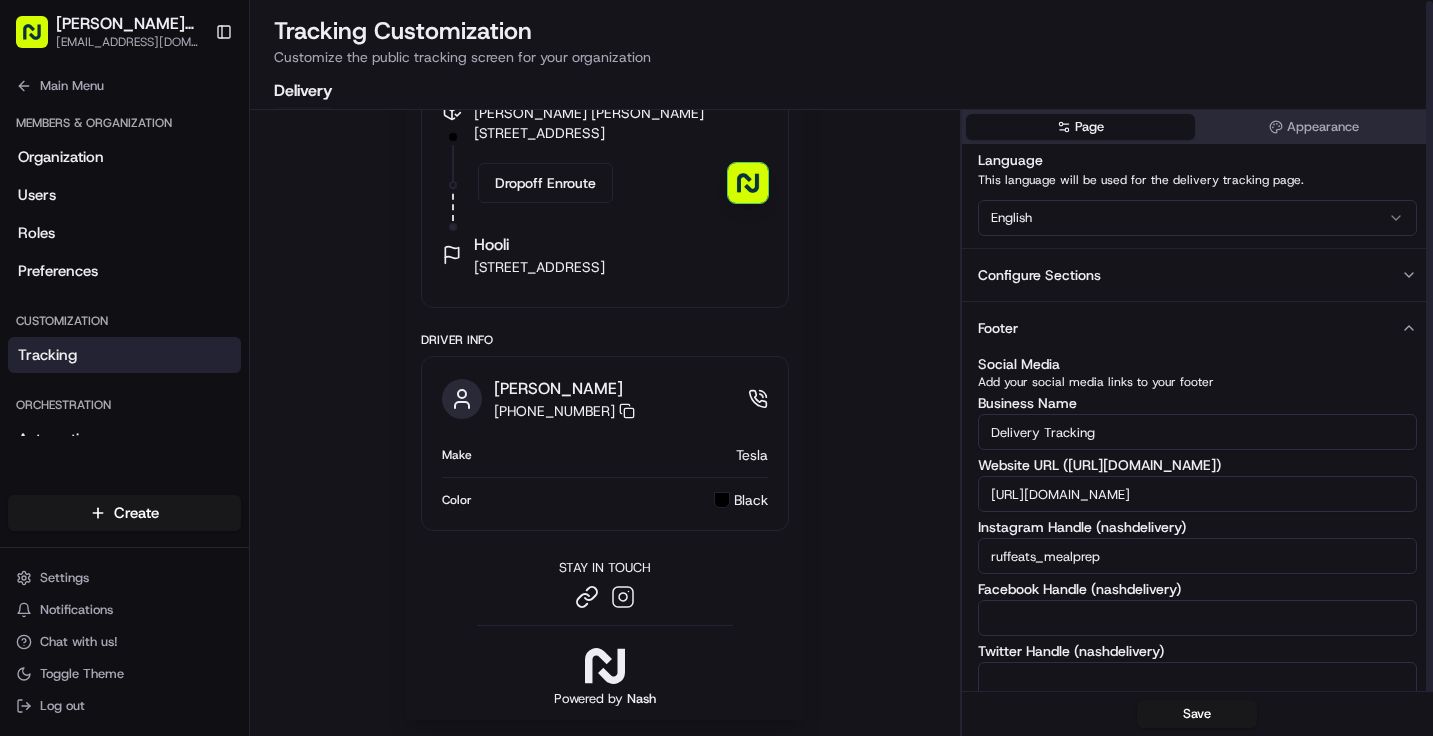 click on "Configure Sections" at bounding box center (1039, 275) 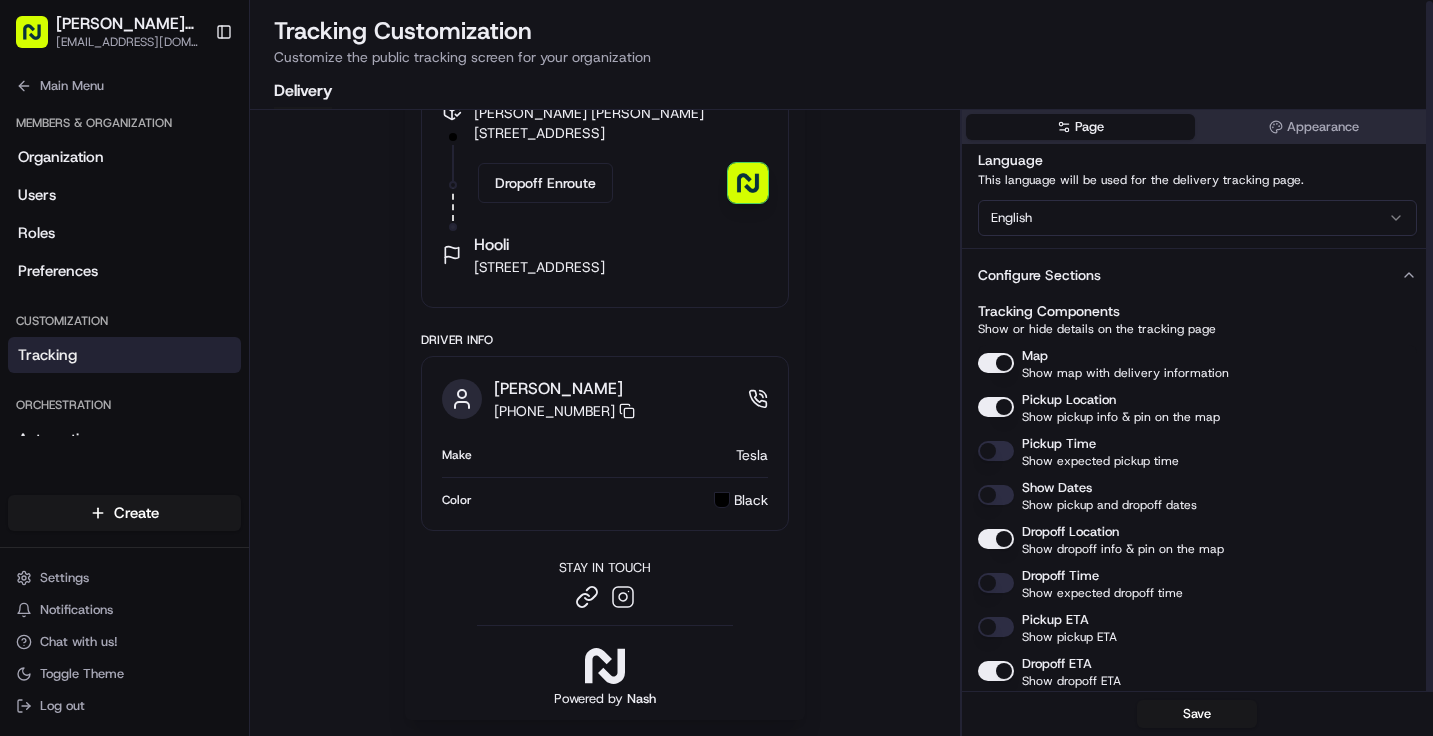 click on "Pickup Location" at bounding box center [996, 407] 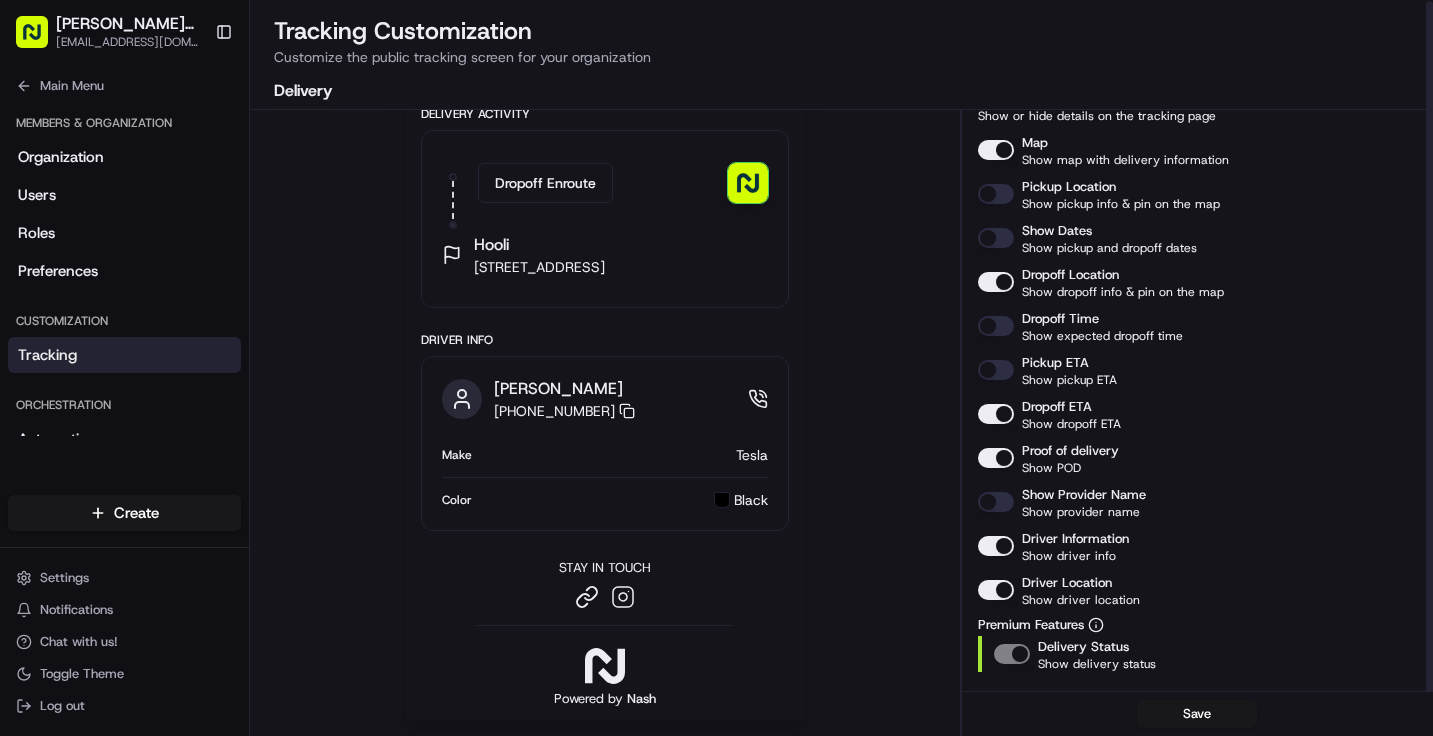 scroll, scrollTop: 233, scrollLeft: 0, axis: vertical 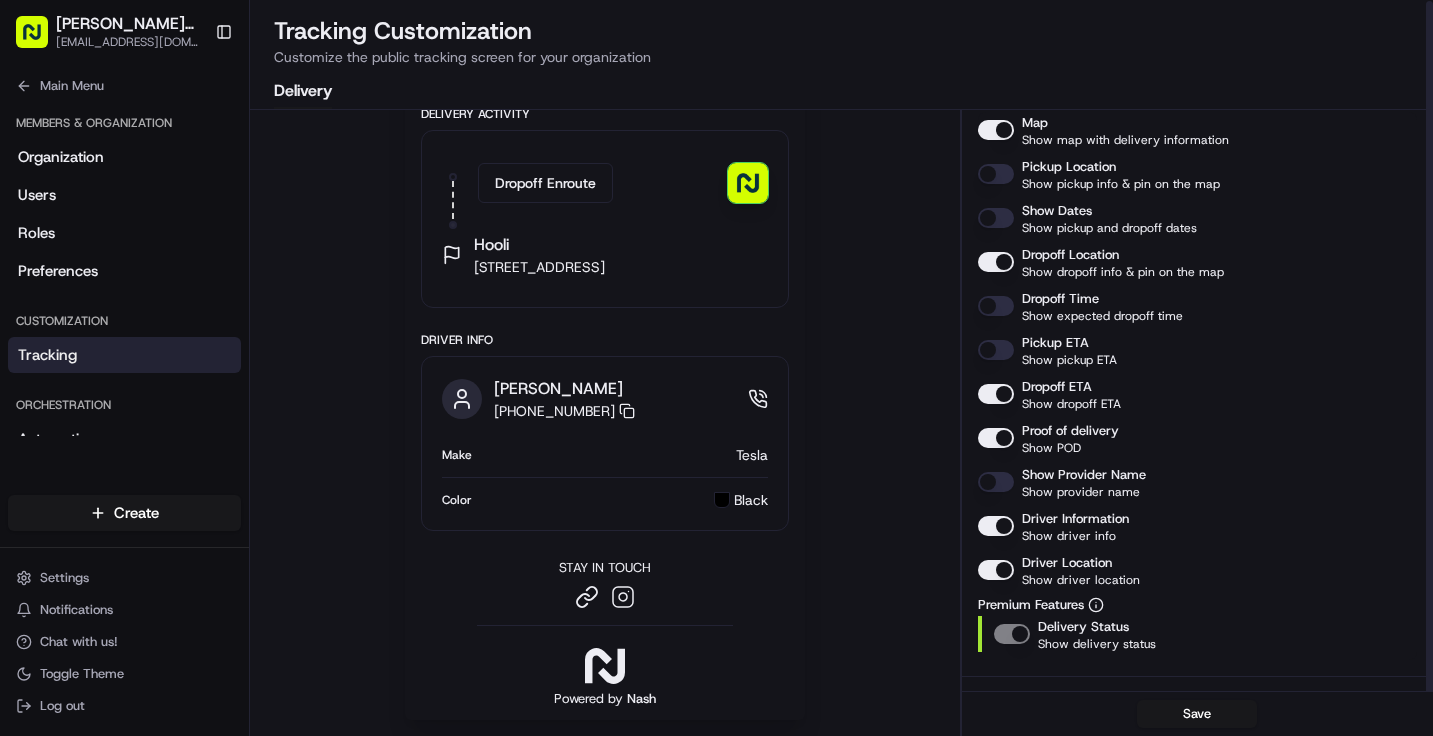click on "Driver Information" at bounding box center (996, 526) 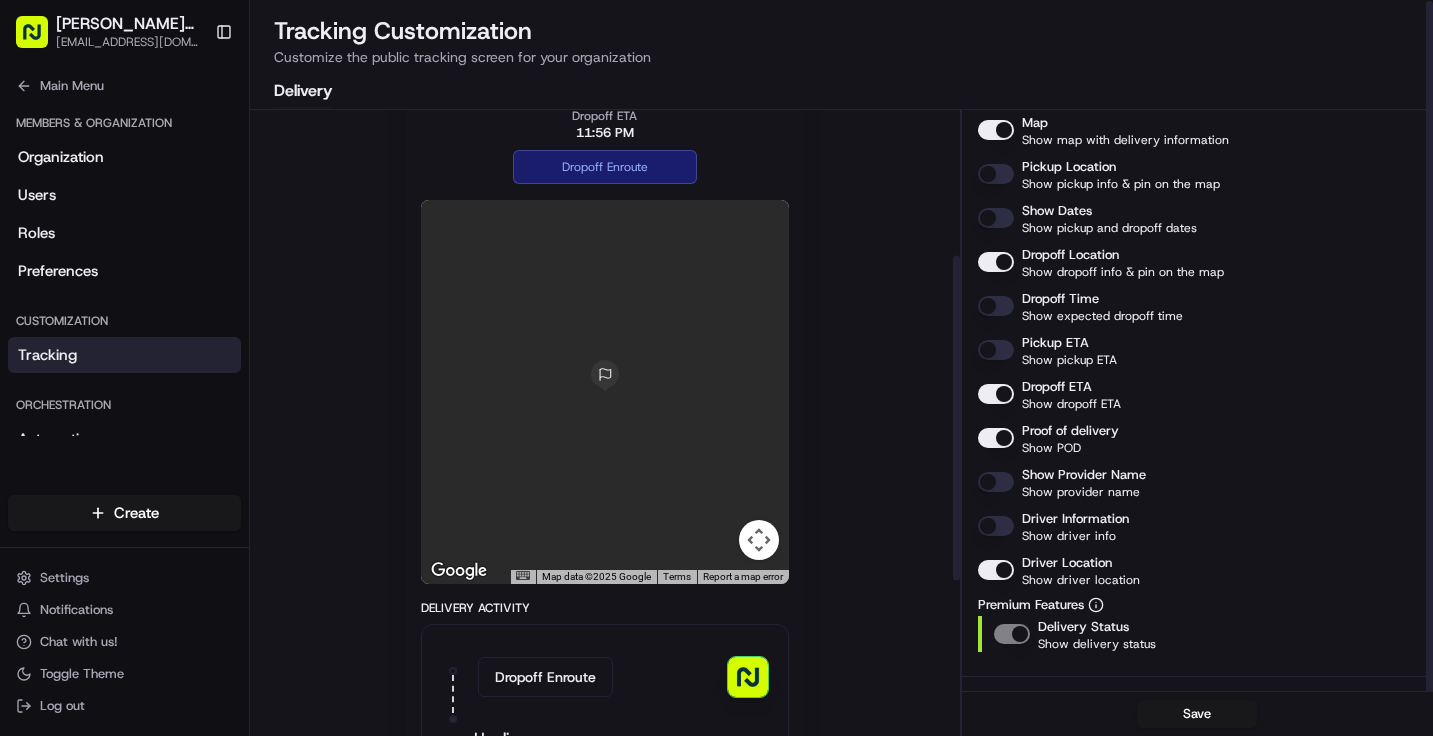 scroll, scrollTop: 281, scrollLeft: 0, axis: vertical 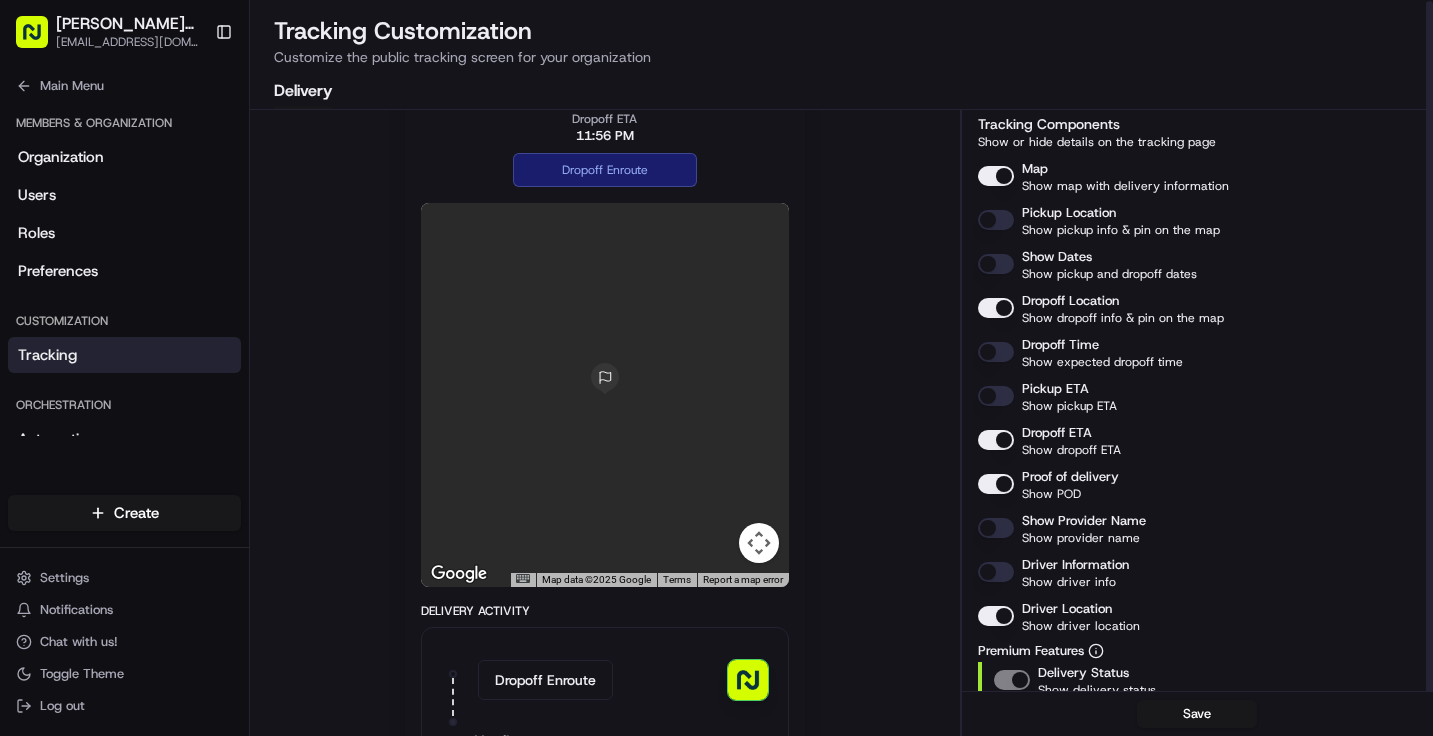 click on "Map" at bounding box center (996, 176) 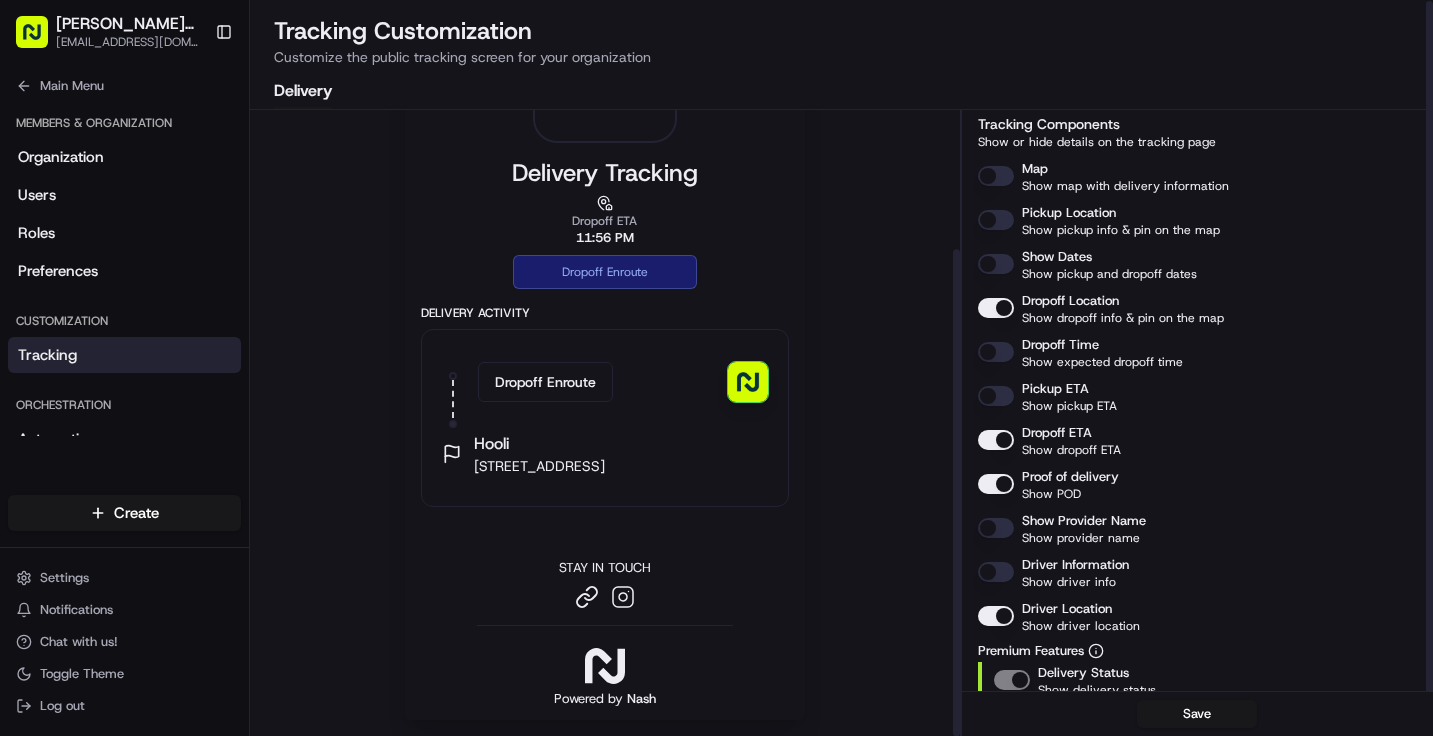 scroll, scrollTop: 179, scrollLeft: 0, axis: vertical 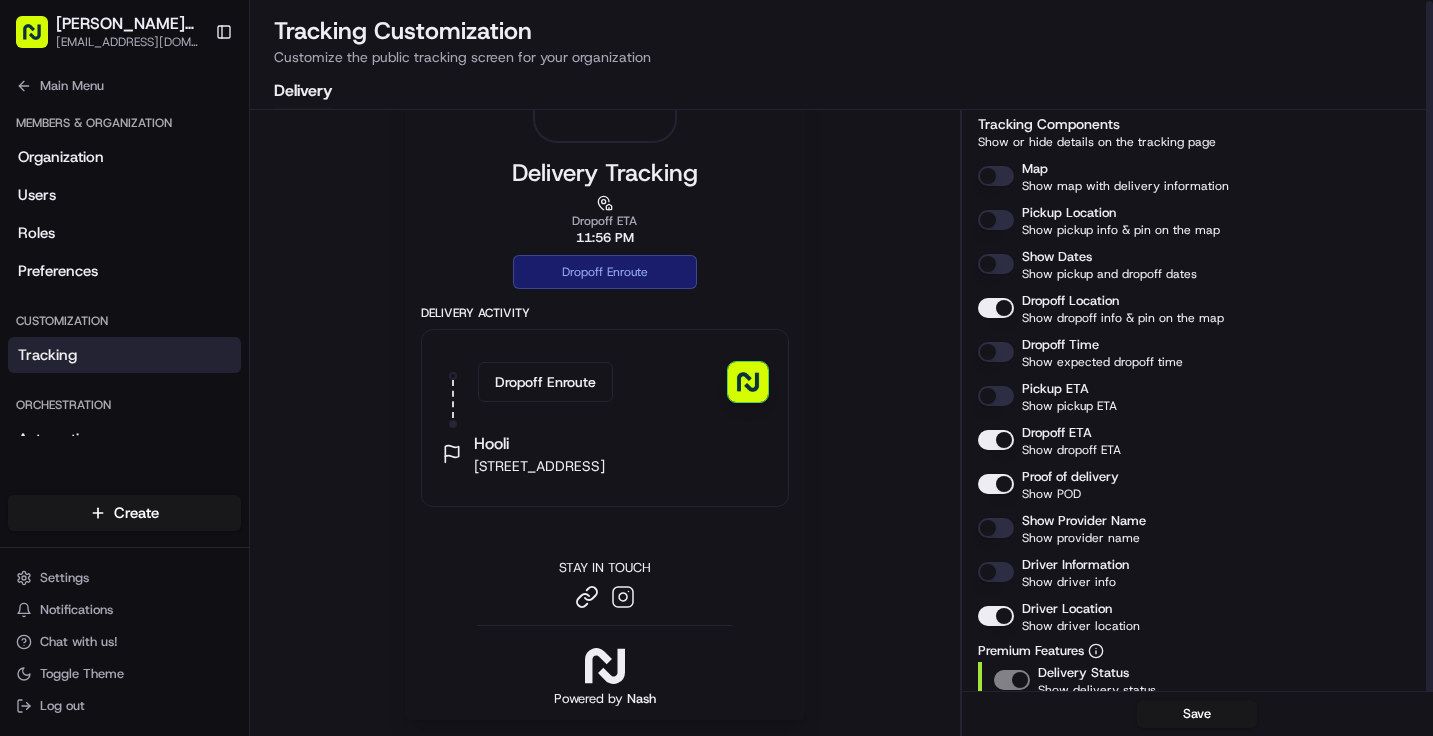 click on "Map" at bounding box center (996, 176) 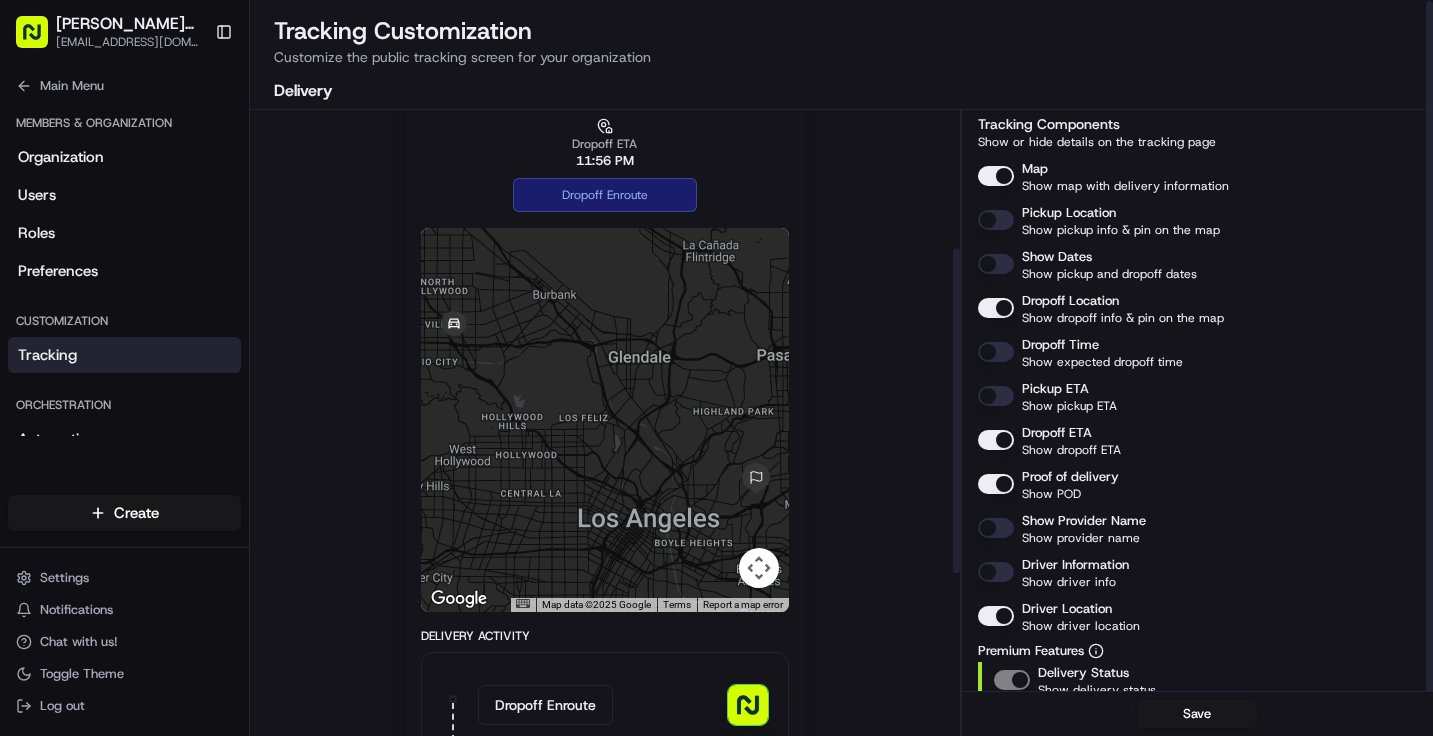 scroll, scrollTop: 266, scrollLeft: 0, axis: vertical 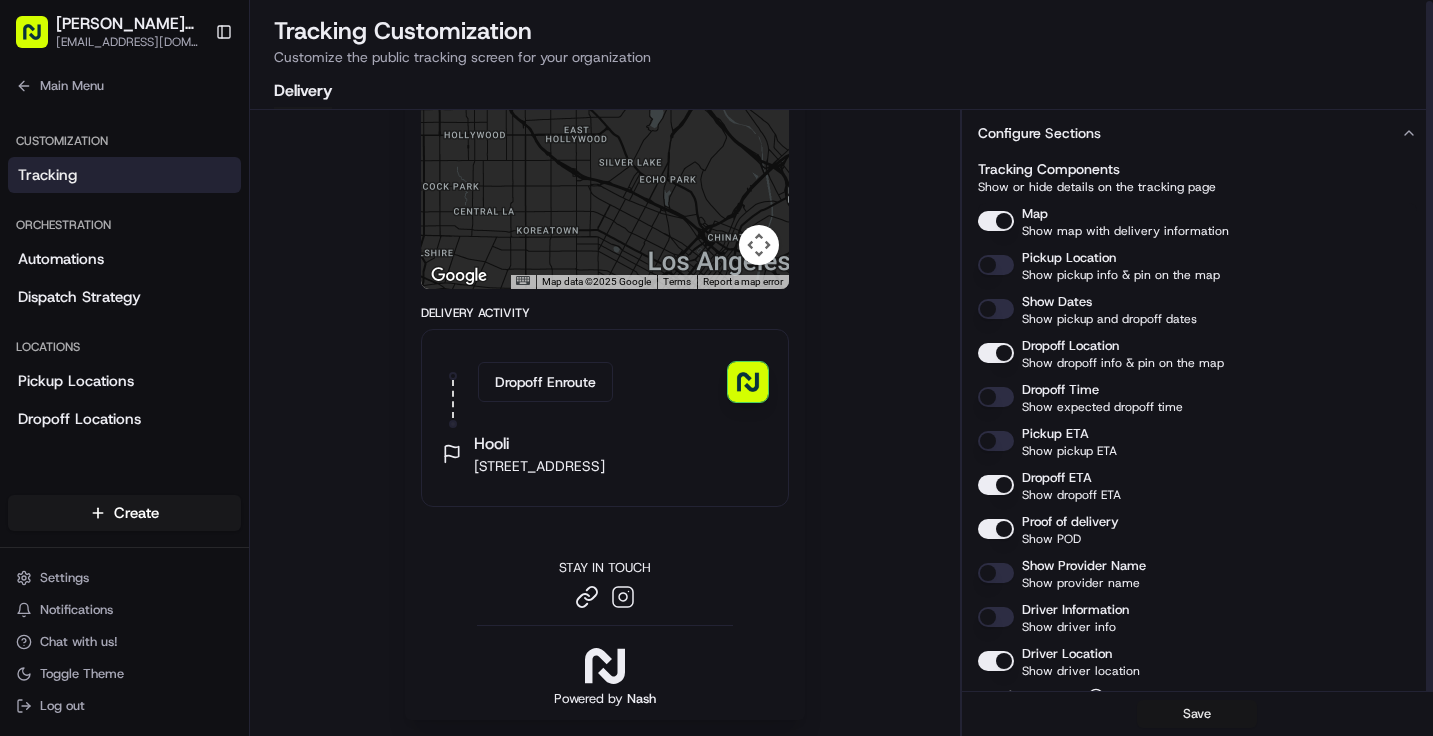 click on "Save" at bounding box center (1197, 714) 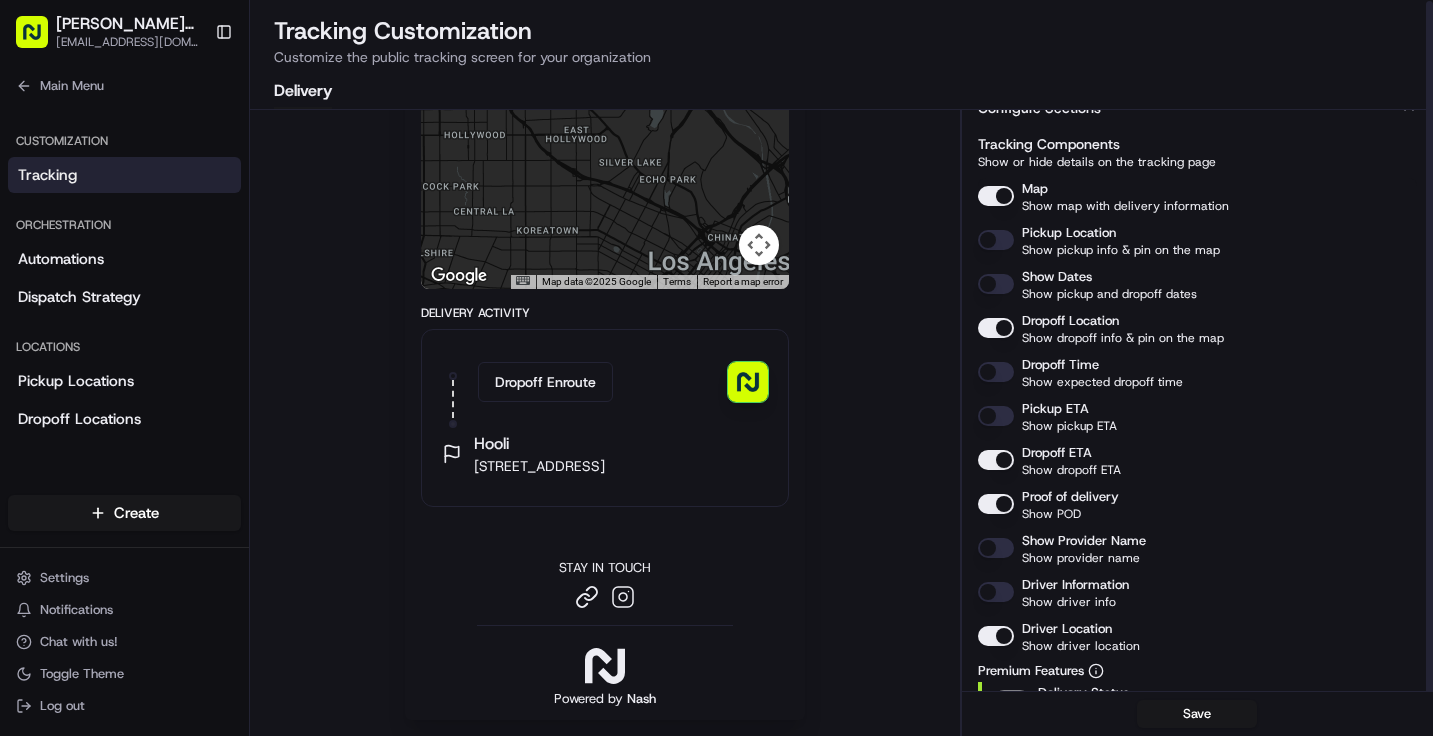 scroll, scrollTop: 168, scrollLeft: 0, axis: vertical 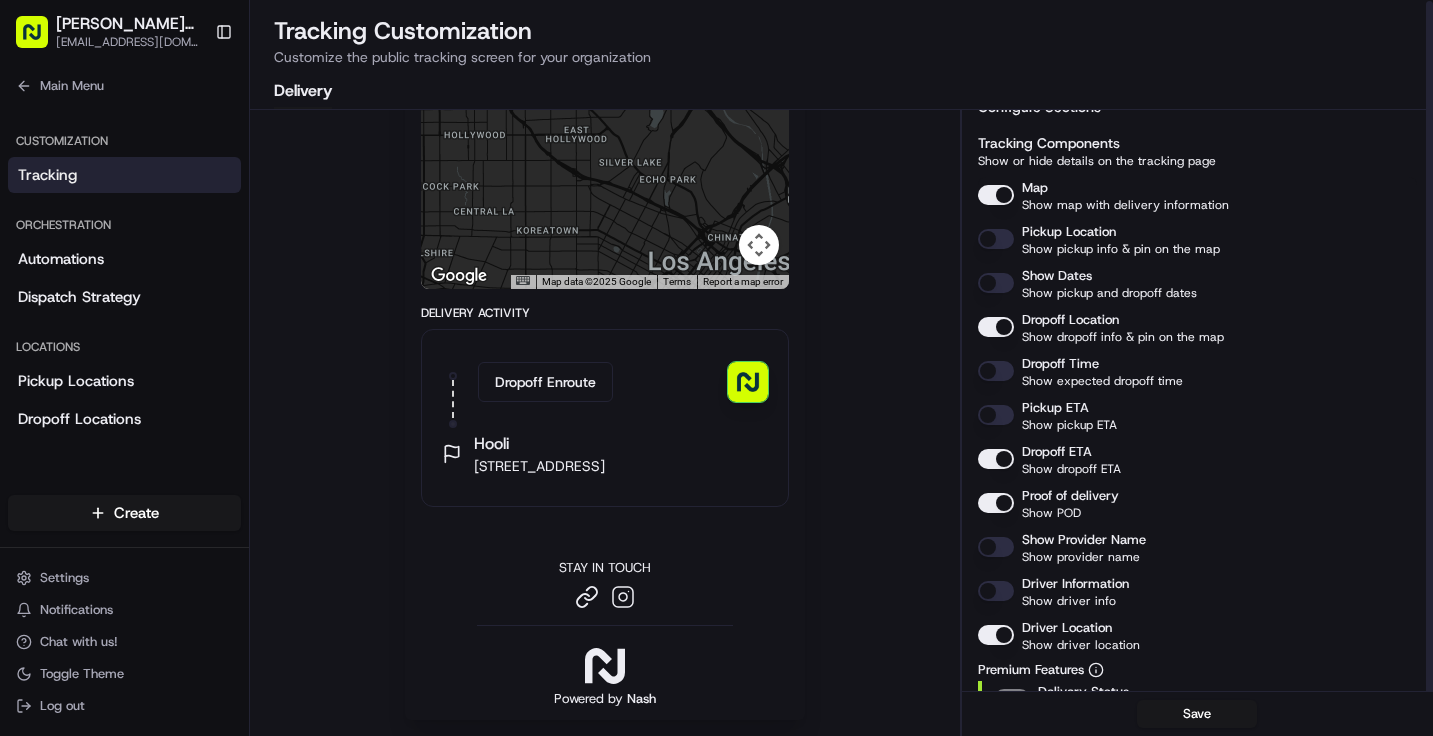 click on "Dropoff Time" at bounding box center [996, 371] 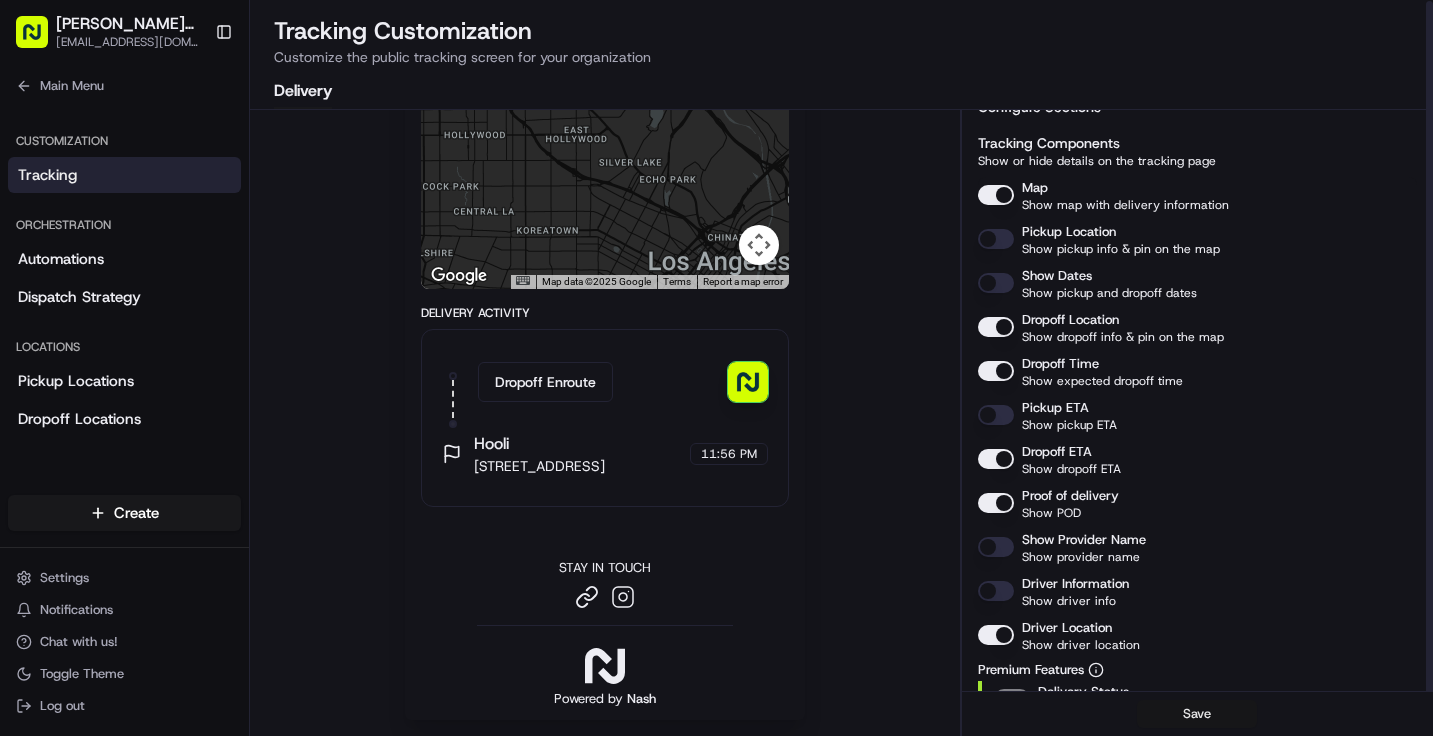 click on "Save" at bounding box center [1197, 714] 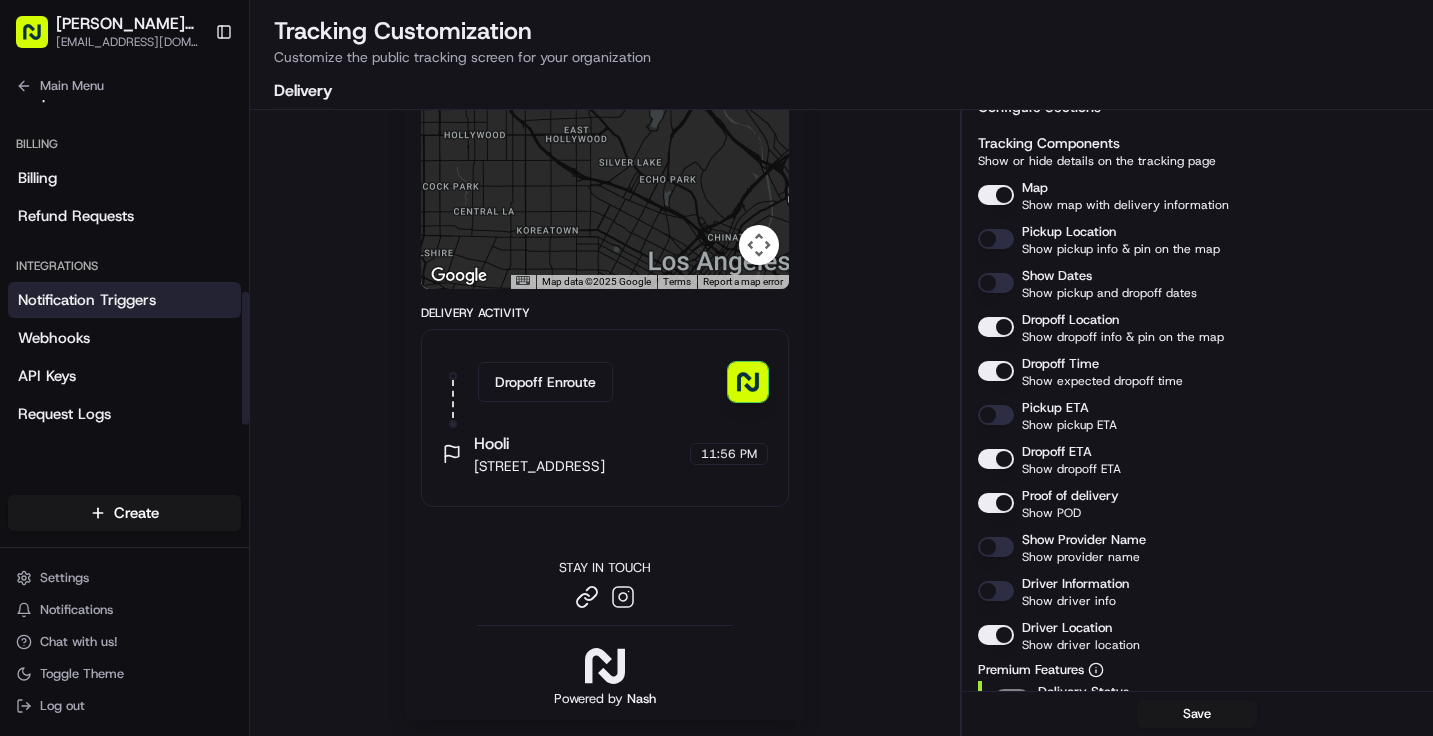 scroll, scrollTop: 510, scrollLeft: 0, axis: vertical 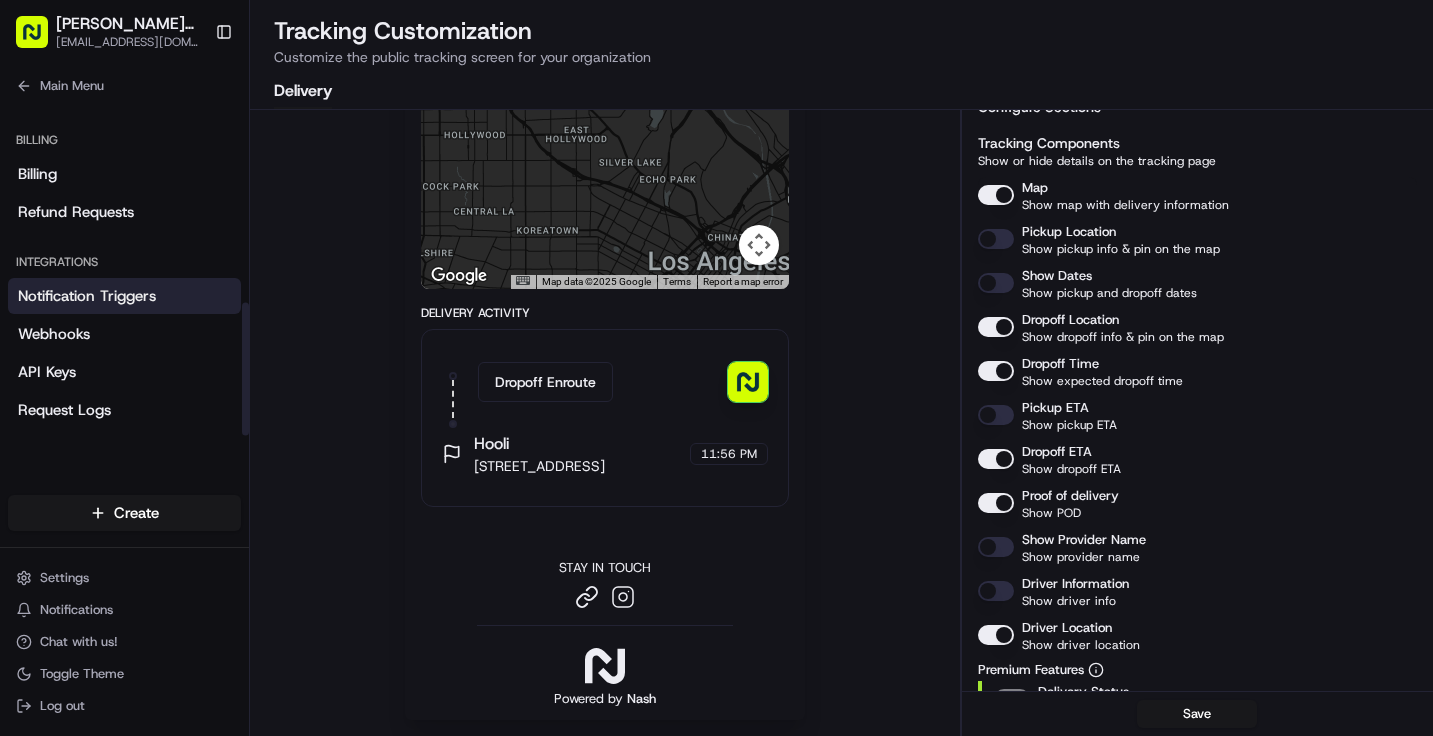 click on "Notification Triggers" at bounding box center [87, 296] 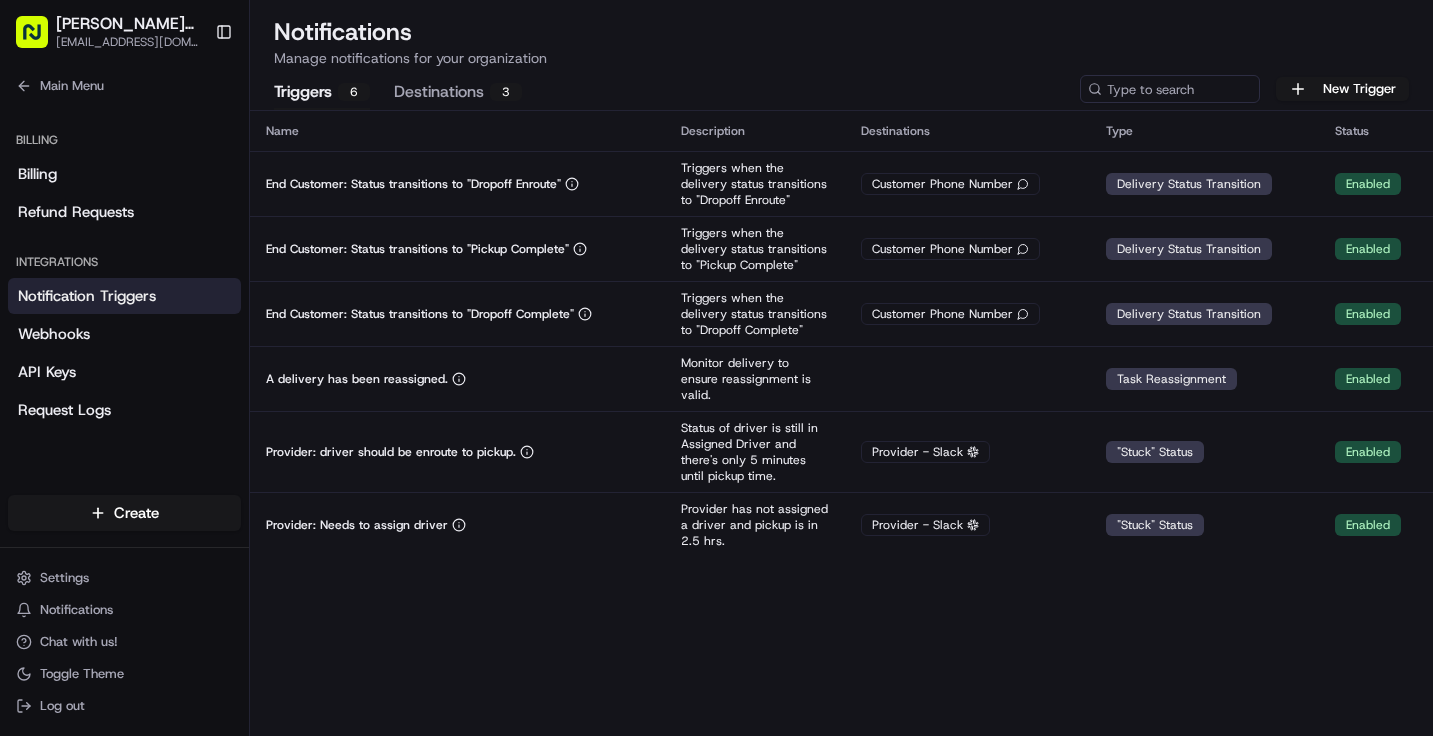 click on "Destinations 3" at bounding box center (458, 93) 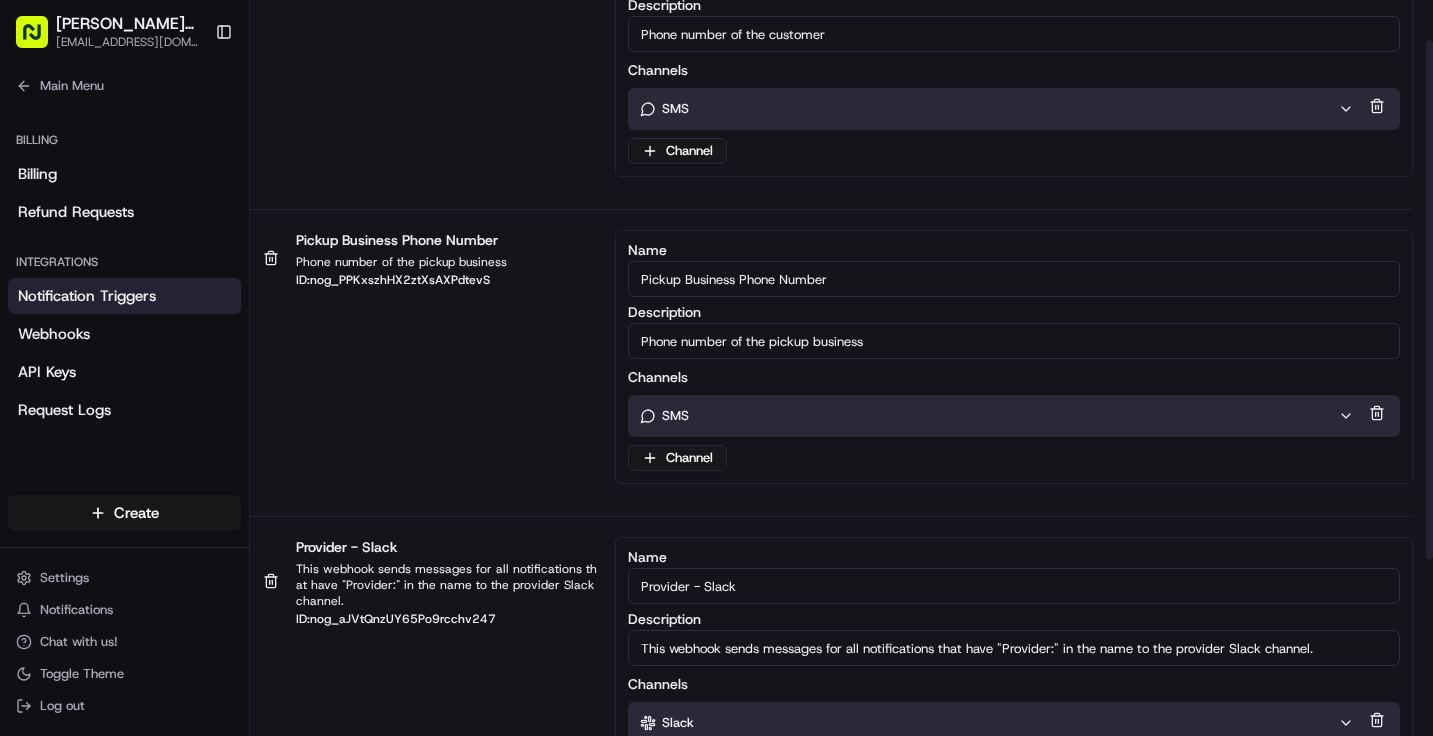 scroll, scrollTop: 0, scrollLeft: 0, axis: both 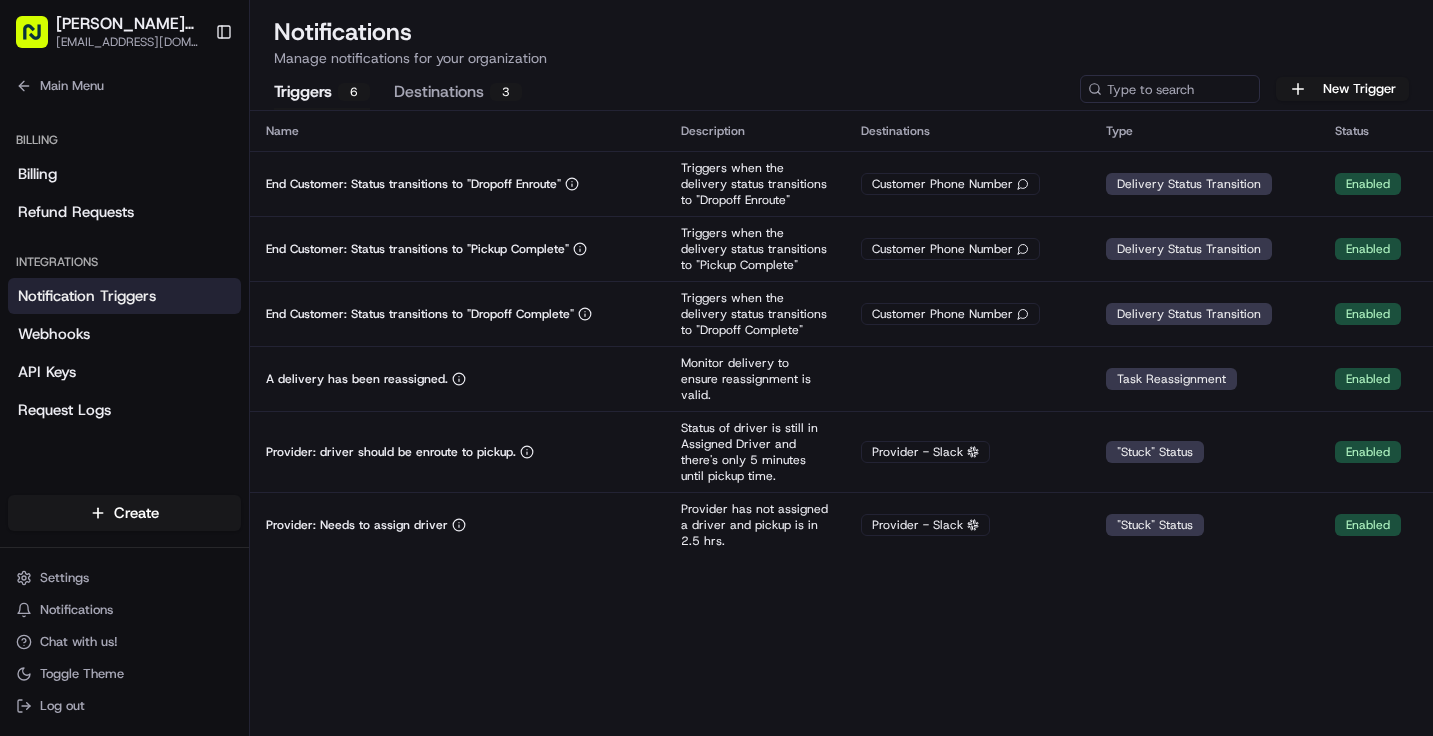 click on "Triggers 6" at bounding box center (322, 93) 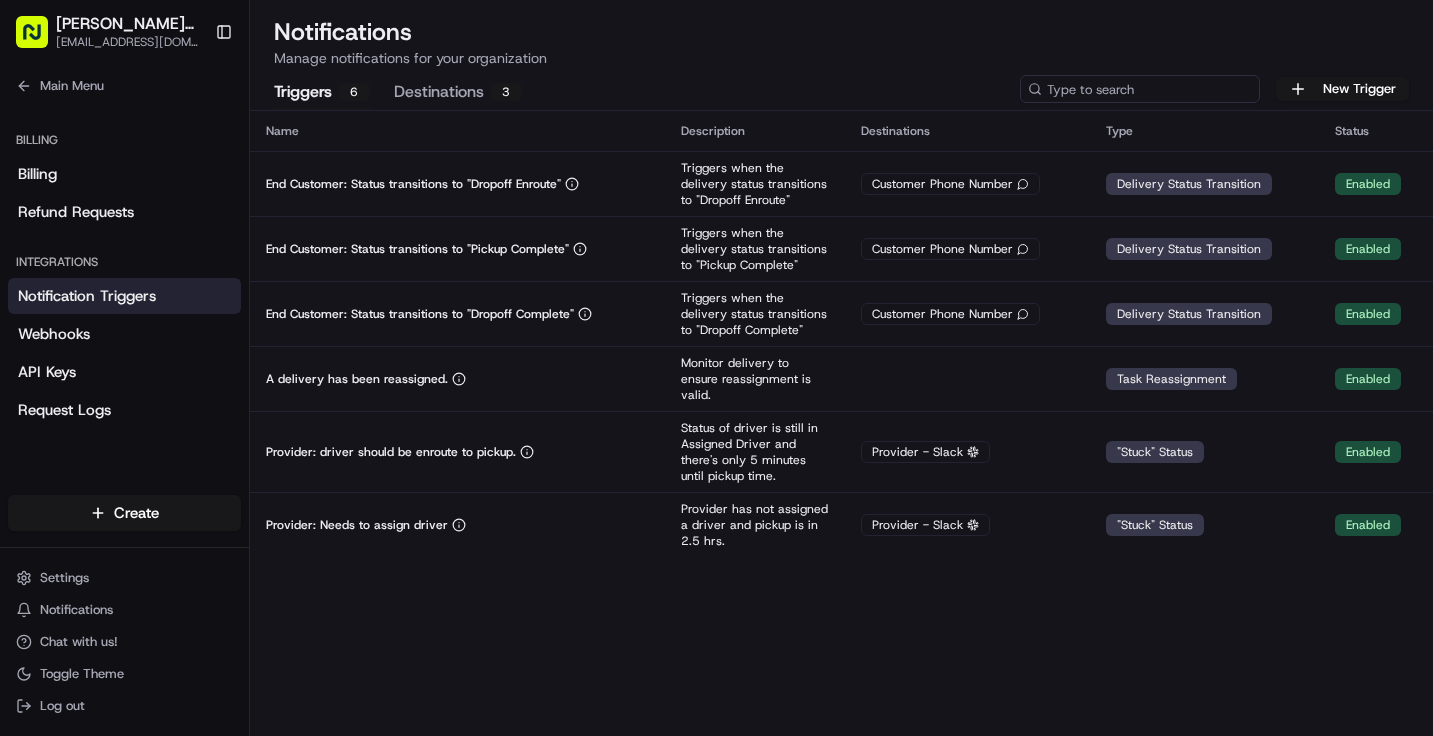 click at bounding box center (1140, 89) 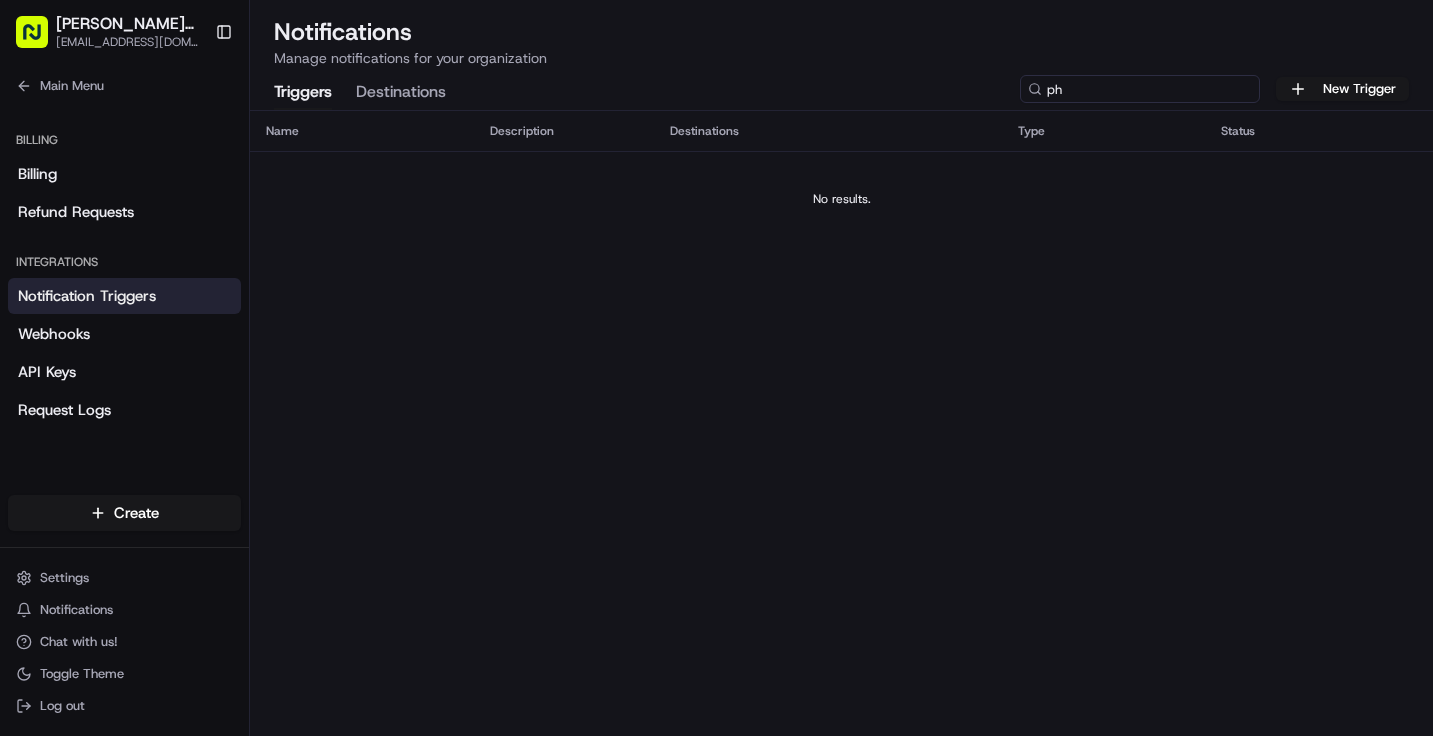 type on "p" 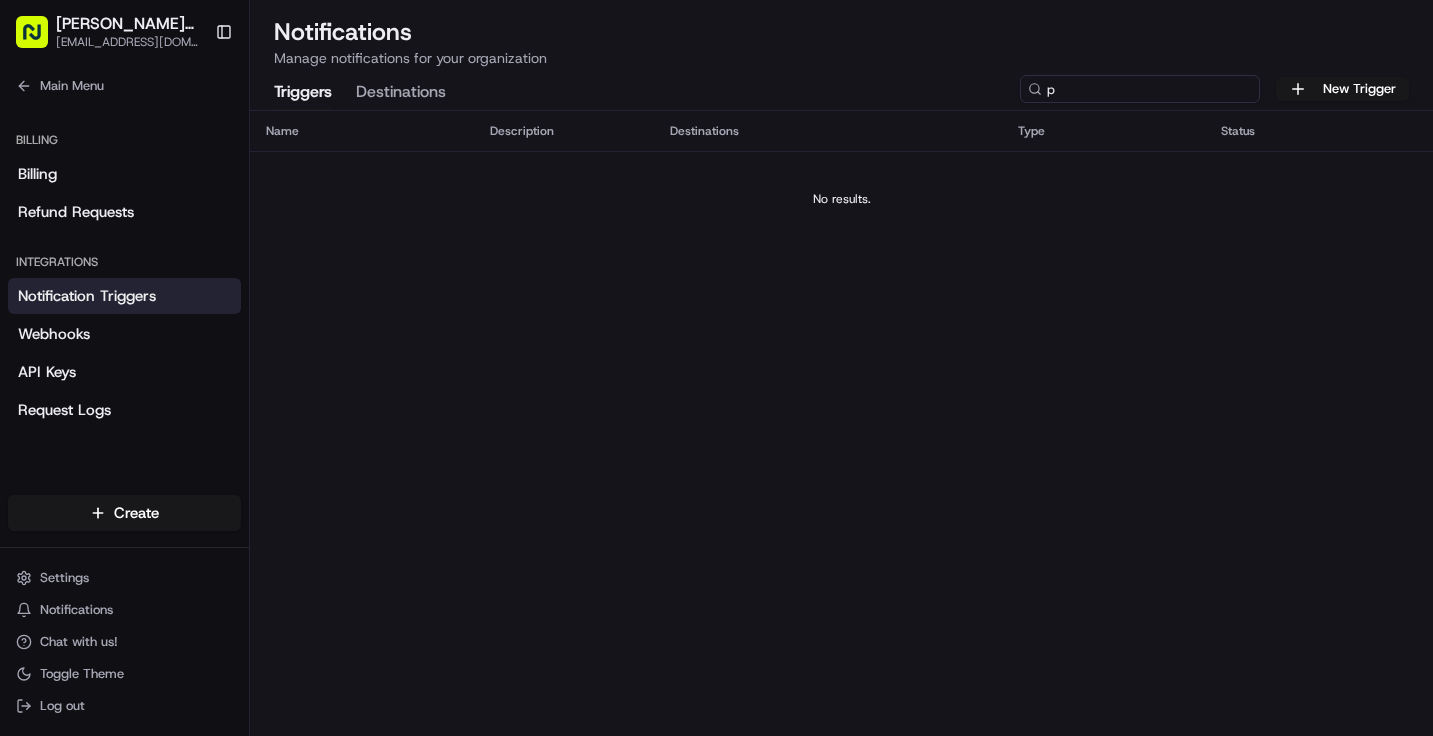 type 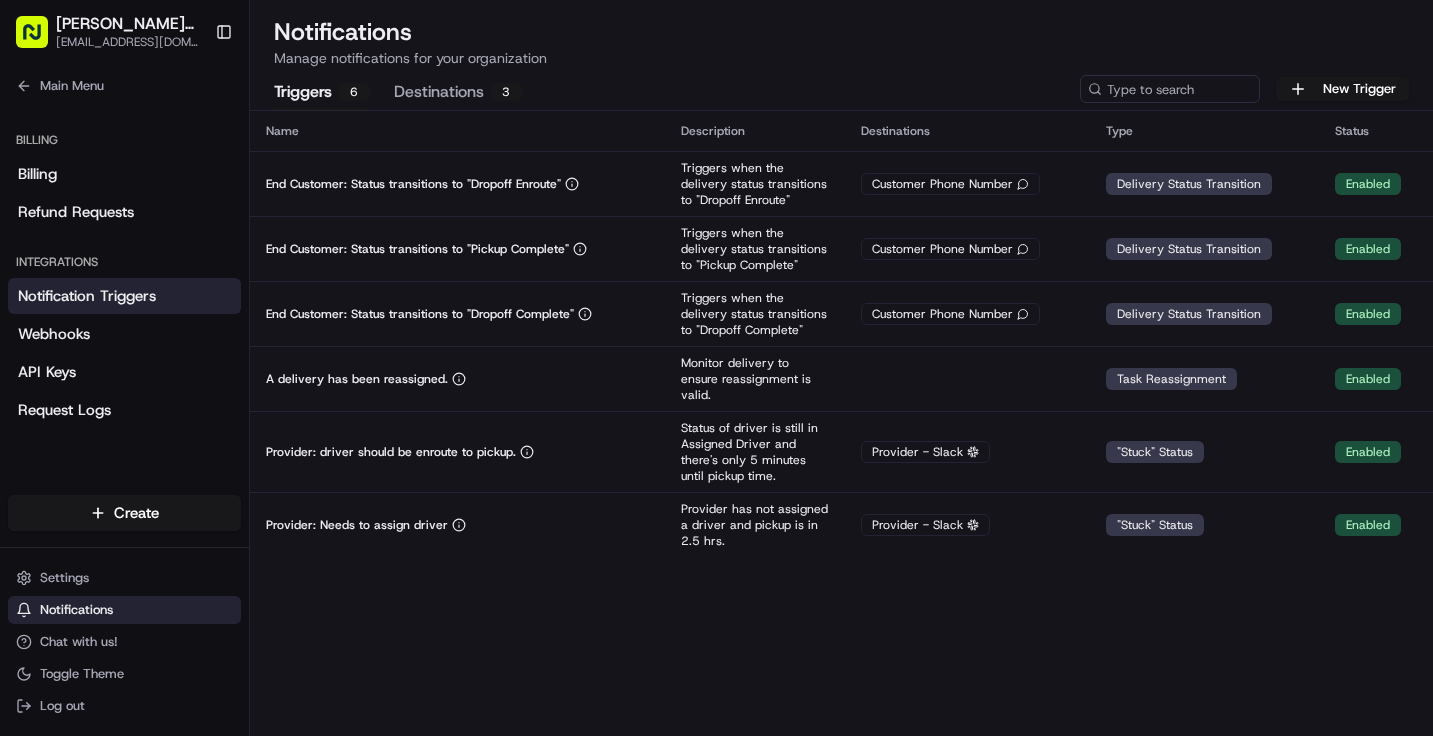 click on "Notifications" at bounding box center [124, 610] 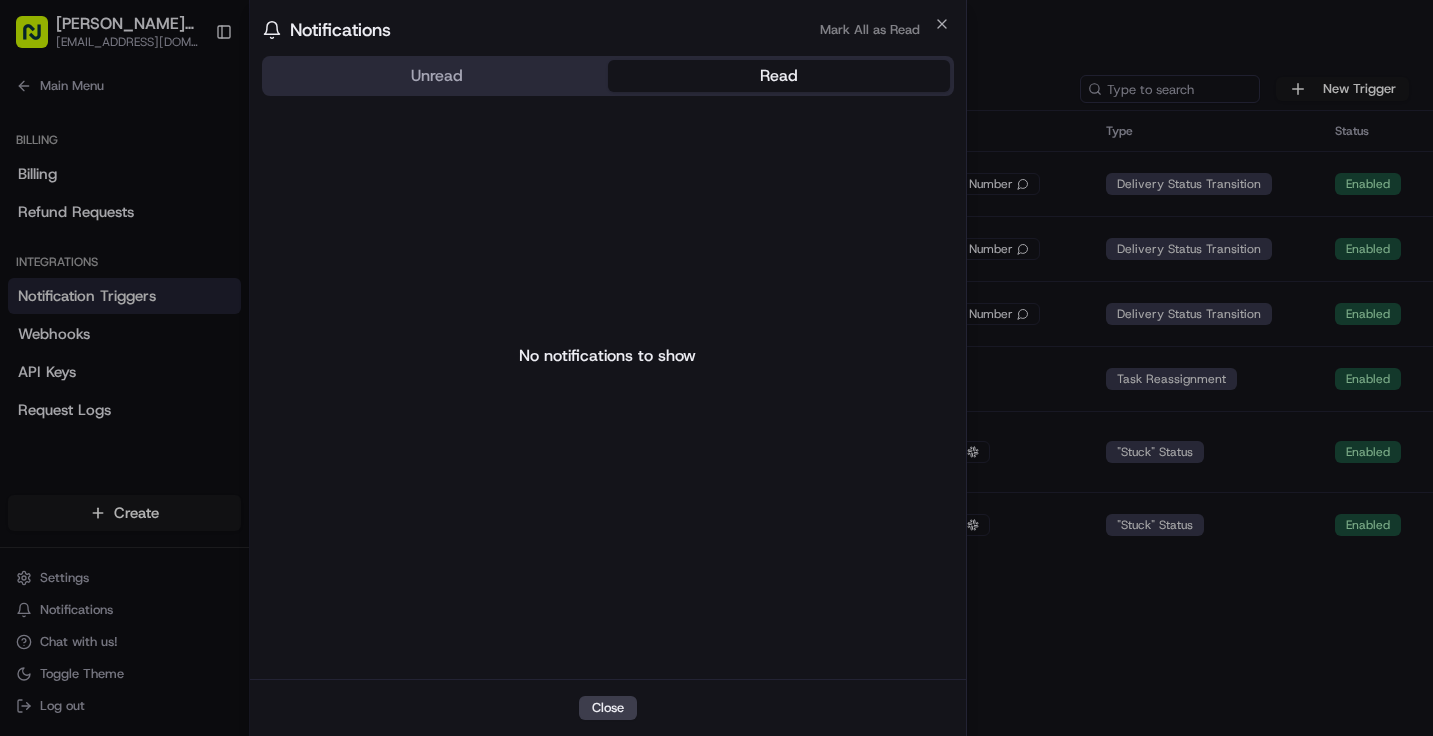 click on "Read" at bounding box center (779, 76) 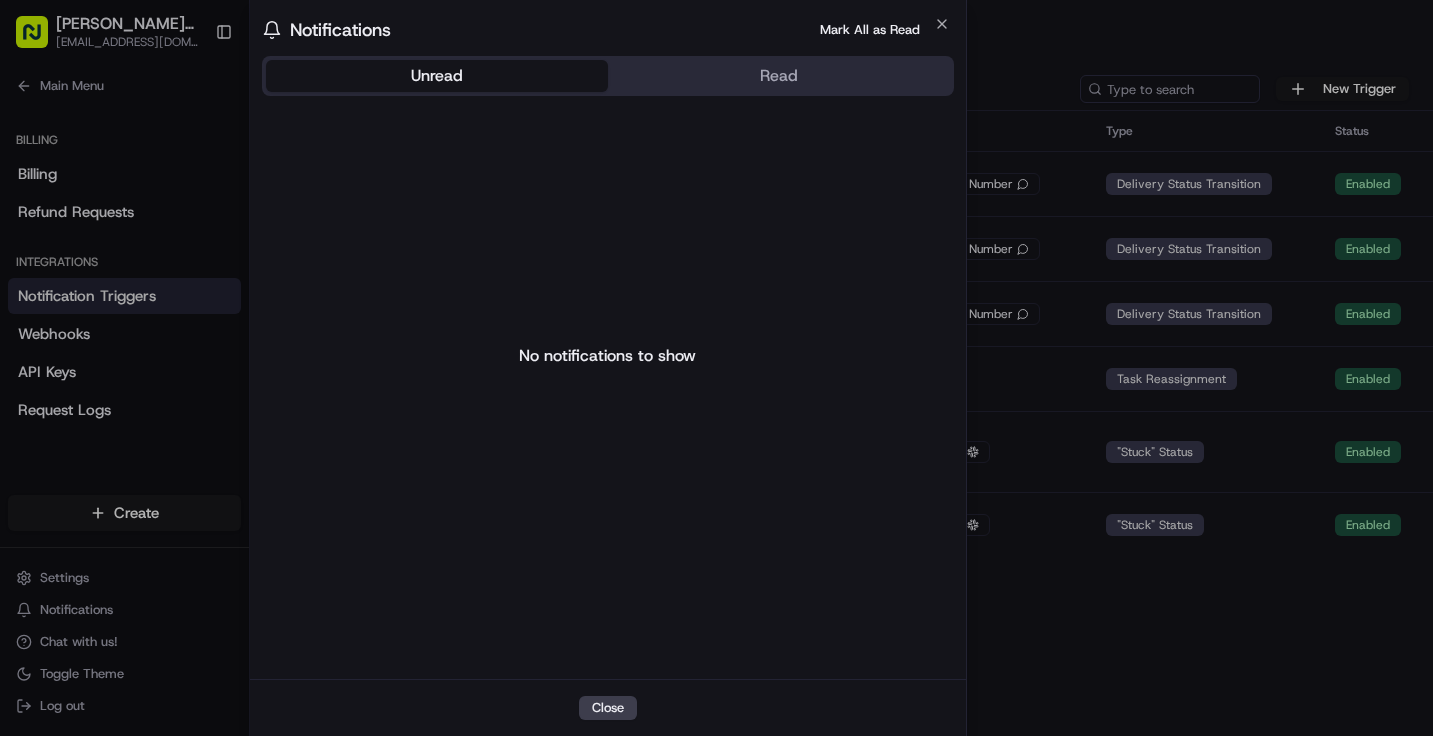 click on "[PERSON_NAME] Eats Prep [EMAIL_ADDRESS][DOMAIN_NAME] Toggle Sidebar Orders Deliveries Providers Analytics Favorites Portal Preferences Automations Main Menu Members & Organization Organization Users Roles Preferences Customization Tracking Orchestration Automations Dispatch Strategy Locations Pickup Locations Dropoff Locations Billing Billing Refund Requests Integrations Notification Triggers Webhooks API Keys Request Logs Create Settings Notifications Chat with us! Toggle Theme Log out Notifications Manage notifications for your organization Triggers 6 Destinations 3 New Trigger Name Description Destinations Type Status End Customer:  Status transitions to "Dropoff Enroute" Triggers when the delivery status transitions to "Dropoff Enroute" Customer Phone Number Delivery Status Transition Enabled End Customer:  Status transitions to "Pickup Complete" Triggers when the delivery status transitions to "Pickup Complete" Customer Phone Number Delivery Status Transition Enabled Customer Phone Number Enabled Read" at bounding box center [716, 368] 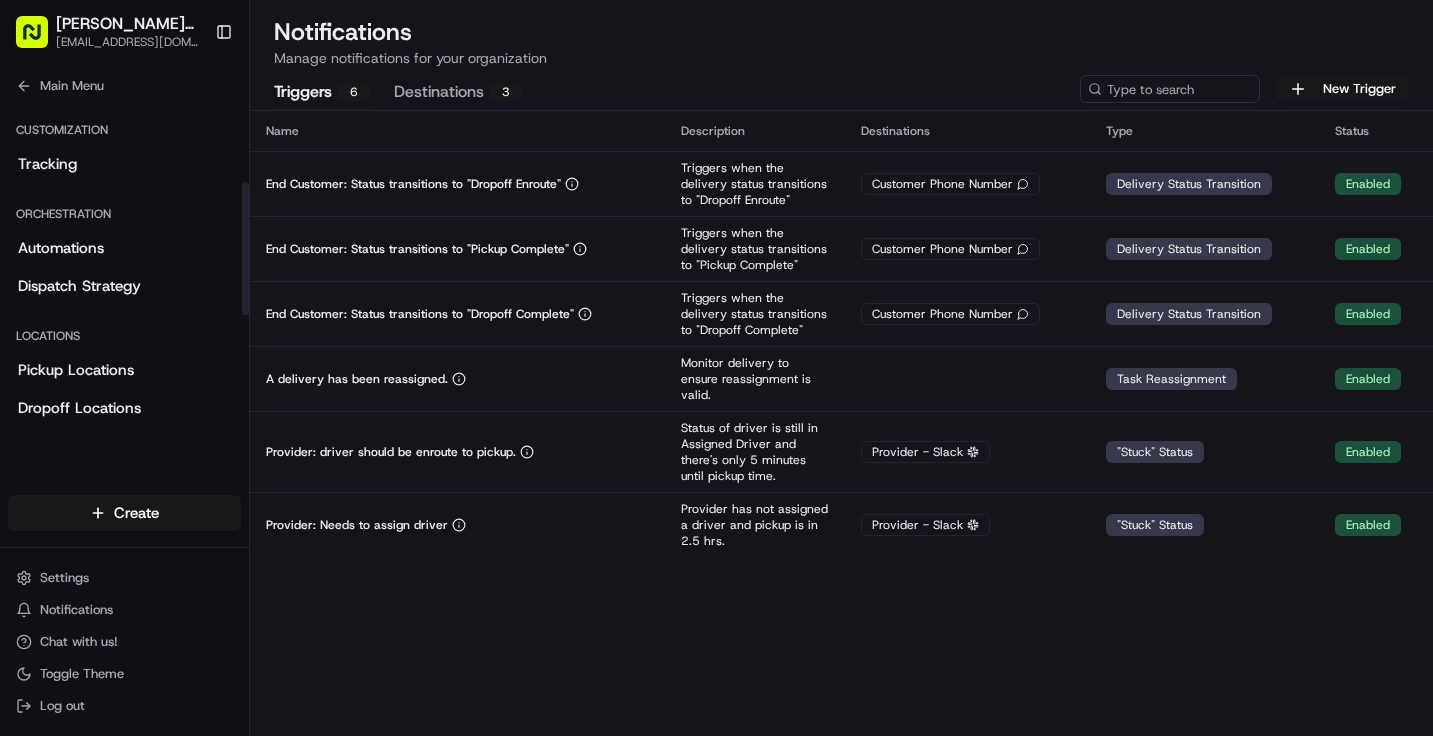 scroll, scrollTop: 174, scrollLeft: 0, axis: vertical 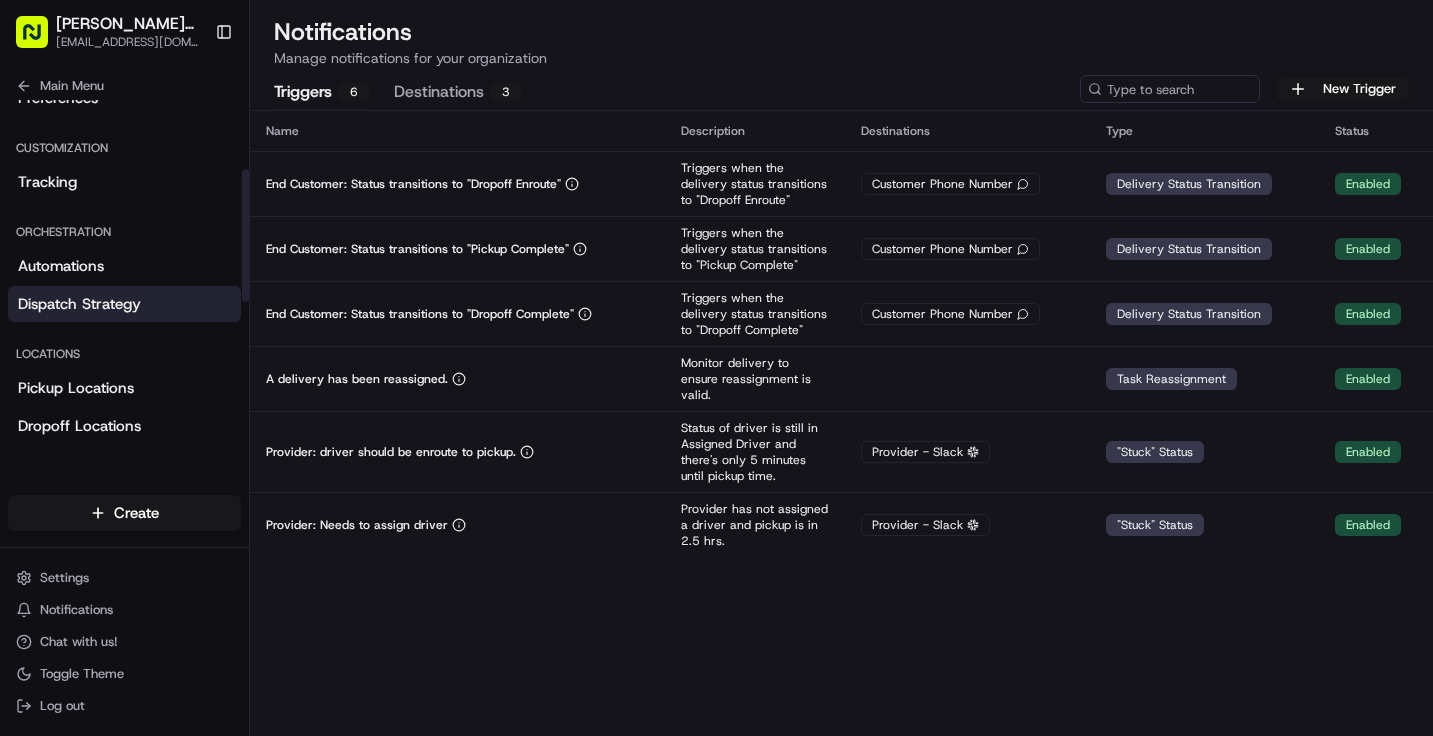 click on "Dispatch Strategy" at bounding box center [79, 304] 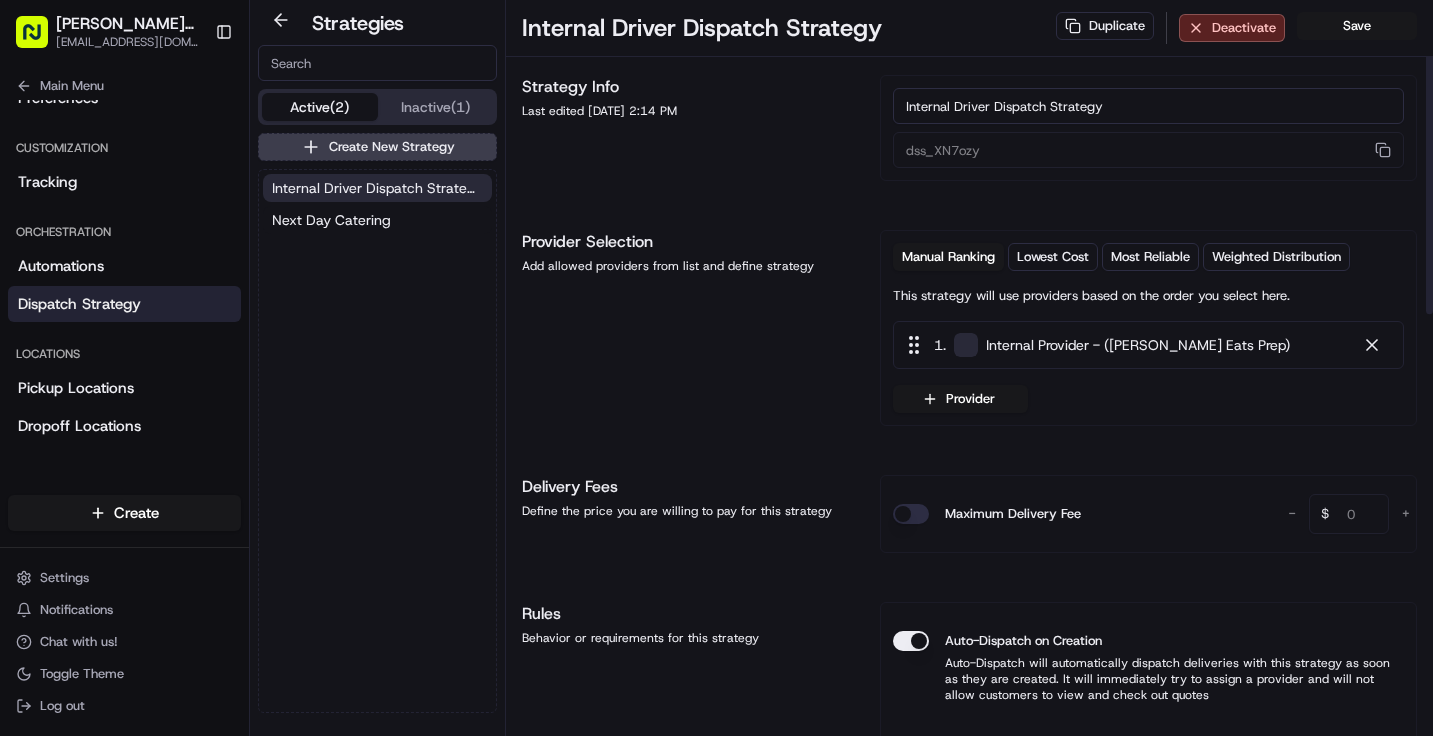 scroll, scrollTop: 15, scrollLeft: 0, axis: vertical 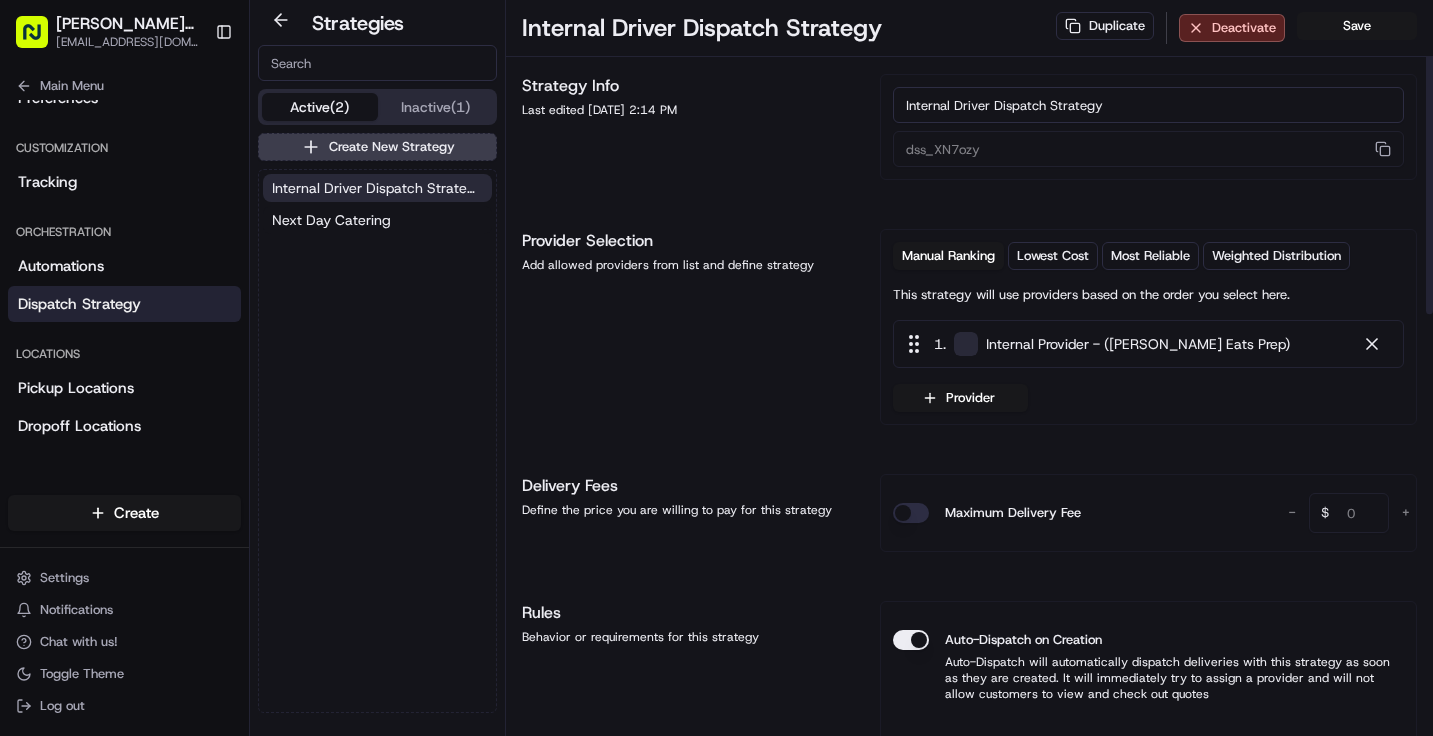 click on "Internal Provider - ([PERSON_NAME] Eats Prep)" at bounding box center (1138, 344) 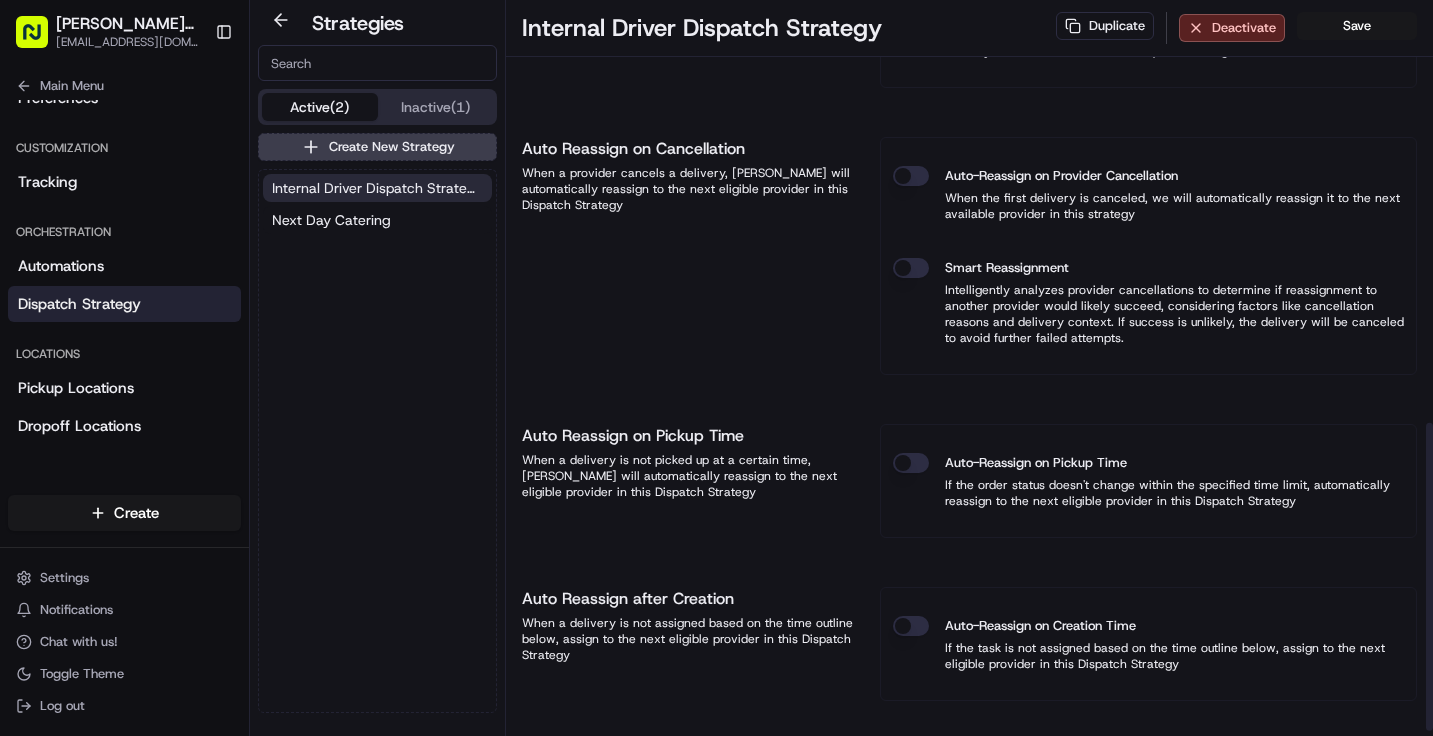 scroll, scrollTop: 1024, scrollLeft: 0, axis: vertical 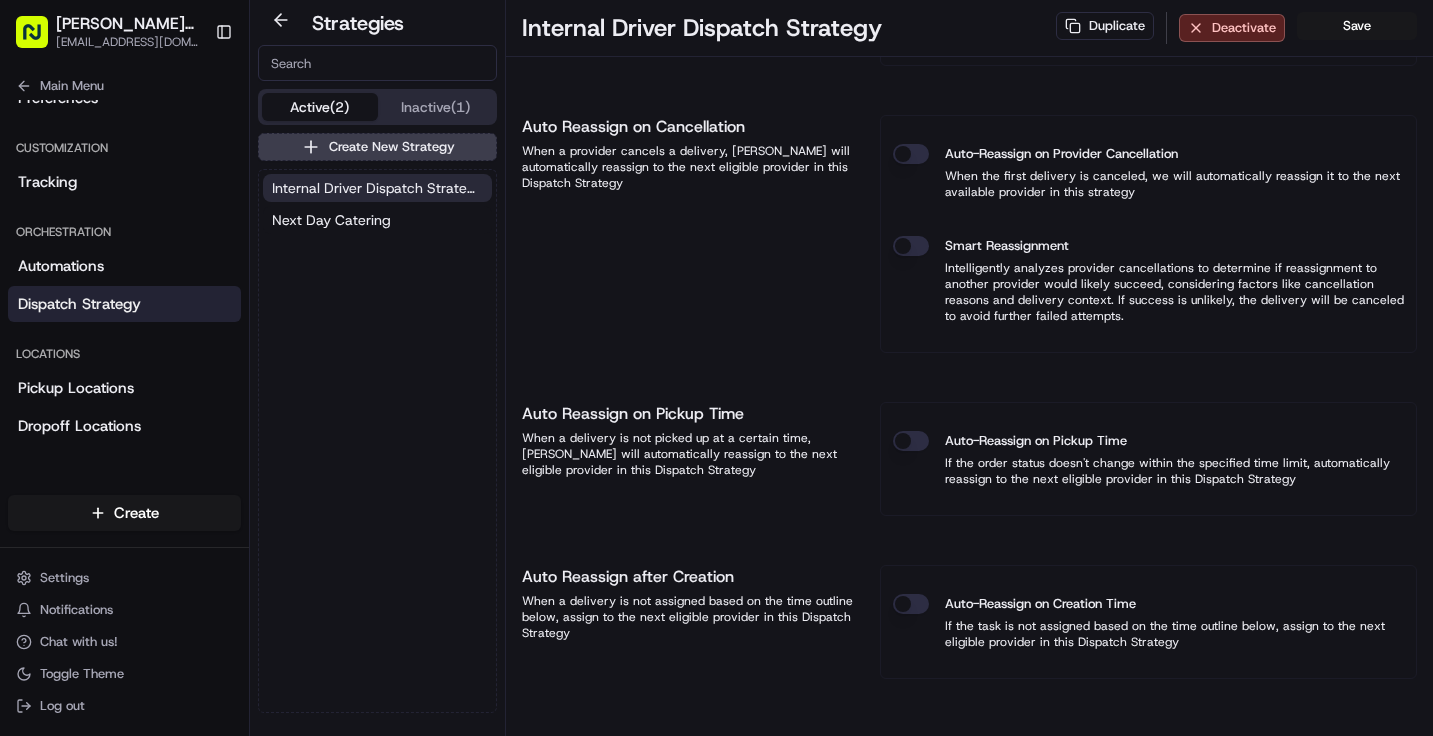 click on "Active  (2)" at bounding box center (320, 107) 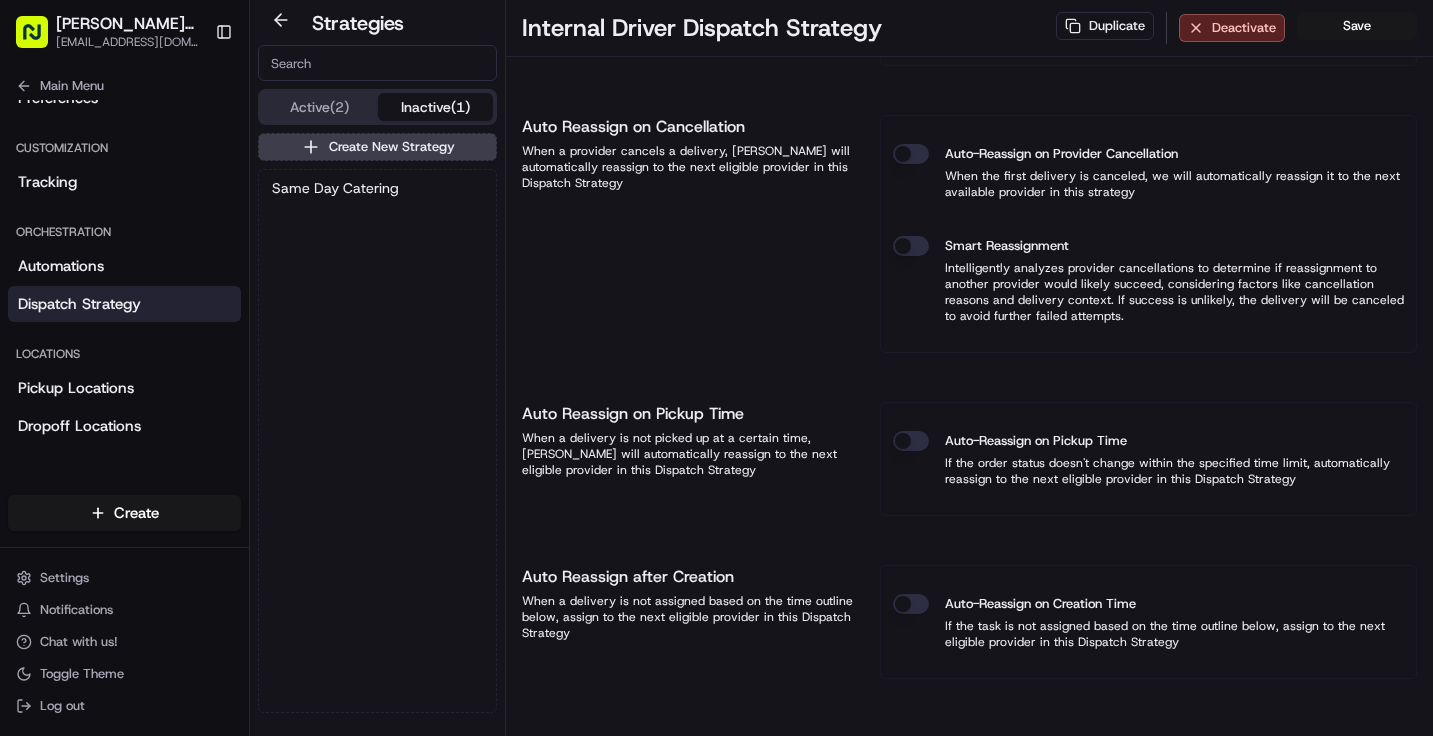 click on "Inactive  (1)" at bounding box center (436, 107) 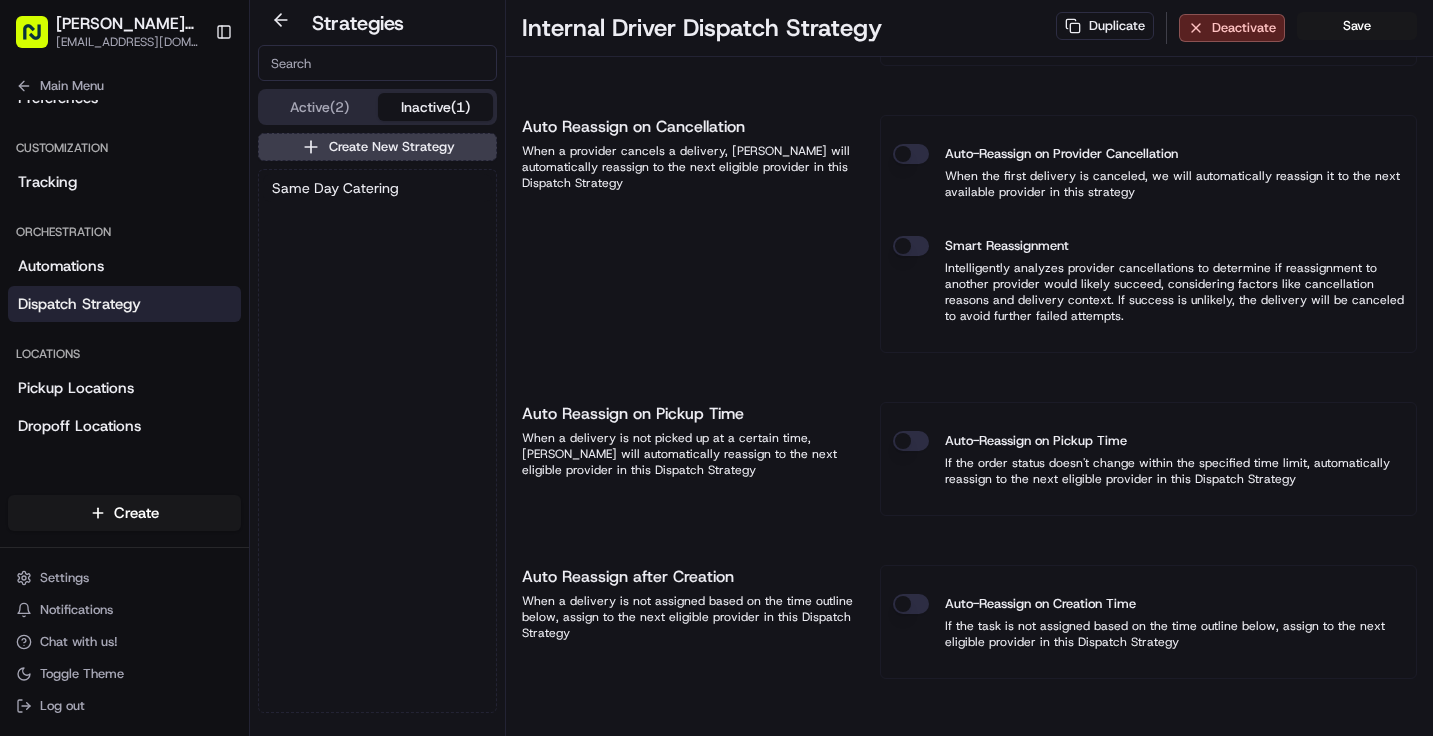 click on "Active  (2)" at bounding box center [320, 107] 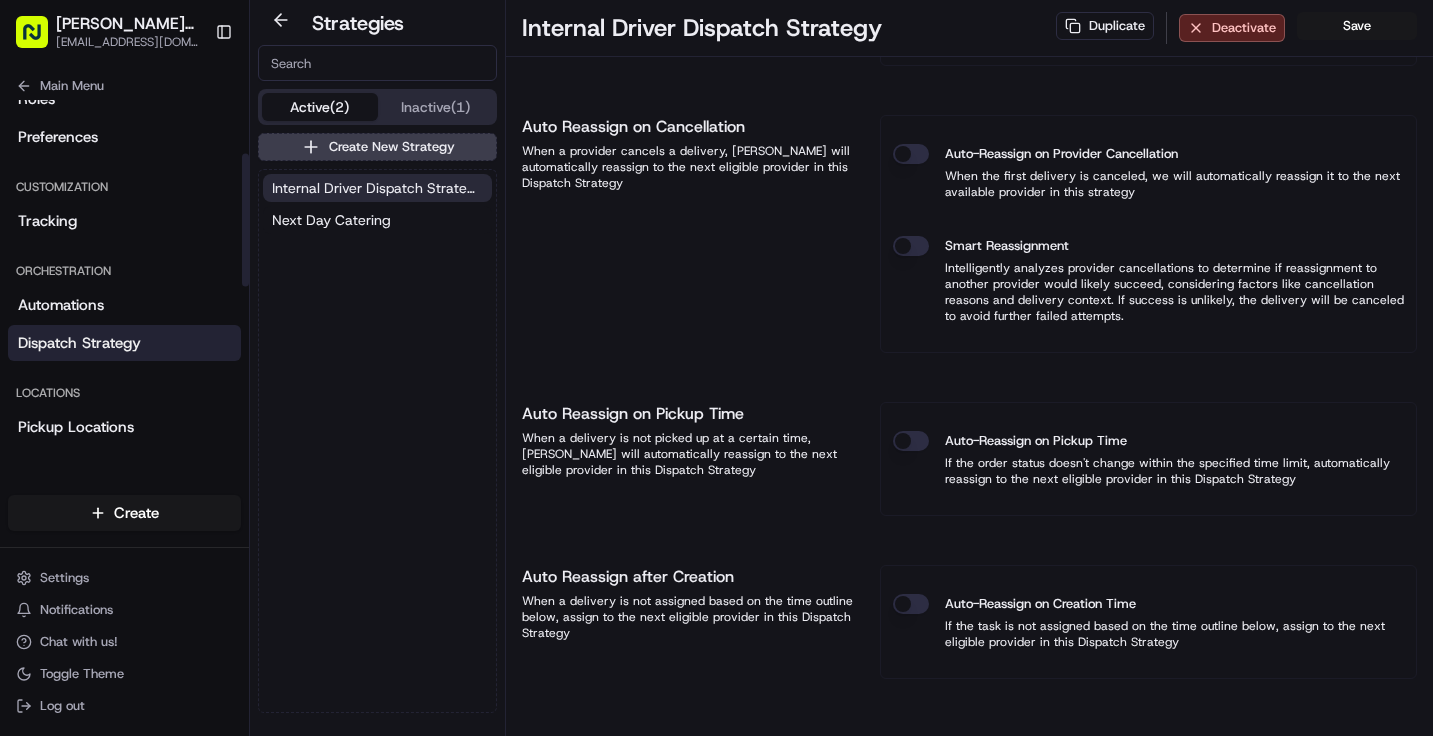scroll, scrollTop: 123, scrollLeft: 0, axis: vertical 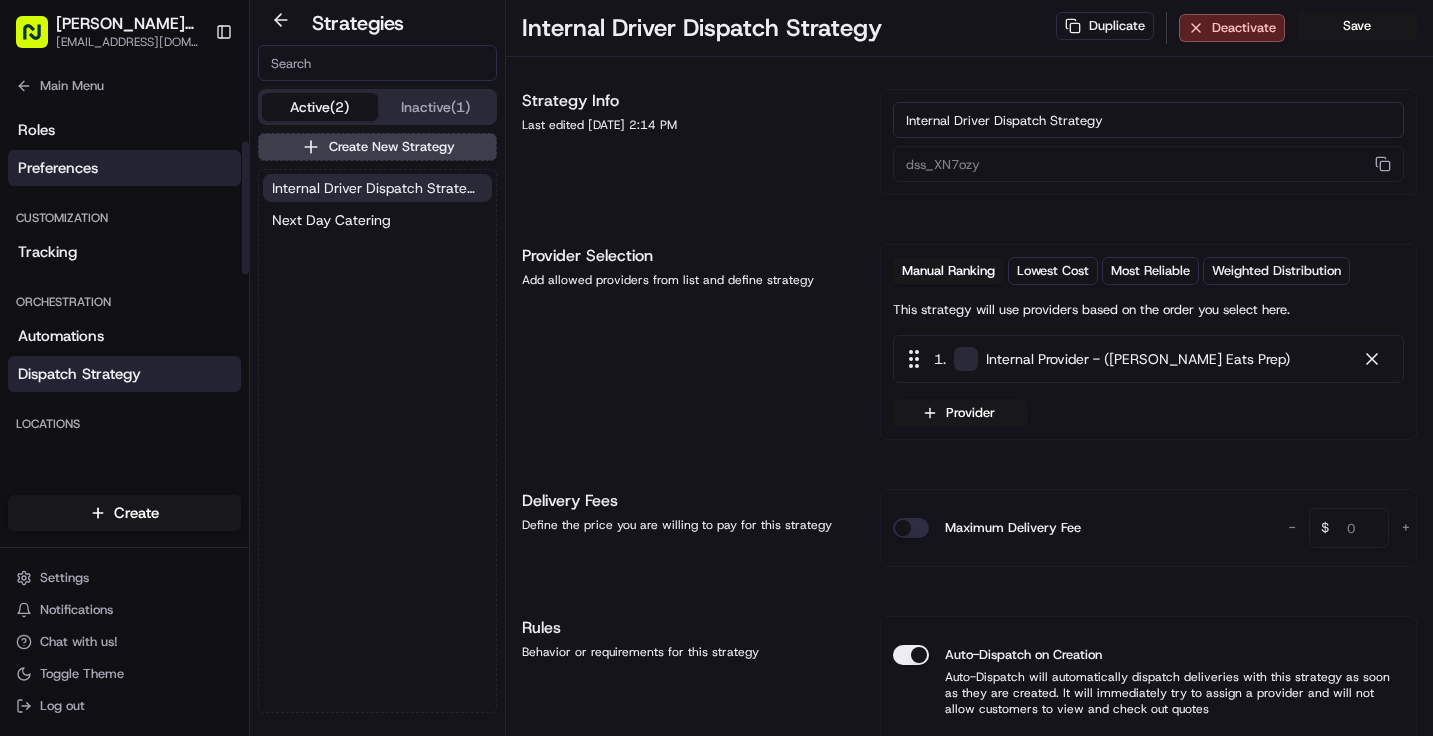click on "Preferences" at bounding box center [58, 168] 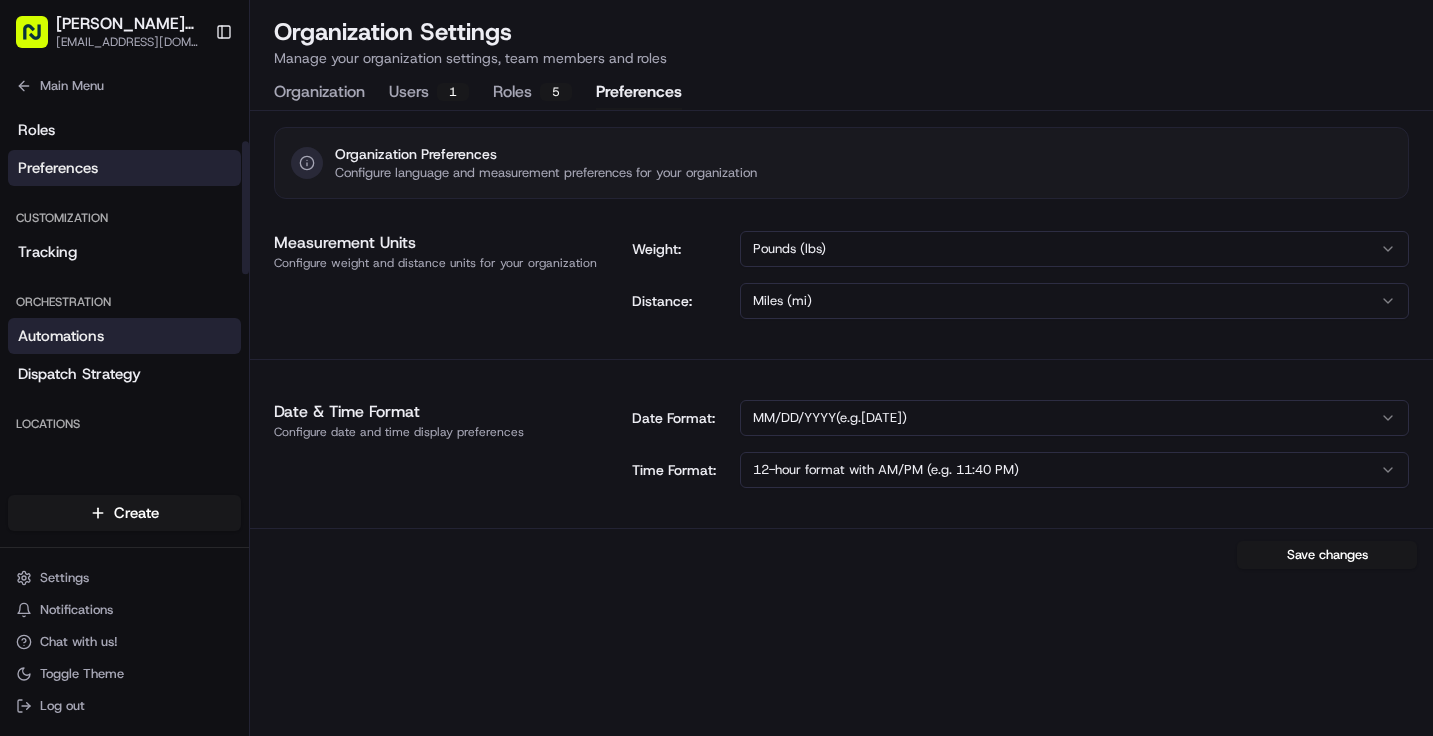 click on "Automations" at bounding box center (124, 336) 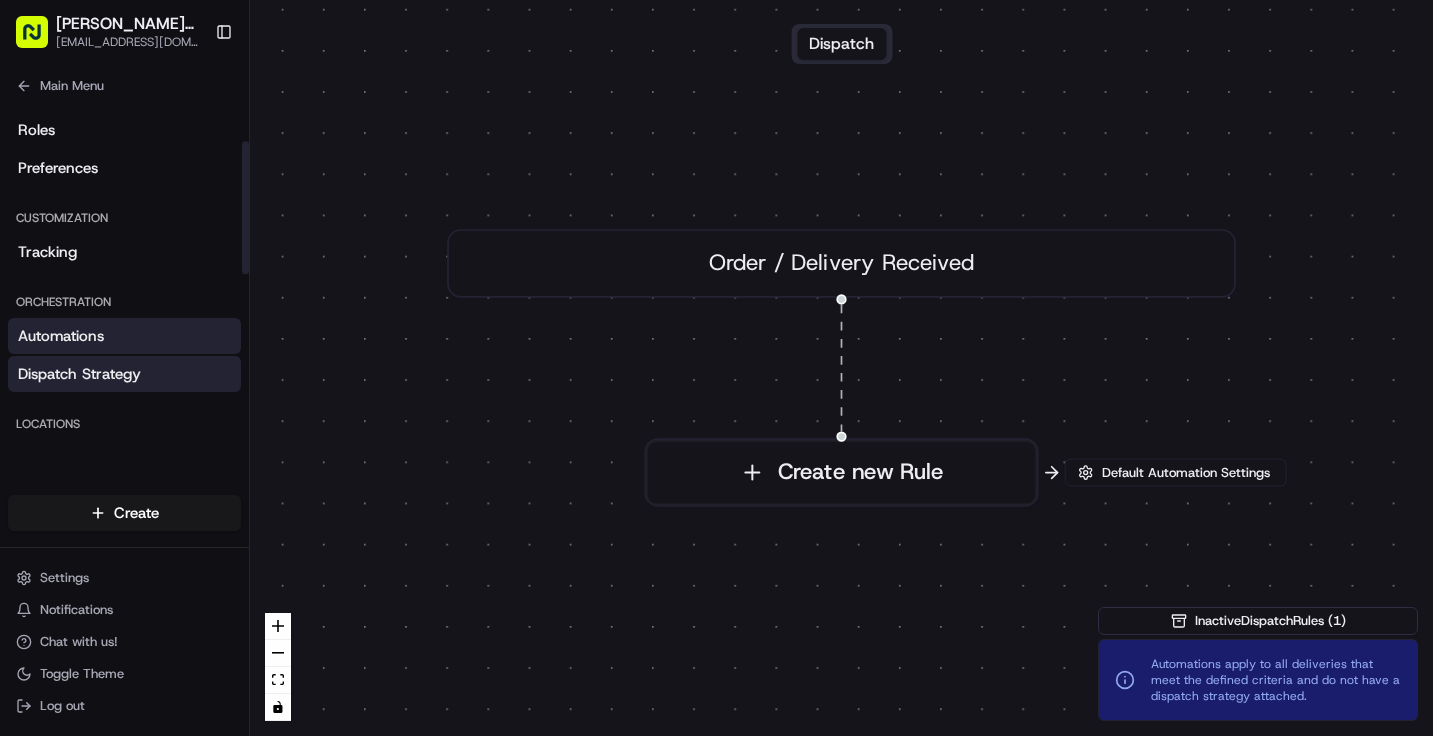 click on "Dispatch Strategy" at bounding box center [124, 374] 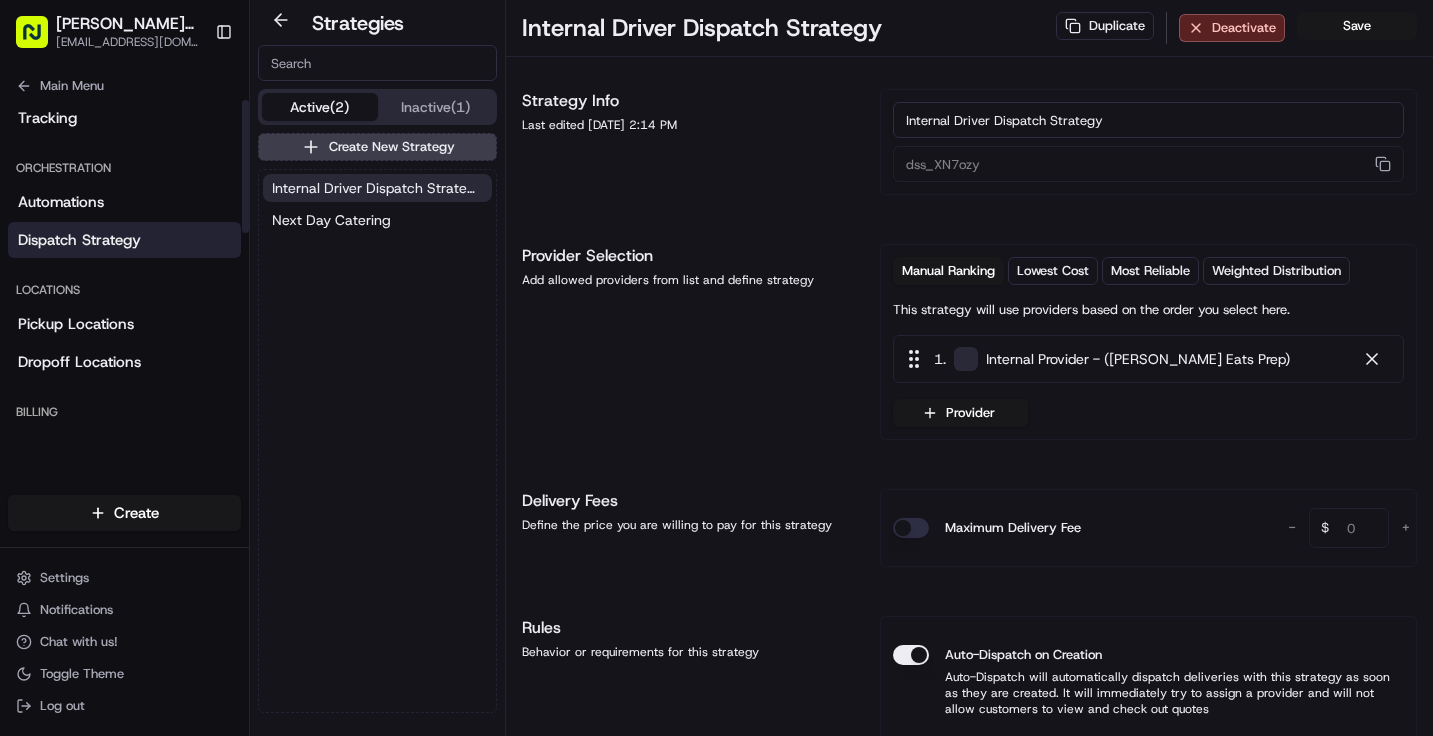 scroll, scrollTop: 0, scrollLeft: 0, axis: both 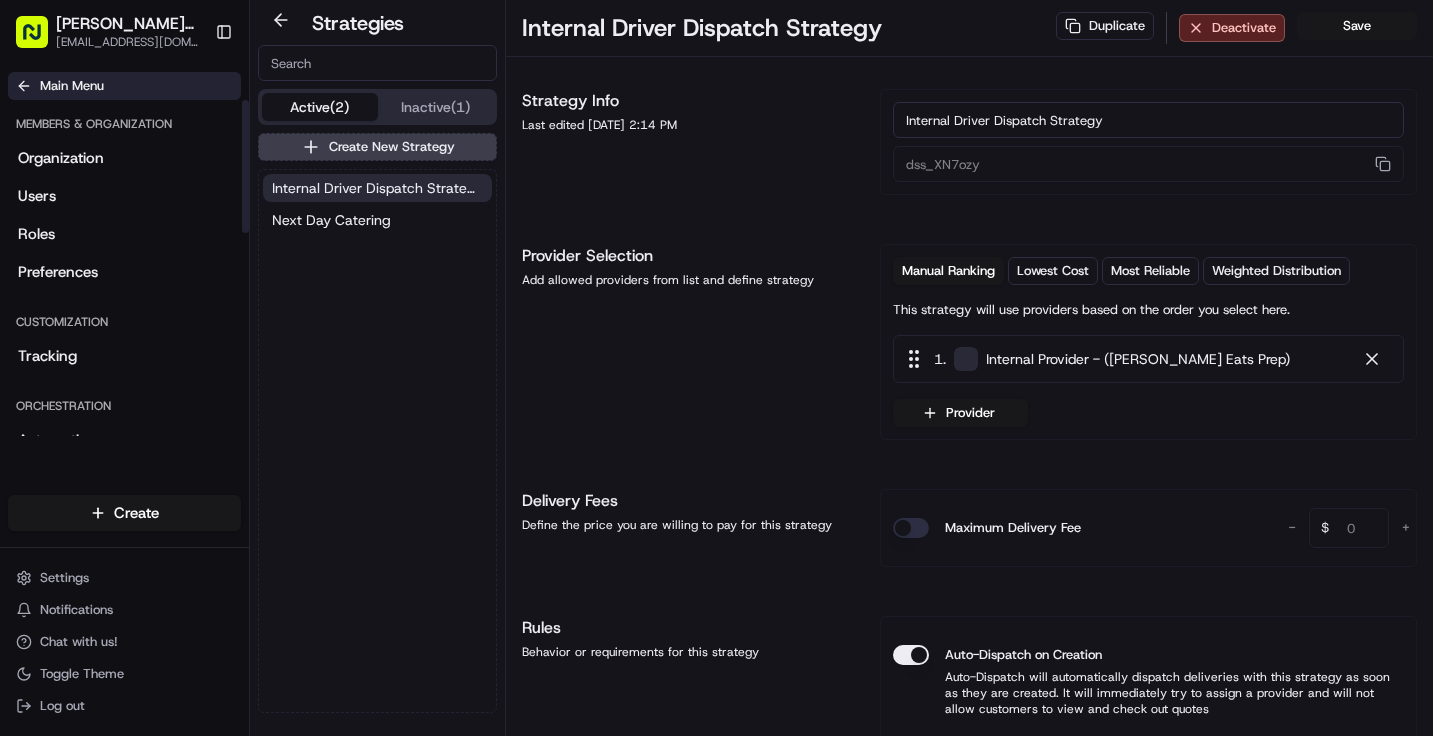 click 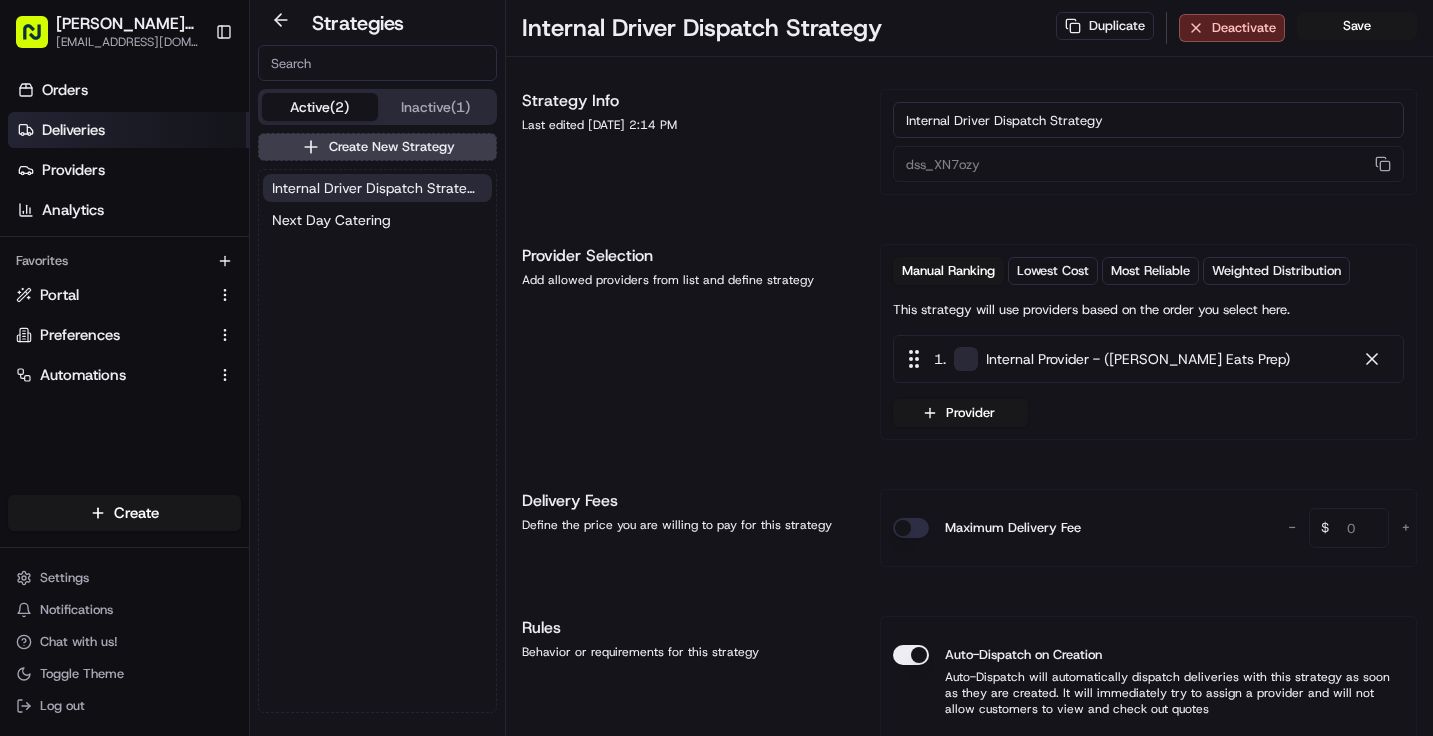 click on "Deliveries" at bounding box center [73, 130] 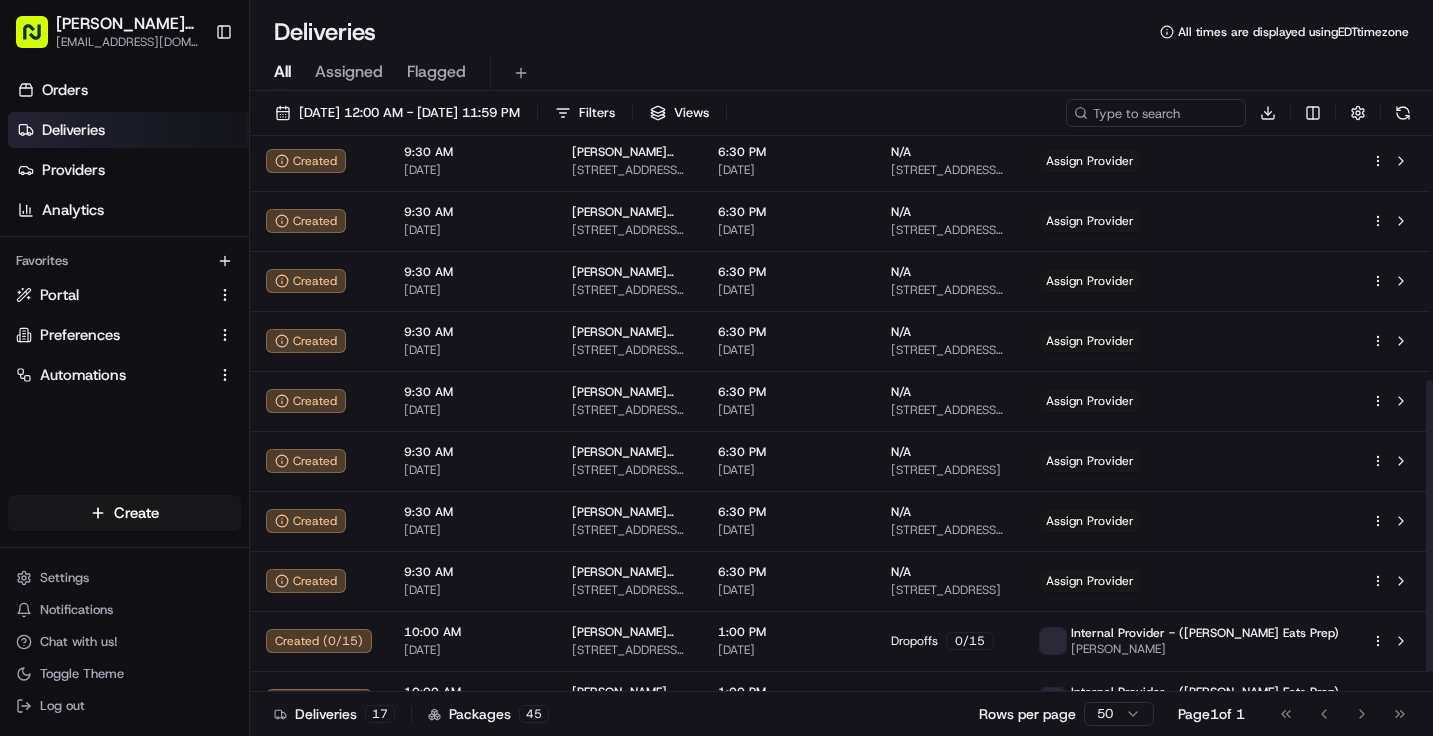 scroll, scrollTop: 504, scrollLeft: 0, axis: vertical 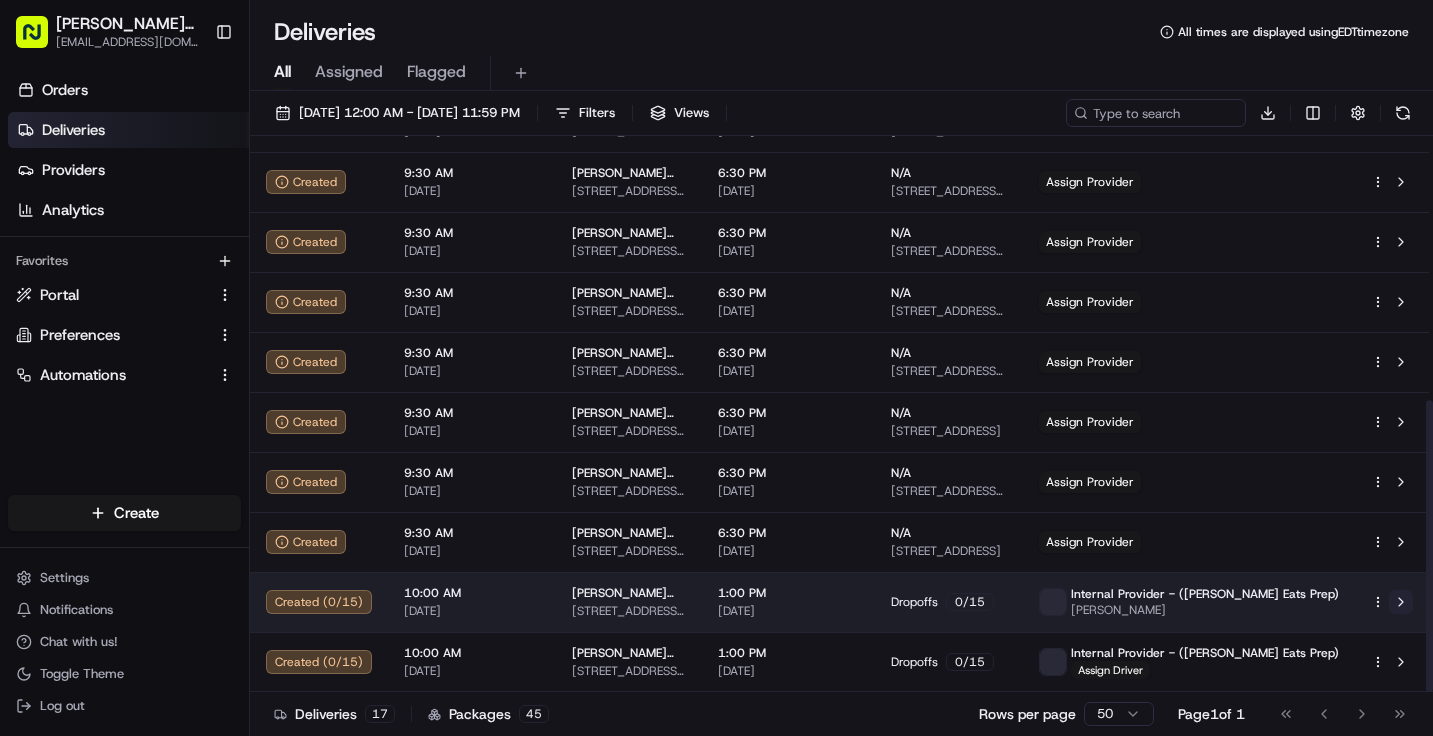 click at bounding box center [1401, 602] 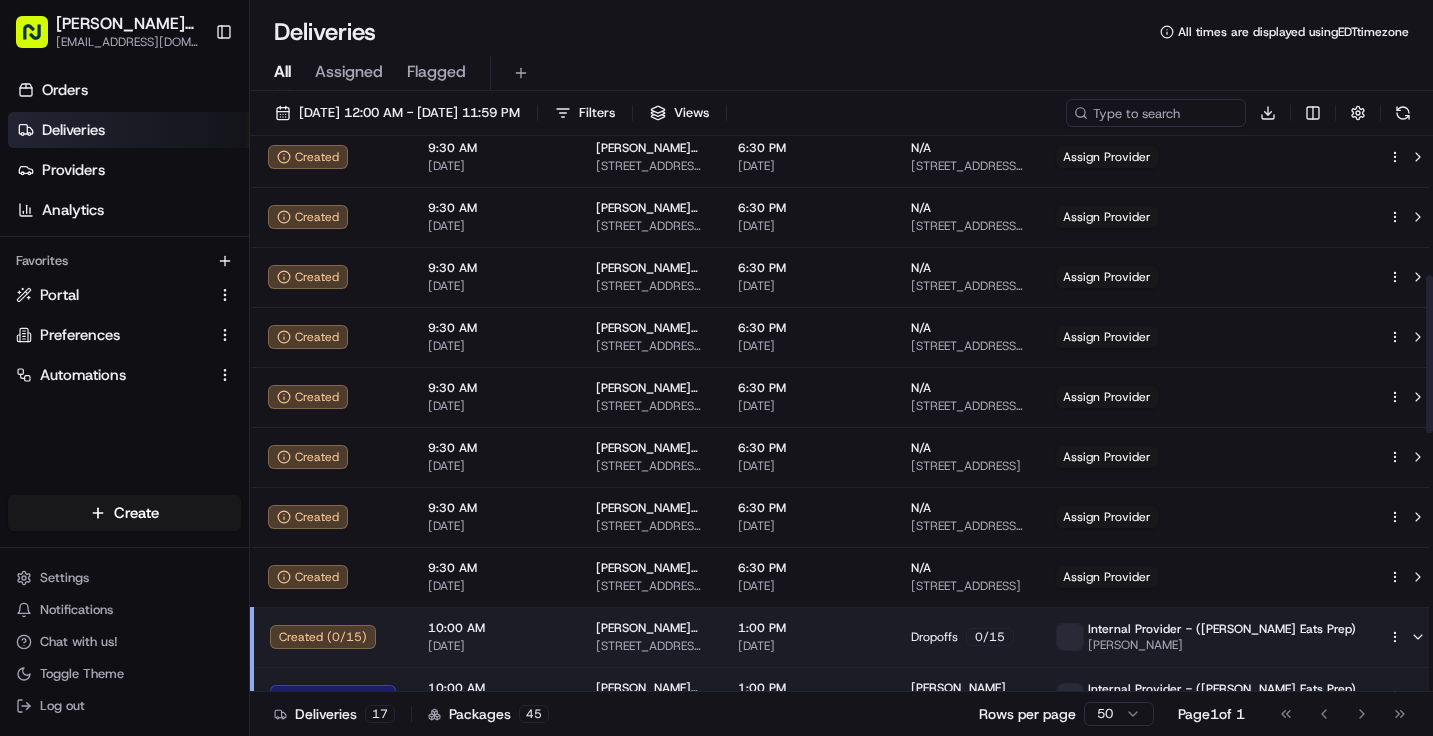 scroll, scrollTop: 328, scrollLeft: 0, axis: vertical 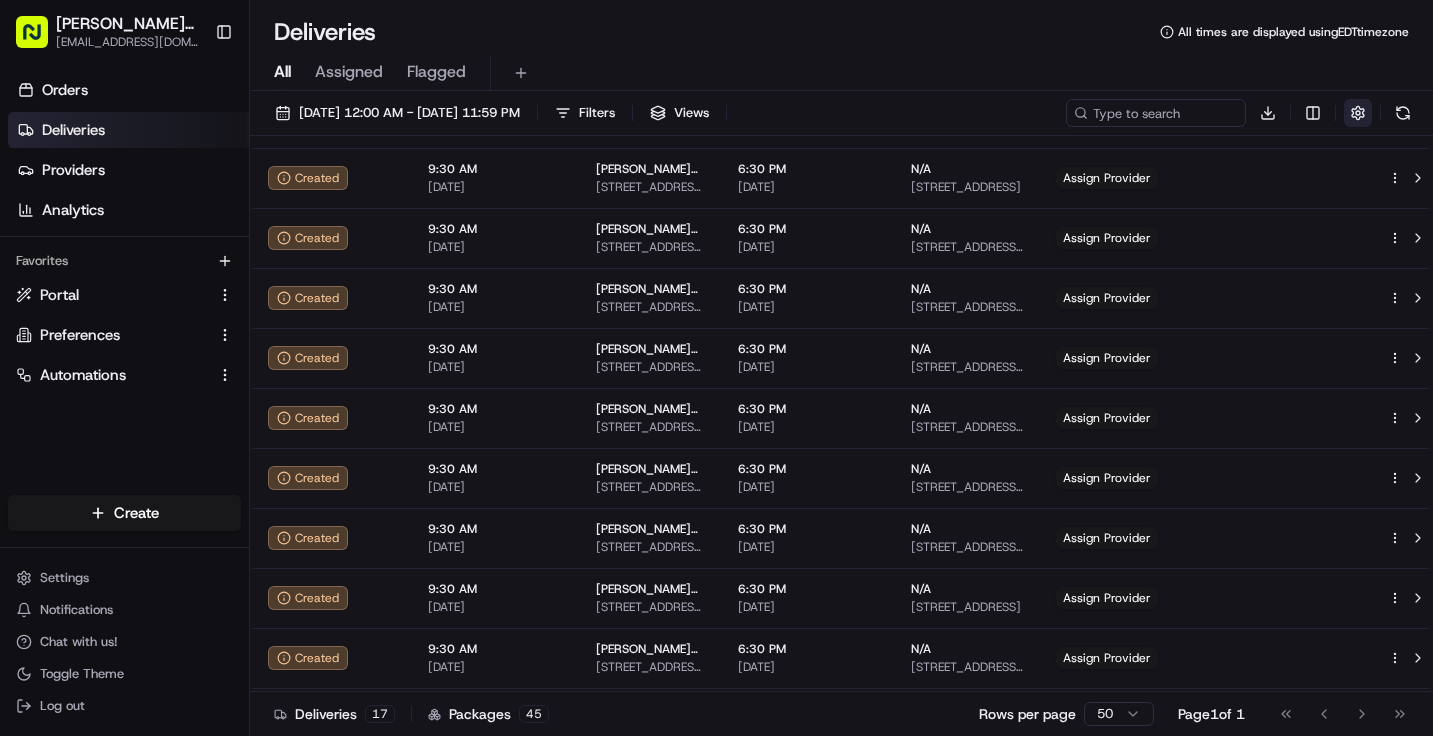 click at bounding box center (1358, 113) 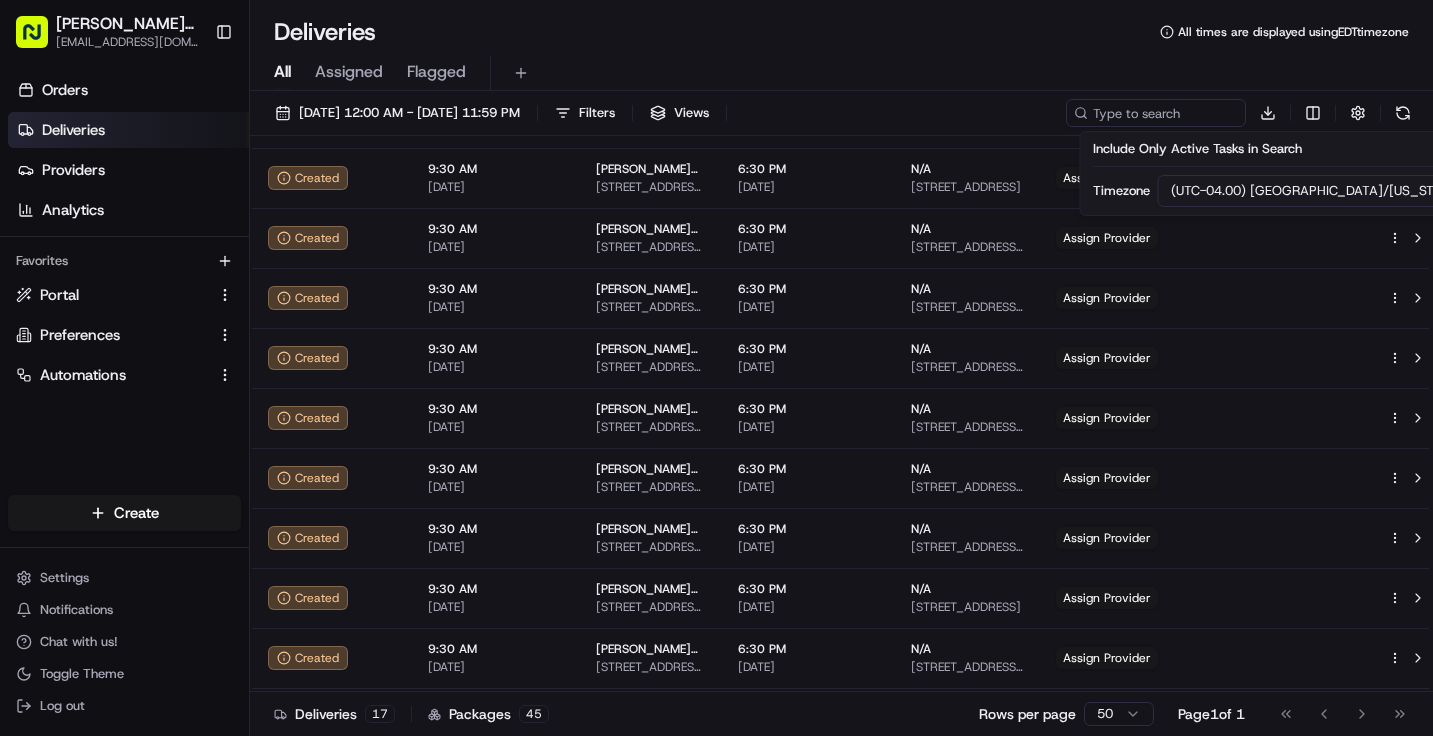 click on "All Assigned Flagged" at bounding box center (841, 73) 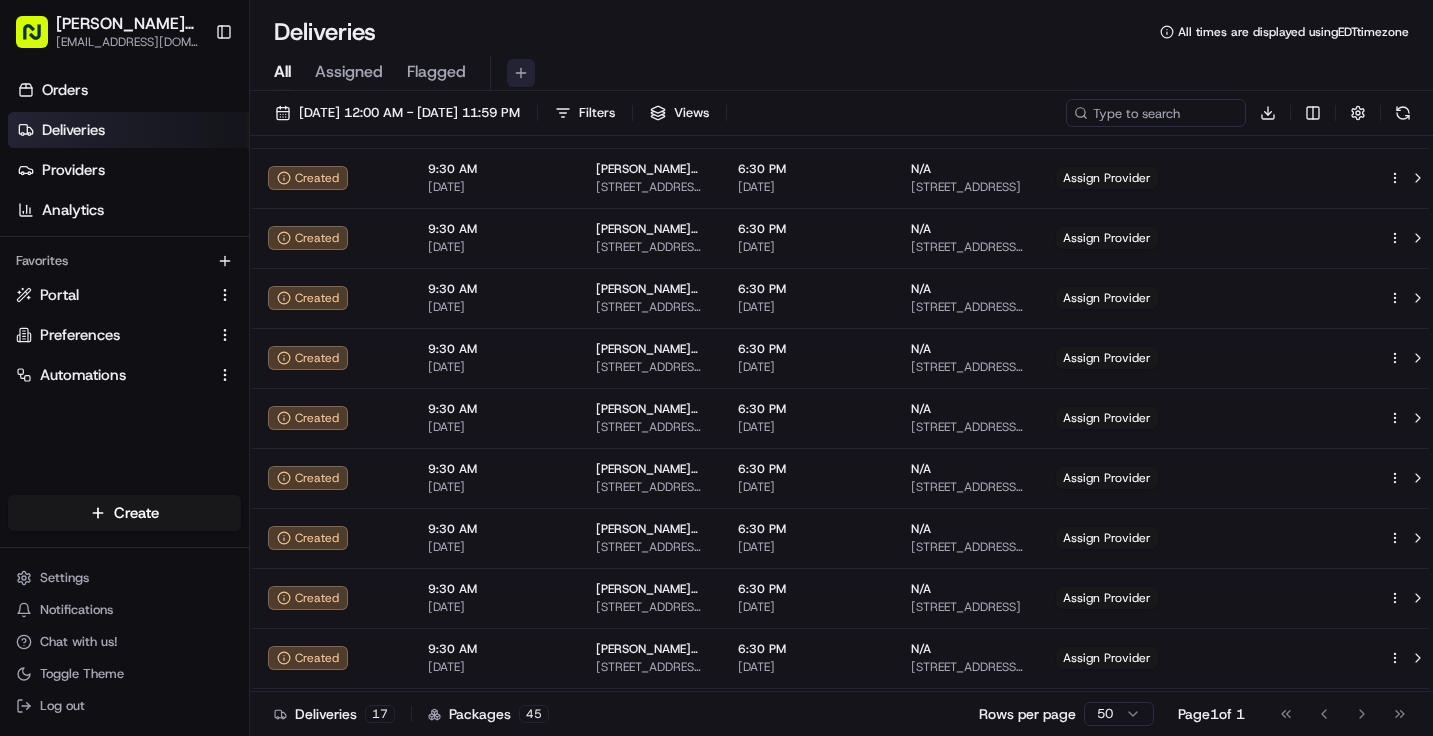 click at bounding box center [521, 73] 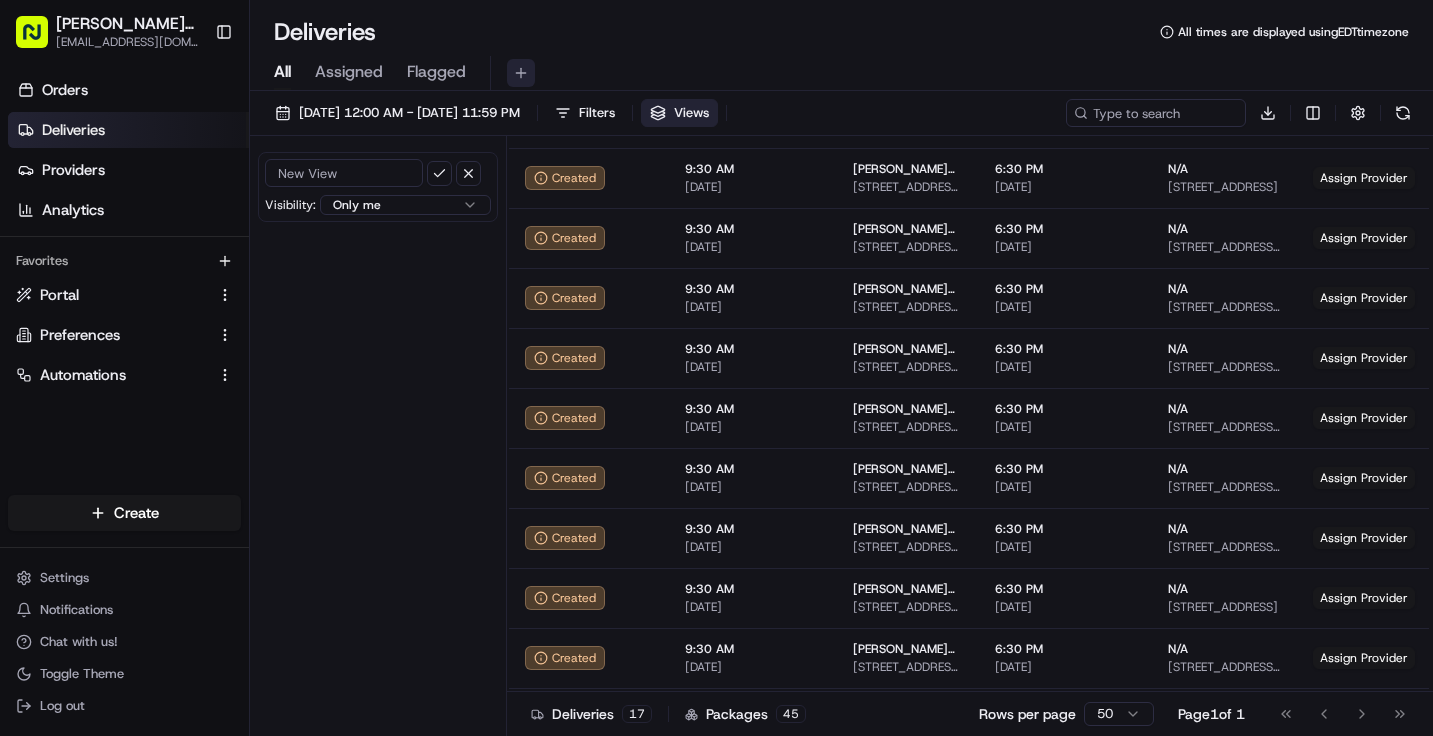 click at bounding box center [521, 73] 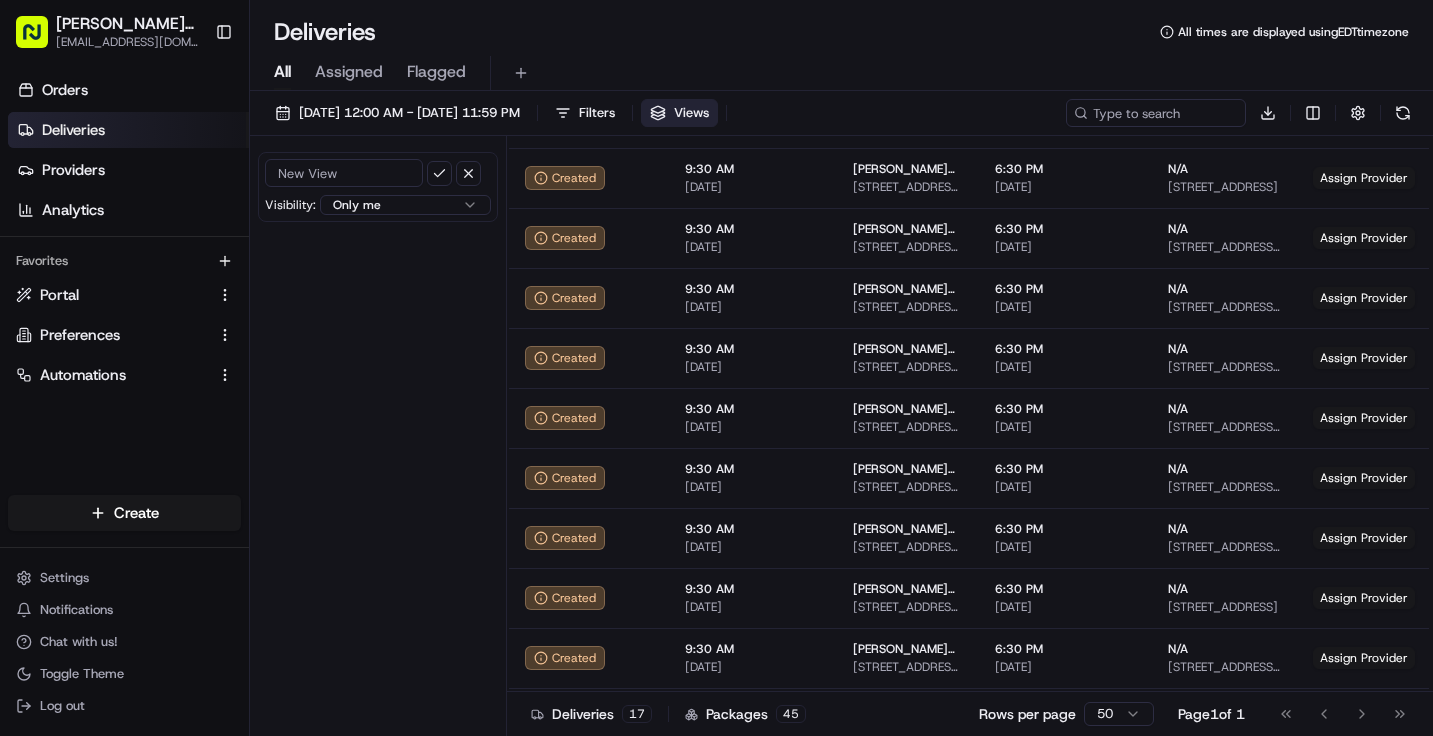 click on "All" at bounding box center [282, 72] 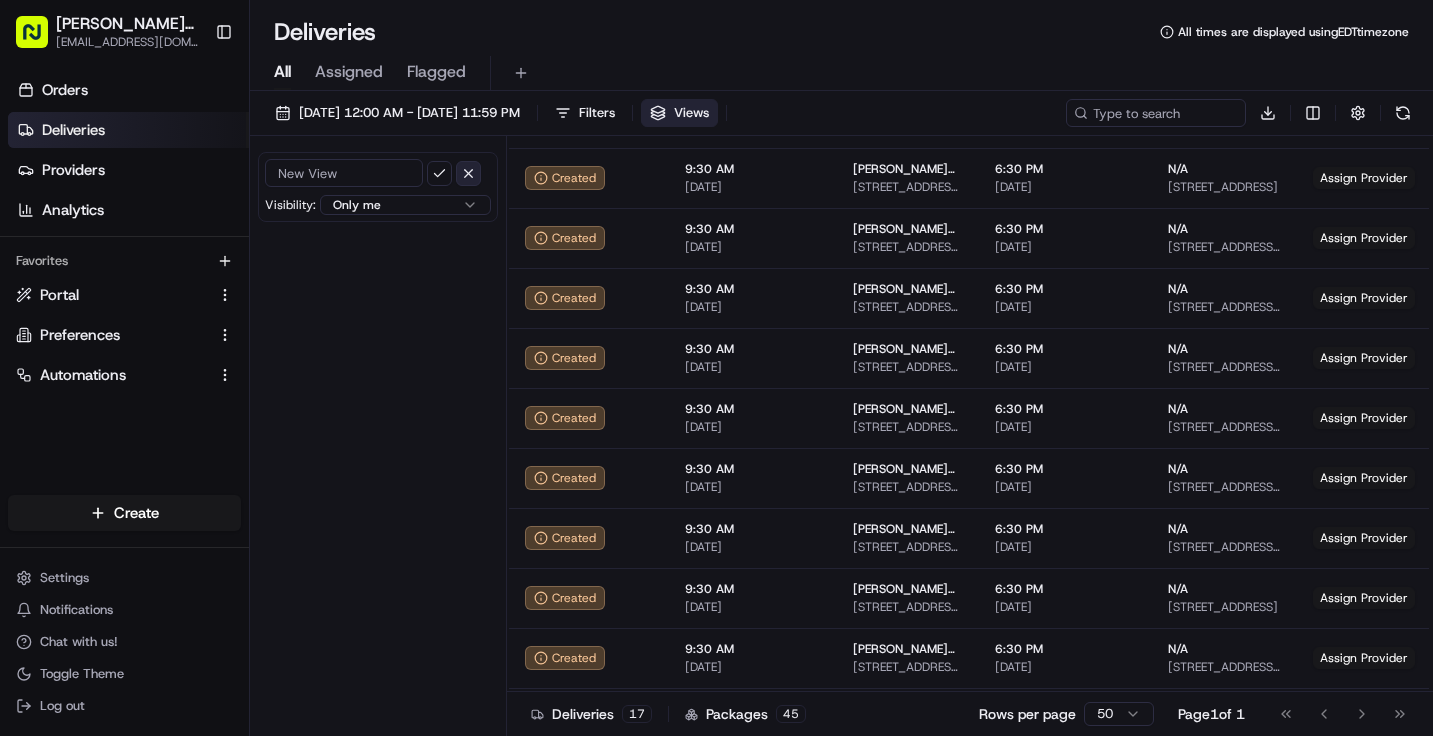 click at bounding box center (468, 173) 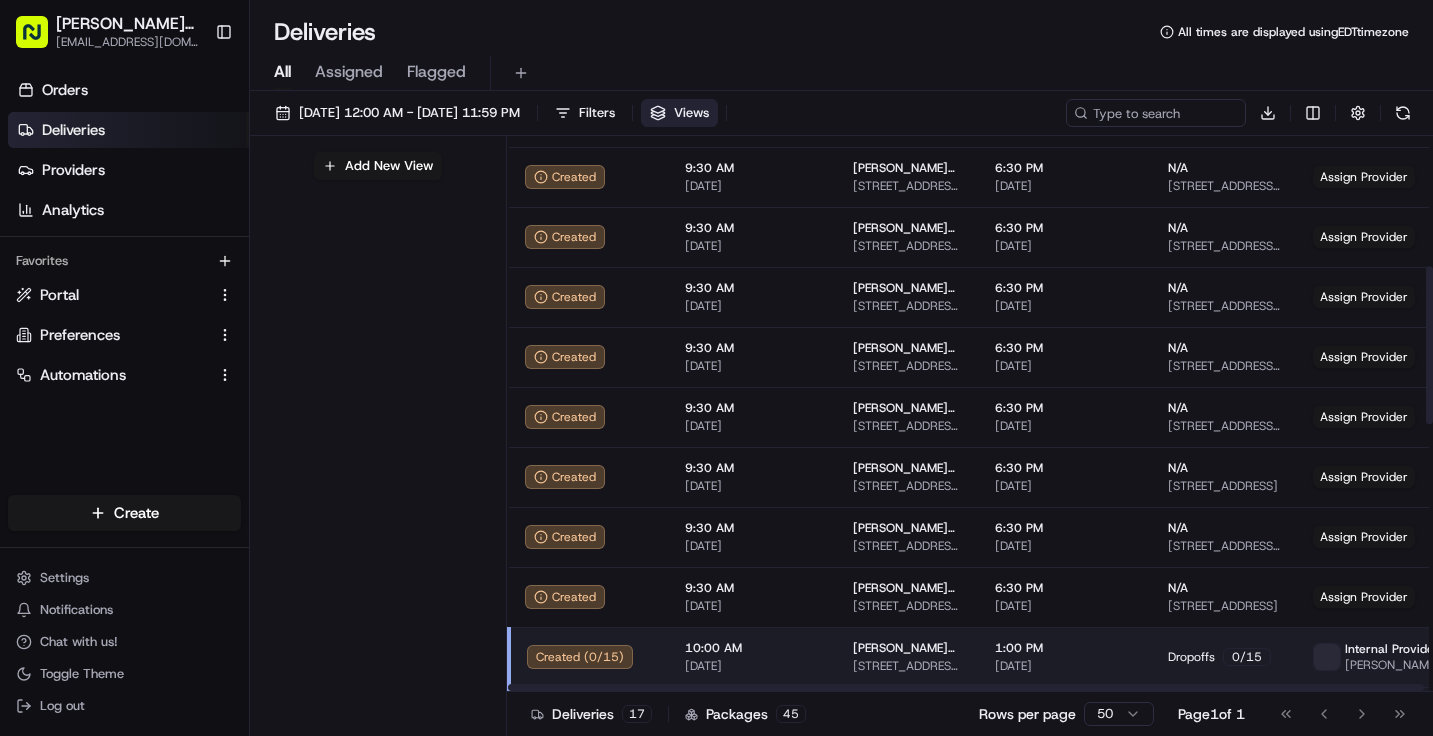 scroll, scrollTop: 423, scrollLeft: 0, axis: vertical 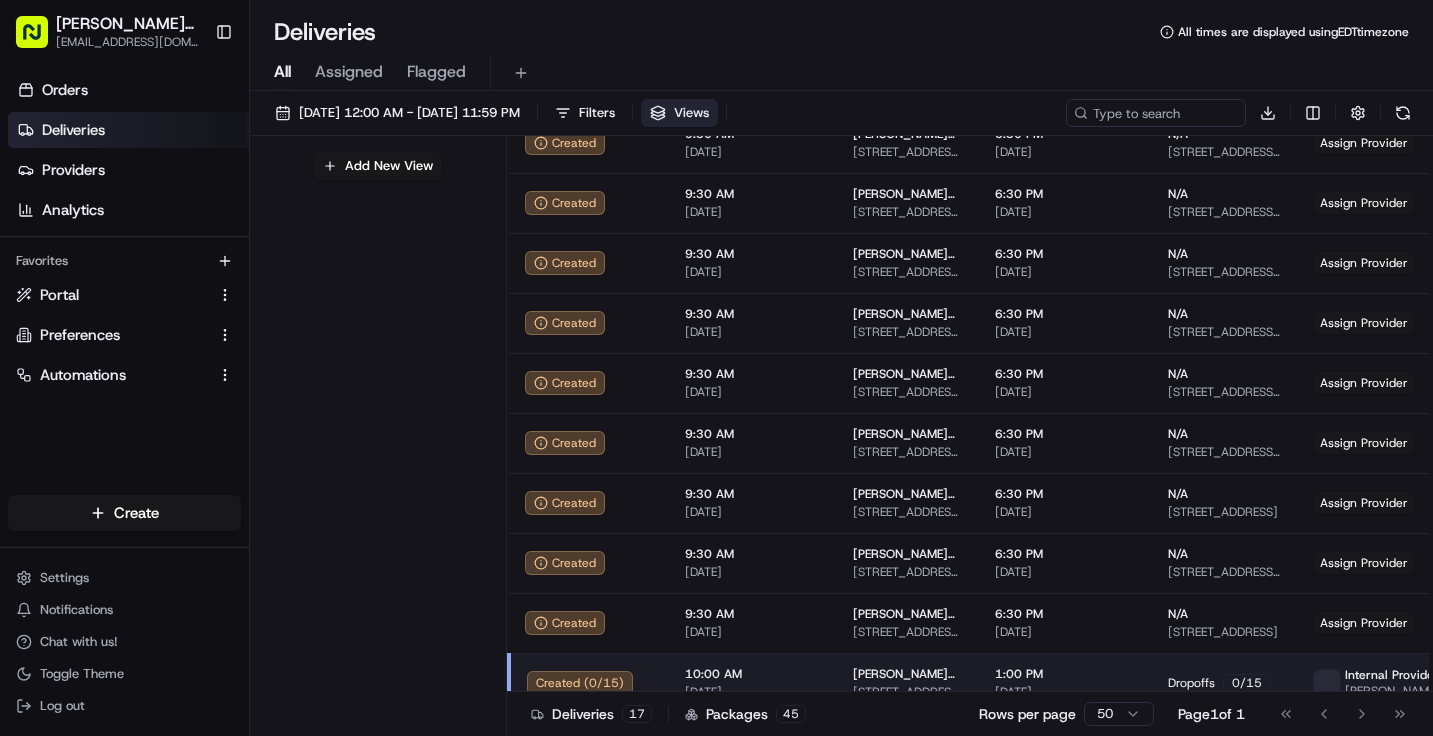 click on "Deliveries" at bounding box center (128, 130) 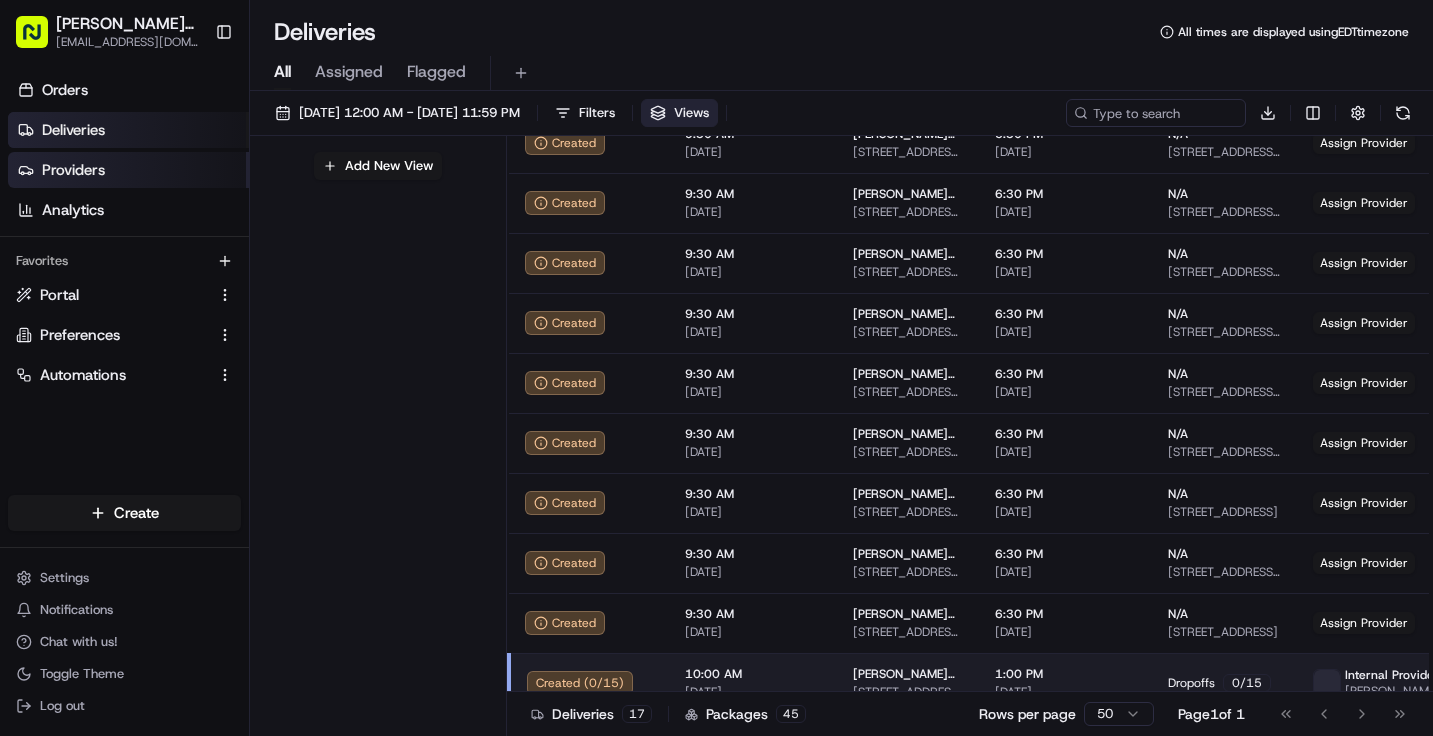 click on "Providers" at bounding box center [128, 170] 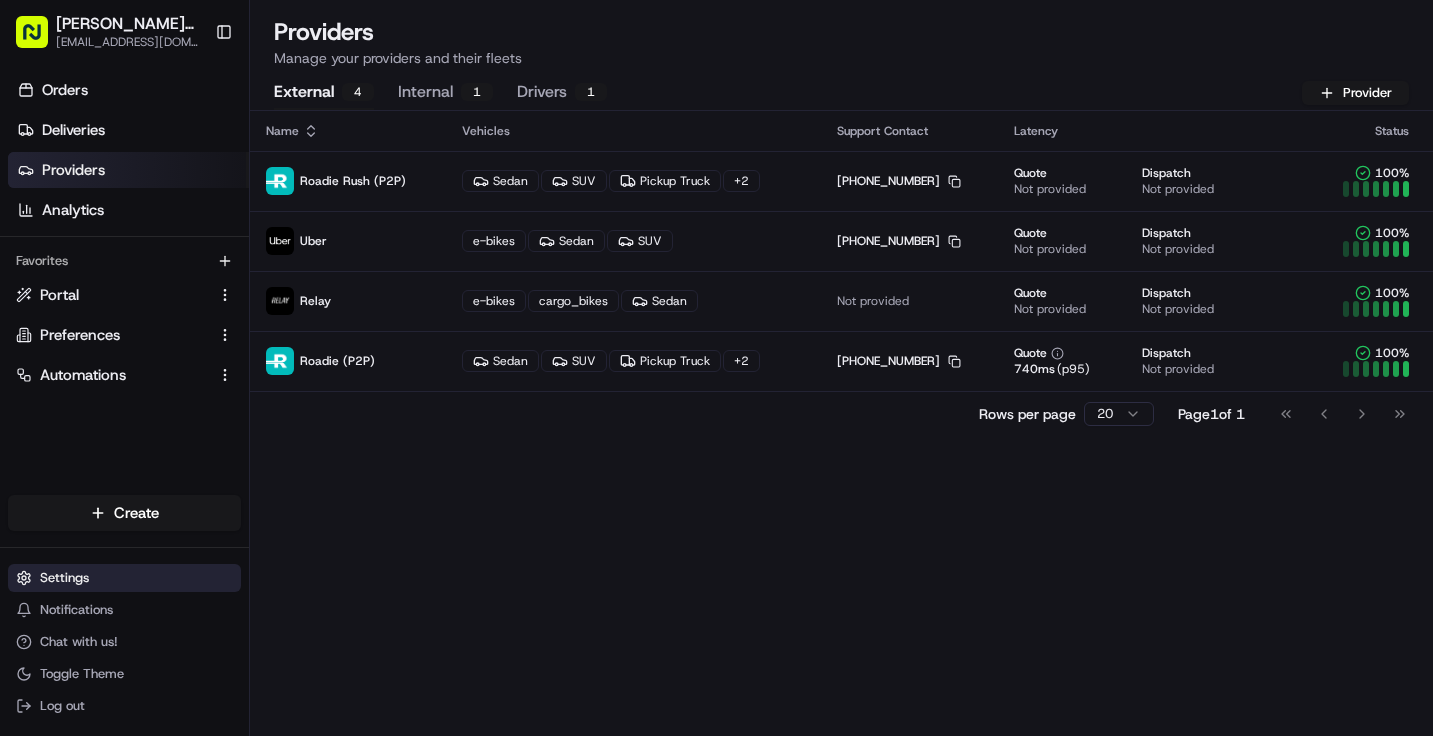 click on "Settings" at bounding box center [64, 578] 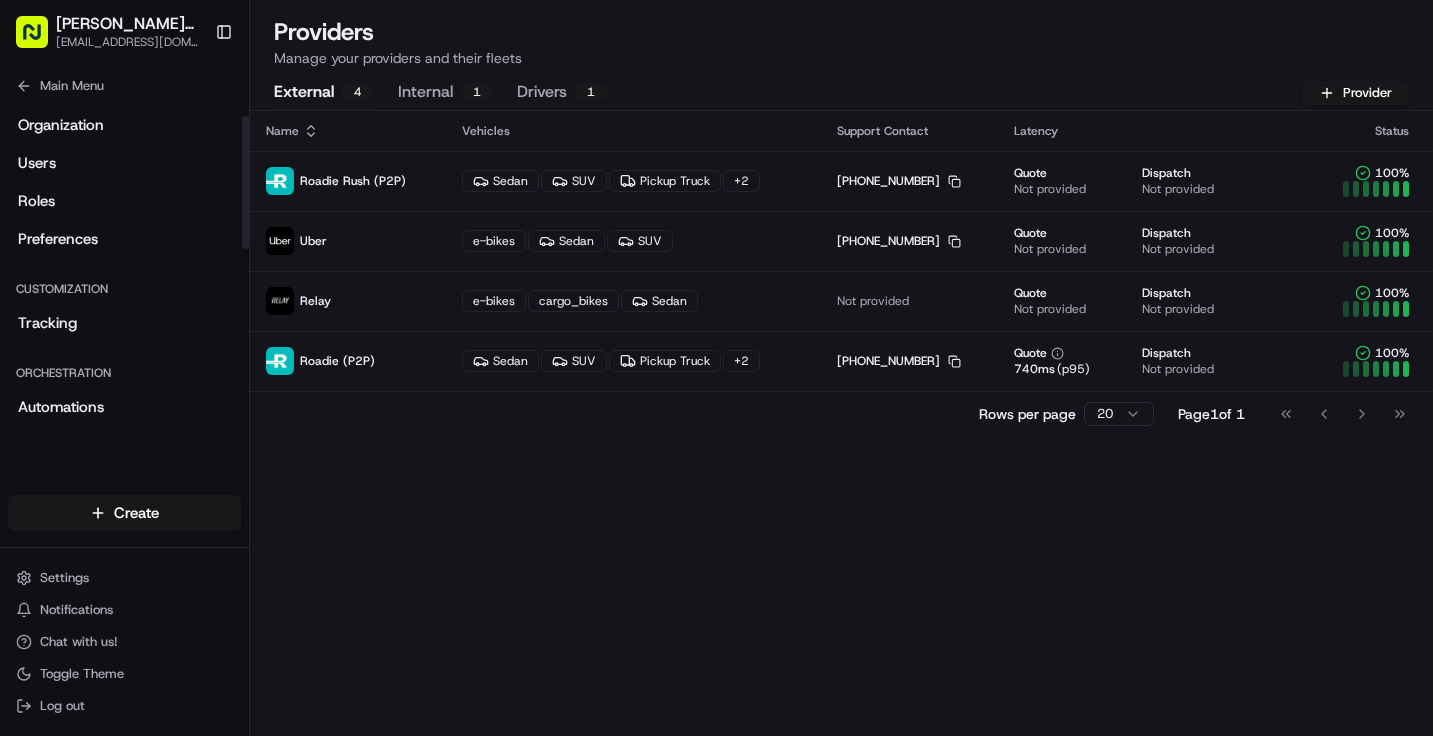 scroll, scrollTop: 40, scrollLeft: 0, axis: vertical 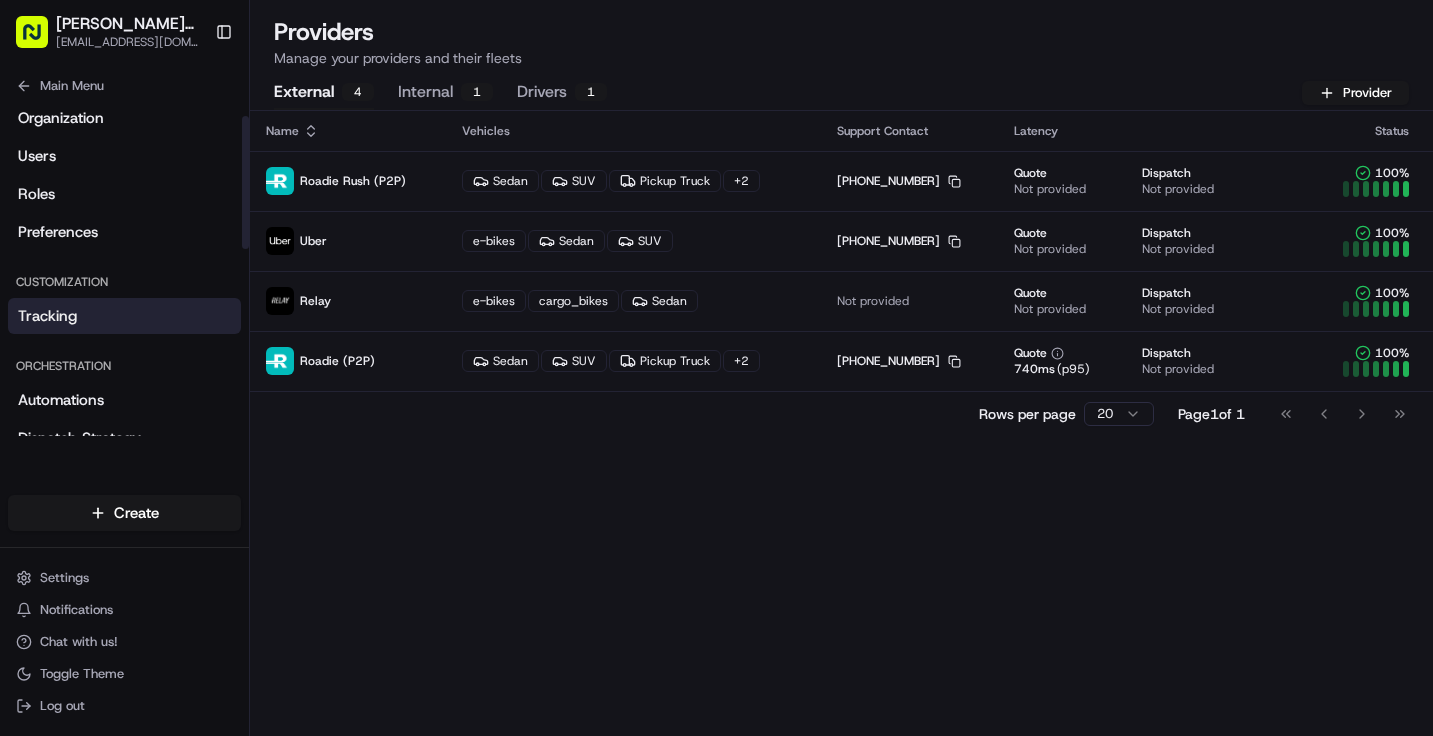 click on "Tracking" at bounding box center (124, 316) 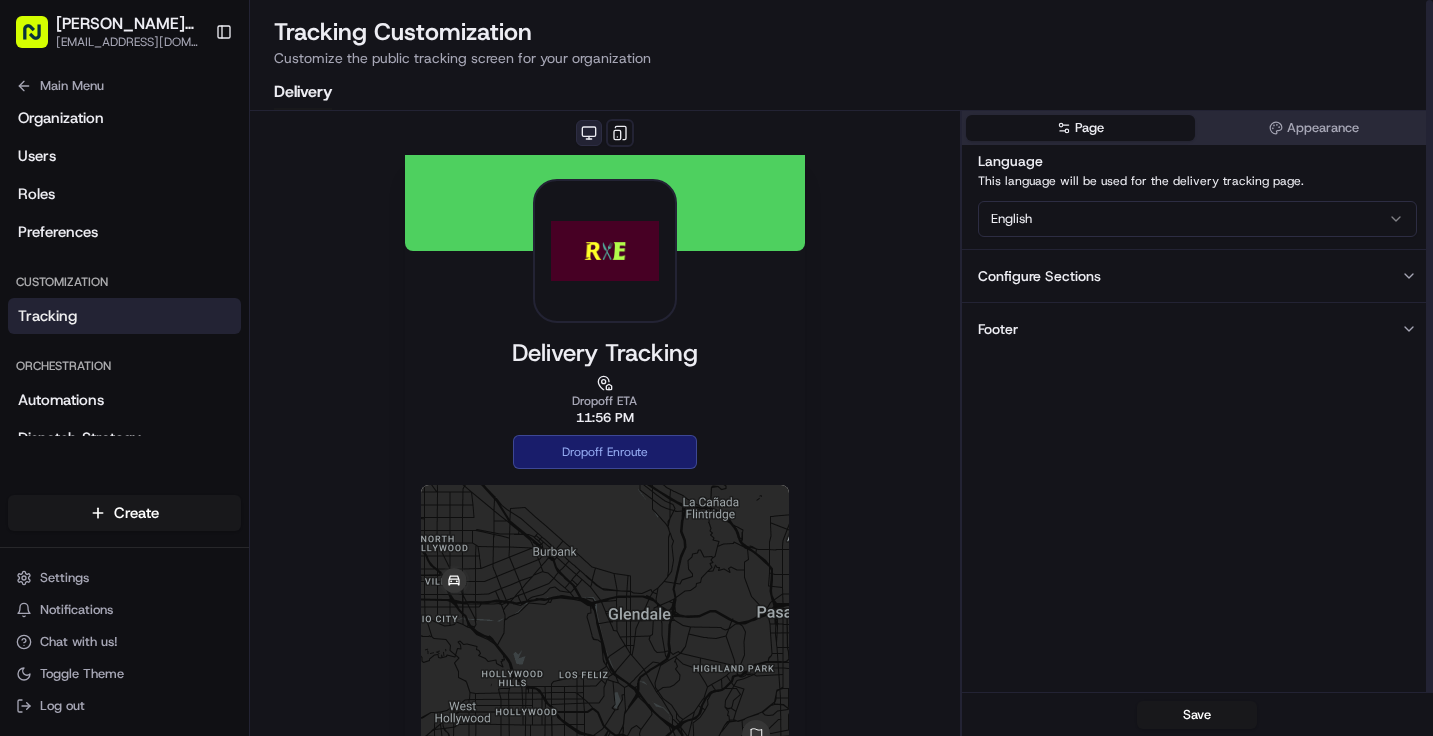 click at bounding box center [589, 133] 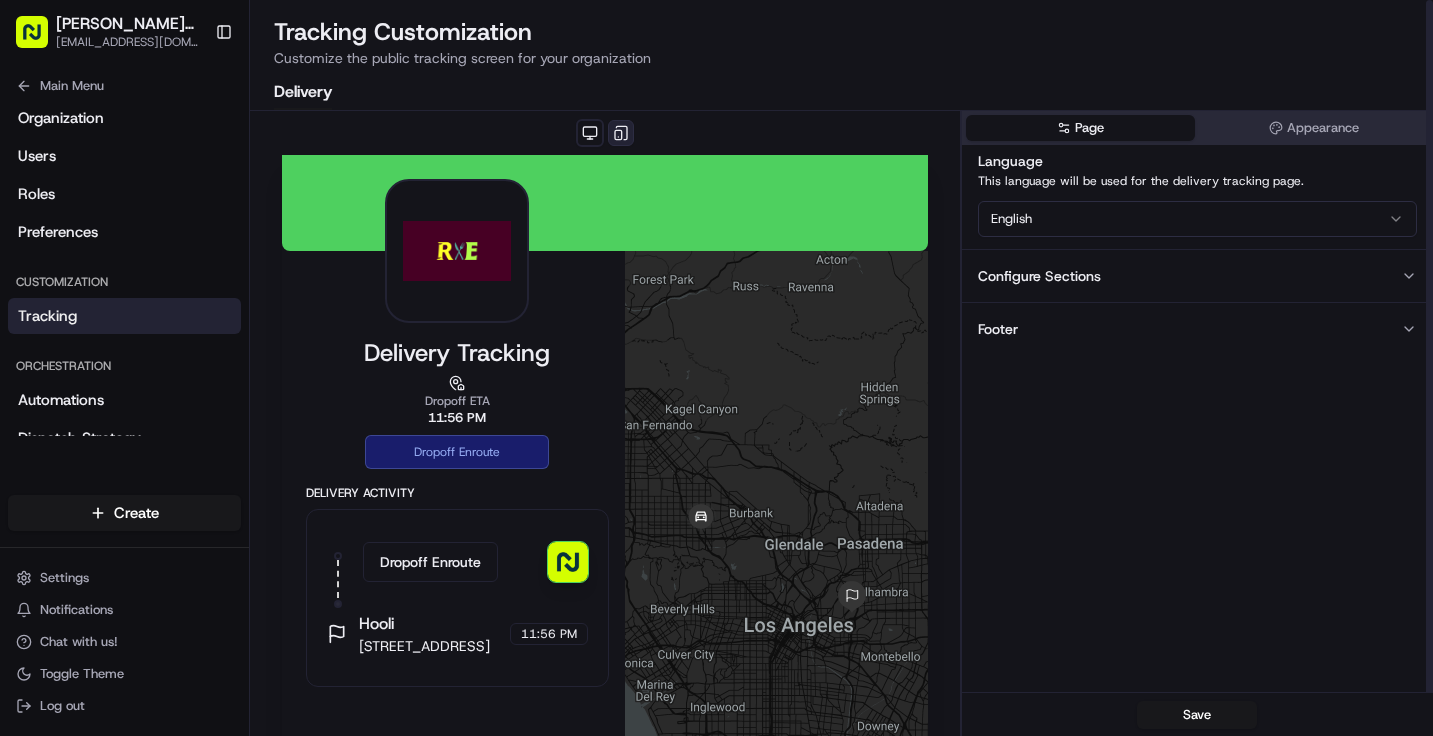 click at bounding box center [621, 133] 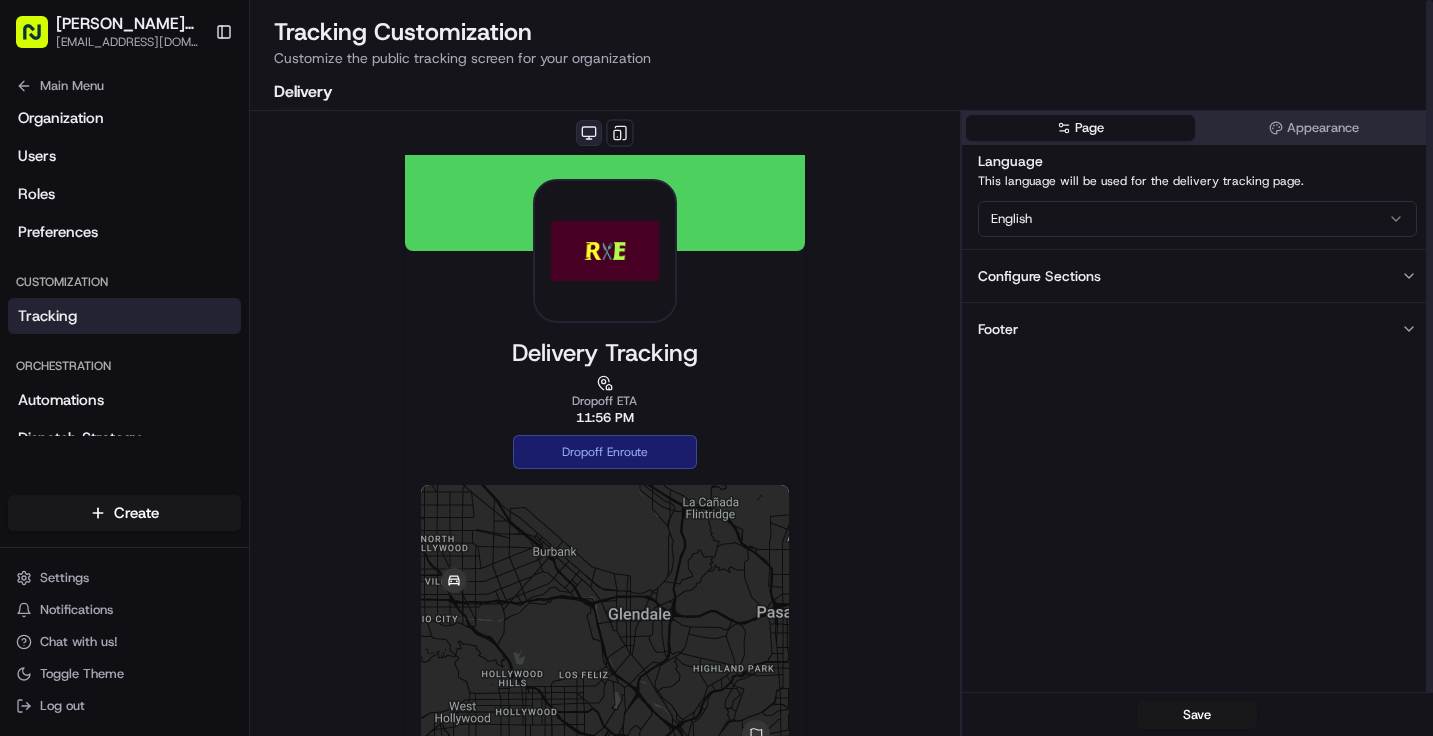 click at bounding box center [589, 133] 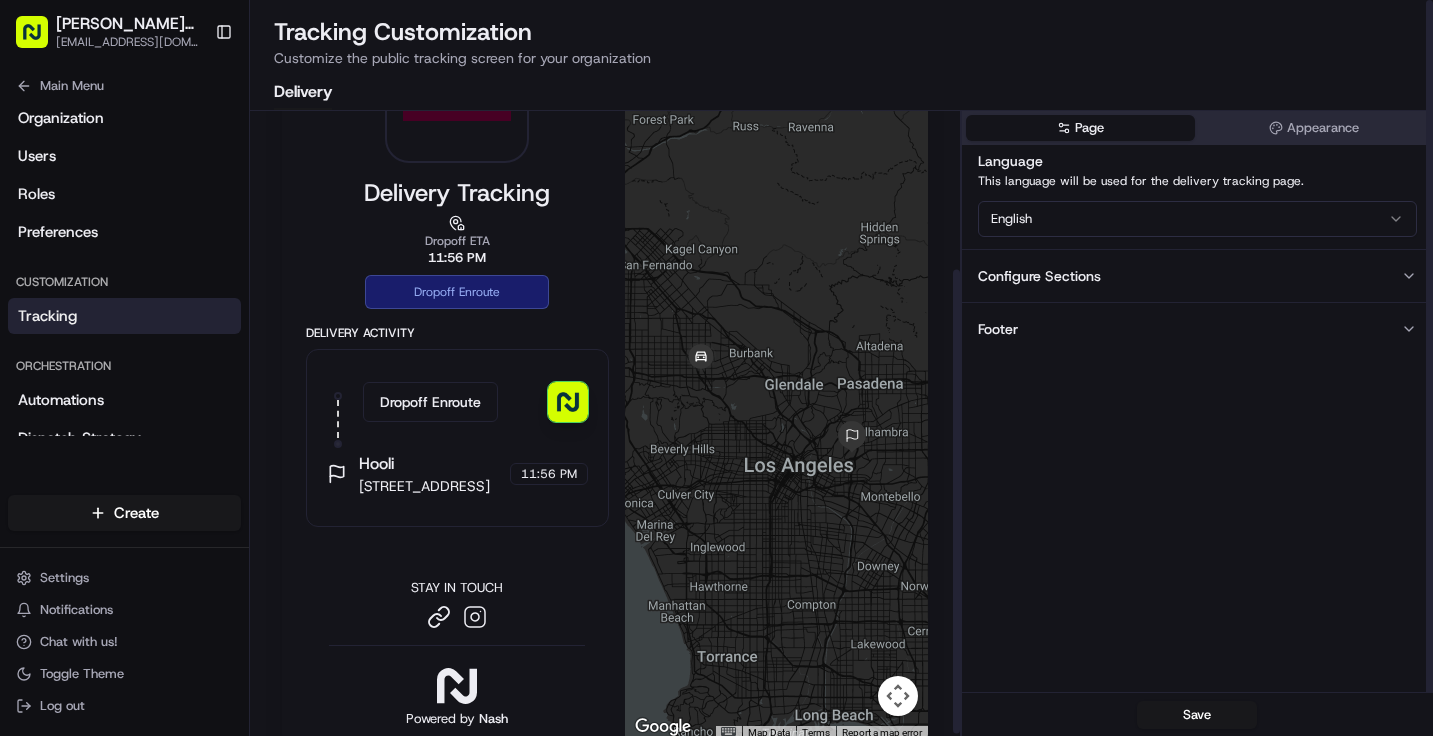 scroll, scrollTop: 219, scrollLeft: 0, axis: vertical 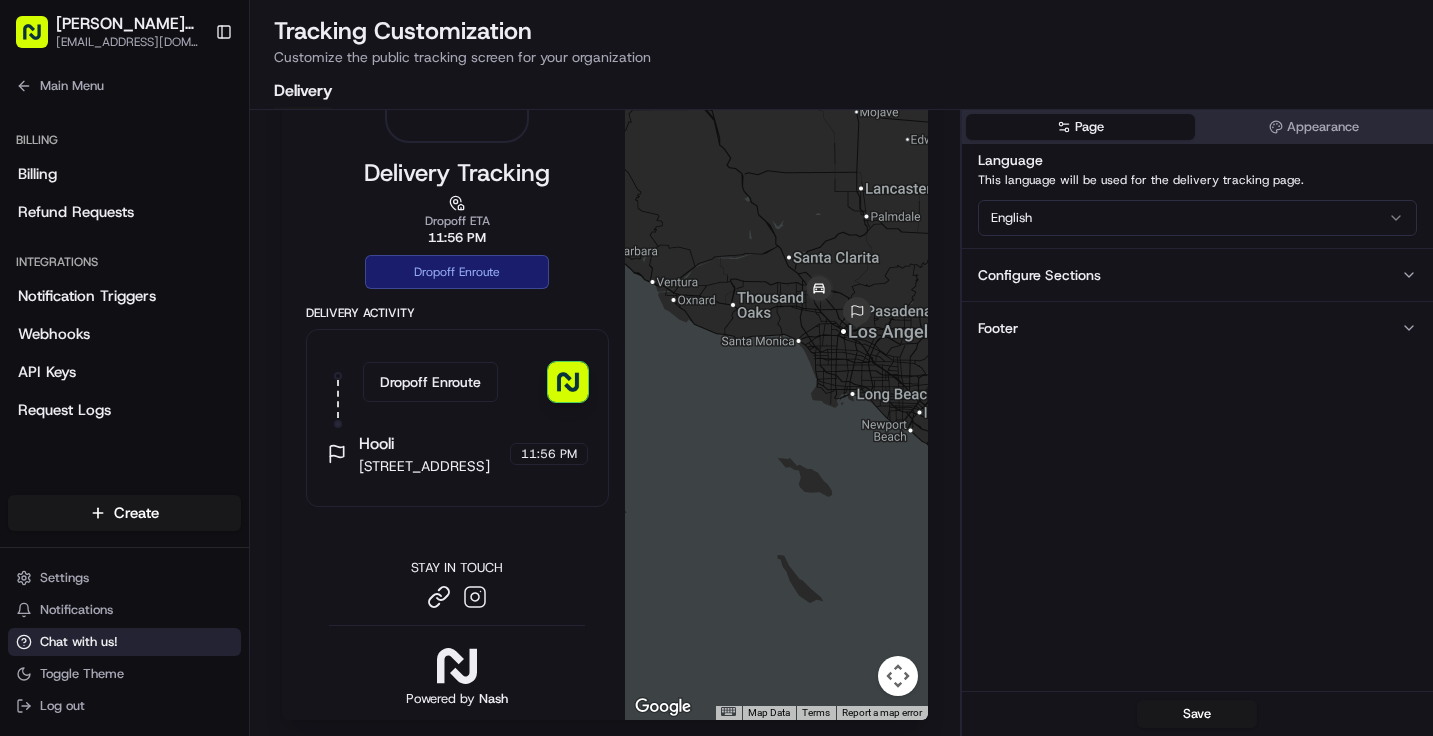 click on "Chat with us!" at bounding box center [124, 642] 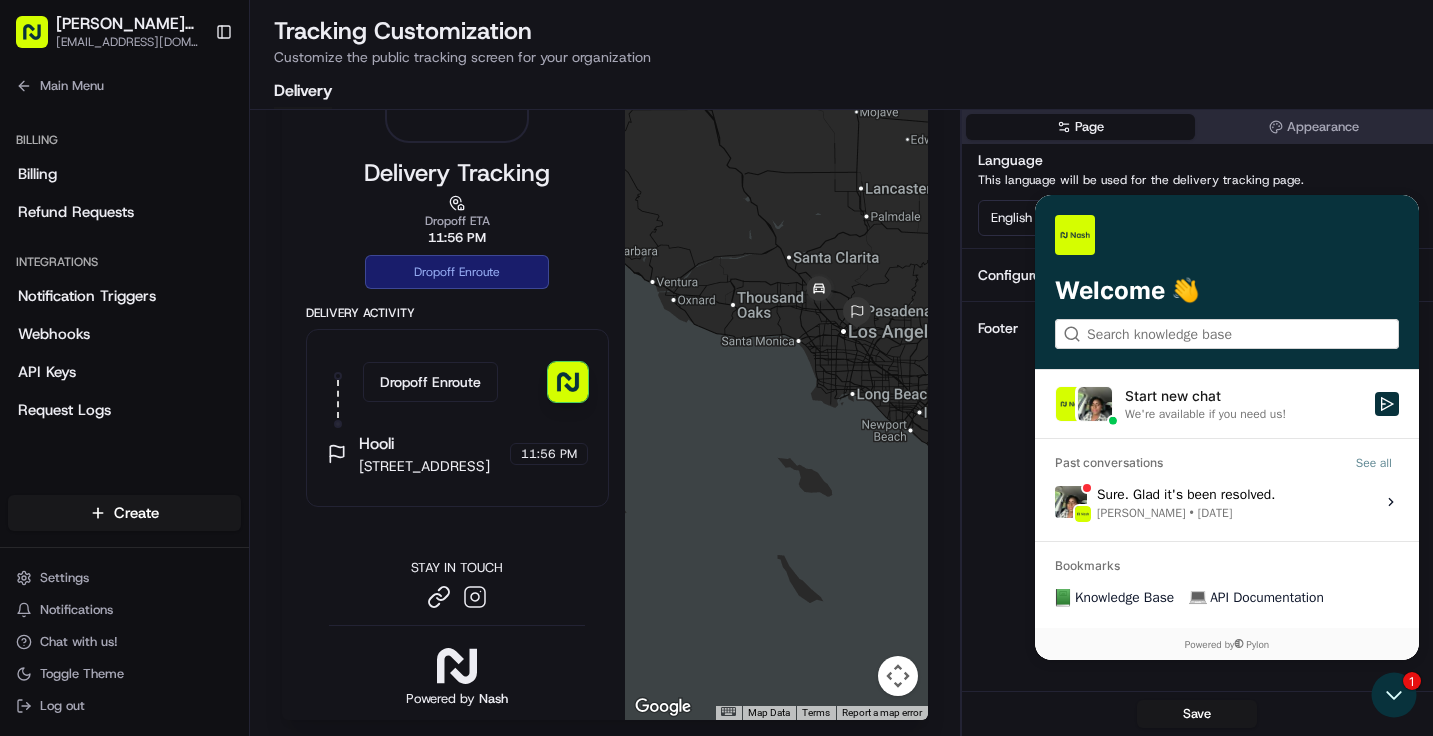 click 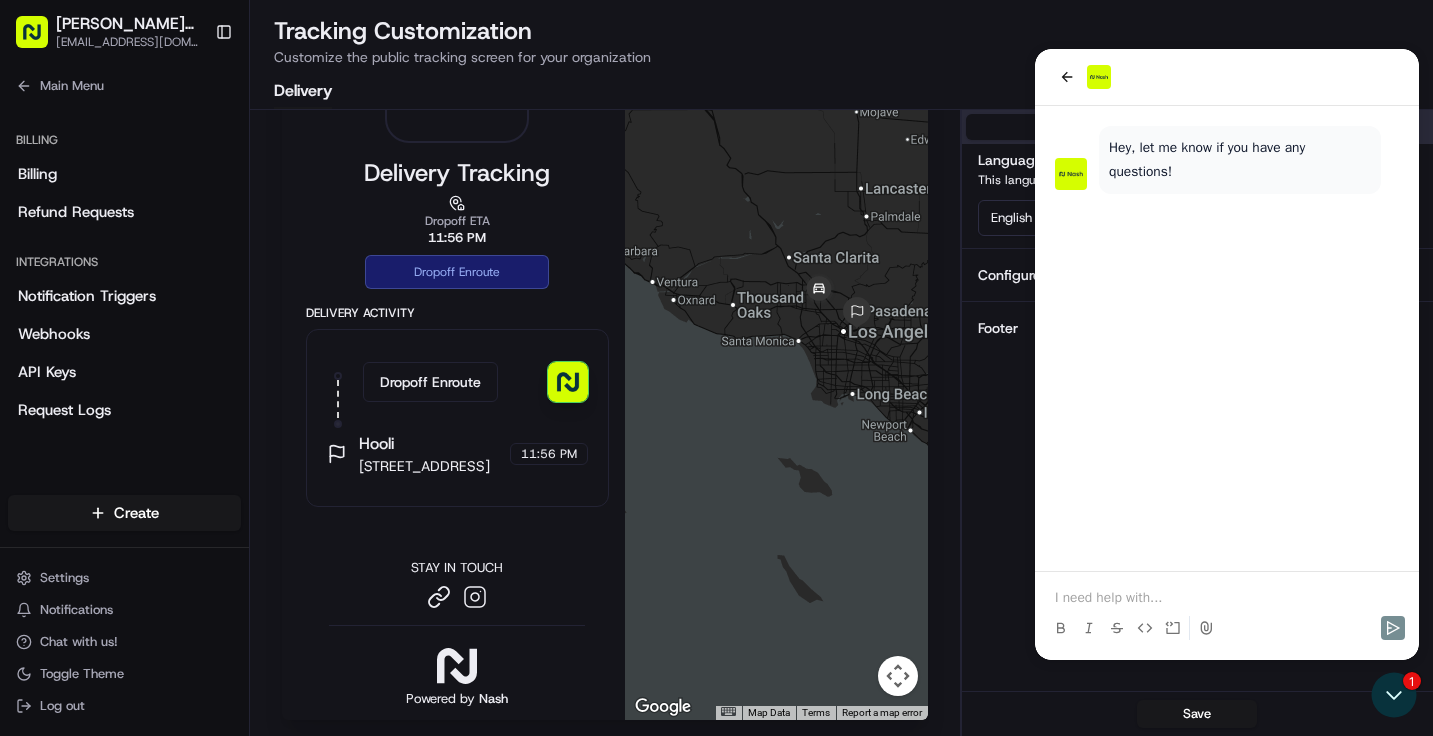 type 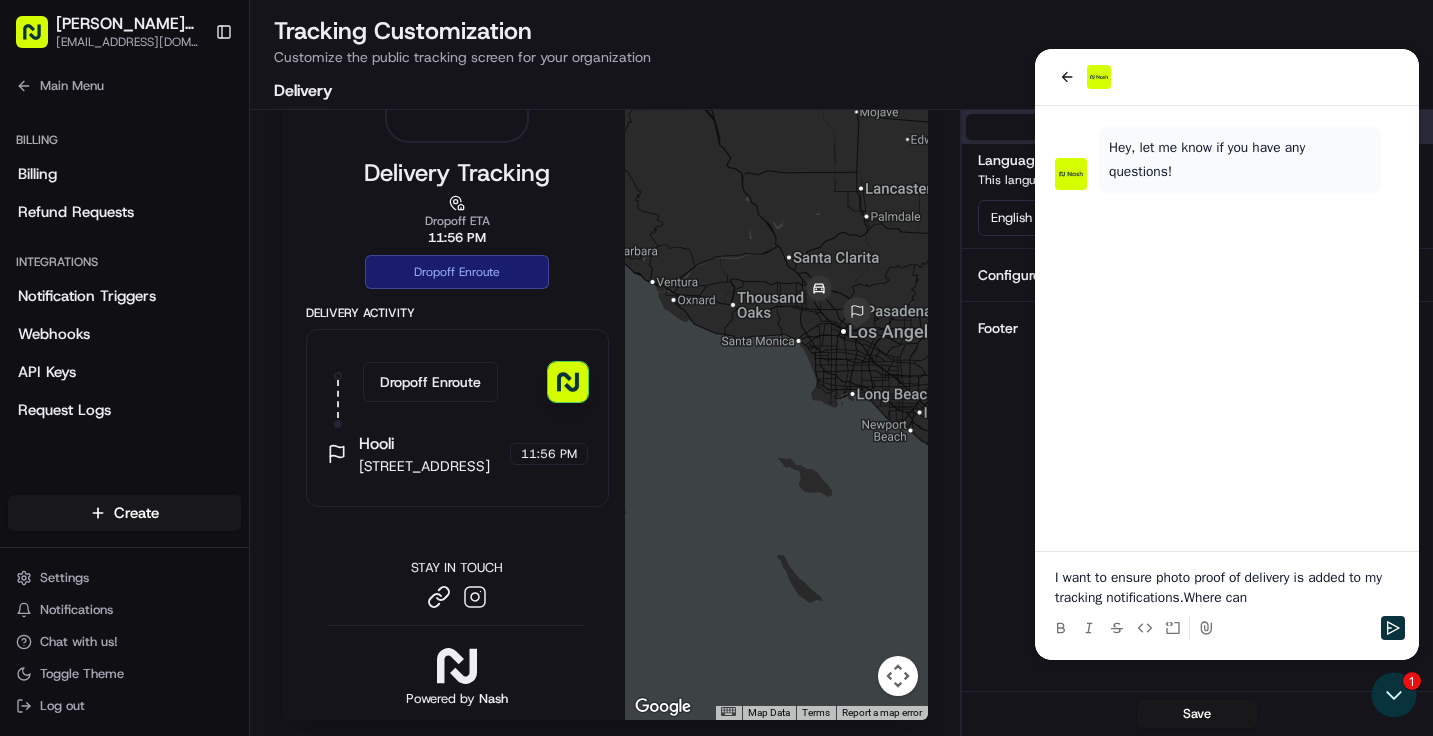 click on "I want to ensure photo proof of delivery is added to my tracking notifications.Where can" at bounding box center (1227, 588) 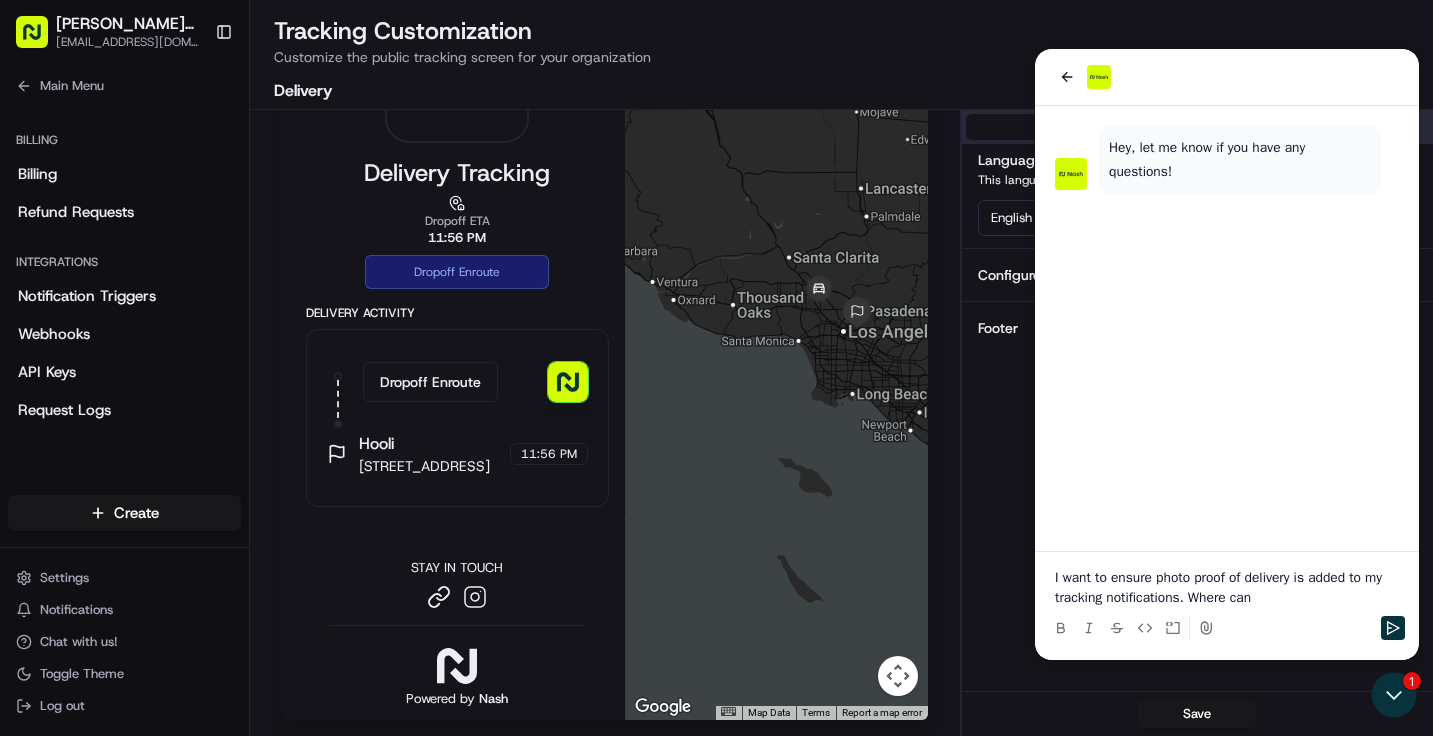 click on "I want to ensure photo proof of delivery is added to my tracking notifications. Where can" at bounding box center (1227, 588) 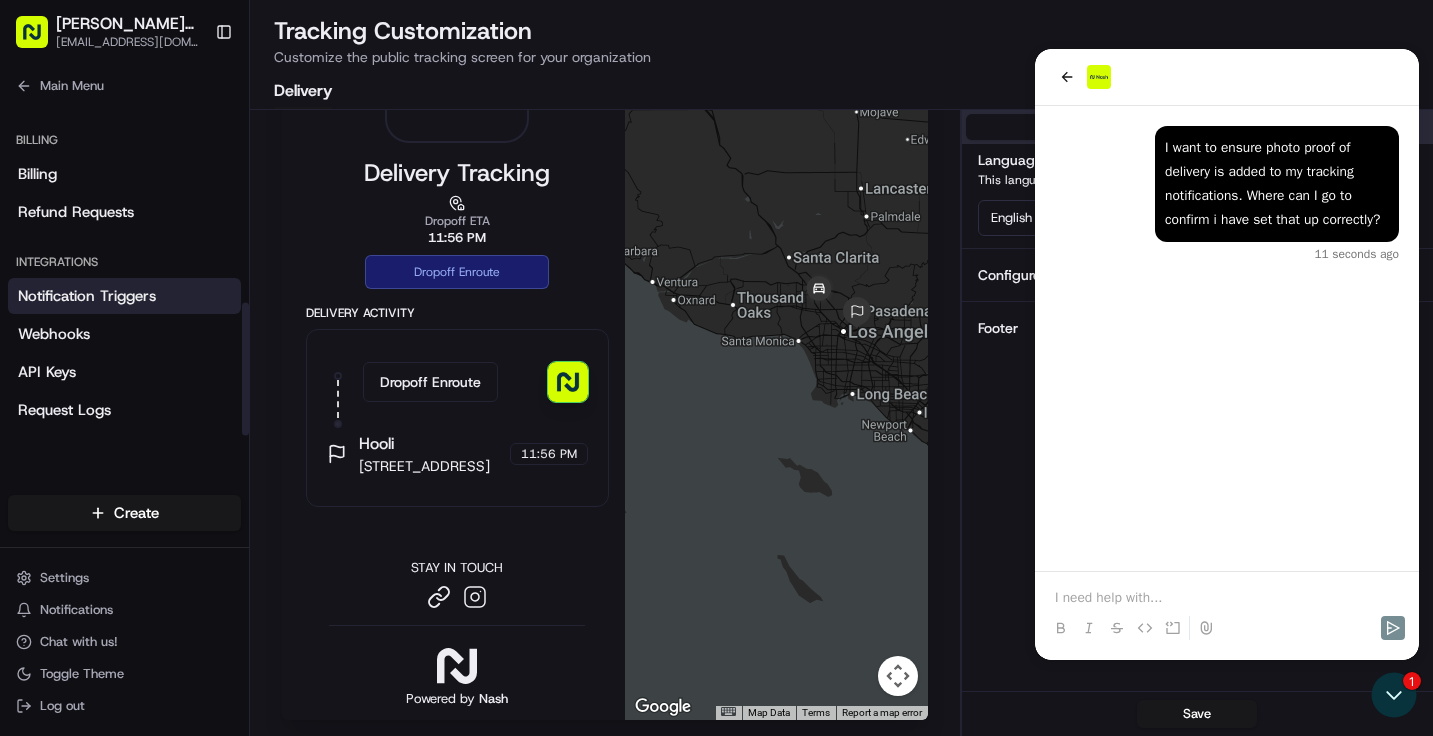 click on "Notification Triggers" at bounding box center (87, 296) 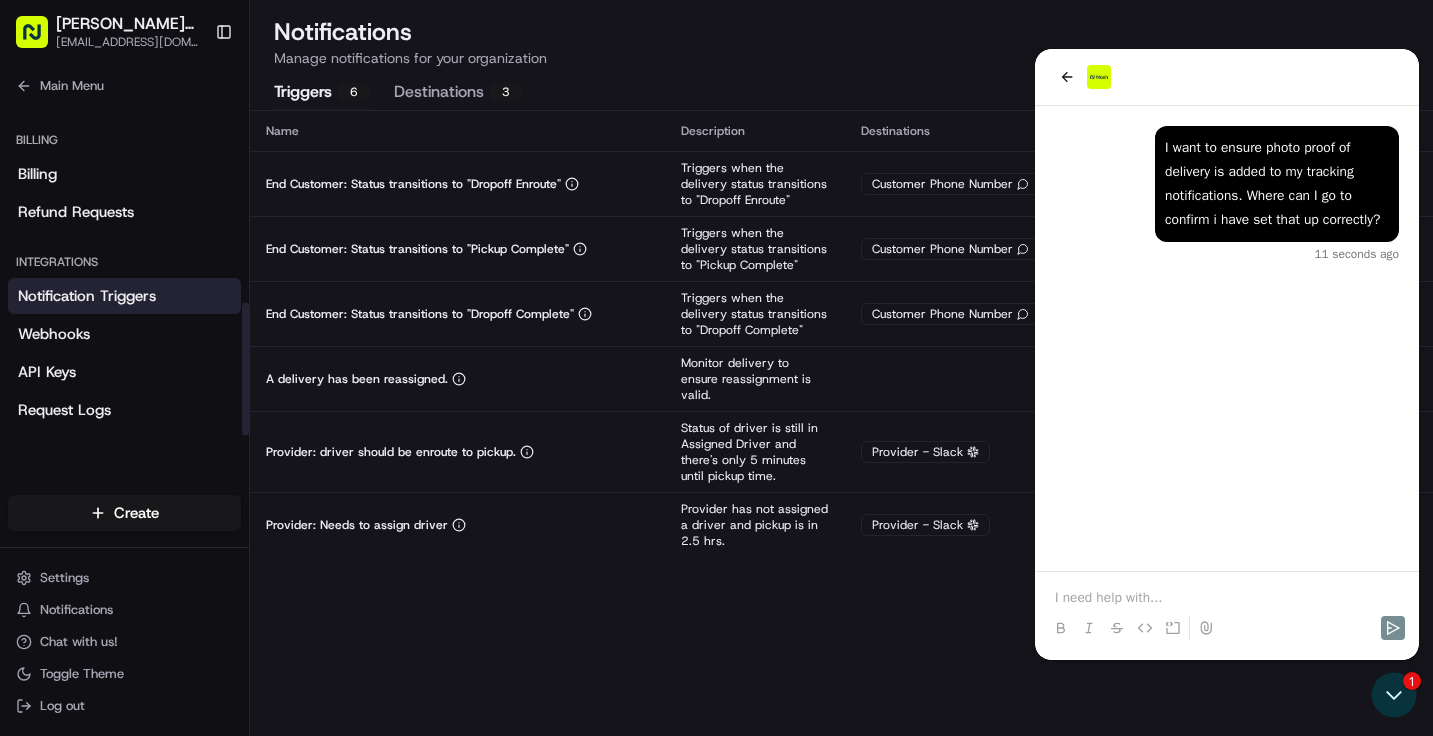scroll, scrollTop: 0, scrollLeft: 0, axis: both 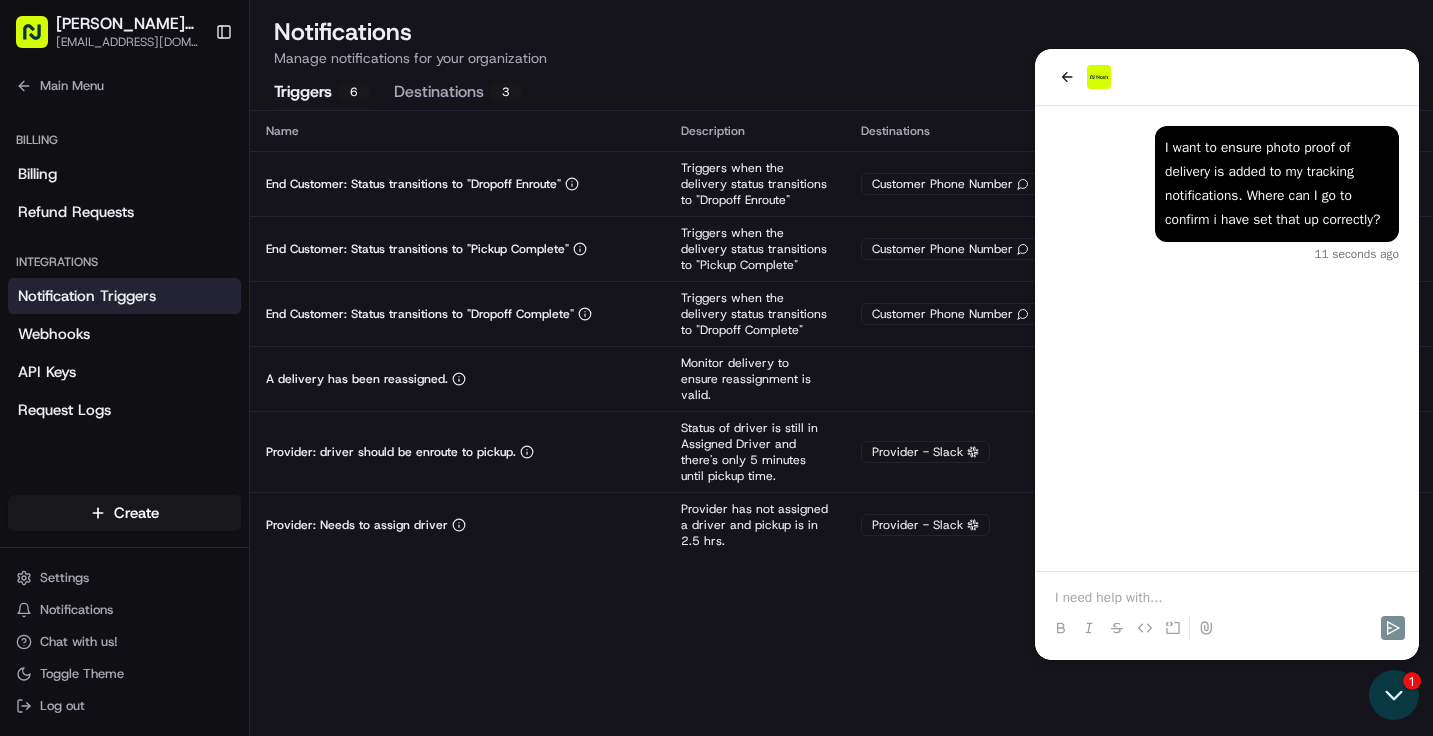 click 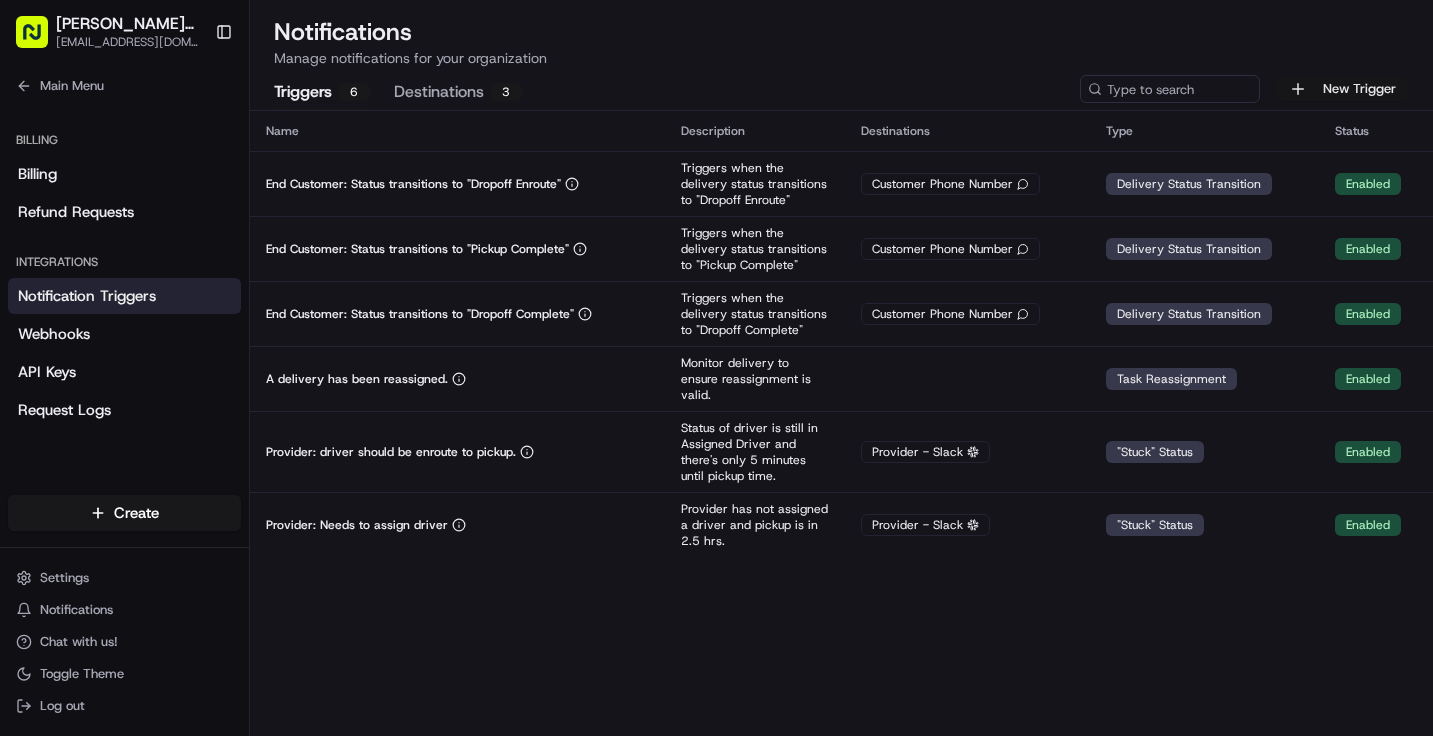 click on "New Trigger" at bounding box center (1342, 89) 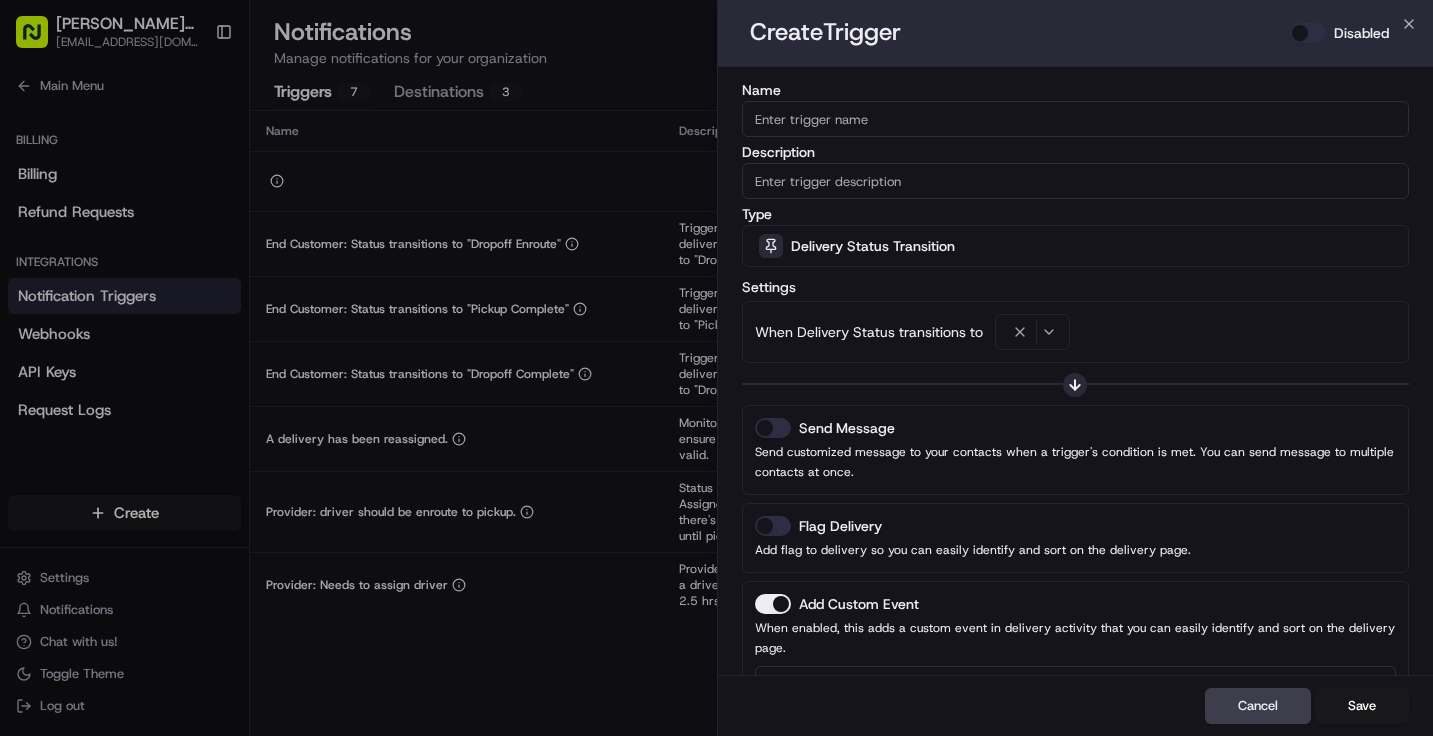 click on "Delivery Status Transition" at bounding box center (1076, 246) 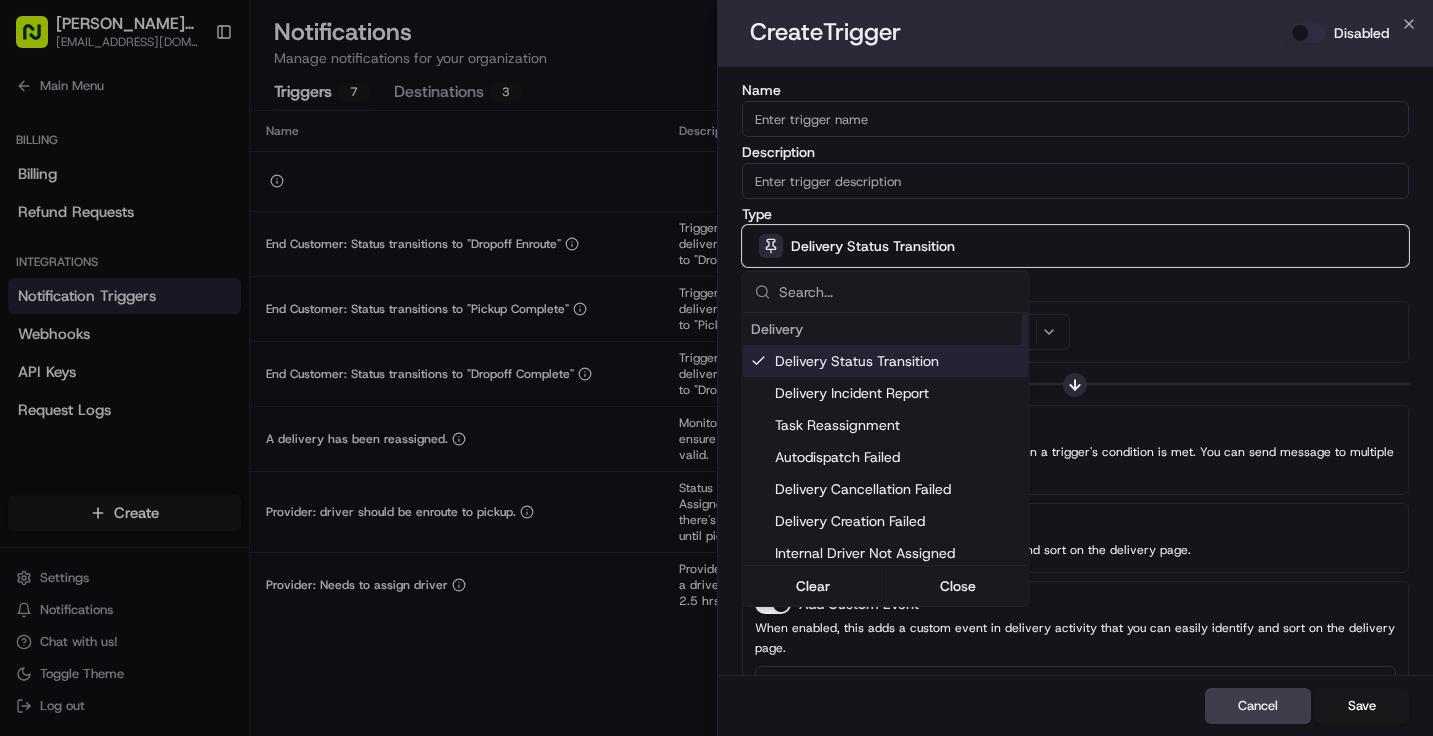 click on "Delivery Status Transition" at bounding box center (898, 361) 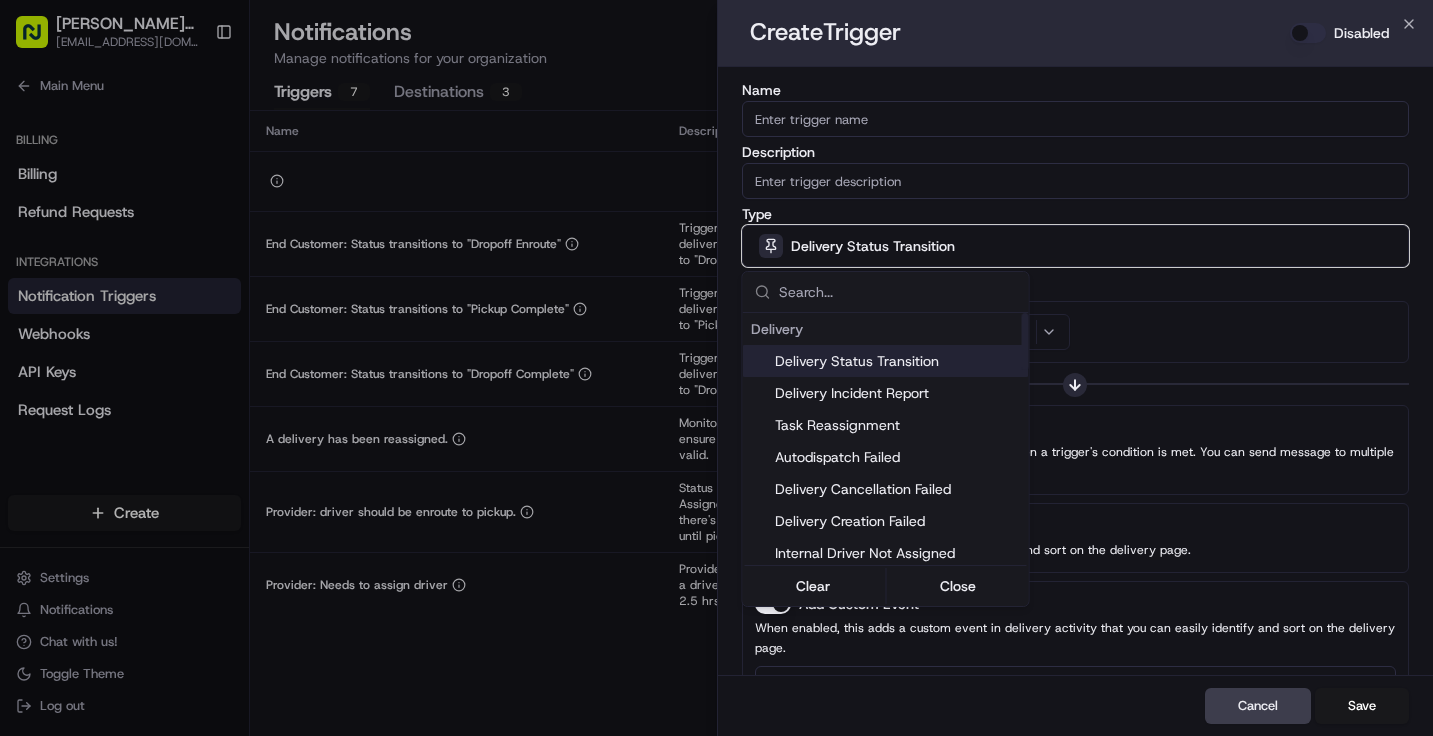 click on "Delivery Status Transition" at bounding box center [898, 361] 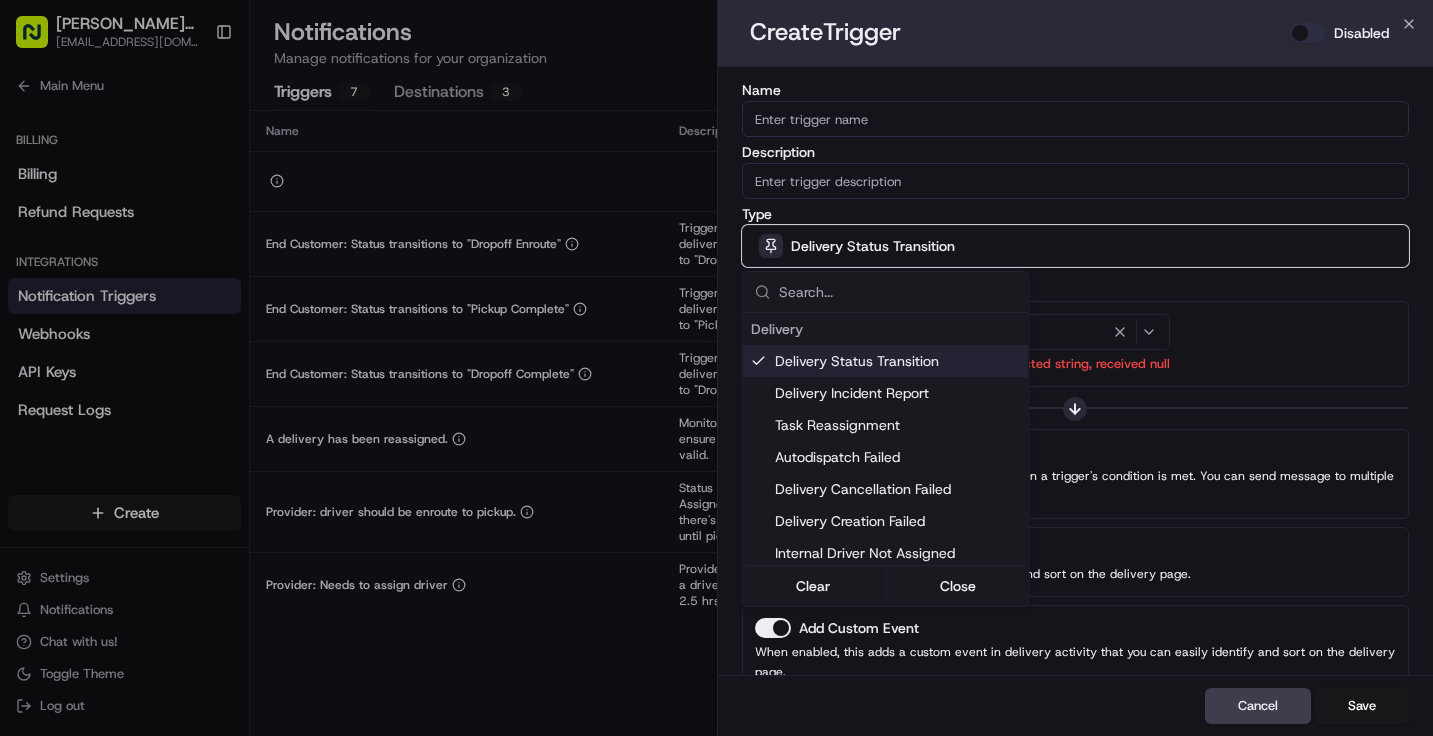 click at bounding box center [716, 368] 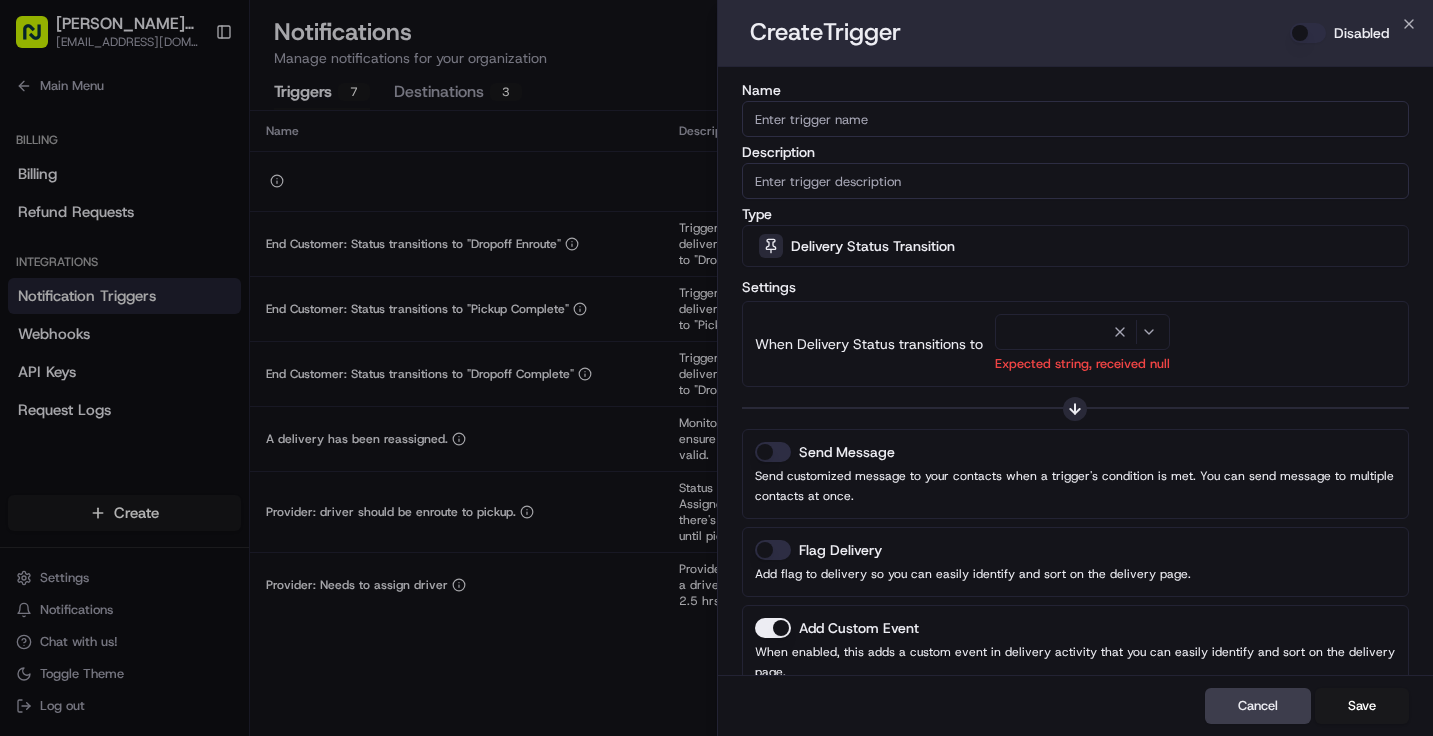 click at bounding box center [1082, 332] 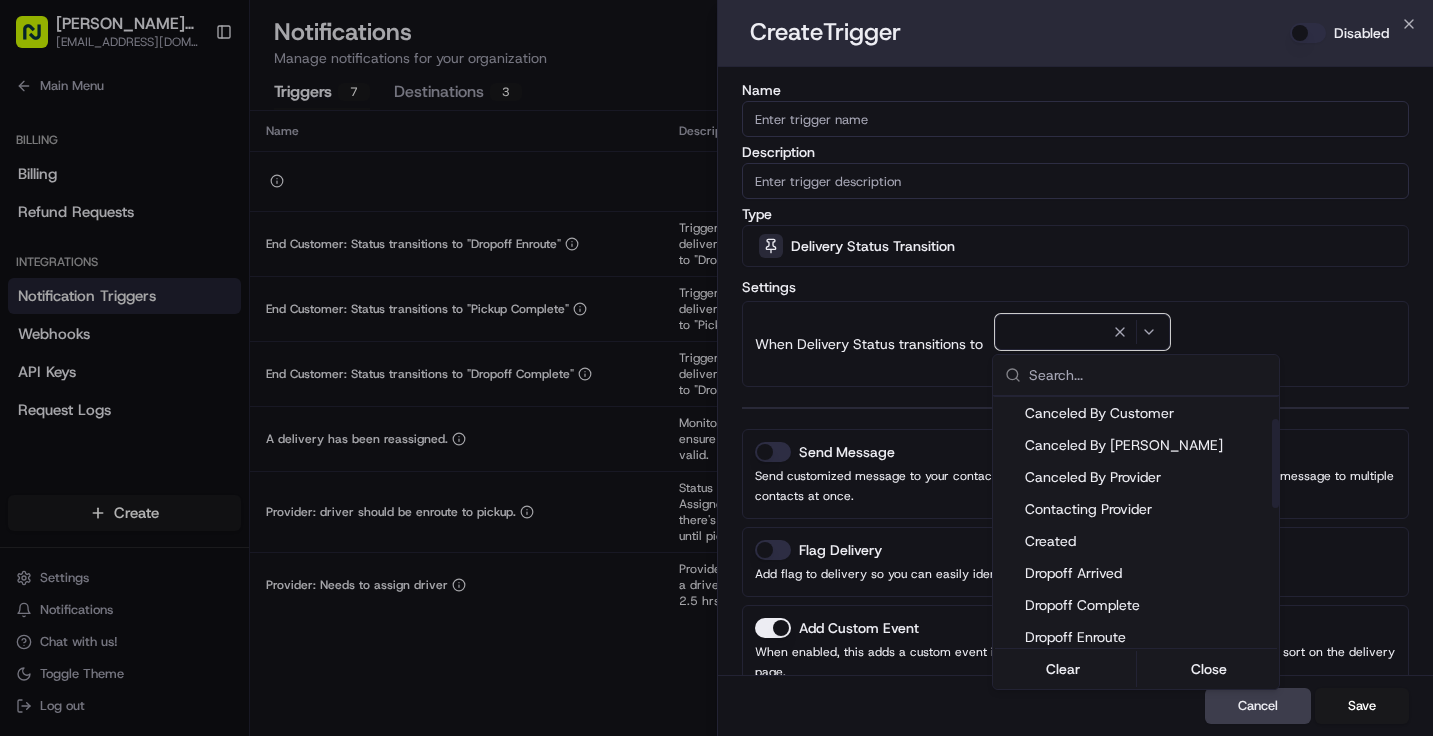 scroll, scrollTop: 67, scrollLeft: 0, axis: vertical 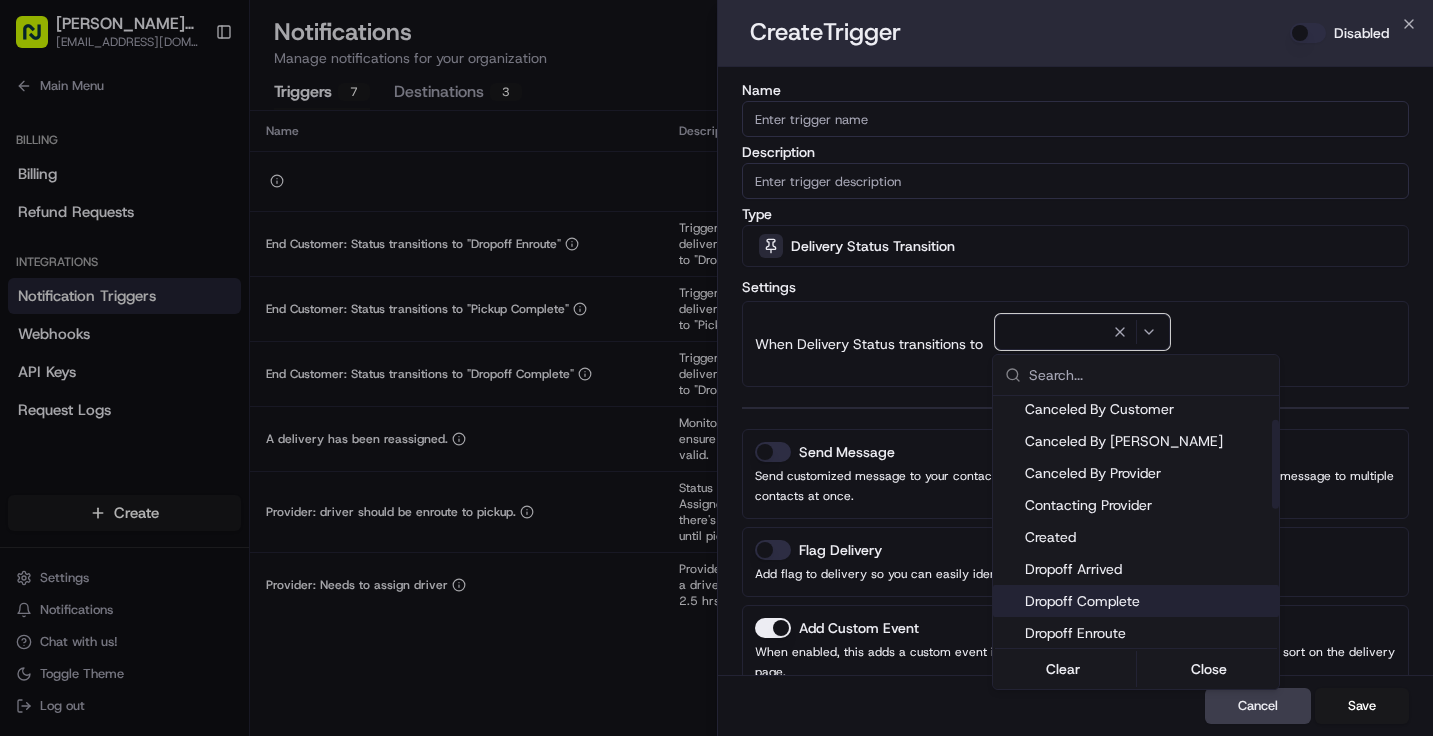 click on "Dropoff Complete" at bounding box center [1148, 601] 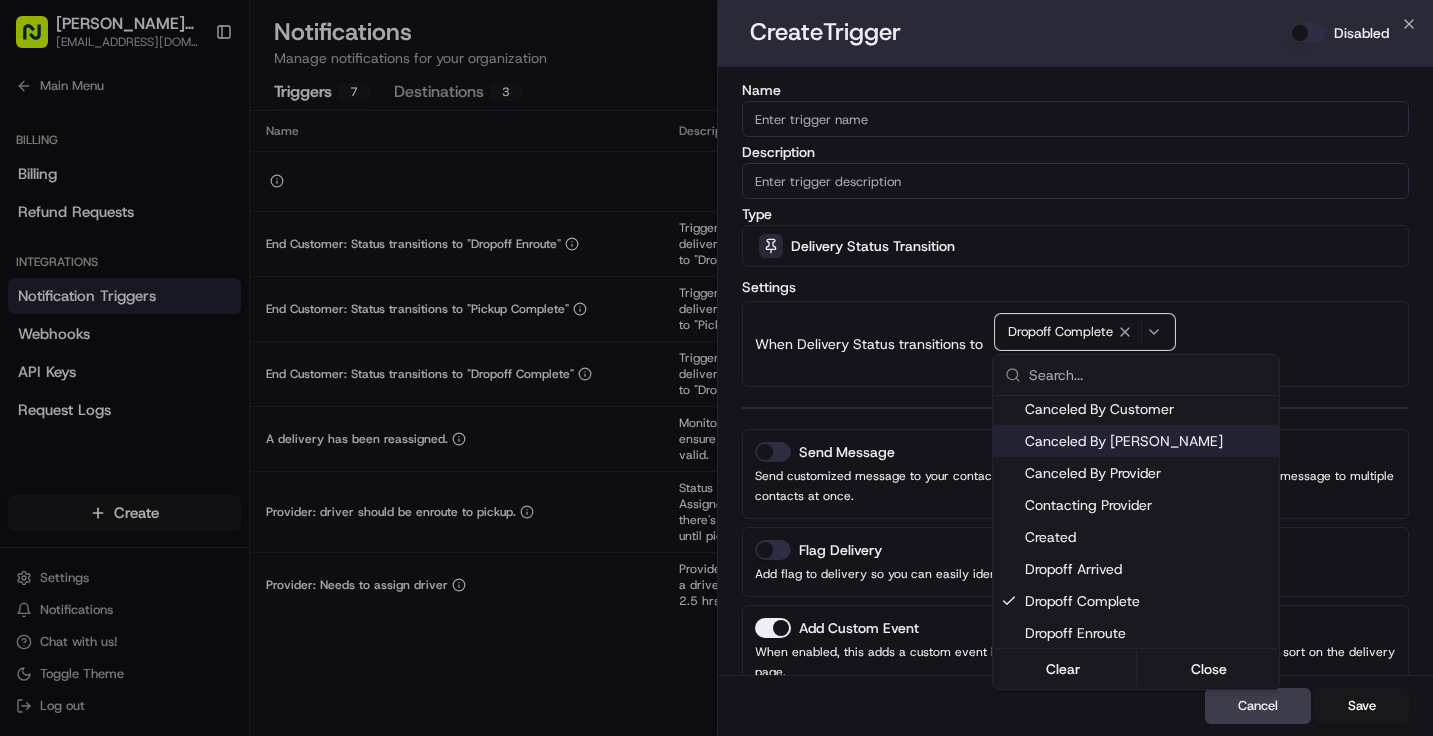 click at bounding box center (716, 368) 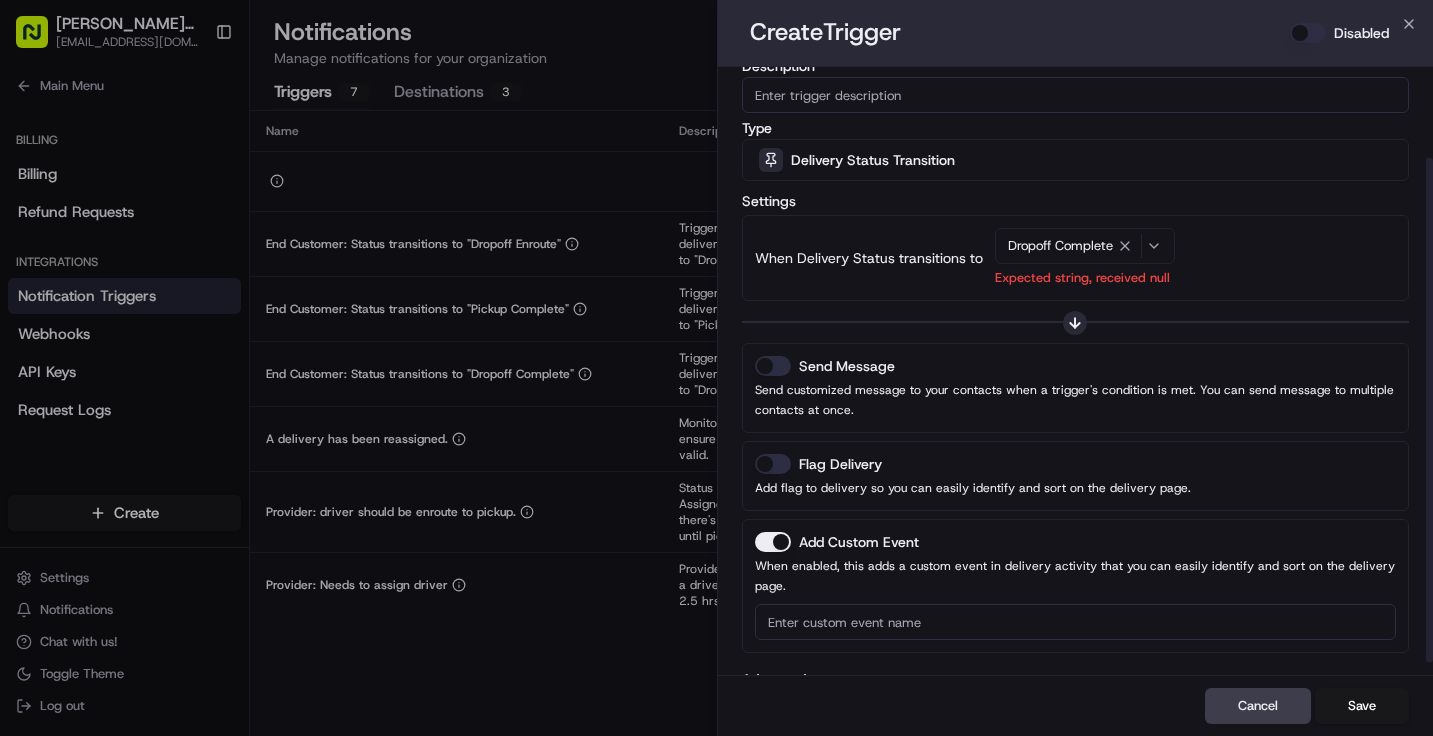 scroll, scrollTop: 124, scrollLeft: 0, axis: vertical 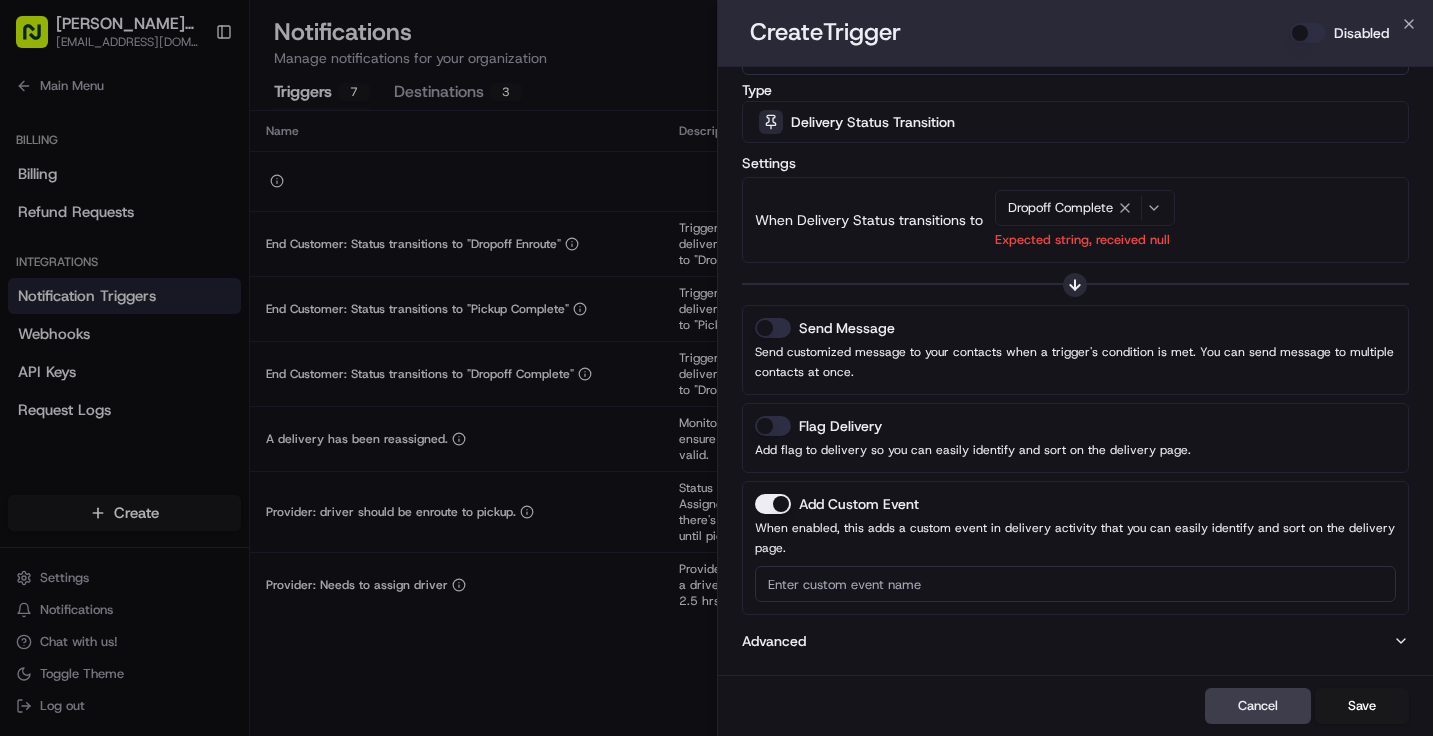 click on "Advanced" at bounding box center [1076, 641] 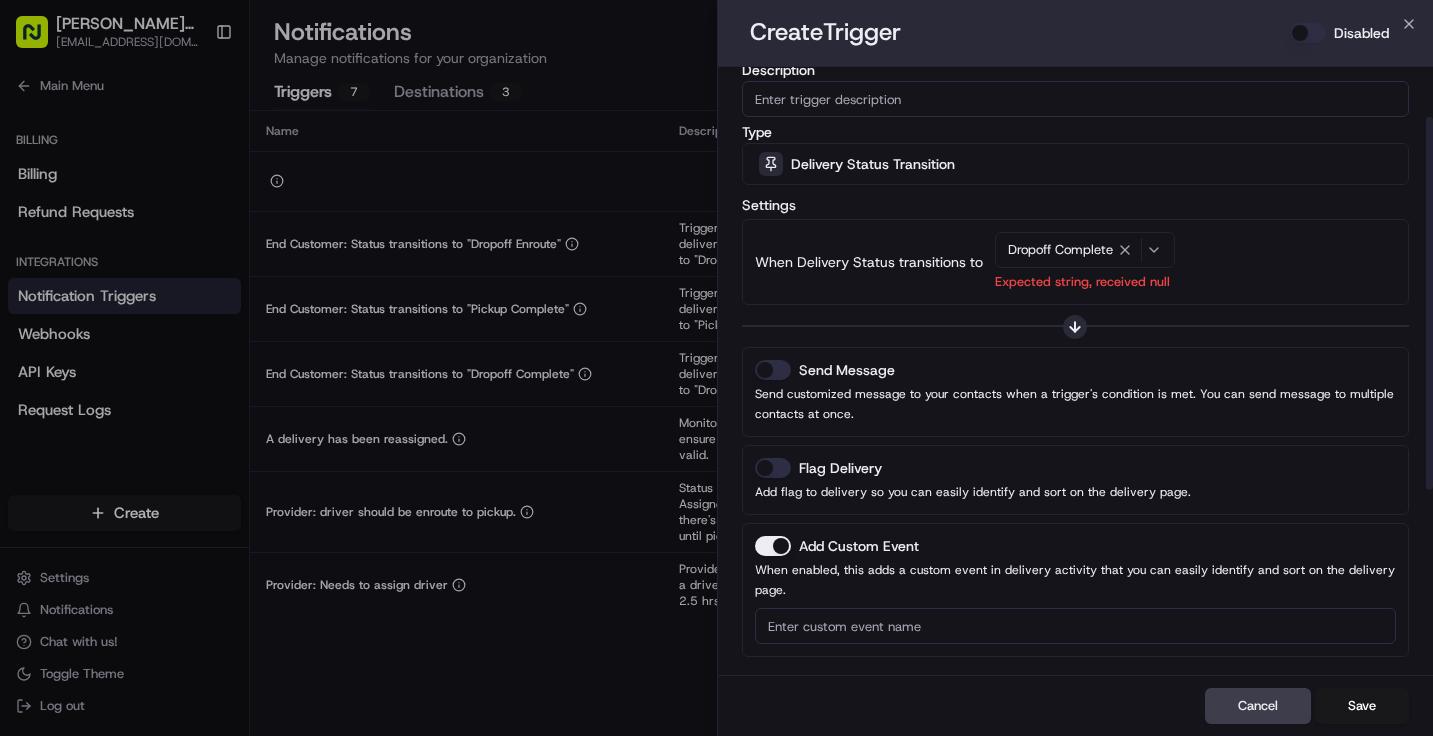 scroll, scrollTop: 81, scrollLeft: 0, axis: vertical 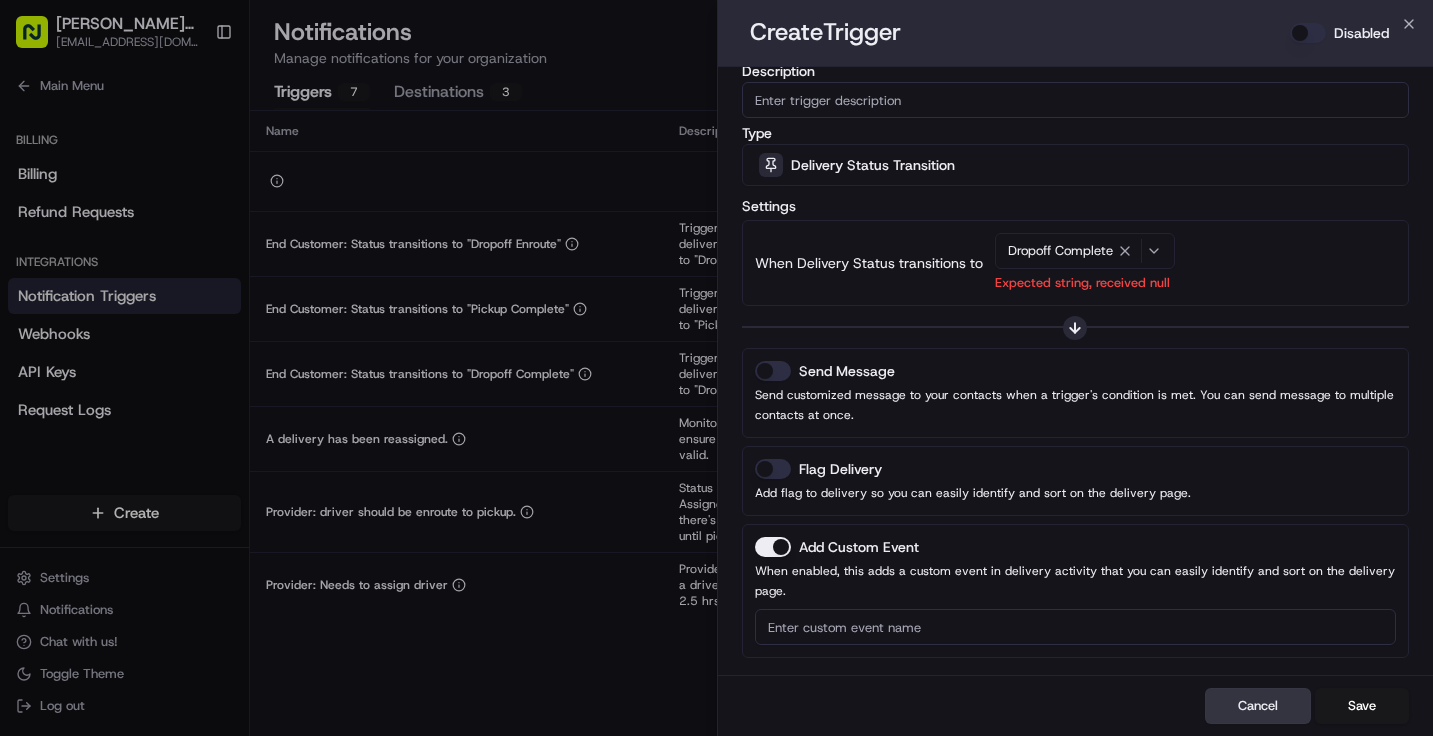 click on "Cancel" at bounding box center [1258, 706] 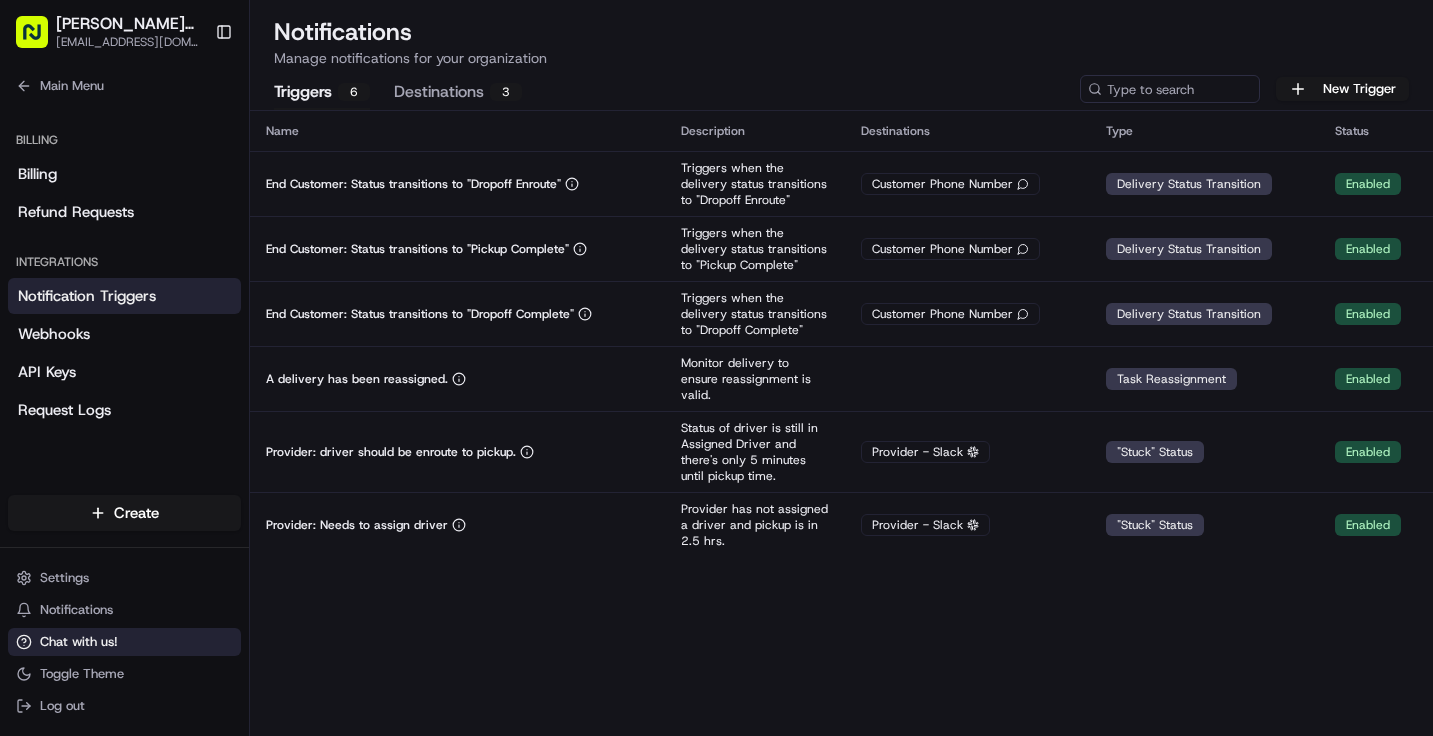 click on "Chat with us!" at bounding box center [124, 642] 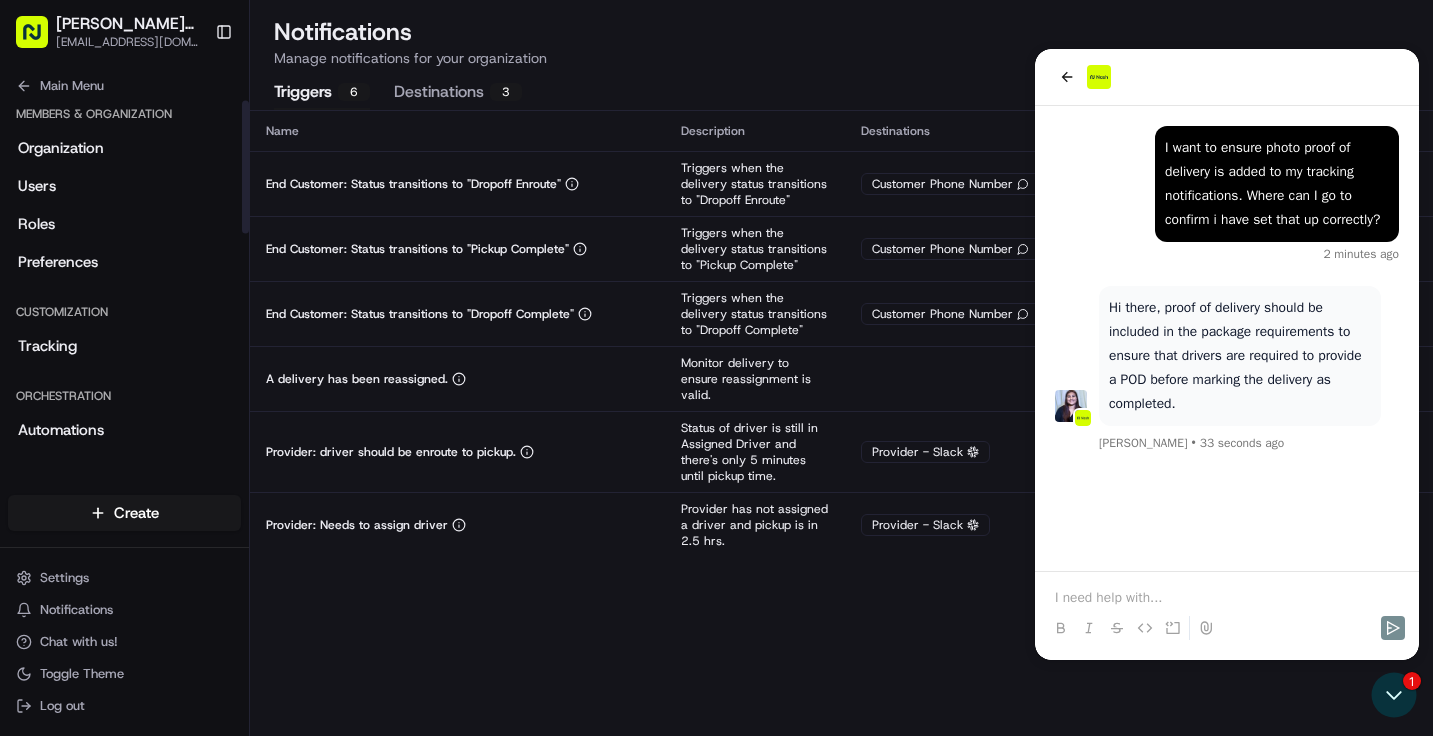 scroll, scrollTop: 0, scrollLeft: 0, axis: both 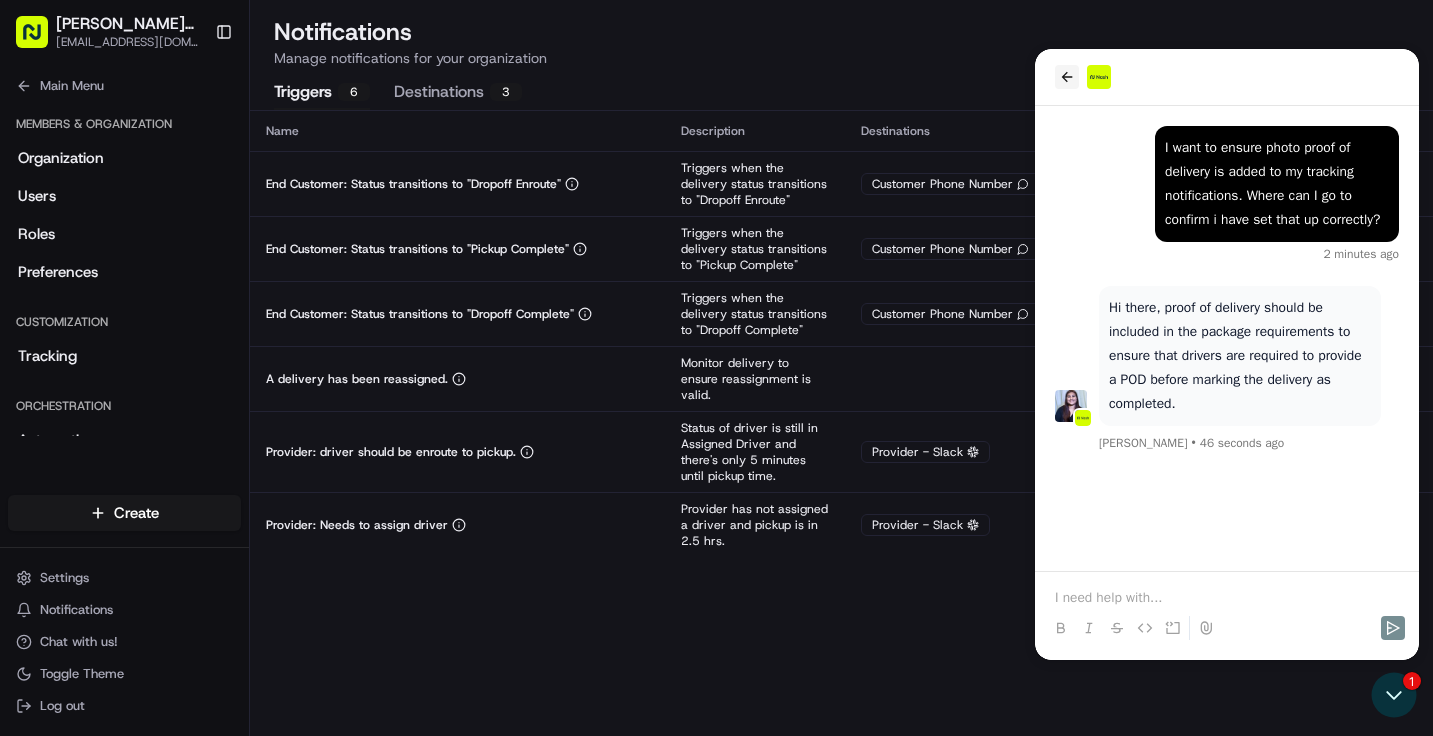 click 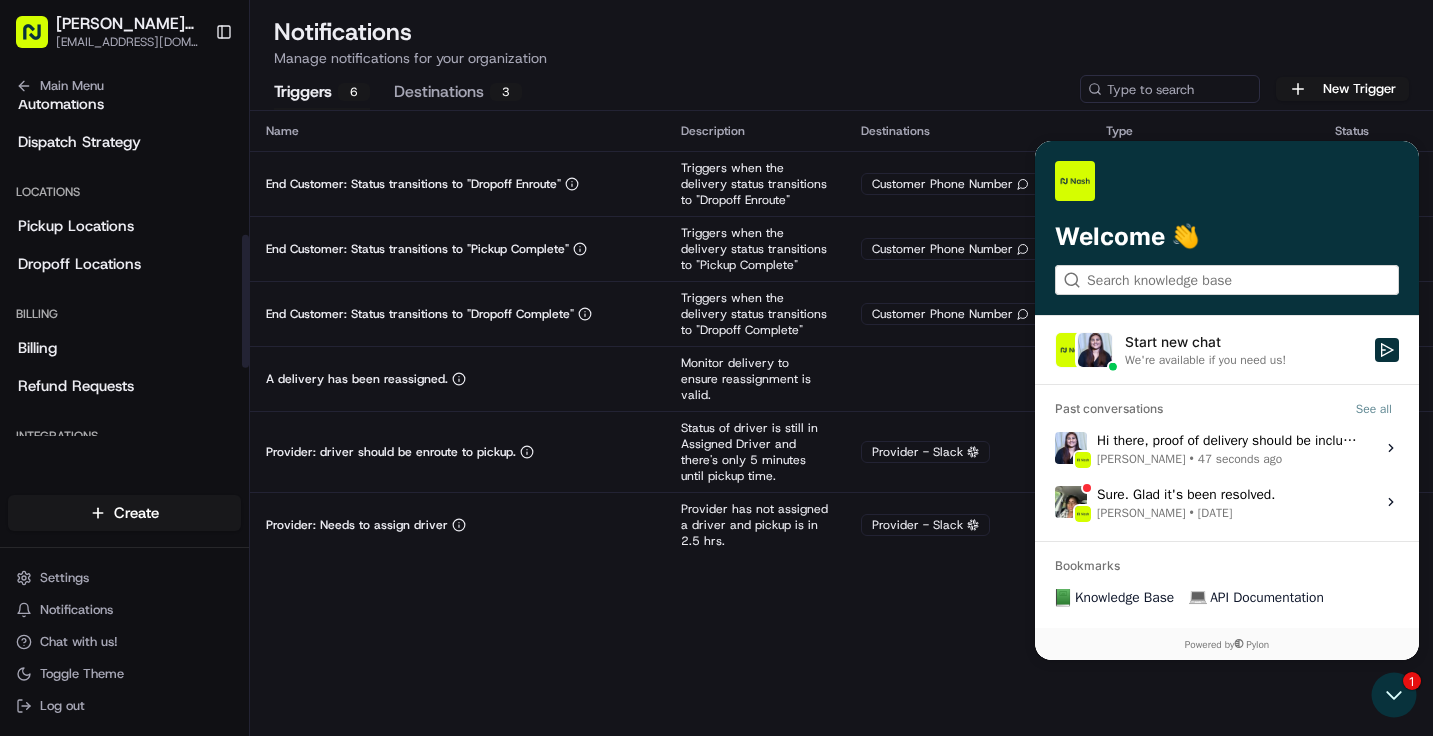 scroll, scrollTop: 341, scrollLeft: 0, axis: vertical 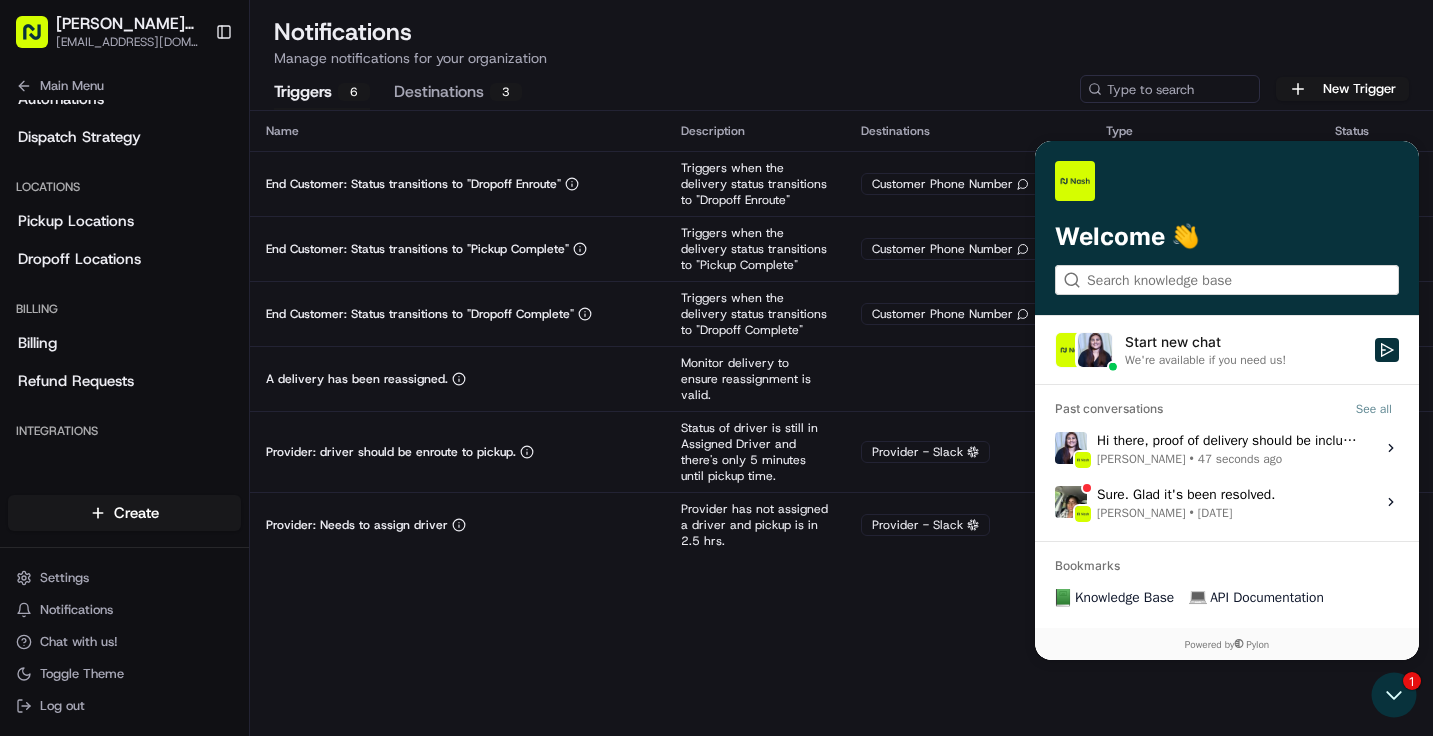 click on "Hi there, proof of delivery should be included in the package requirements to ensure that drivers are required to provide a POD before marking the delivery as completed. [PERSON_NAME] • 47 seconds ago" at bounding box center (1230, 448) 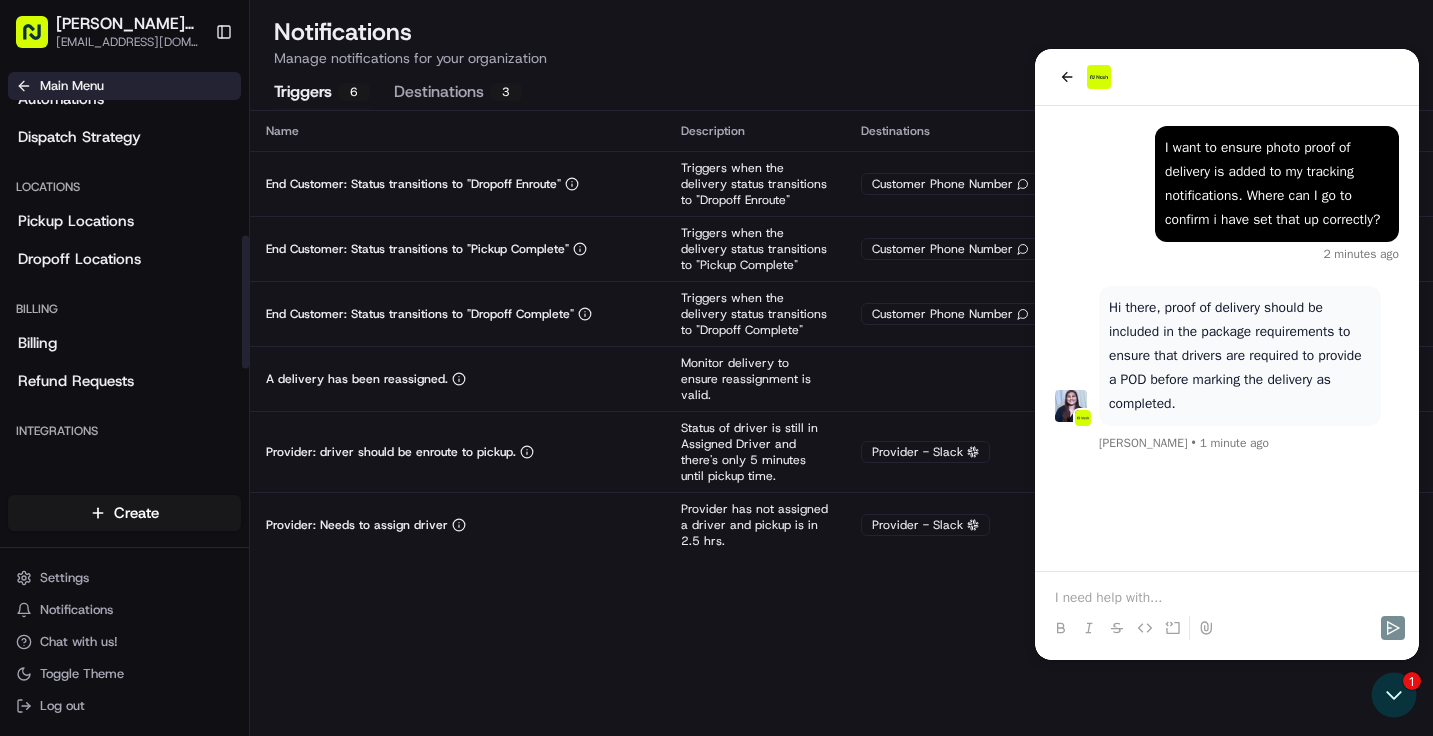 click on "Main Menu" at bounding box center [72, 86] 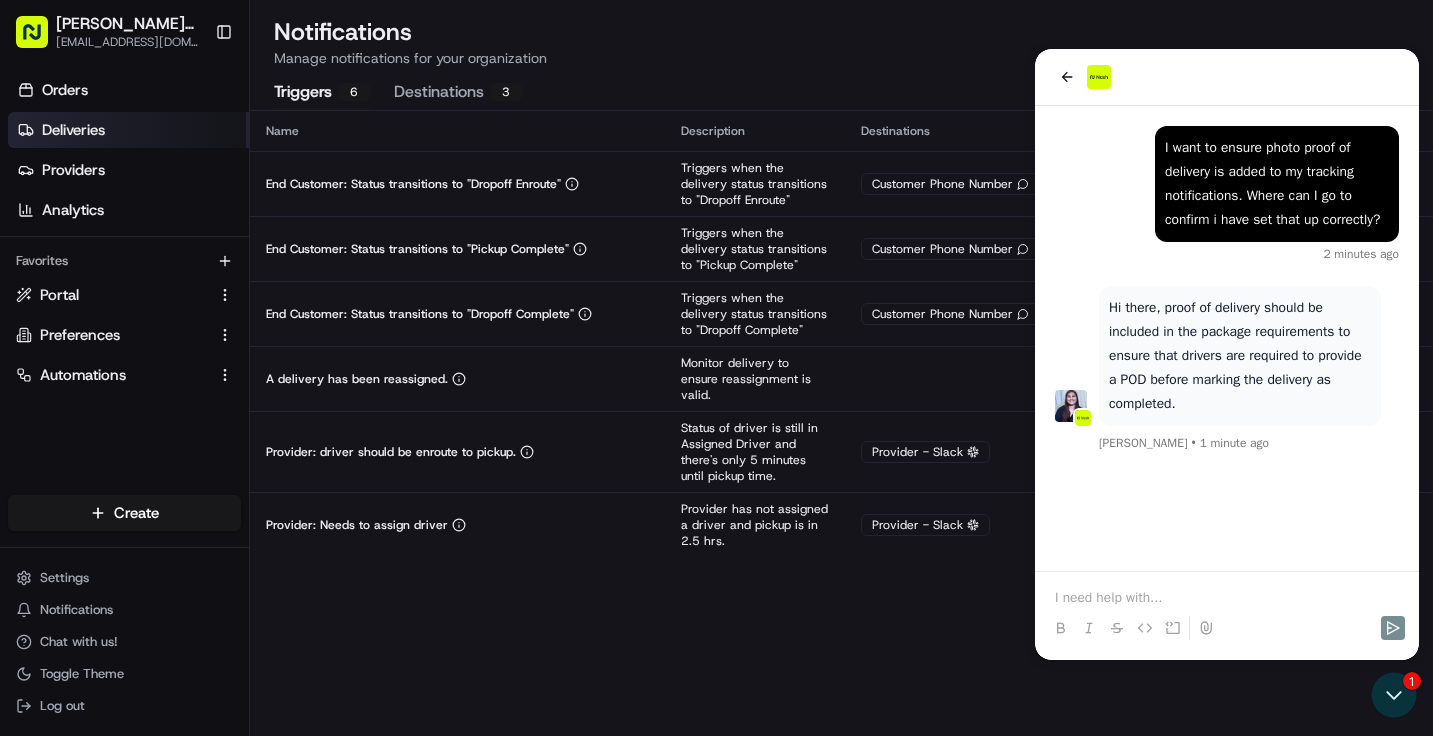 click on "Deliveries" at bounding box center (73, 130) 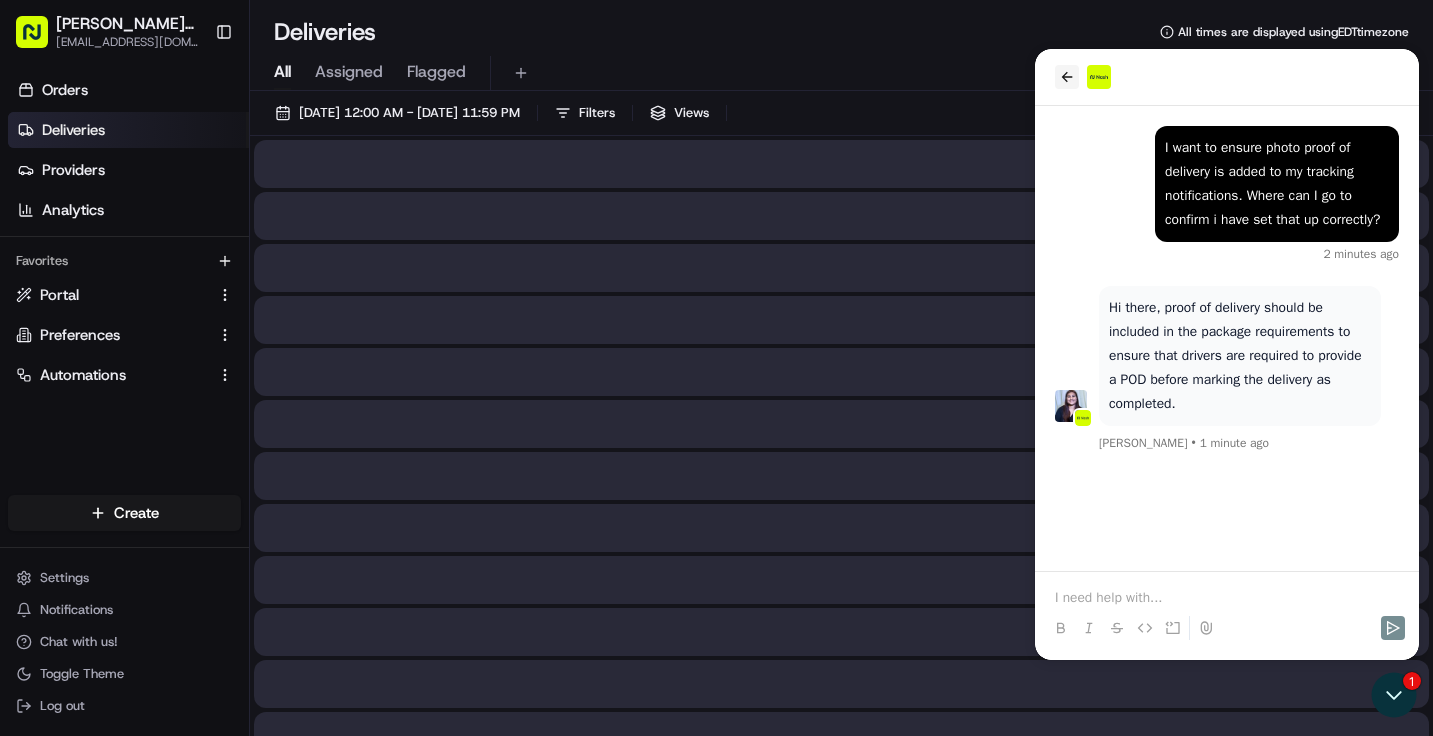click 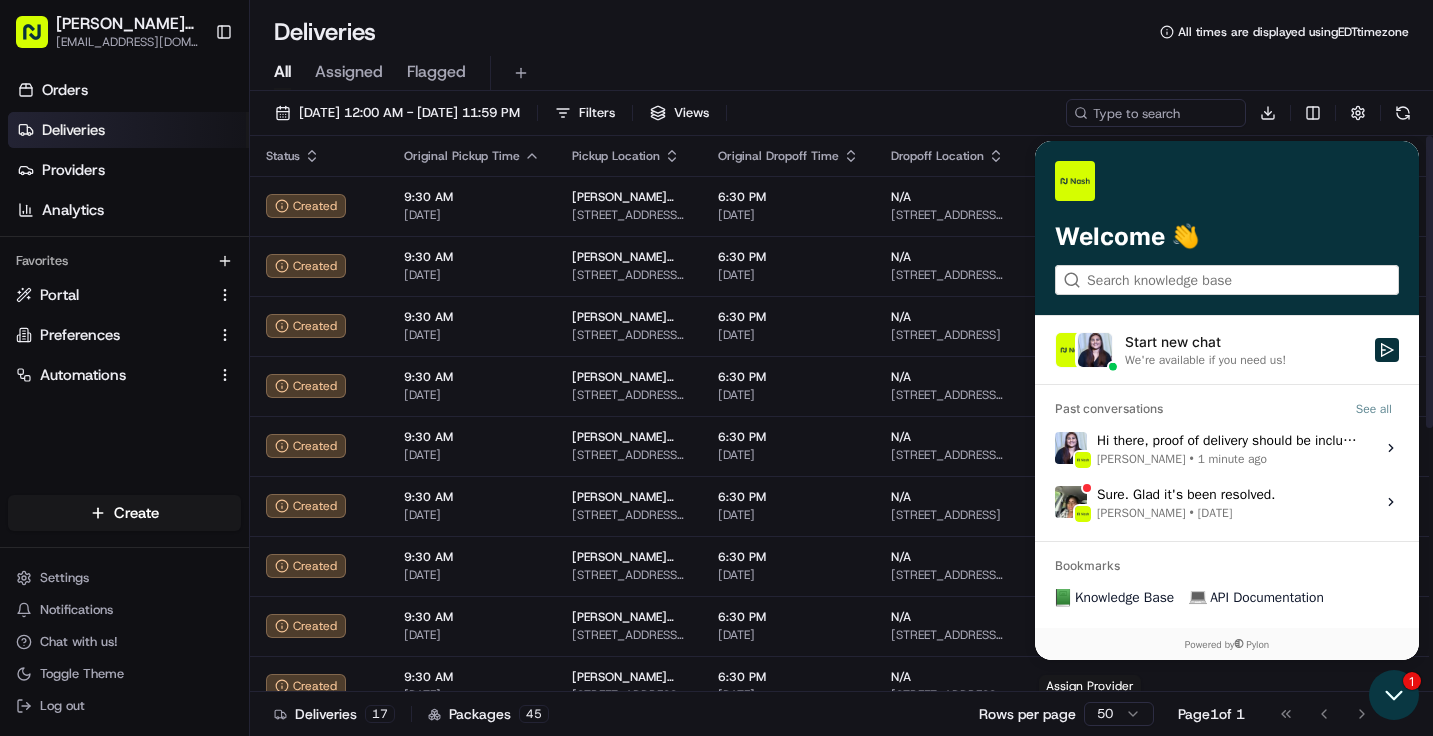 click 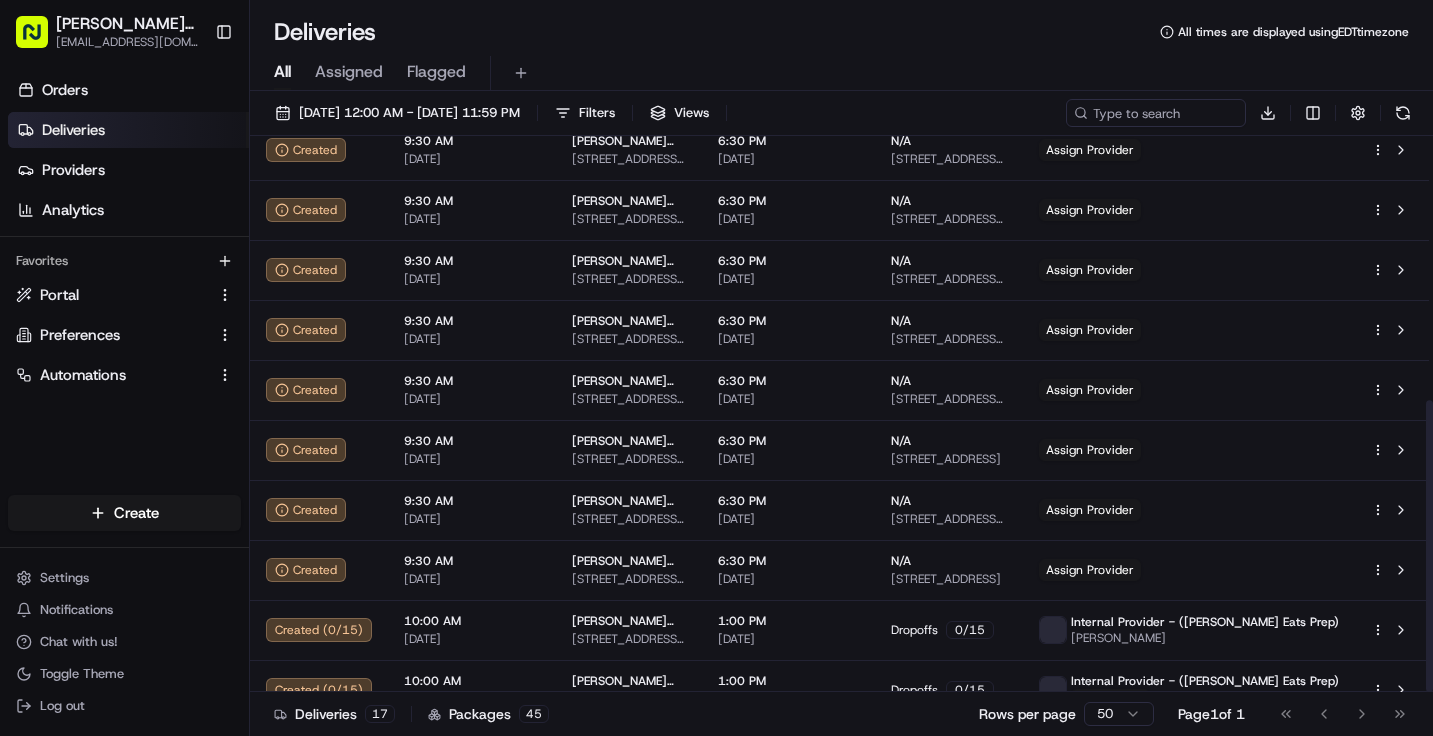 scroll, scrollTop: 504, scrollLeft: 0, axis: vertical 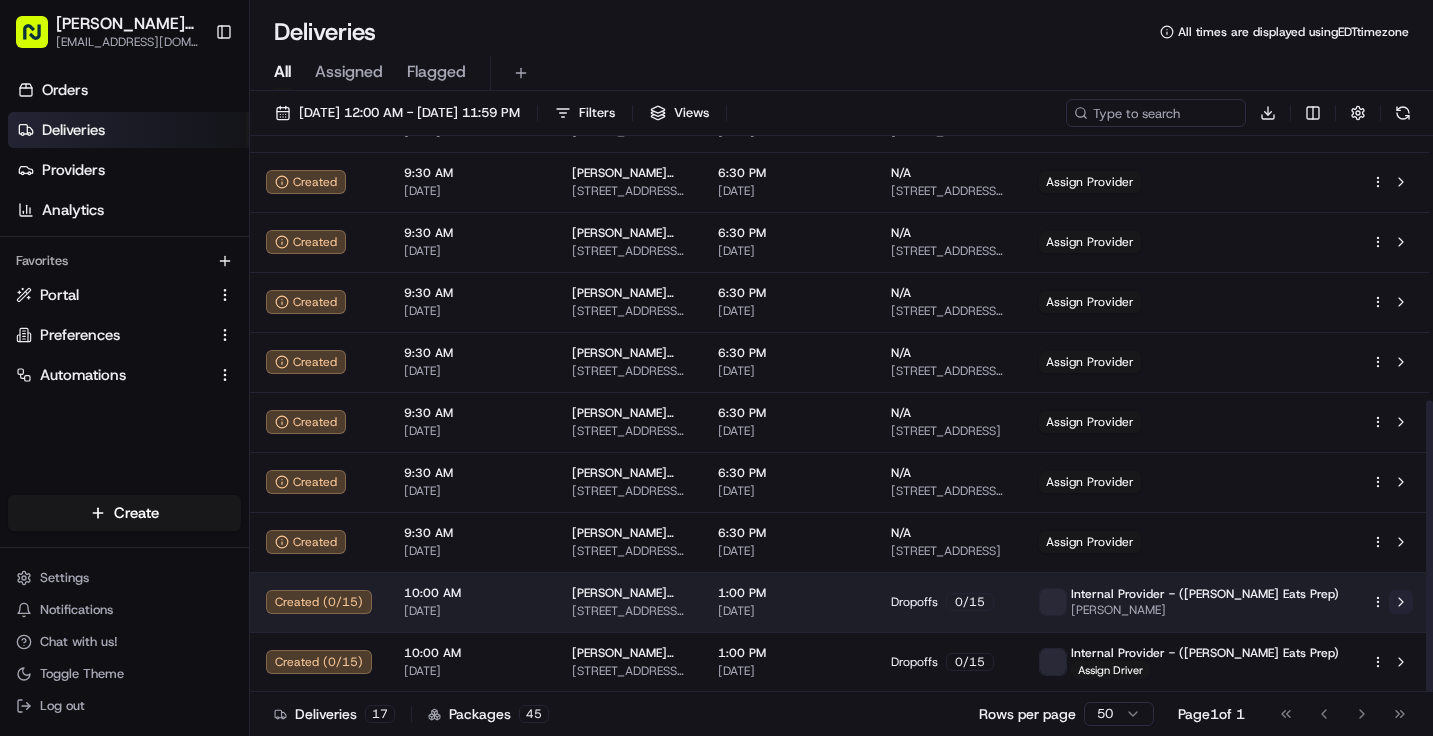 click at bounding box center (1401, 602) 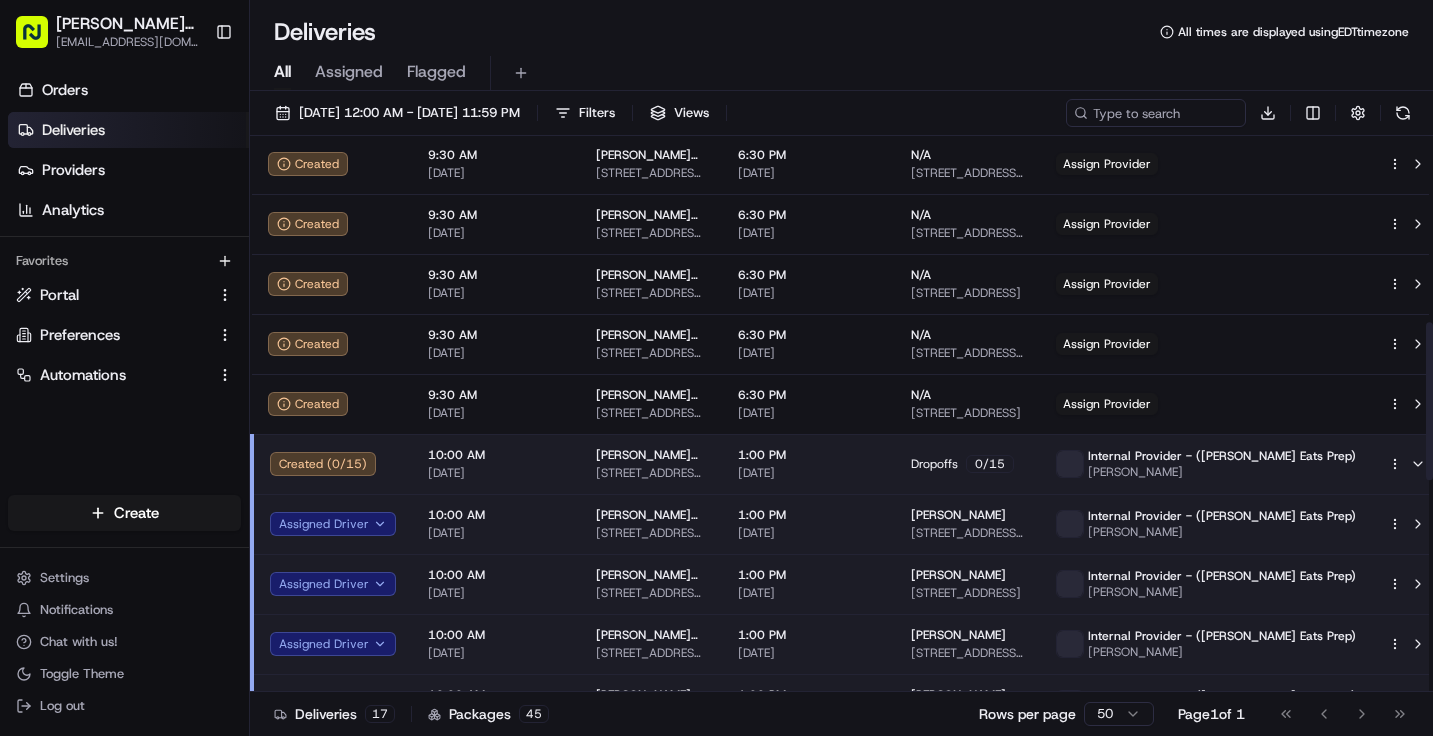 scroll, scrollTop: 663, scrollLeft: 0, axis: vertical 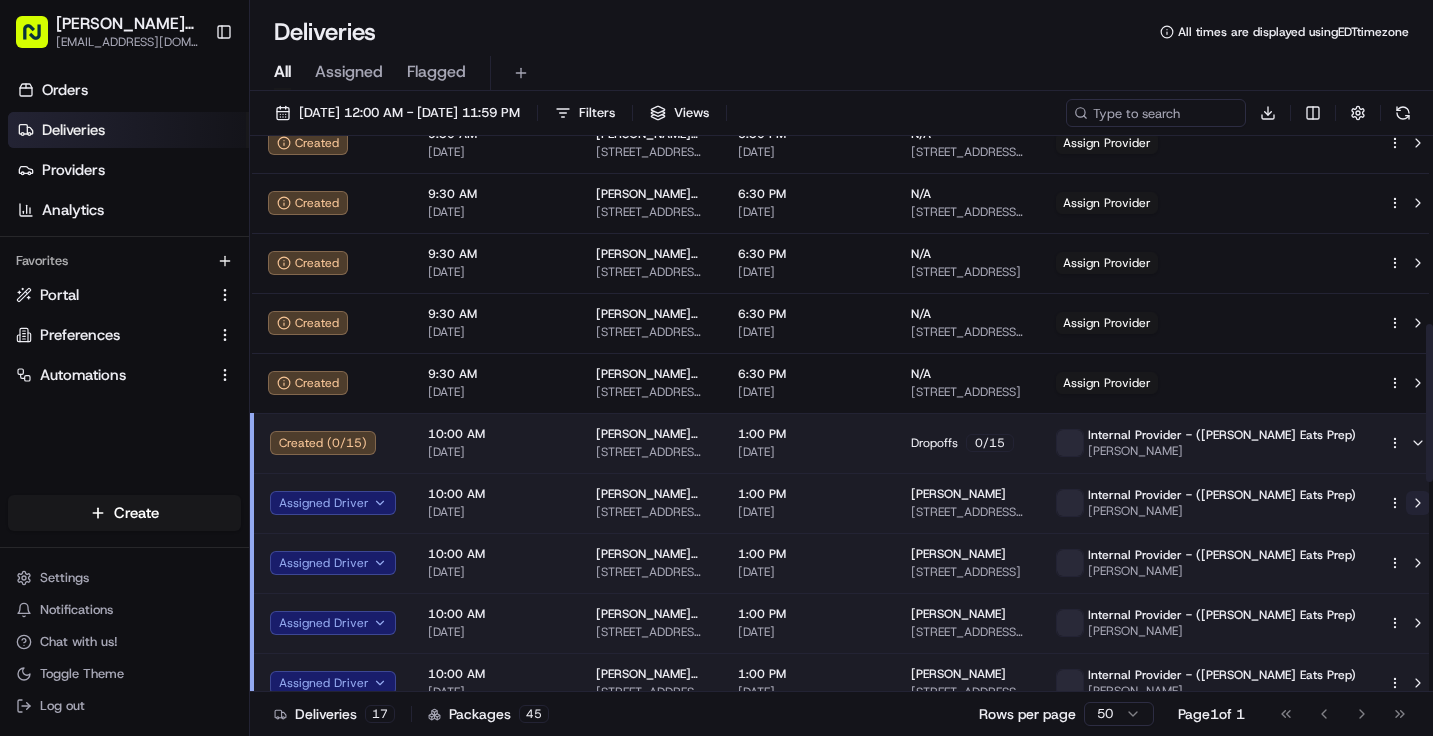 click at bounding box center [1418, 503] 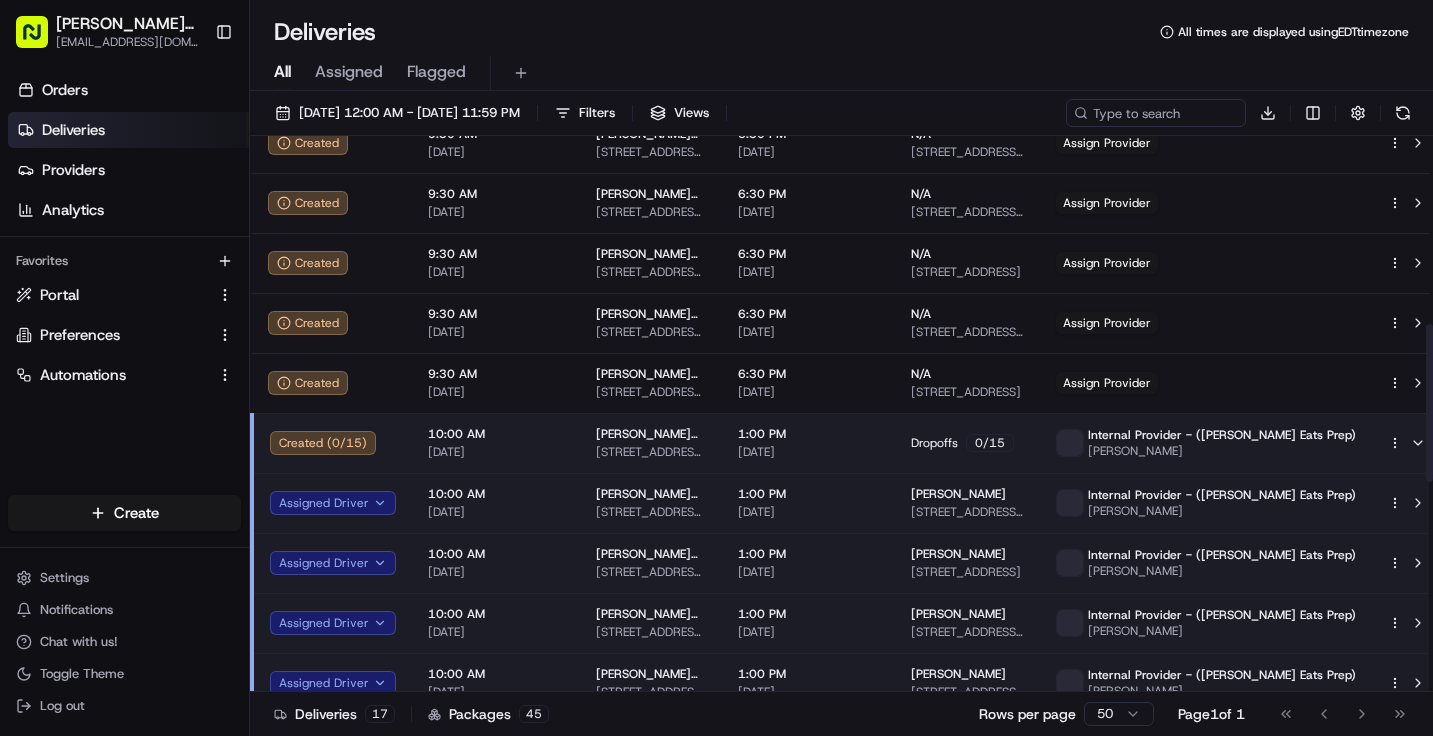 click 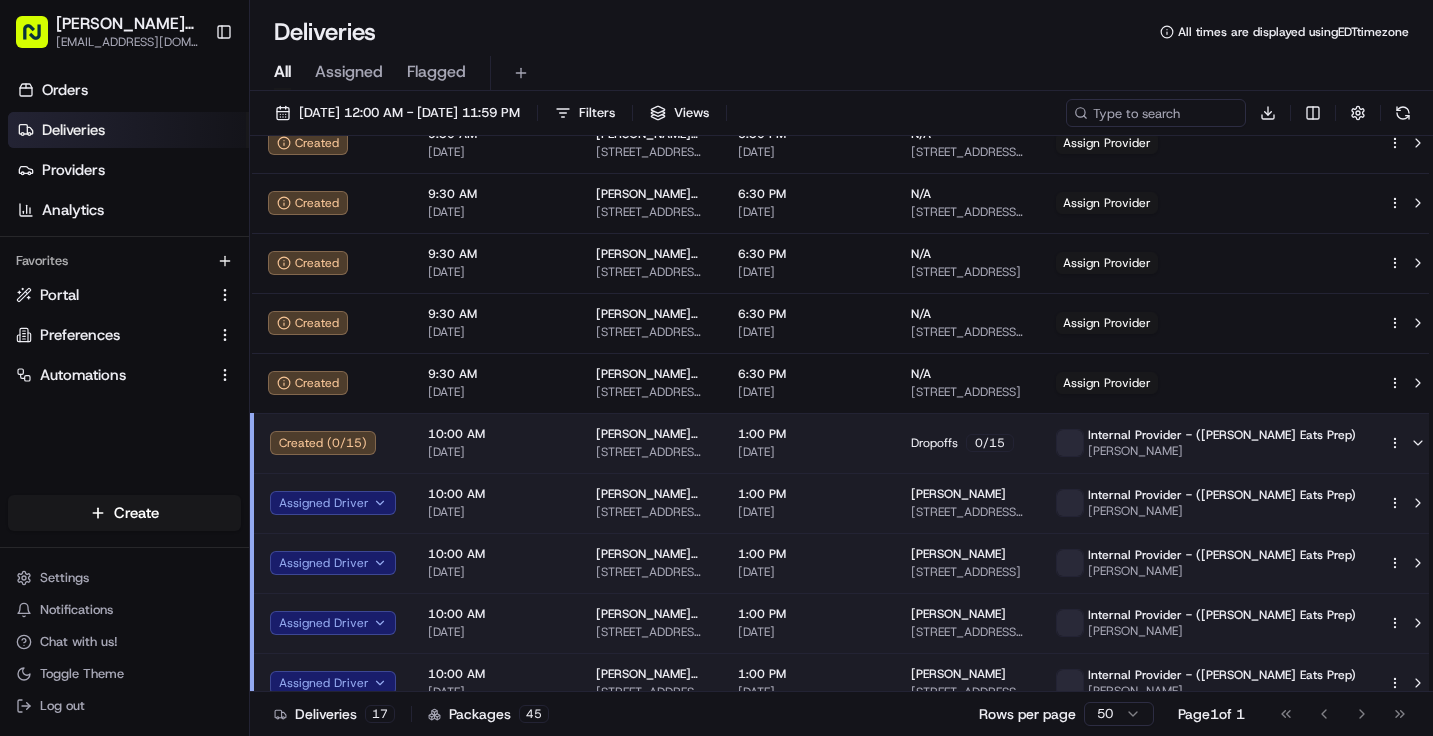 click on "Deliveries" at bounding box center [73, 130] 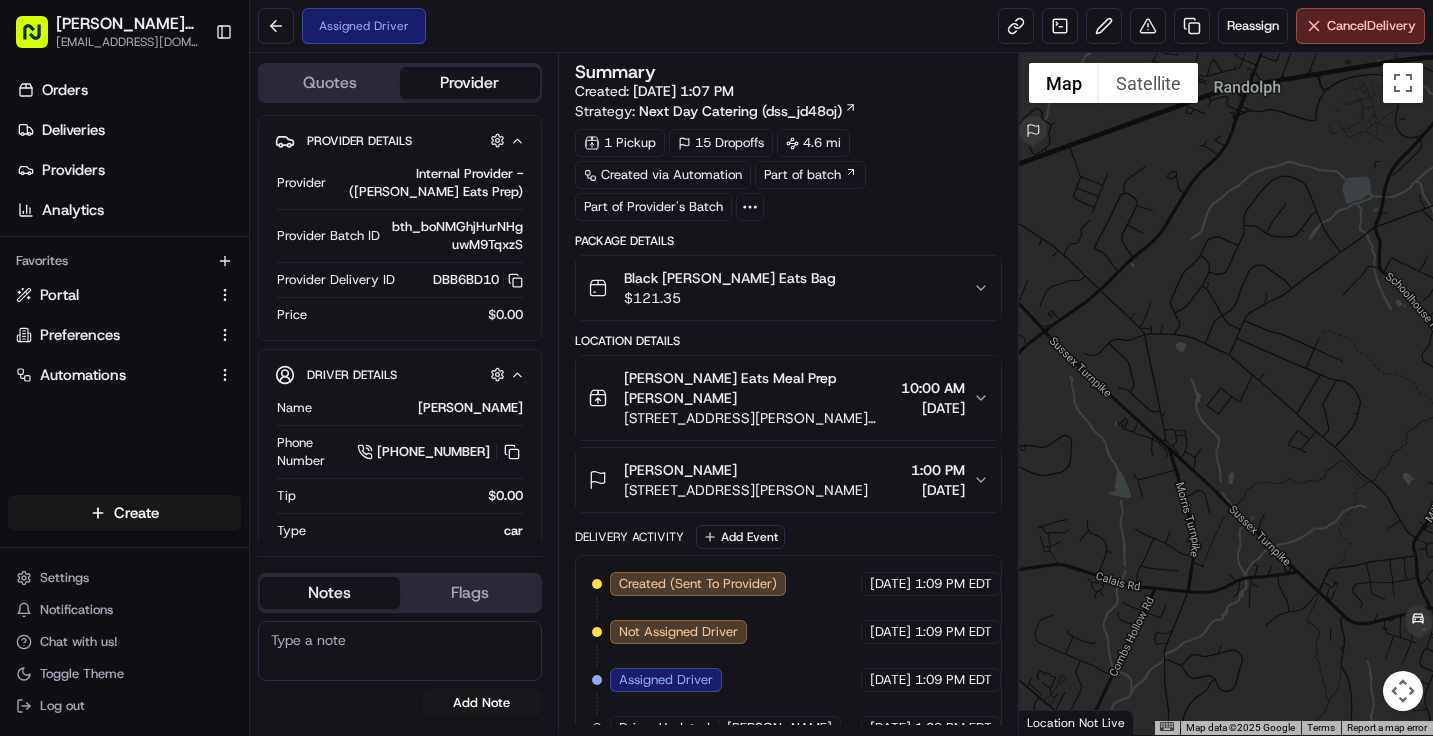 scroll, scrollTop: 0, scrollLeft: 0, axis: both 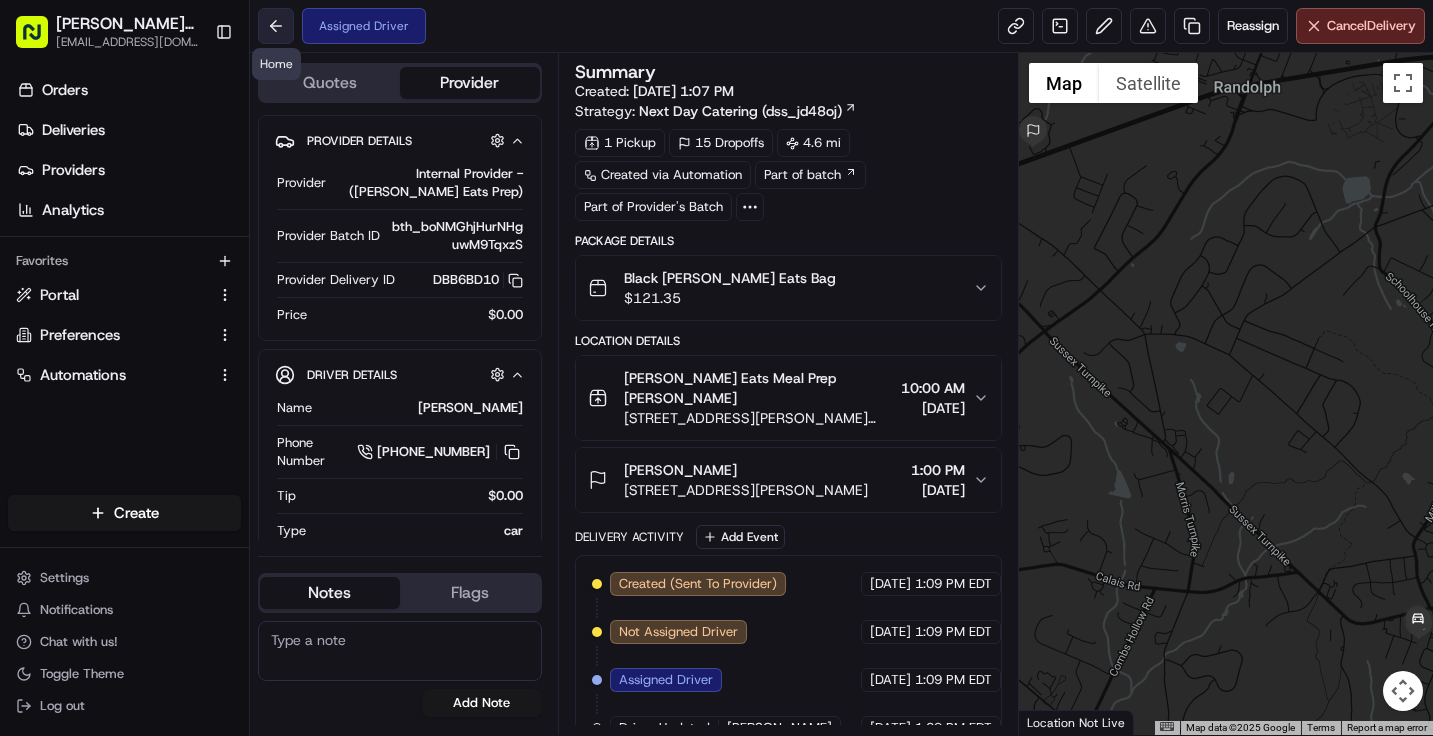 click at bounding box center [276, 26] 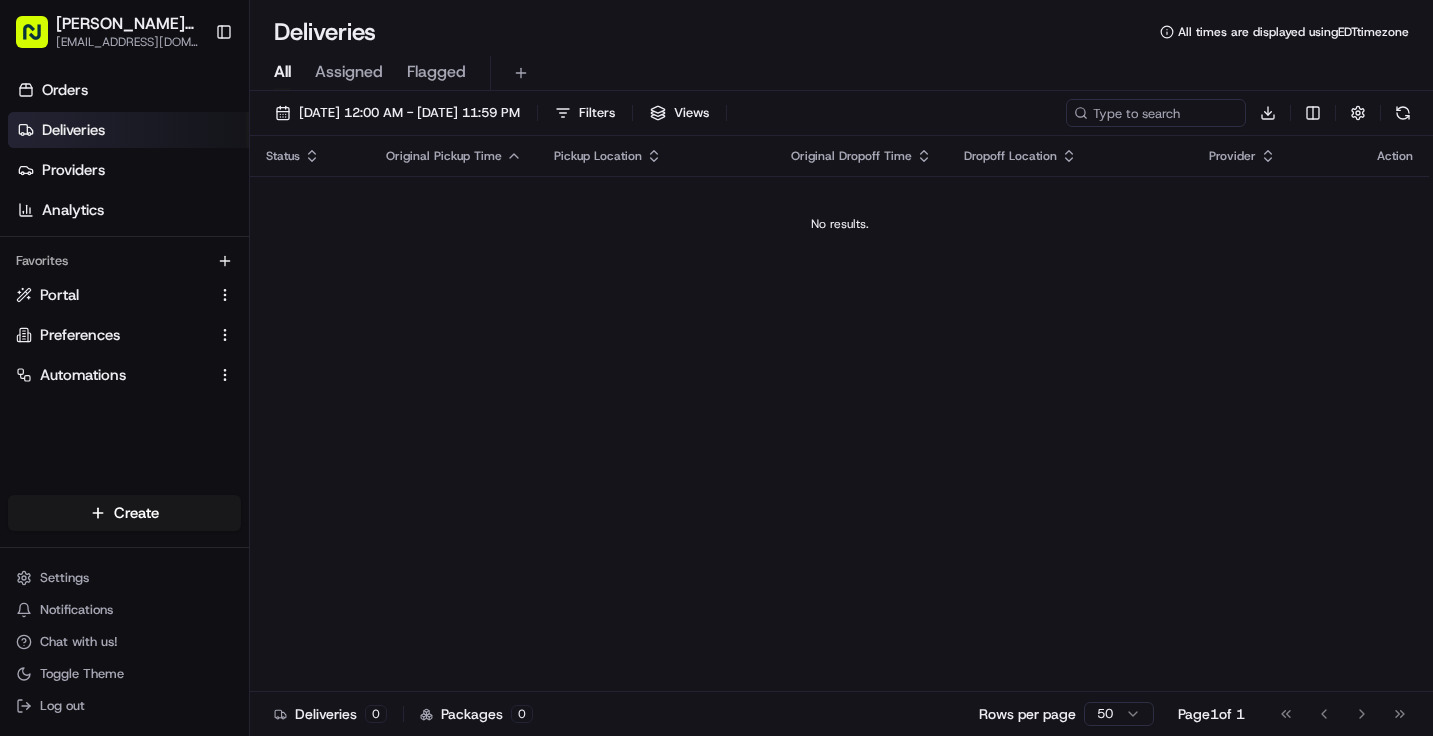 click on "Deliveries" at bounding box center [128, 130] 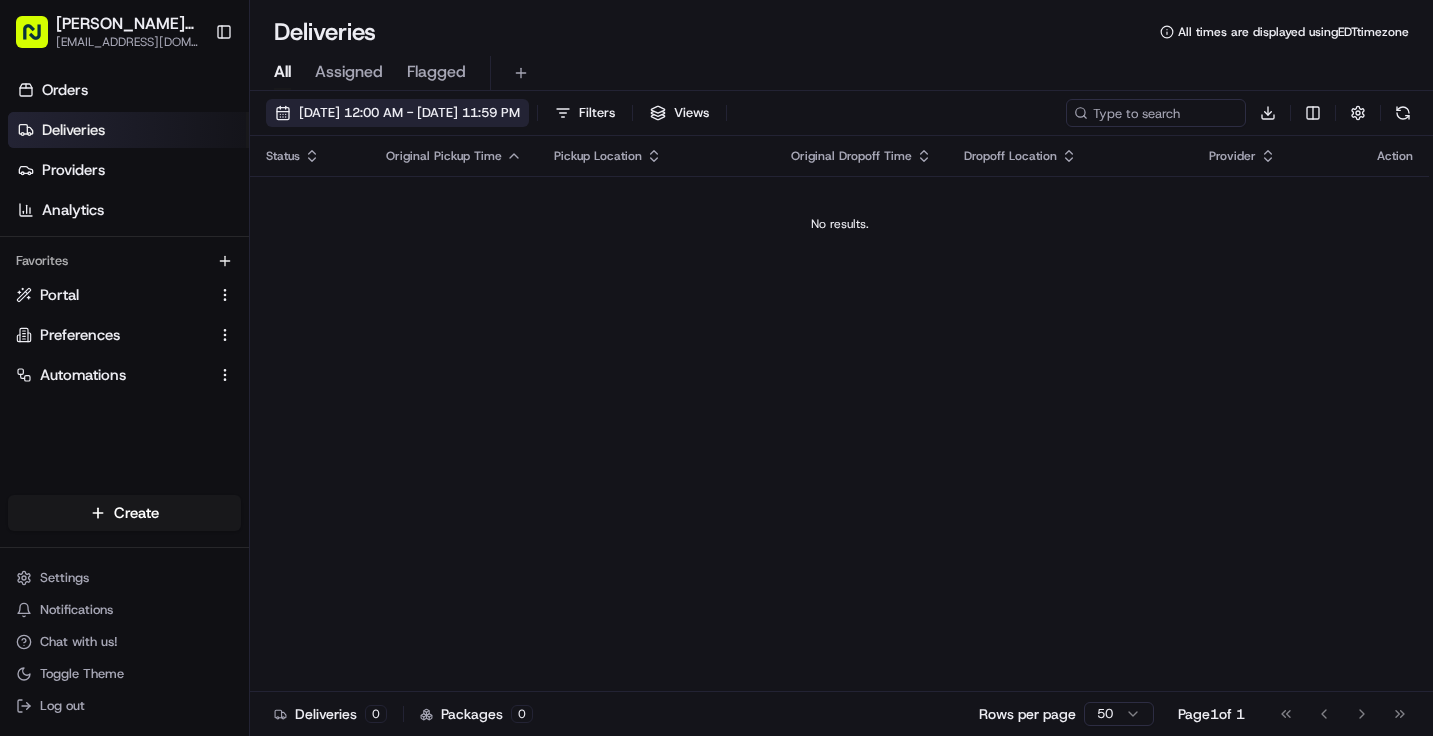 click on "[DATE] 12:00 AM - [DATE] 11:59 PM" at bounding box center (409, 113) 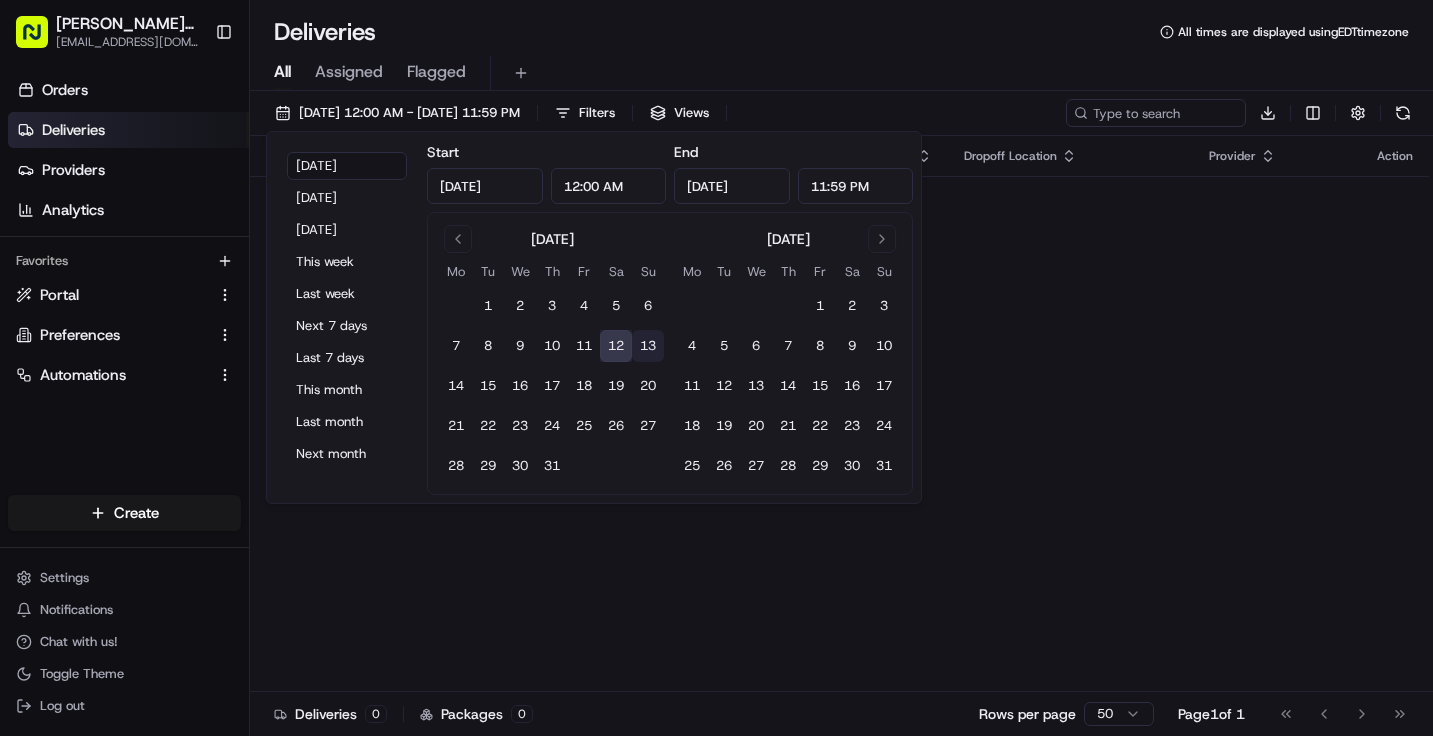 click on "13" at bounding box center [648, 346] 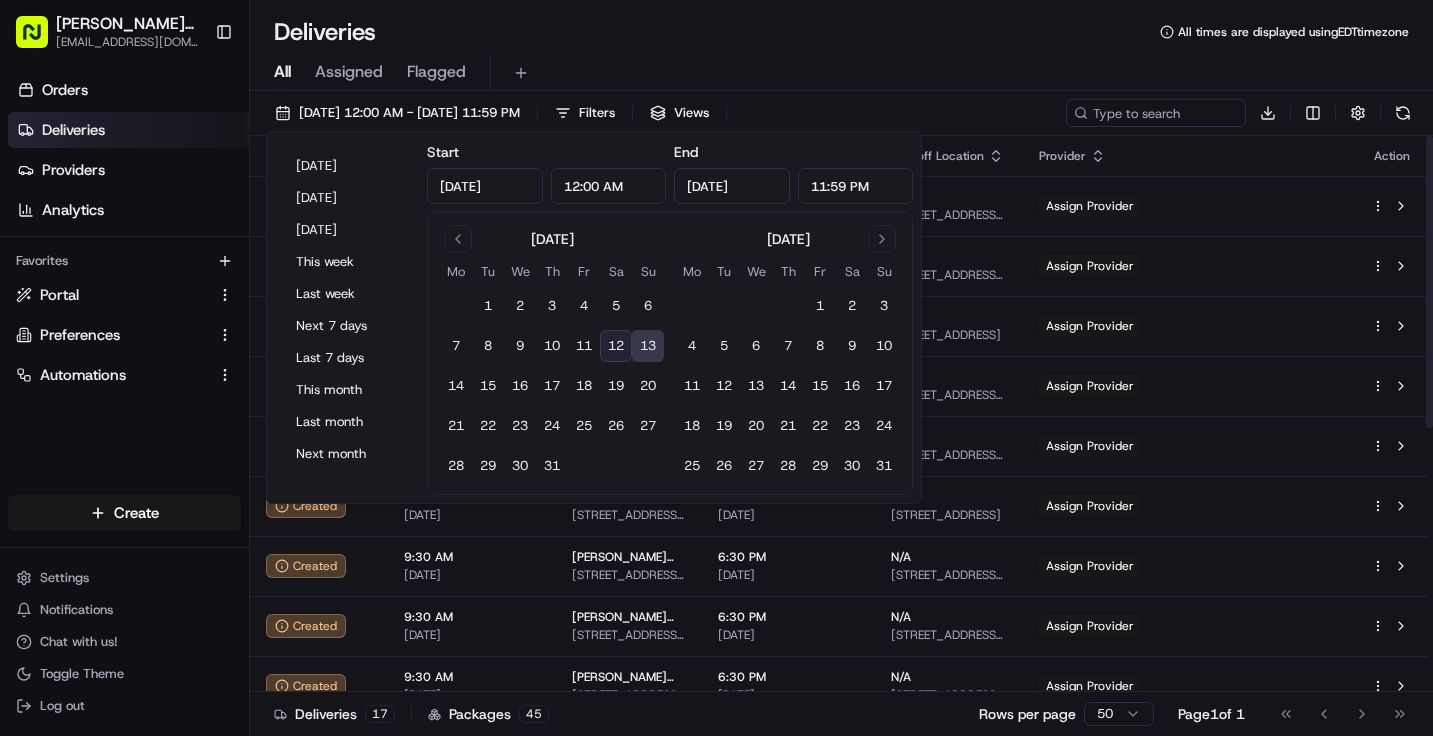 click on "All Assigned Flagged" at bounding box center (841, 73) 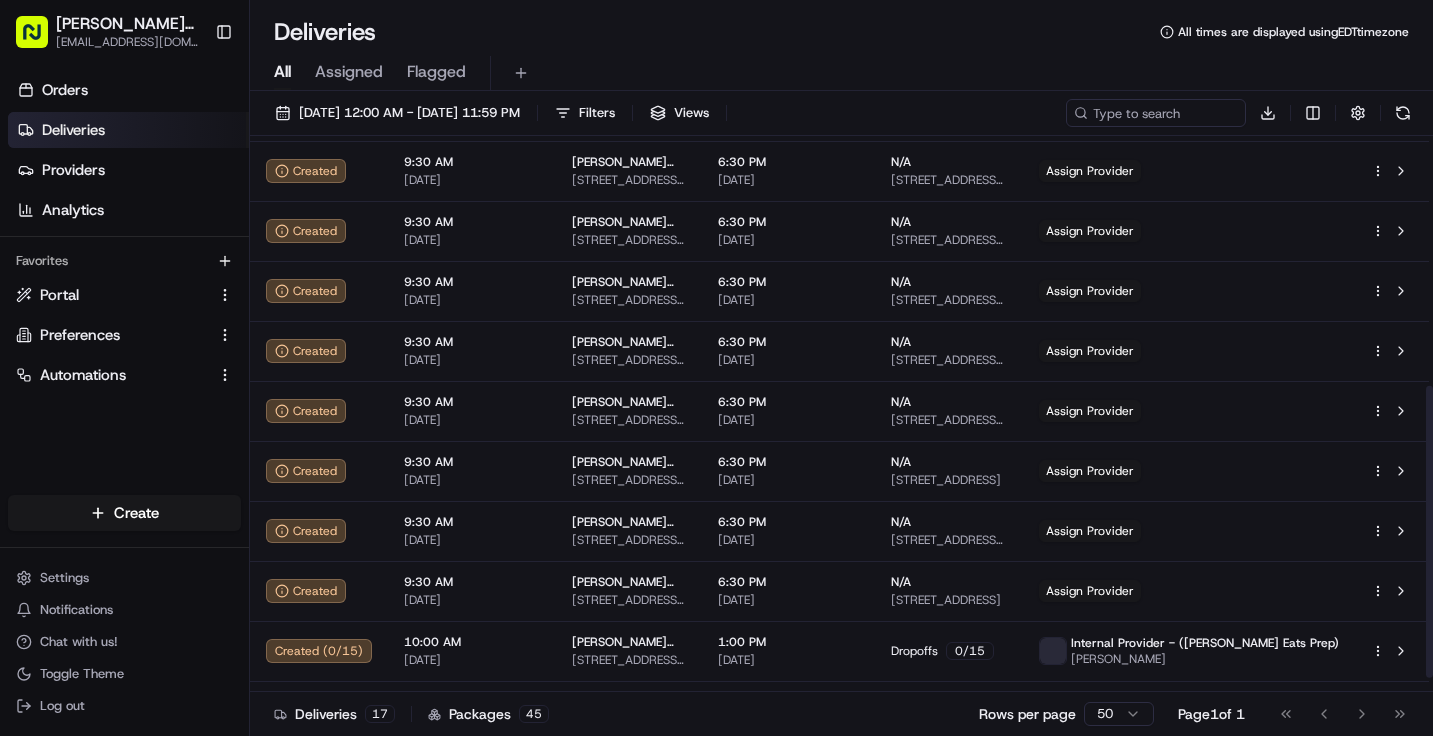 scroll, scrollTop: 504, scrollLeft: 0, axis: vertical 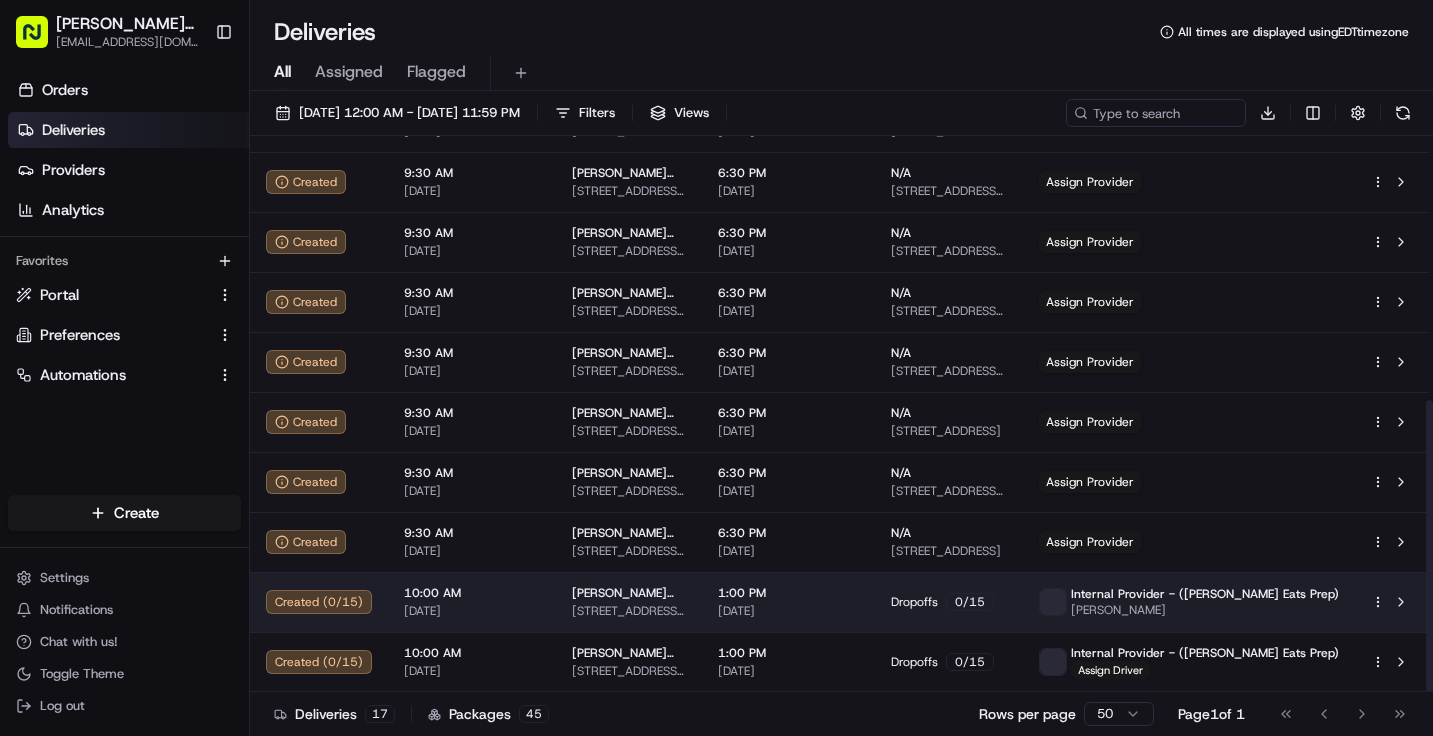 click on "Ruff Eats Prep eatrealfood@ruffeatsprep.com Toggle Sidebar Orders Deliveries Providers Analytics Favorites Portal Preferences Automations Main Menu Members & Organization Organization Users Roles Preferences Customization Tracking Orchestration Automations Dispatch Strategy Locations Pickup Locations Dropoff Locations Billing Billing Refund Requests Integrations Notification Triggers Webhooks API Keys Request Logs Create Settings Notifications Chat with us! Toggle Theme Log out Deliveries All times are displayed using  EDT  timezone All Assigned Flagged 07/13/2025 12:00 AM - 07/13/2025 11:59 PM Filters Views Download Status Original Pickup Time Pickup Location Original Dropoff Time Dropoff Location Provider Action Created 9:30 AM 07/13/2025 Ruff Eats Meal Prep 1 A Jason Ln, Randolph, NJ 07869, USA 6:30 PM 07/13/2025 N/A 10 Beekman Pl, Morristown, NJ 07960, USA Assign Provider Created 9:30 AM 07/13/2025 Ruff Eats Meal Prep 1 A Jason Ln, Randolph, NJ 07869, USA 6:30 PM 07/13/2025 N/A Created N/A" at bounding box center [716, 368] 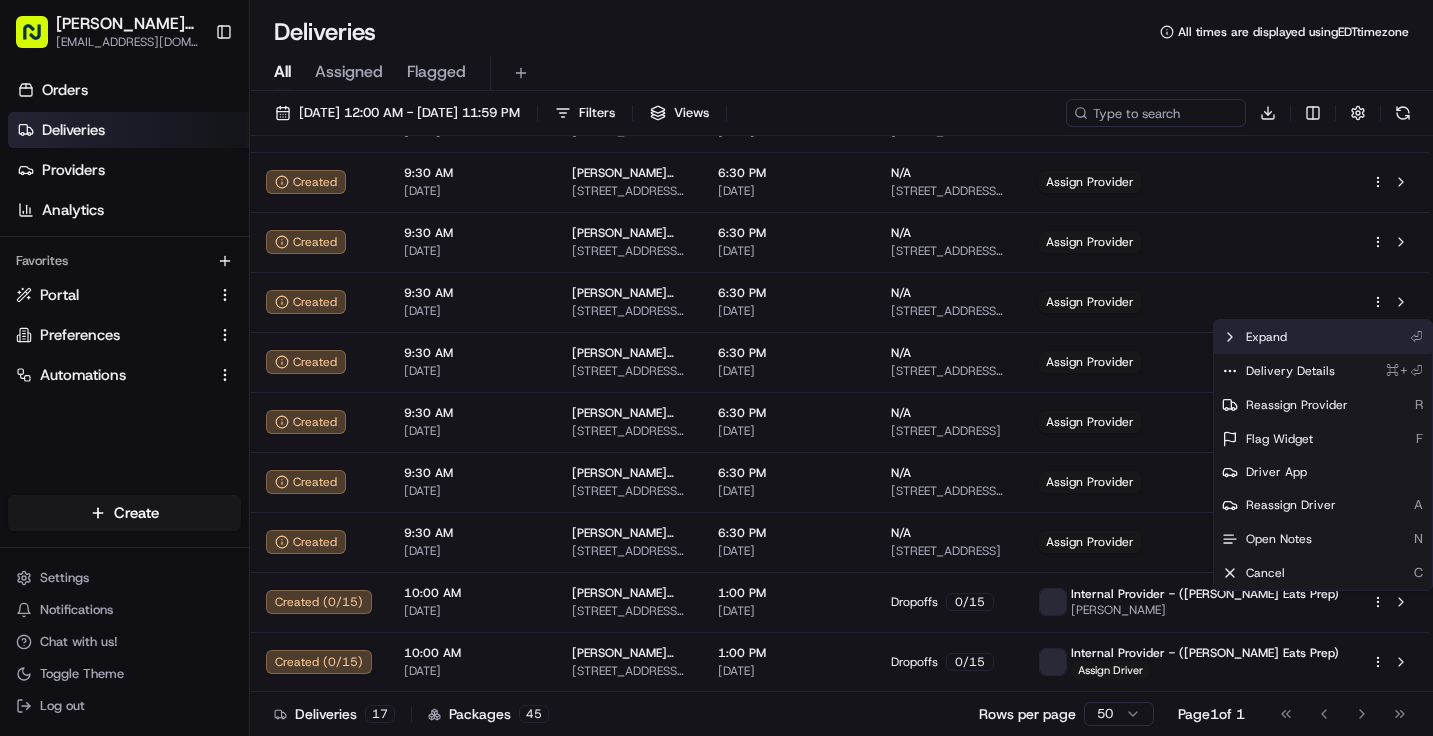 click on "Expand ⏎" at bounding box center [1323, 337] 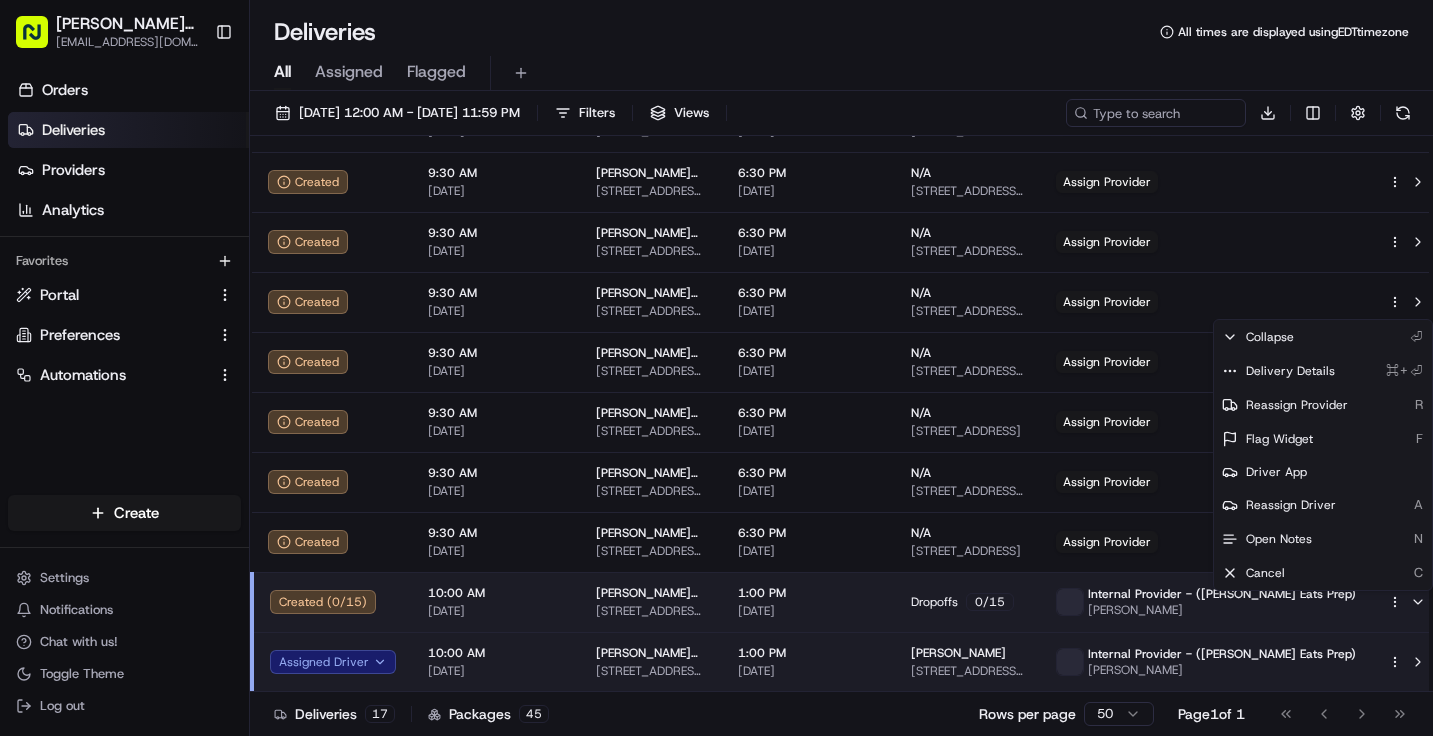 click on "Ruff Eats Prep eatrealfood@ruffeatsprep.com Toggle Sidebar Orders Deliveries Providers Analytics Favorites Portal Preferences Automations Main Menu Members & Organization Organization Users Roles Preferences Customization Tracking Orchestration Automations Dispatch Strategy Locations Pickup Locations Dropoff Locations Billing Billing Refund Requests Integrations Notification Triggers Webhooks API Keys Request Logs Create Settings Notifications Chat with us! Toggle Theme Log out Deliveries All times are displayed using  EDT  timezone All Assigned Flagged 07/13/2025 12:00 AM - 07/13/2025 11:59 PM Filters Views Download Status Original Pickup Time Pickup Location Original Dropoff Time Dropoff Location Provider Action Created 9:30 AM 07/13/2025 Ruff Eats Meal Prep 1 A Jason Ln, Randolph, NJ 07869, USA 6:30 PM 07/13/2025 N/A 10 Beekman Pl, Morristown, NJ 07960, USA Assign Provider Created 9:30 AM 07/13/2025 Ruff Eats Meal Prep 1 A Jason Ln, Randolph, NJ 07869, USA 6:30 PM 07/13/2025 N/A Created N/A" at bounding box center [716, 368] 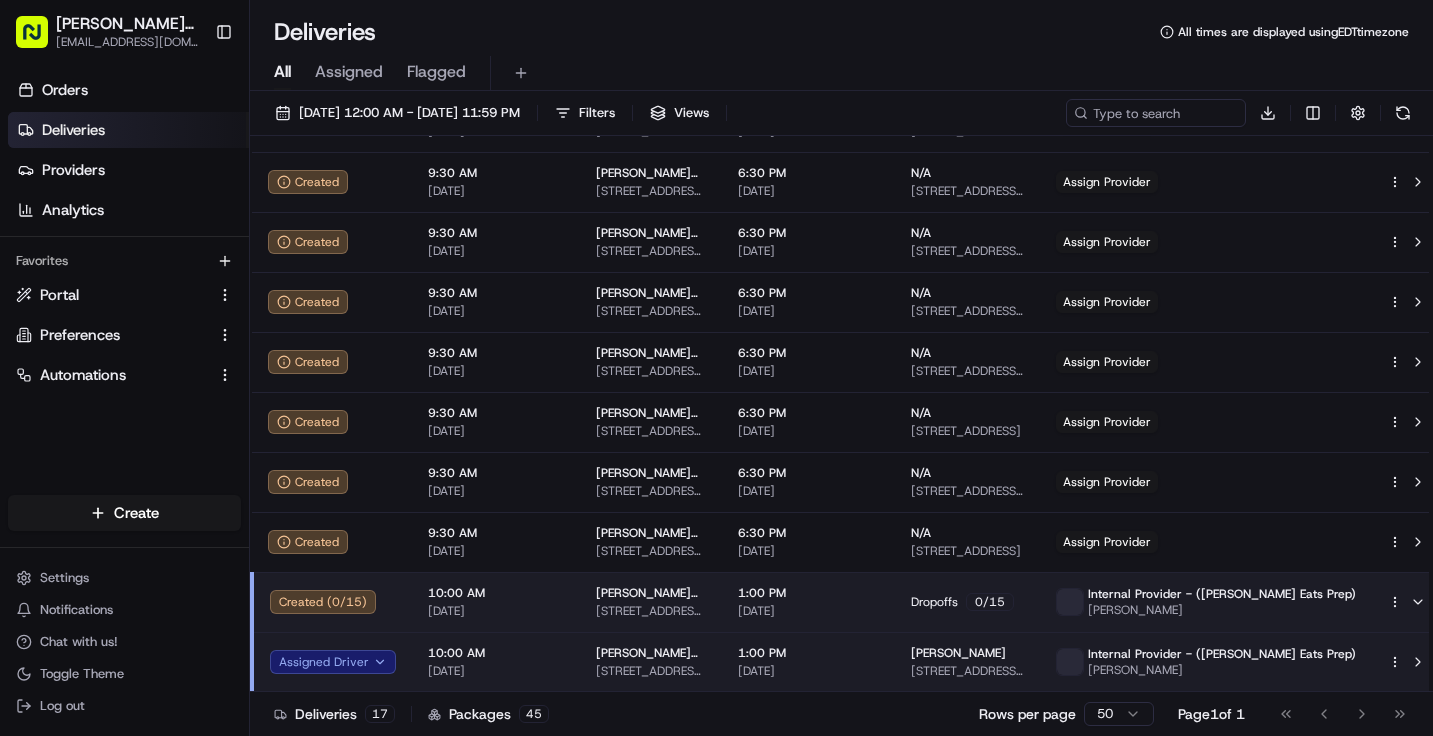 click on "Chat with us!" at bounding box center (79, 642) 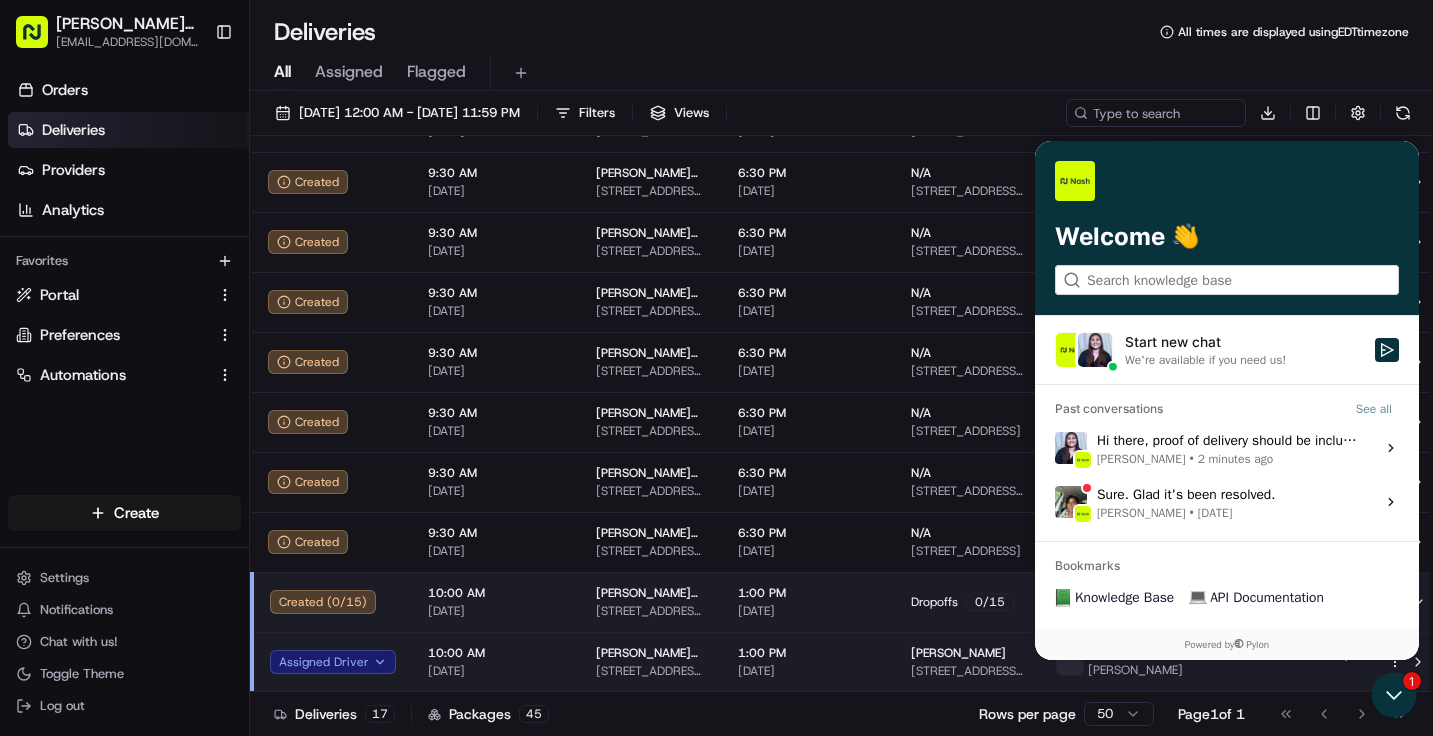 click on "Hi there, proof of delivery should be included in the package requirements to ensure that drivers are required to provide a POD before marking the delivery as completed. Brigitte Vinadas • 2 minutes ago" at bounding box center (1230, 448) 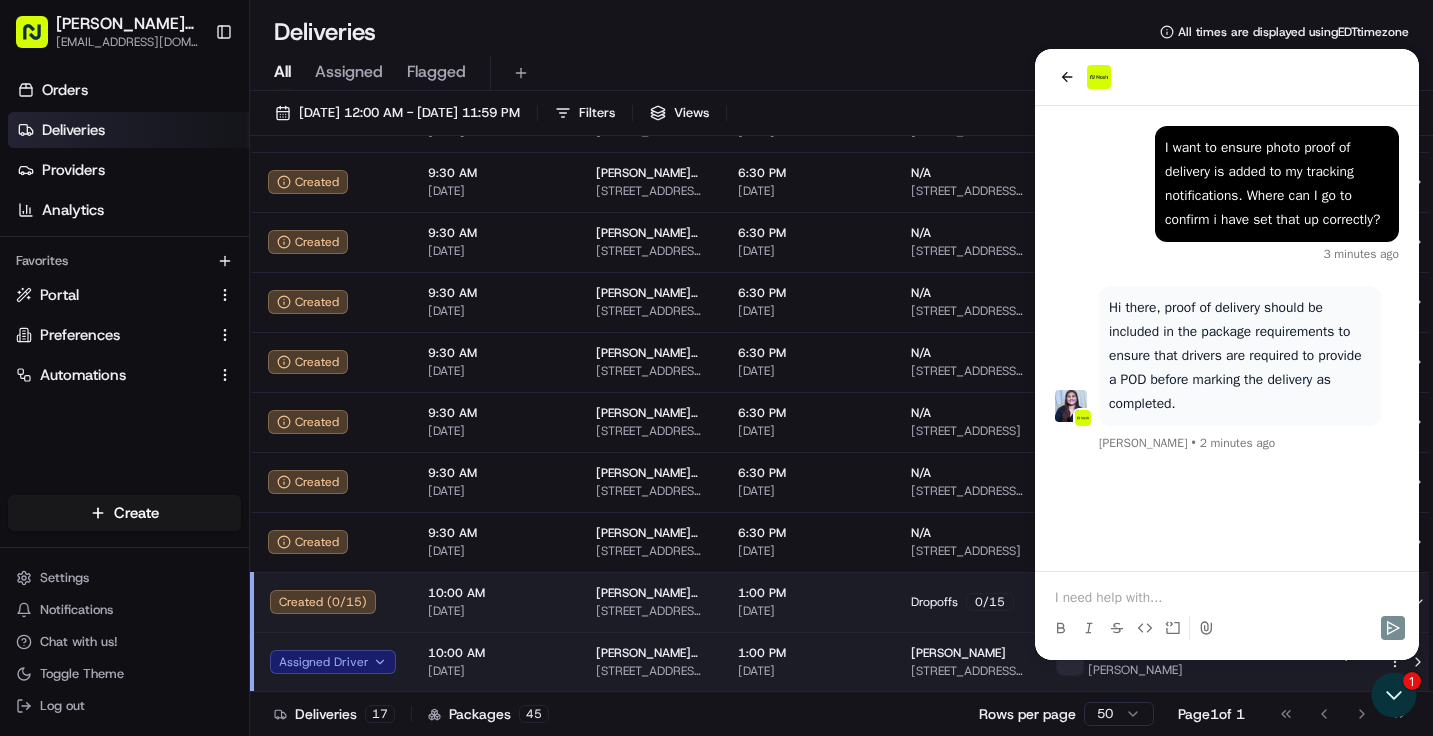 click at bounding box center [1227, 598] 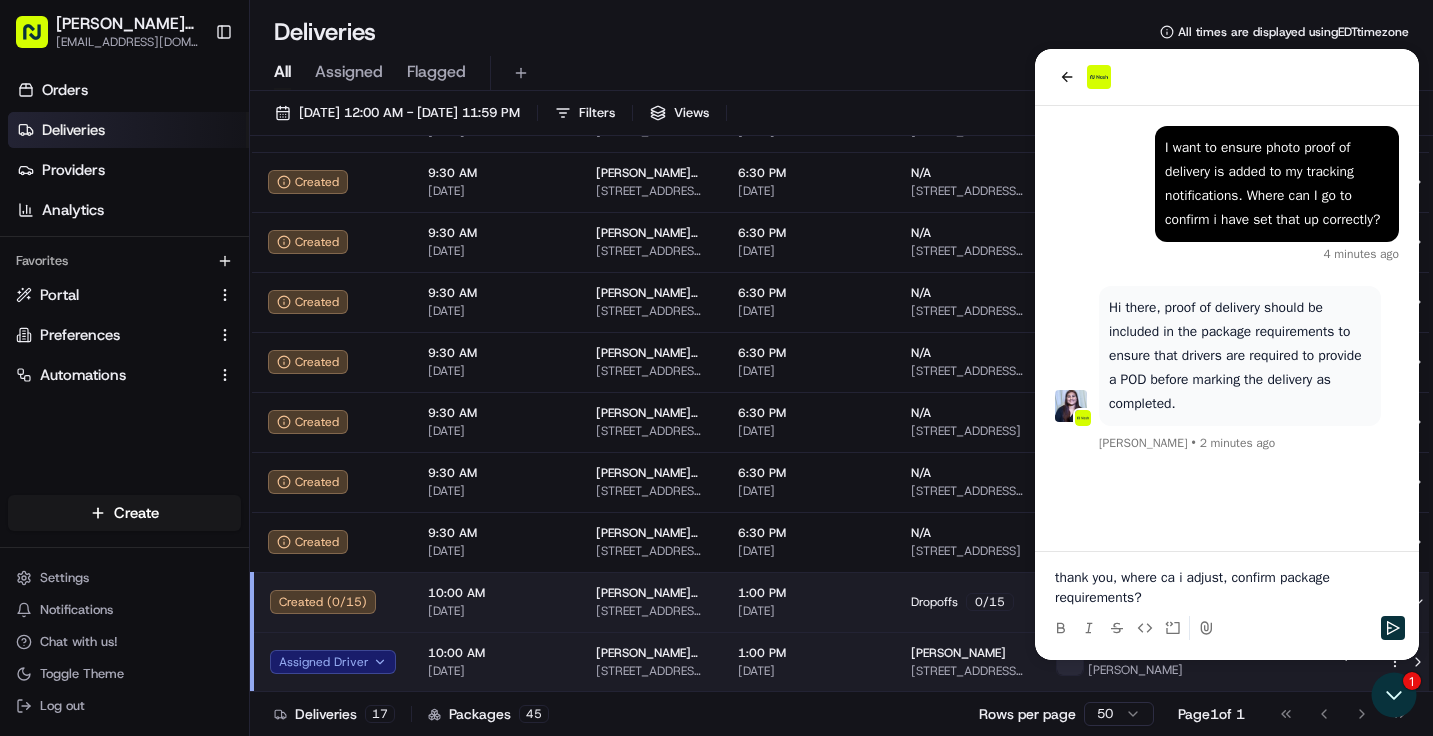 scroll, scrollTop: 39, scrollLeft: 0, axis: vertical 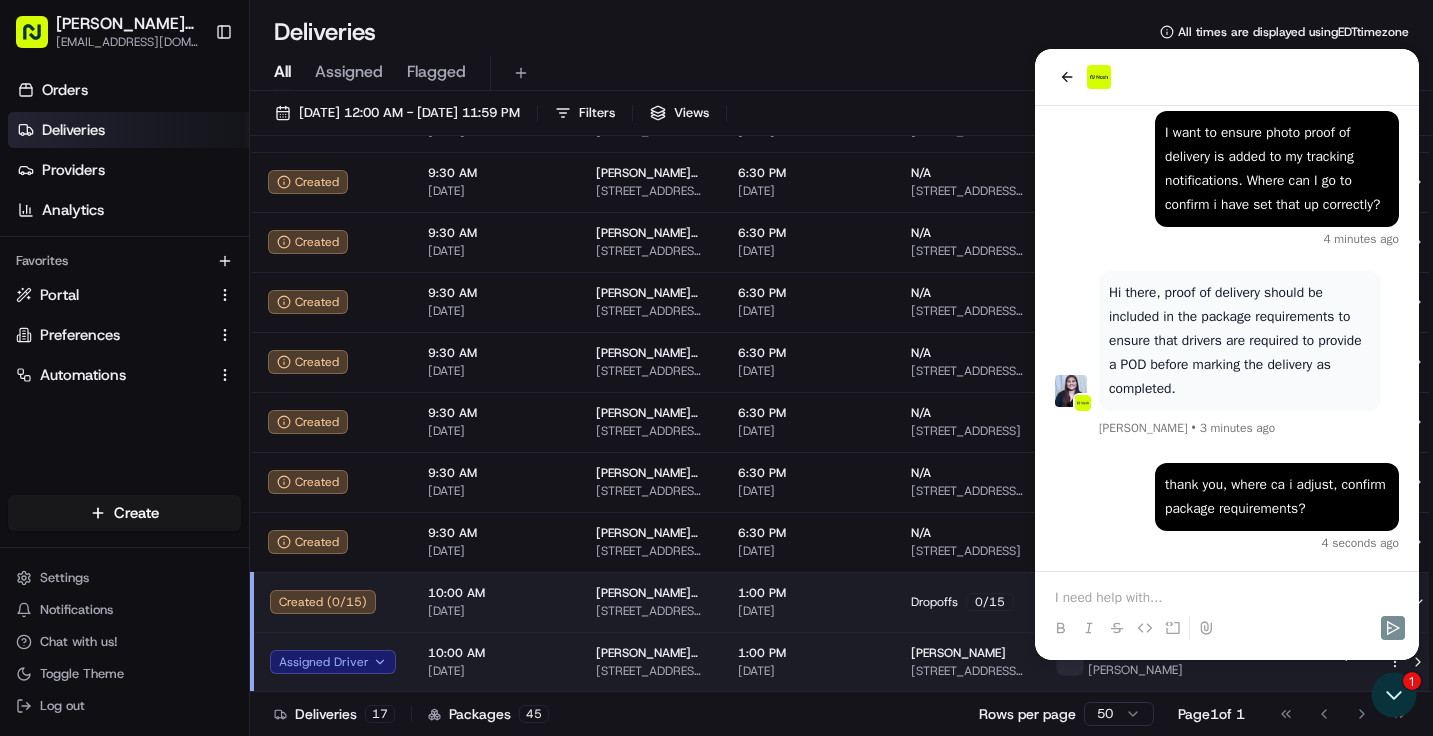 click on "thank you, where ca i adjust, confirm package requirements?" at bounding box center [1277, 497] 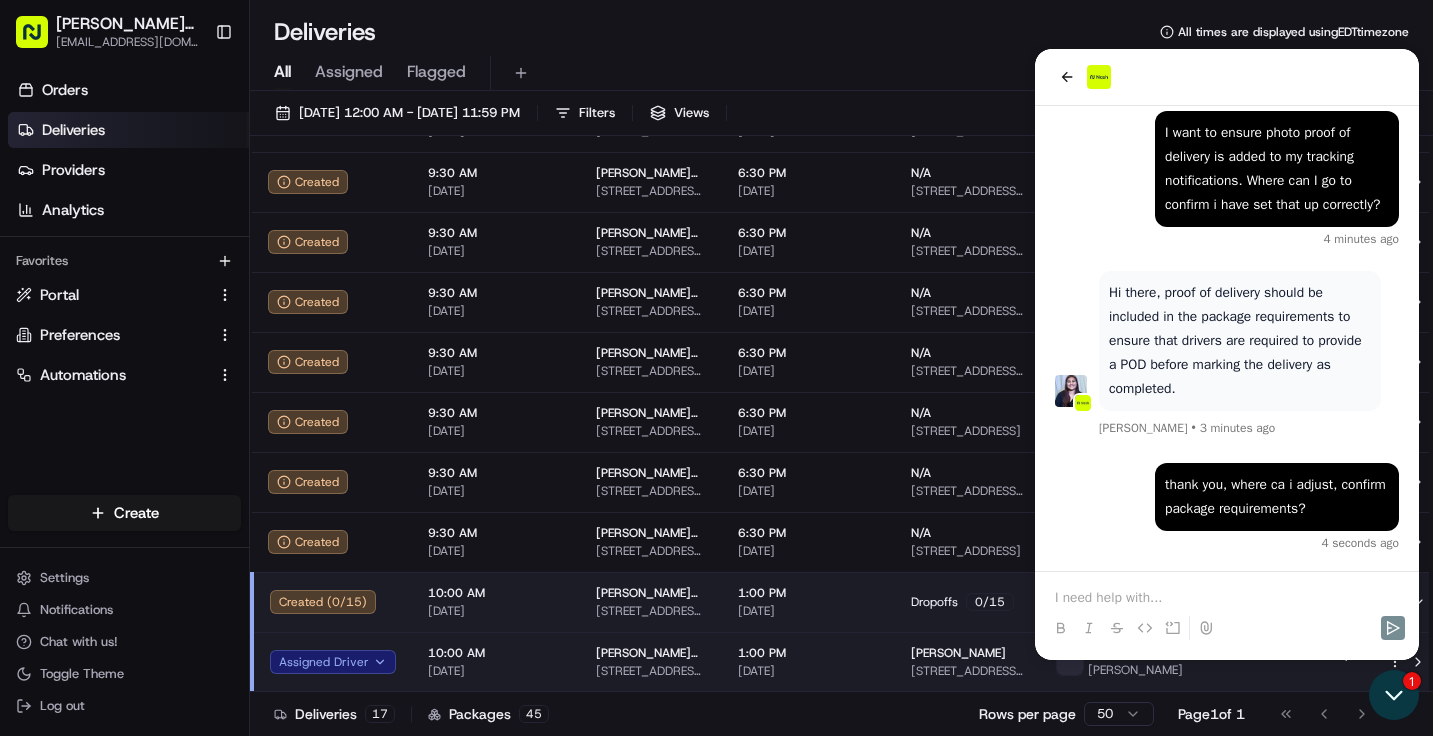 click 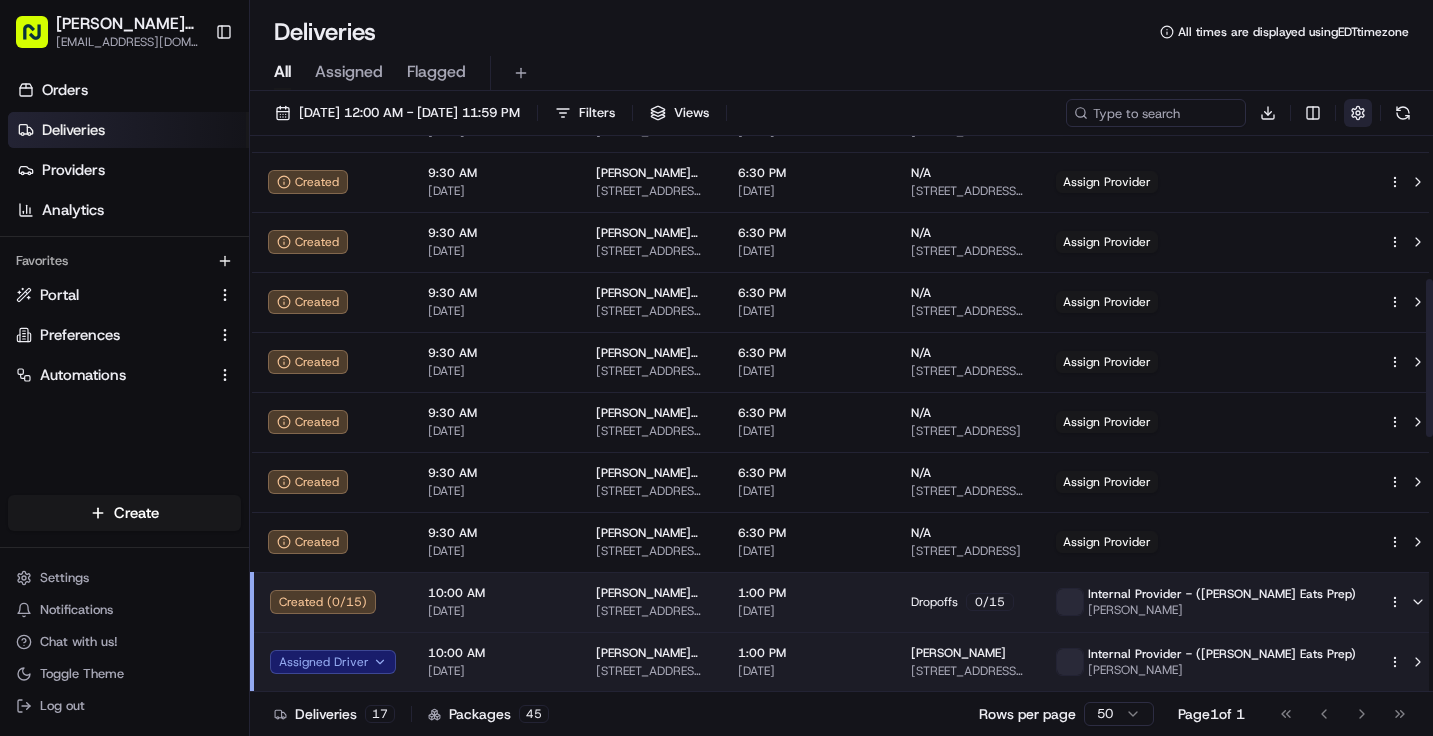 click at bounding box center (1358, 113) 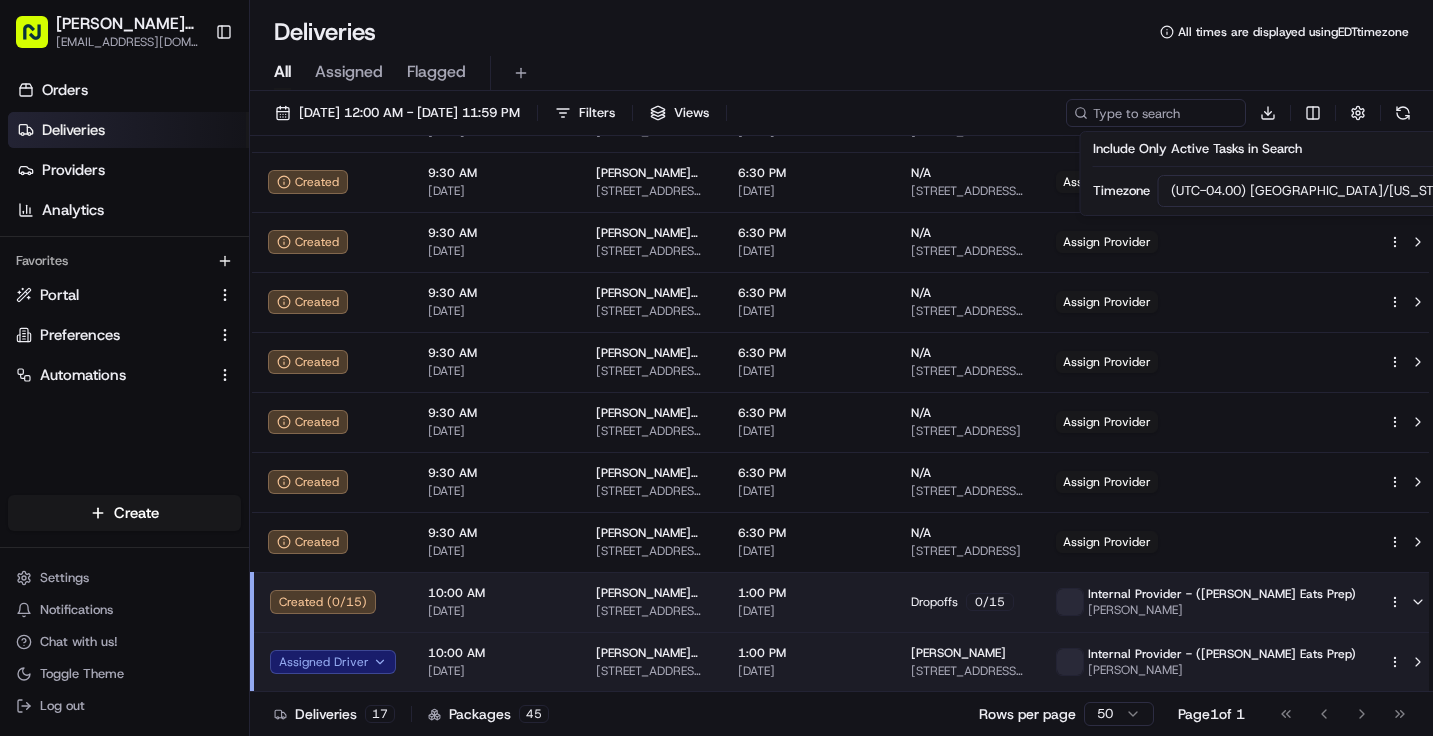 click on "All Assigned Flagged" at bounding box center [841, 73] 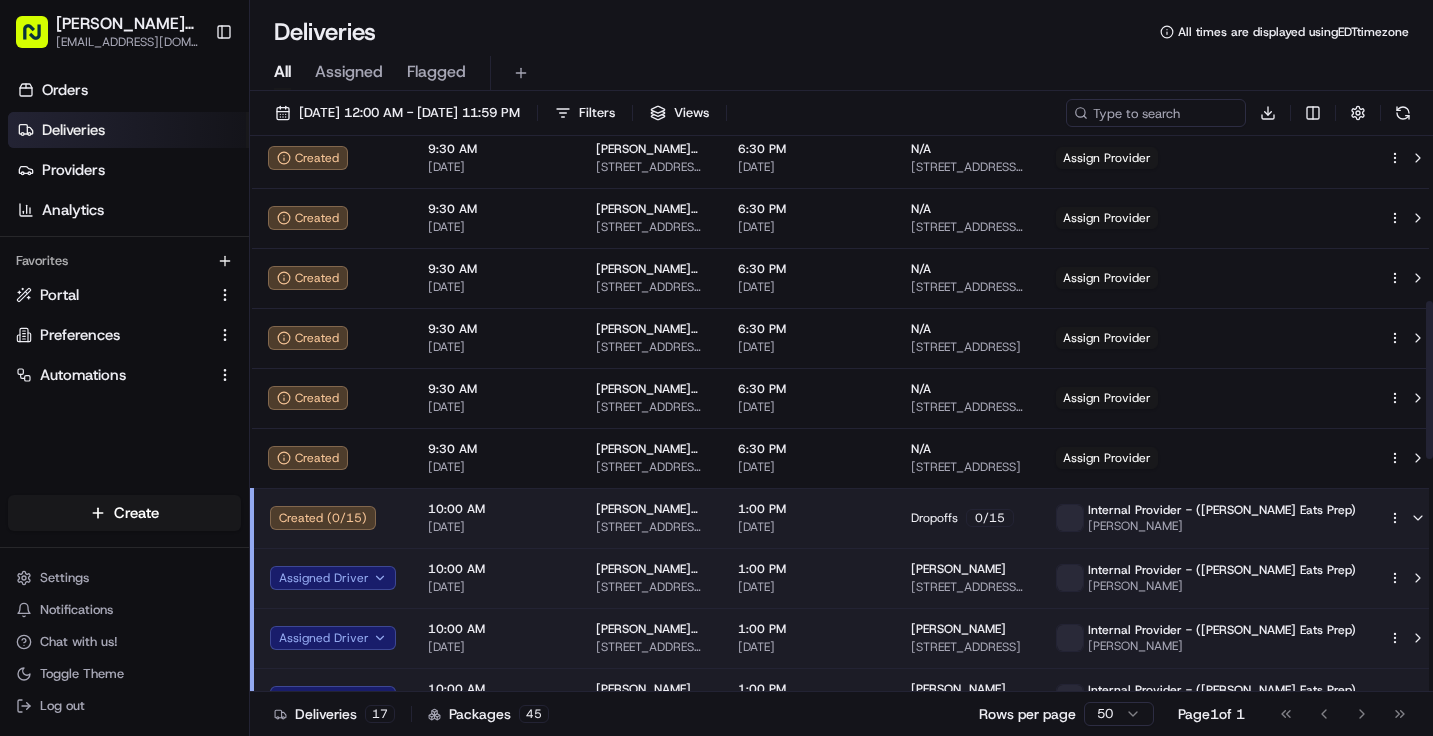 scroll, scrollTop: 605, scrollLeft: 0, axis: vertical 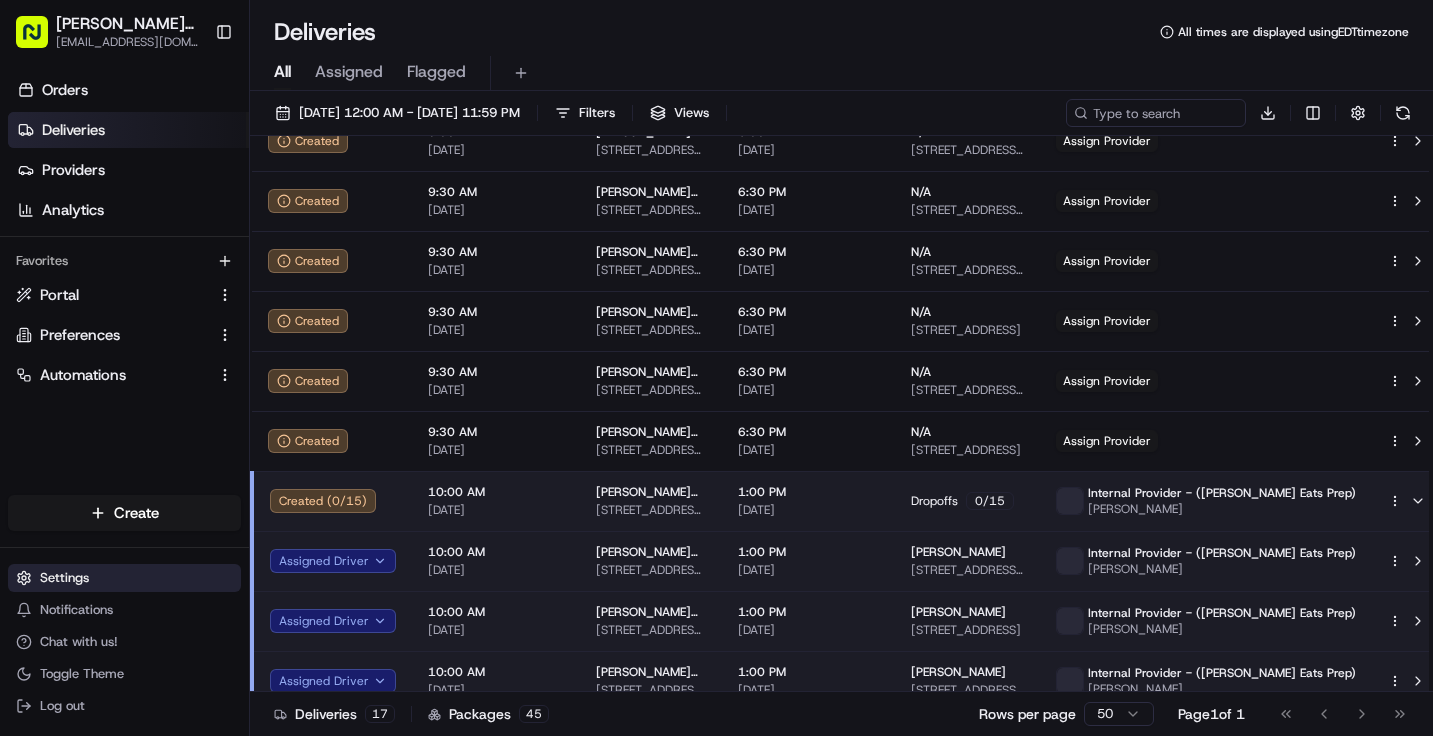 click on "Settings" at bounding box center [124, 578] 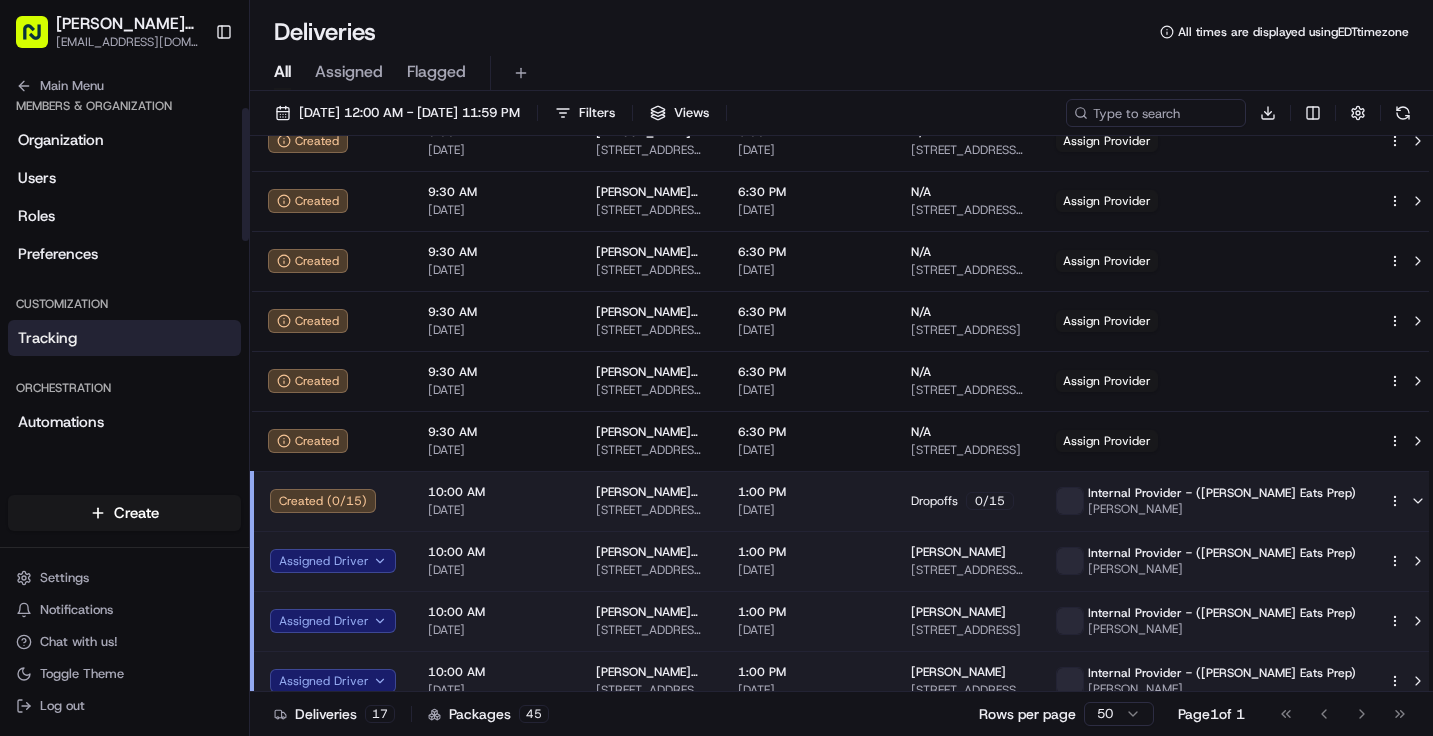 scroll, scrollTop: 32, scrollLeft: 0, axis: vertical 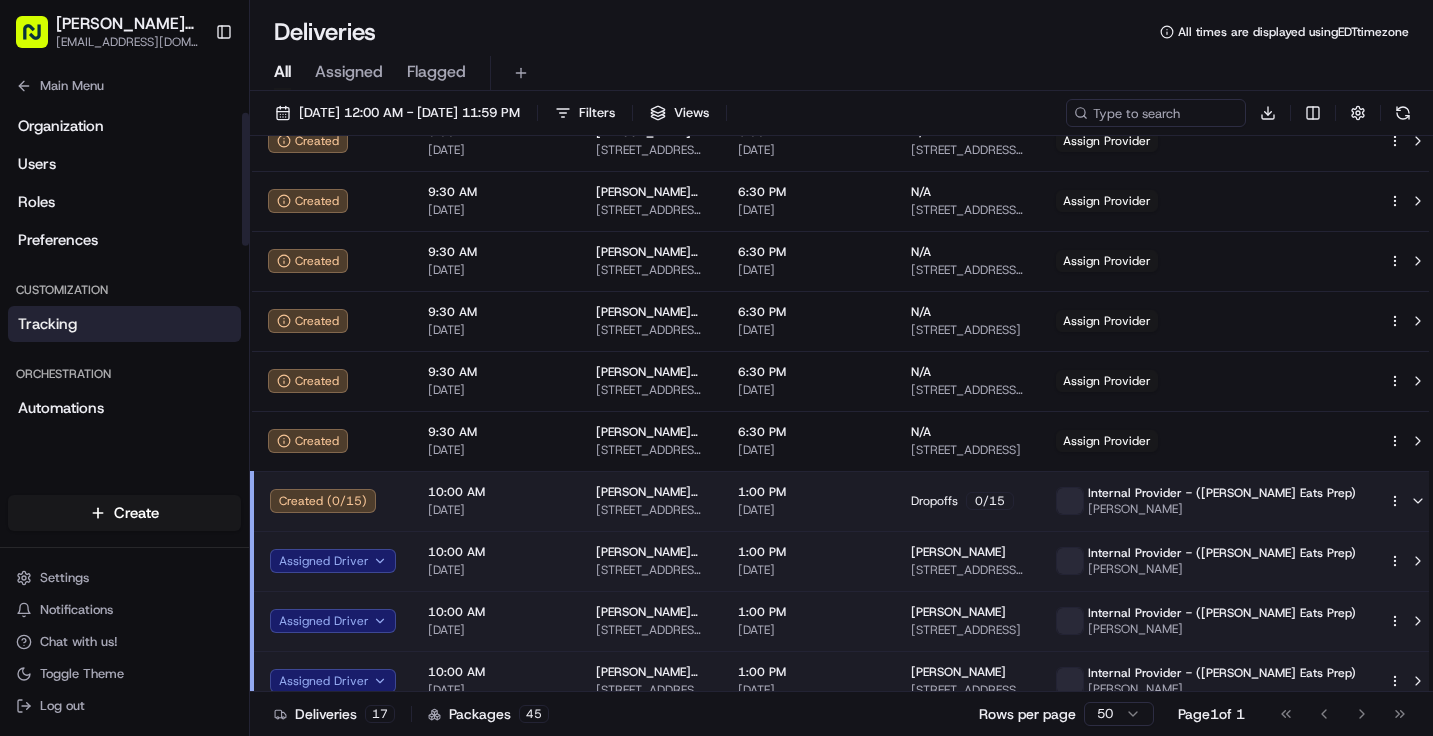 click on "Tracking" at bounding box center [124, 324] 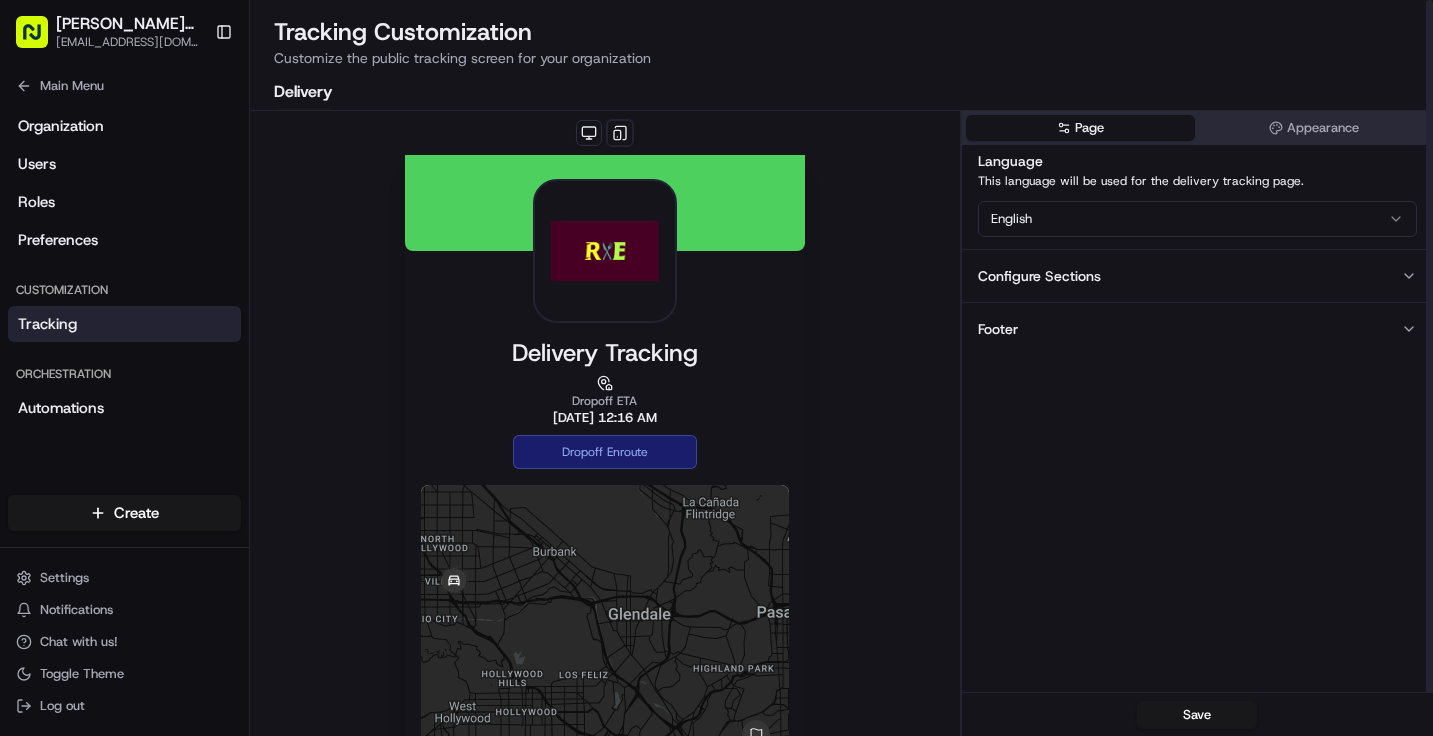 click on "Configure Sections" at bounding box center (1197, 275) 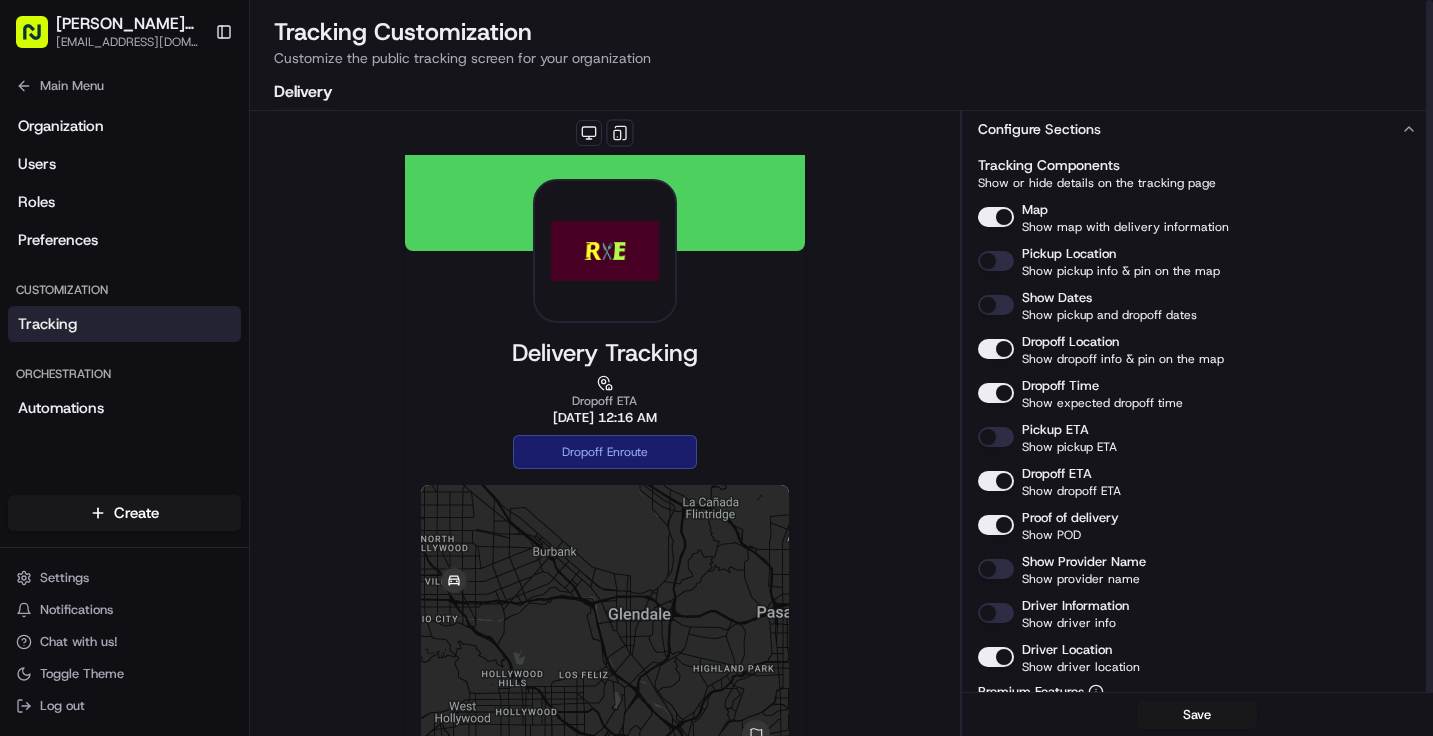 scroll, scrollTop: 0, scrollLeft: 0, axis: both 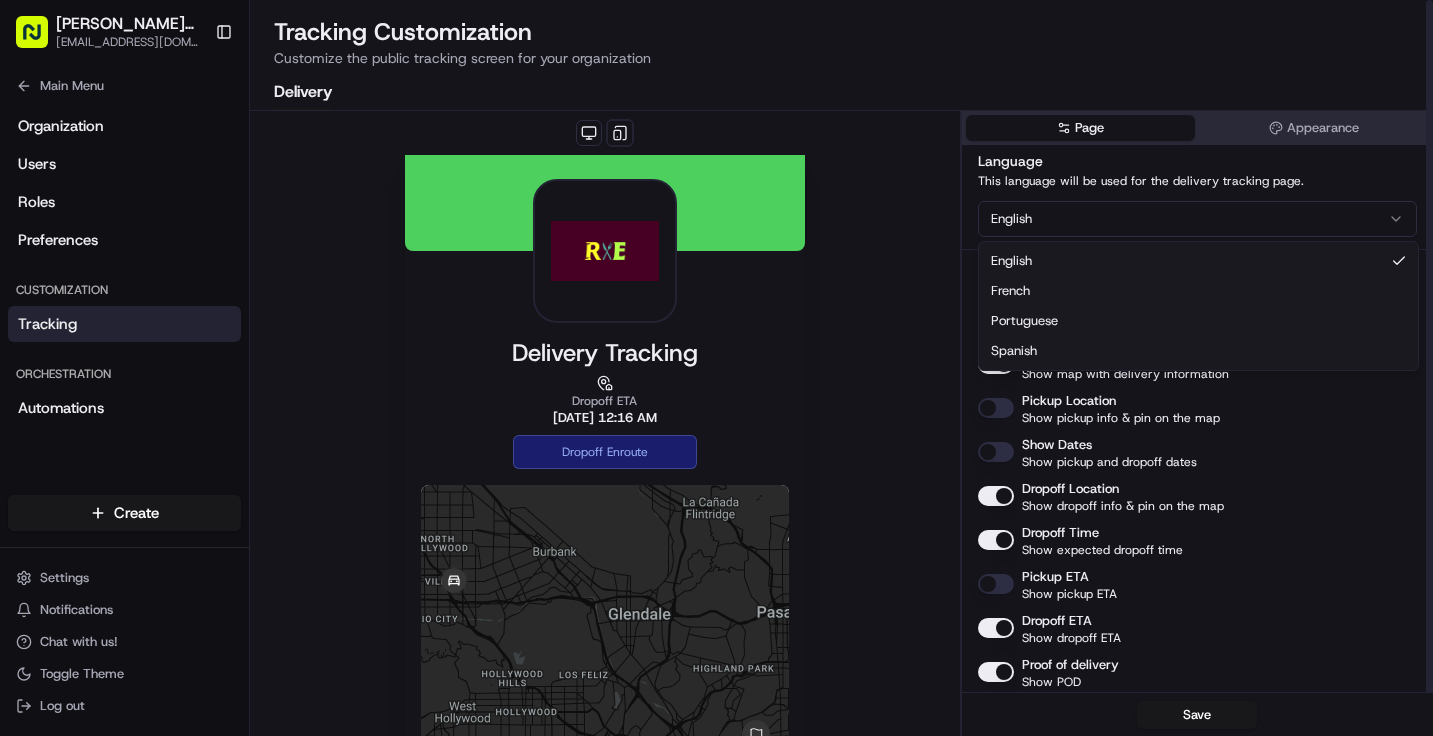 click on "Ruff Eats Prep eatrealfood@ruffeatsprep.com Toggle Sidebar Orders Deliveries Providers Analytics Favorites Portal Preferences Automations Main Menu Members & Organization Organization Users Roles Preferences Customization Tracking Orchestration Automations Dispatch Strategy Locations Pickup Locations Dropoff Locations Billing Billing Refund Requests Integrations Notification Triggers Webhooks API Keys Request Logs Create Settings Notifications Chat with us! Toggle Theme Log out Tracking Customization Customize the public tracking screen for your organization Delivery Delivery Tracking Dropoff ETA  07/13/2025 12:16 AM Dropoff Enroute Location ← Move left → Move right ↑ Move up ↓ Move down + Zoom in - Zoom out Home Jump left by 75% End Jump right by 75% Page Up Jump up by 75% Page Down Jump down by 75% Map Data Map data ©2025 Google Map data ©2025 Google 5 km  Click to toggle between metric and imperial units Terms Report a map error Delivery Activity Dropoff Enroute Hooli 12:16 AM" at bounding box center (716, 368) 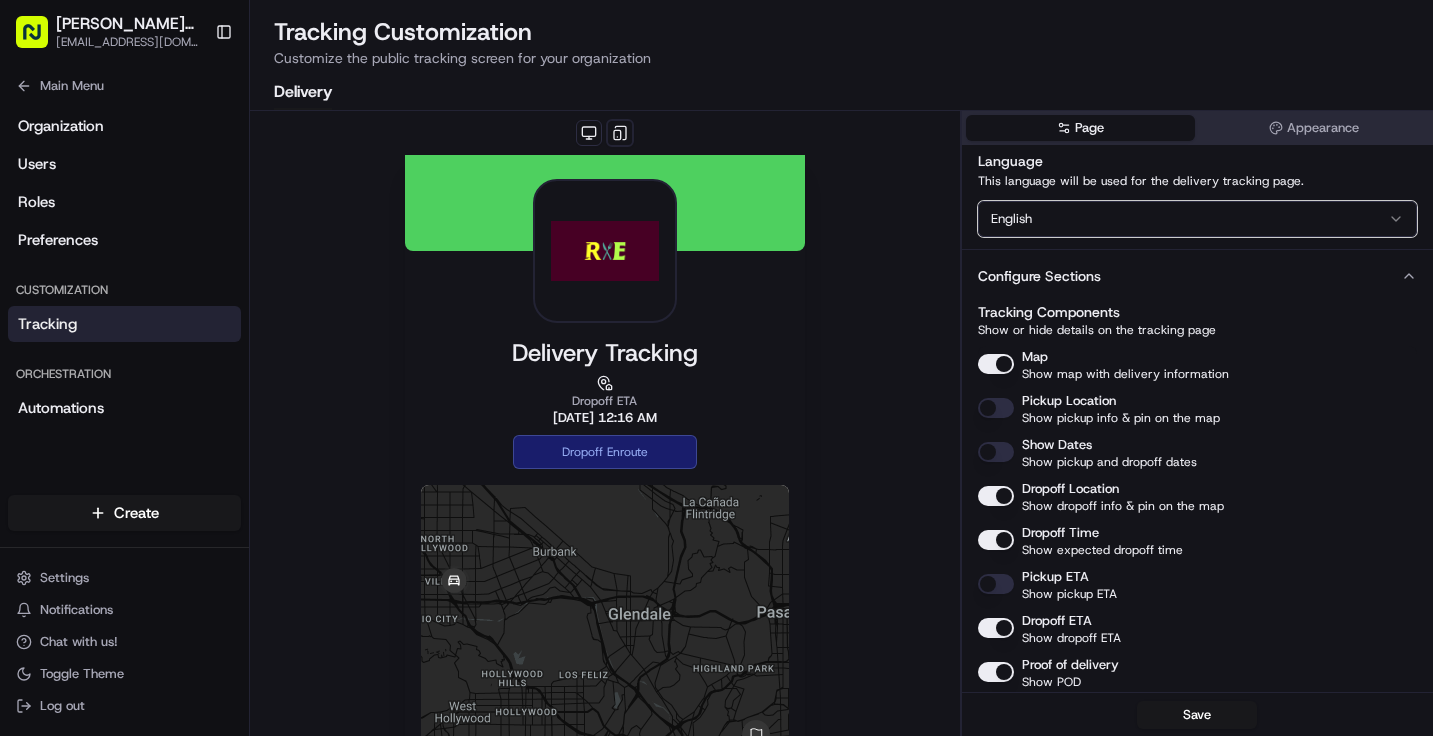 click on "Ruff Eats Prep eatrealfood@ruffeatsprep.com Toggle Sidebar Orders Deliveries Providers Analytics Favorites Portal Preferences Automations Main Menu Members & Organization Organization Users Roles Preferences Customization Tracking Orchestration Automations Dispatch Strategy Locations Pickup Locations Dropoff Locations Billing Billing Refund Requests Integrations Notification Triggers Webhooks API Keys Request Logs Create Settings Notifications Chat with us! Toggle Theme Log out Tracking Customization Customize the public tracking screen for your organization Delivery Delivery Tracking Dropoff ETA  07/13/2025 12:16 AM Dropoff Enroute Location ← Move left → Move right ↑ Move up ↓ Move down + Zoom in - Zoom out Home Jump left by 75% End Jump right by 75% Page Up Jump up by 75% Page Down Jump down by 75% Map Data Map data ©2025 Google Map data ©2025 Google 5 km  Click to toggle between metric and imperial units Terms Report a map error Delivery Activity Dropoff Enroute Hooli 12:16 AM" at bounding box center (716, 368) 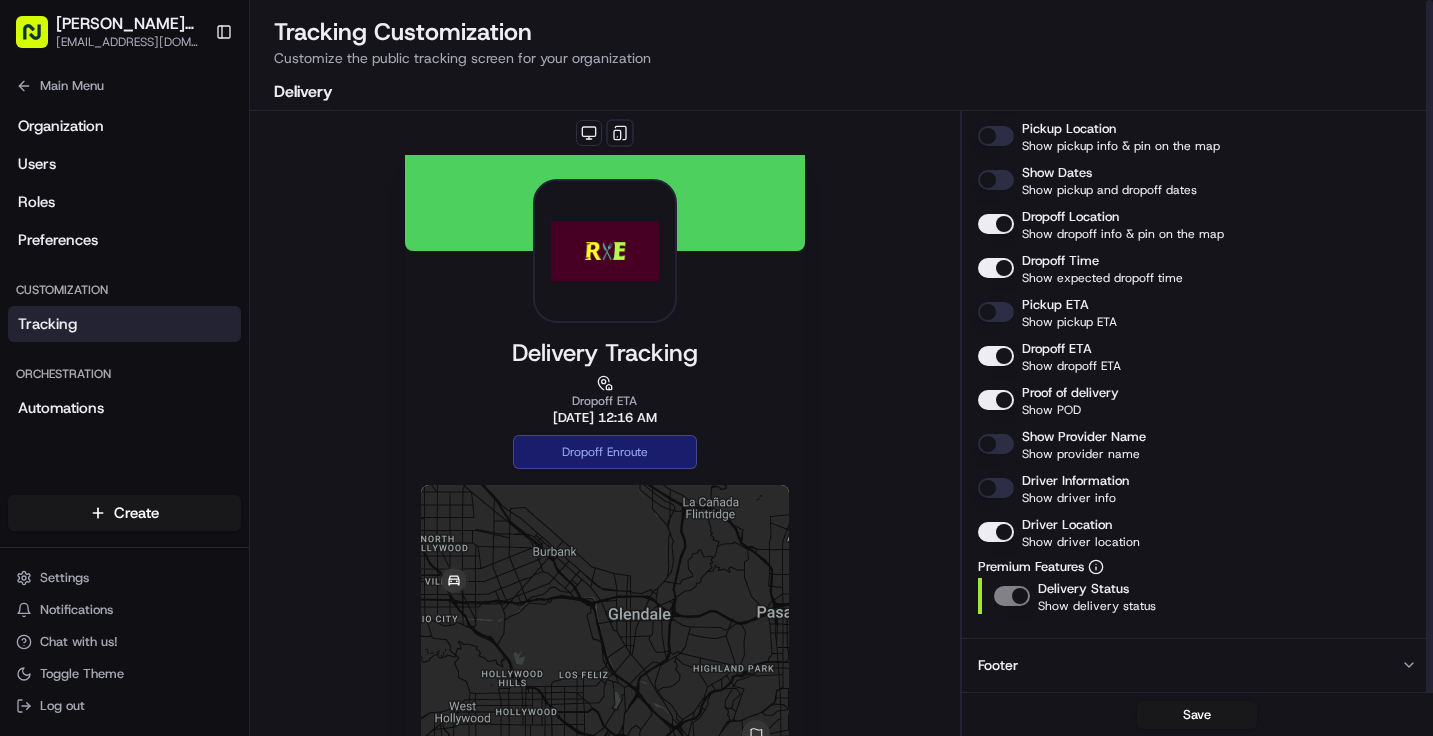 scroll, scrollTop: 275, scrollLeft: 0, axis: vertical 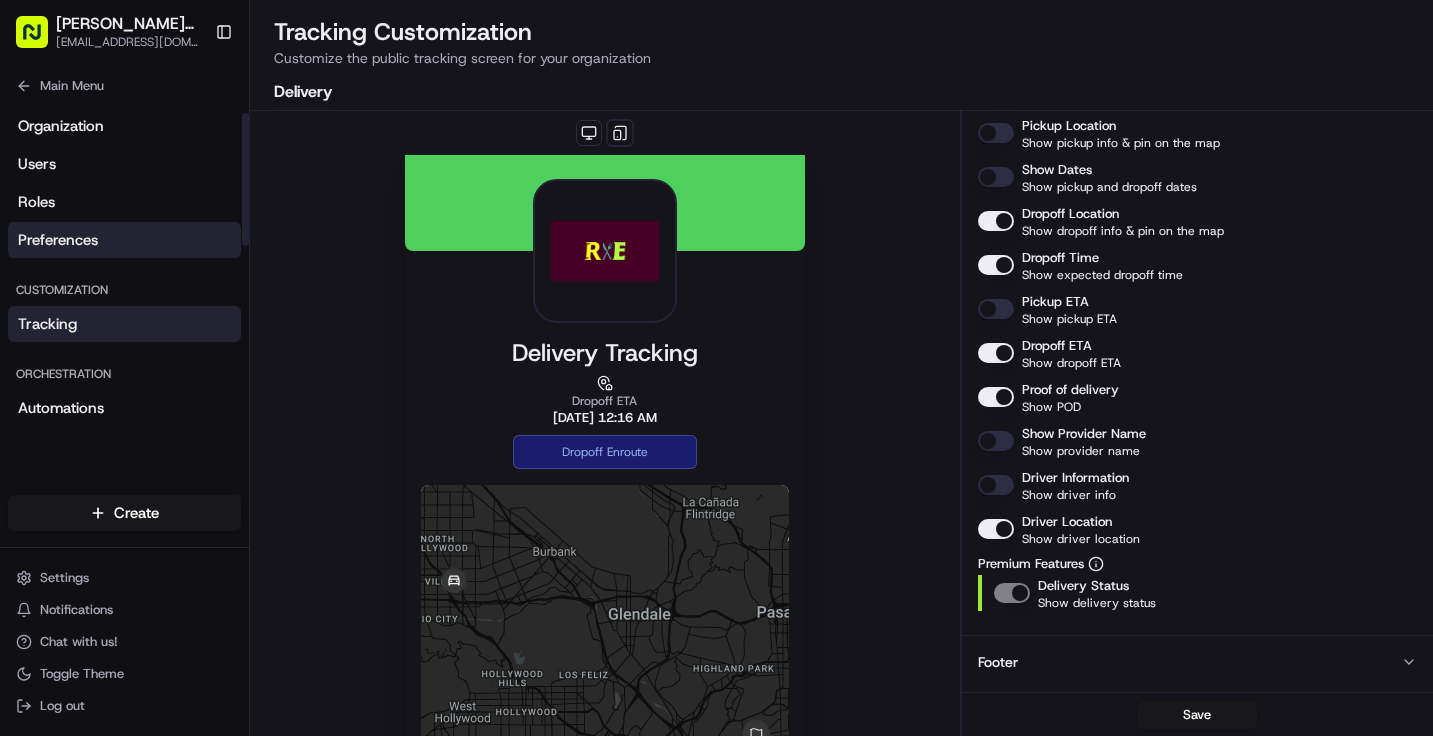click on "Preferences" at bounding box center (124, 240) 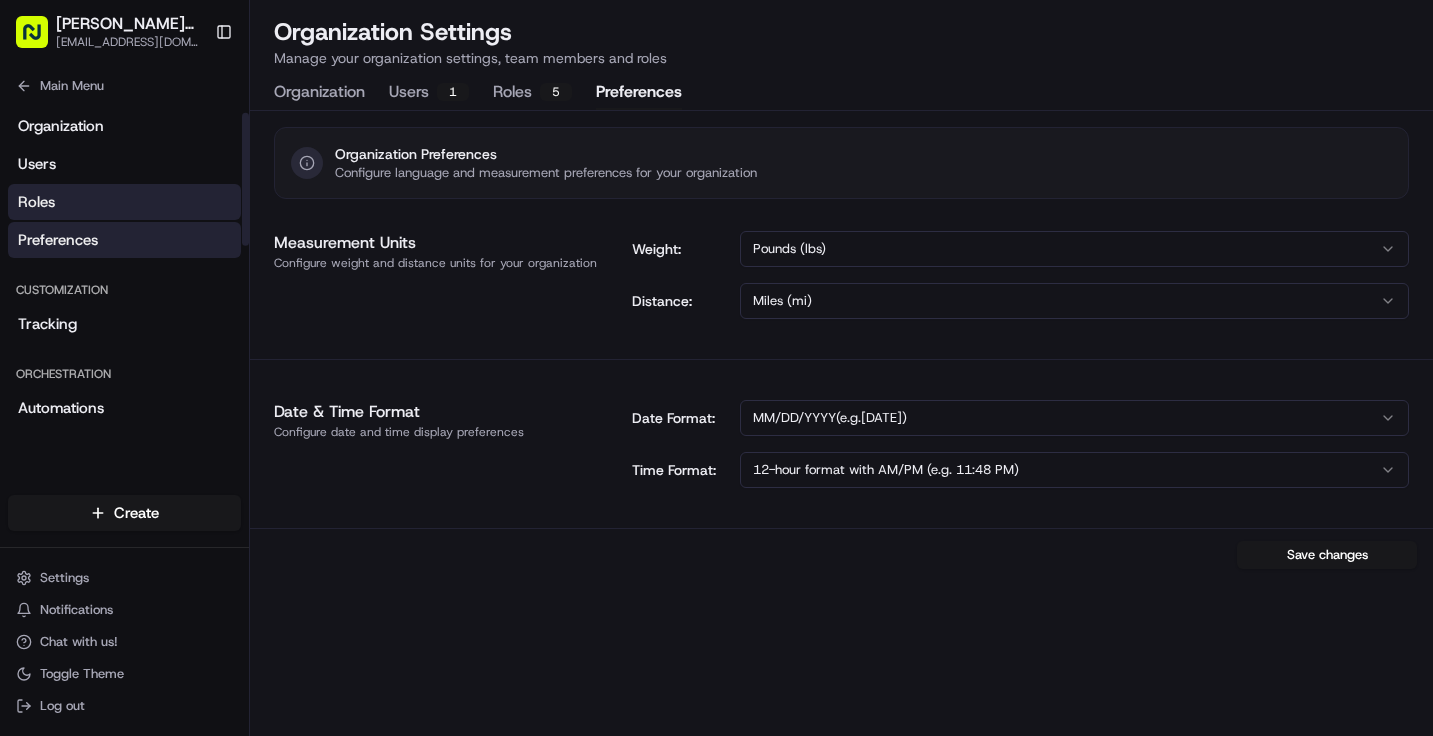 click on "Roles" at bounding box center (124, 202) 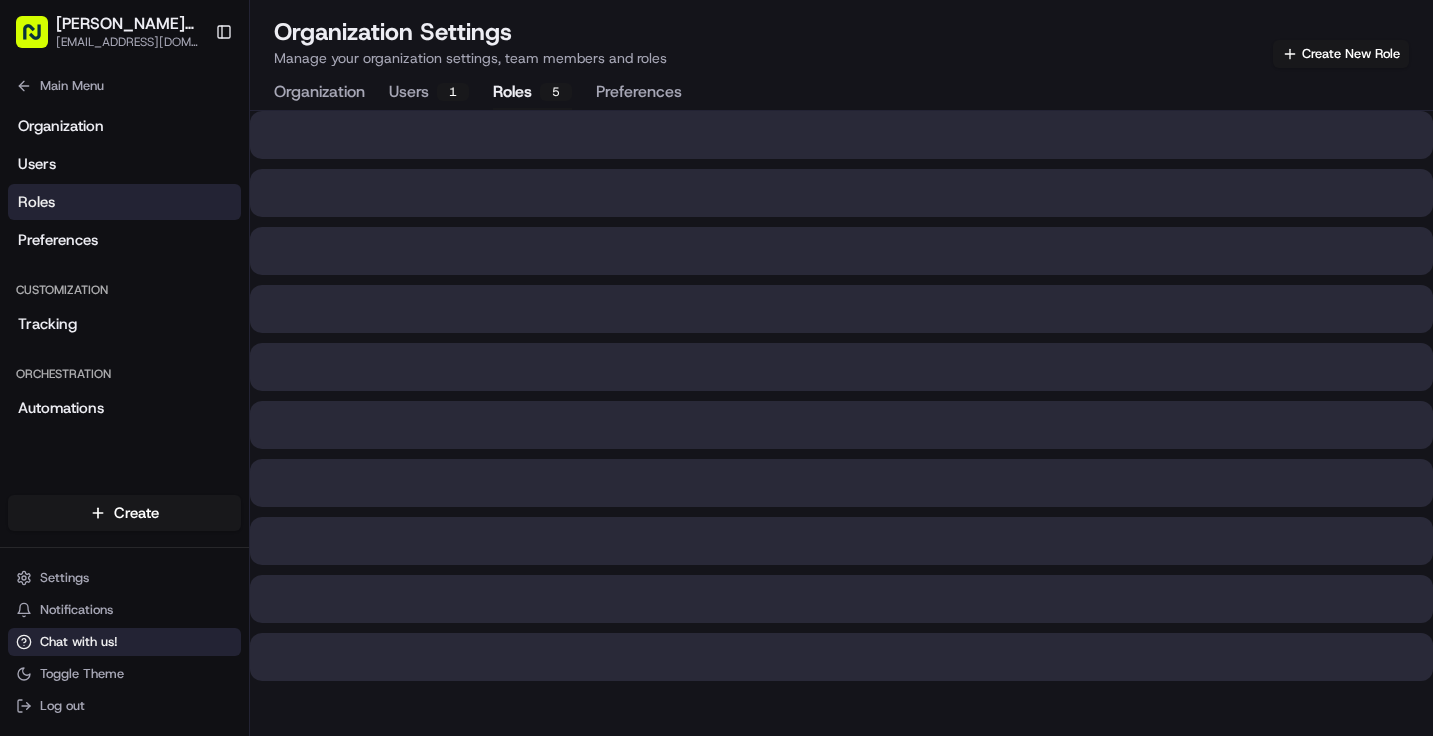 click on "Chat with us!" at bounding box center [79, 642] 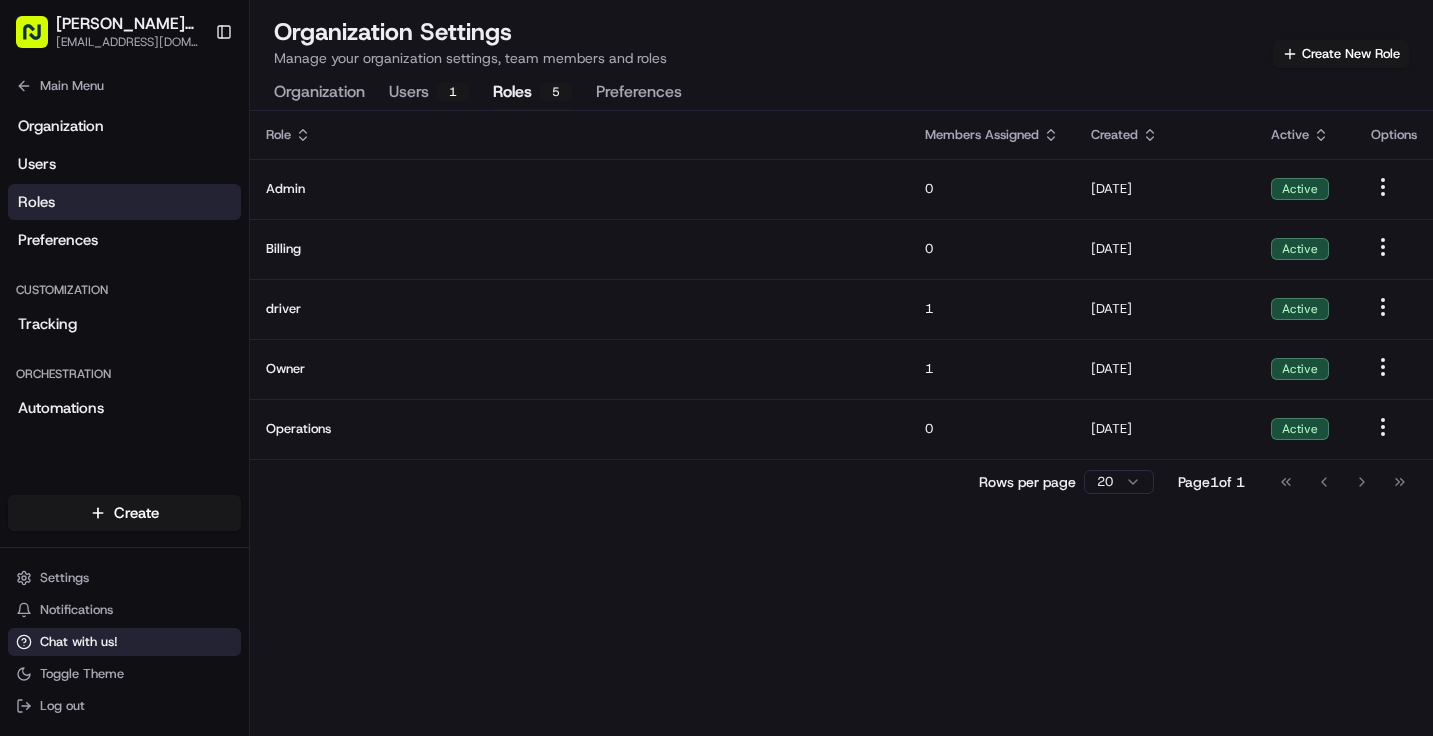 click on "Chat with us!" at bounding box center [79, 642] 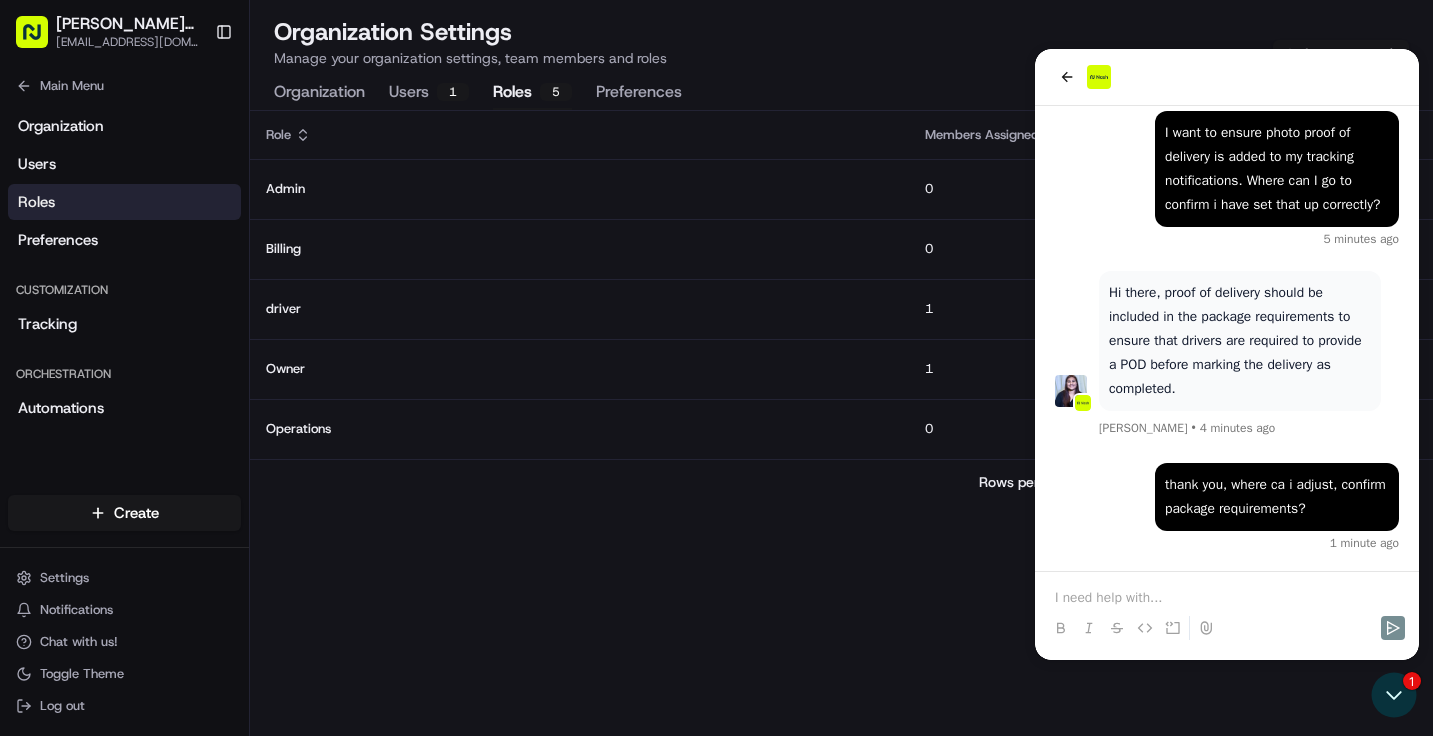 click on "thank you, where ca i adjust, confirm package requirements?" at bounding box center [1277, 497] 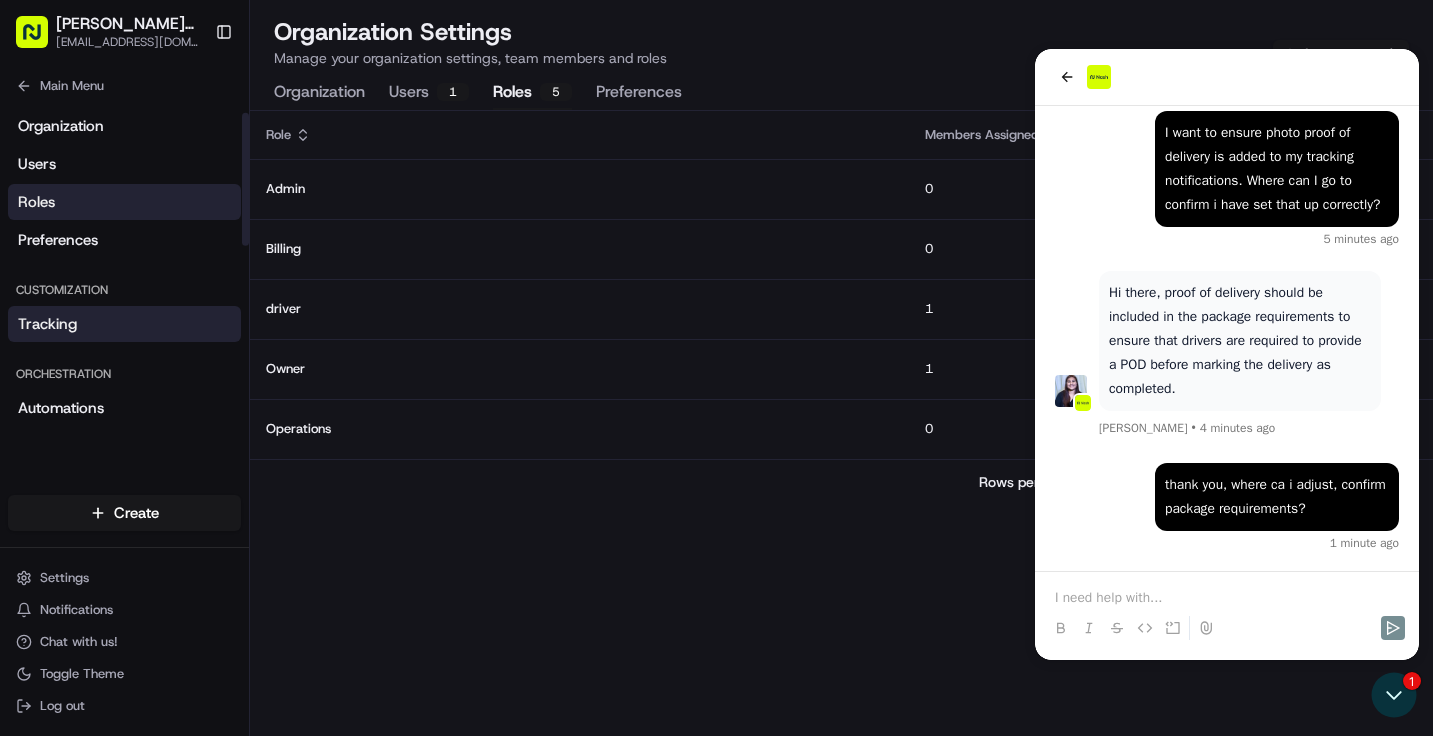click on "Tracking" at bounding box center [124, 324] 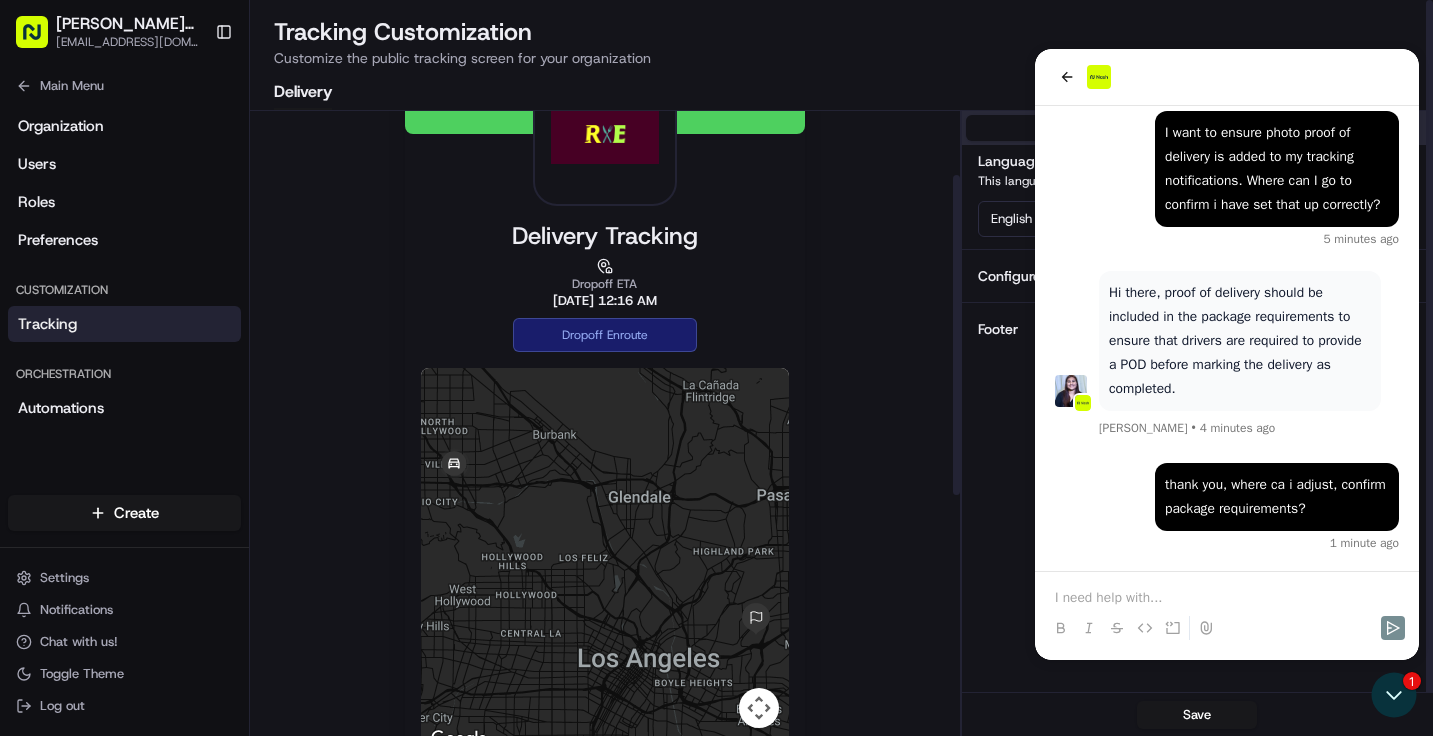 scroll, scrollTop: 125, scrollLeft: 0, axis: vertical 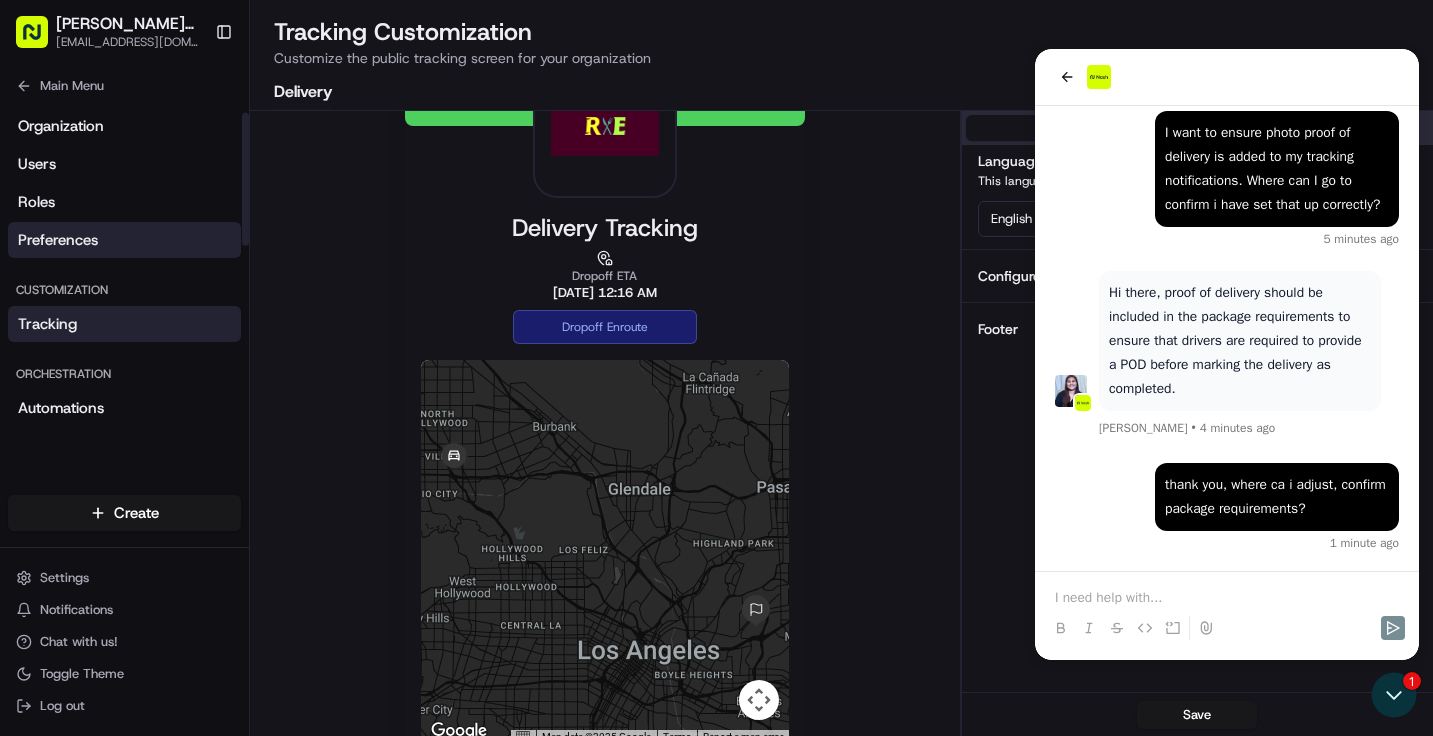 click on "Preferences" at bounding box center (124, 240) 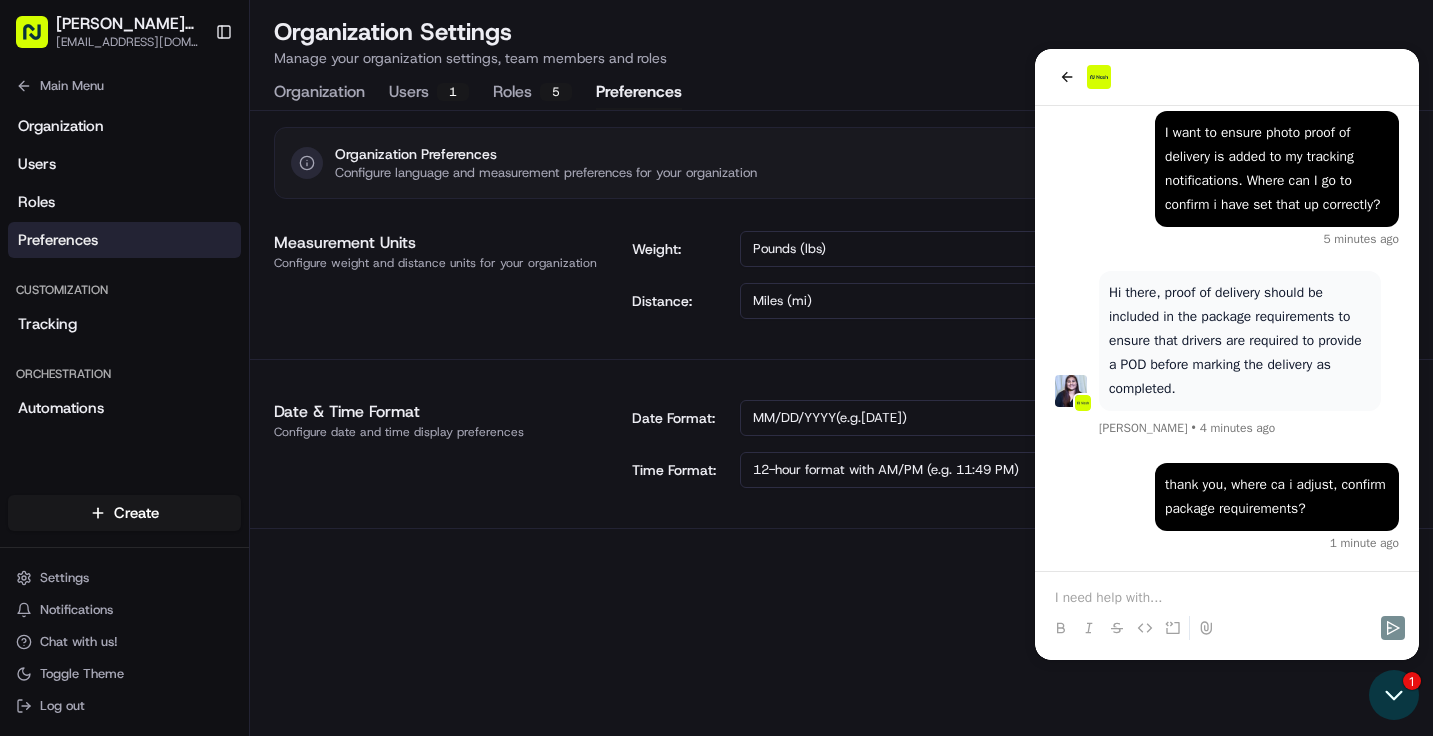 click 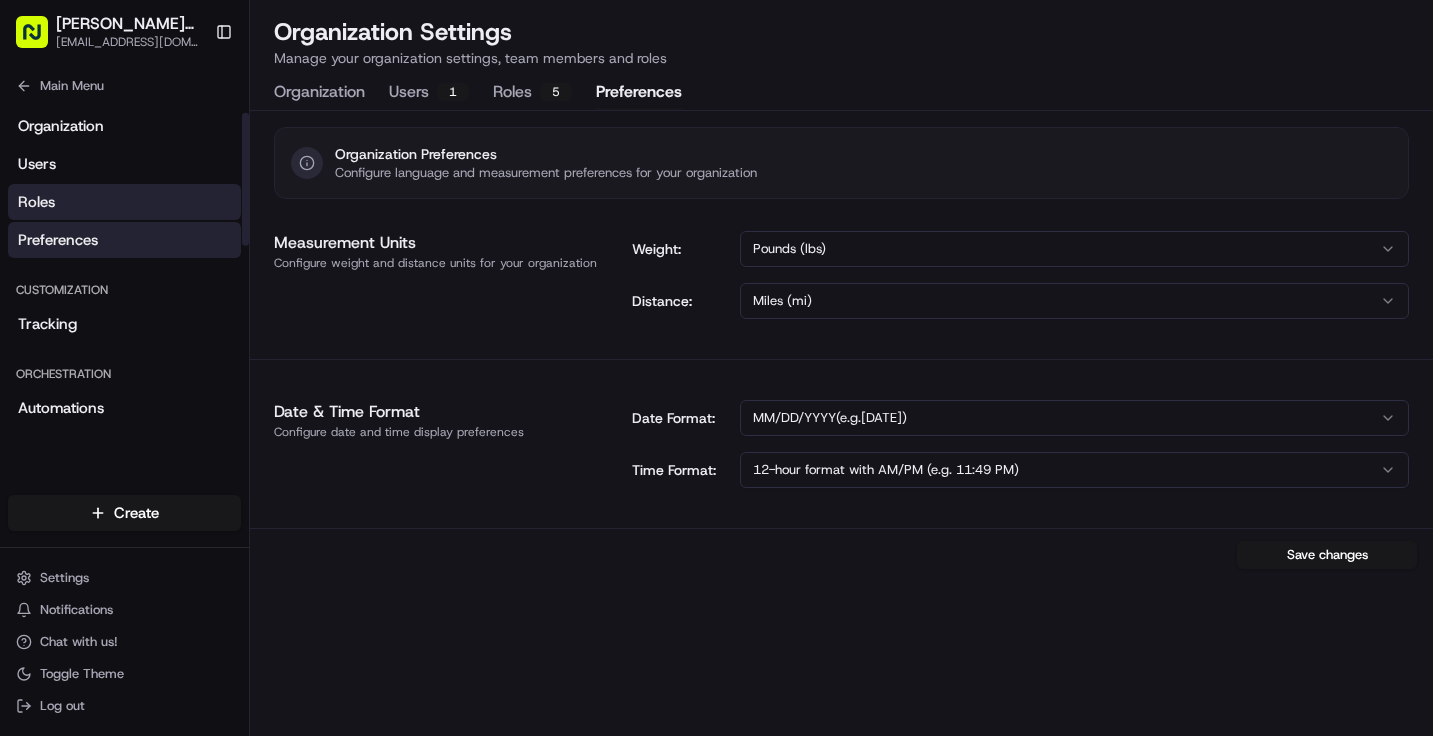 click on "Roles" at bounding box center [36, 202] 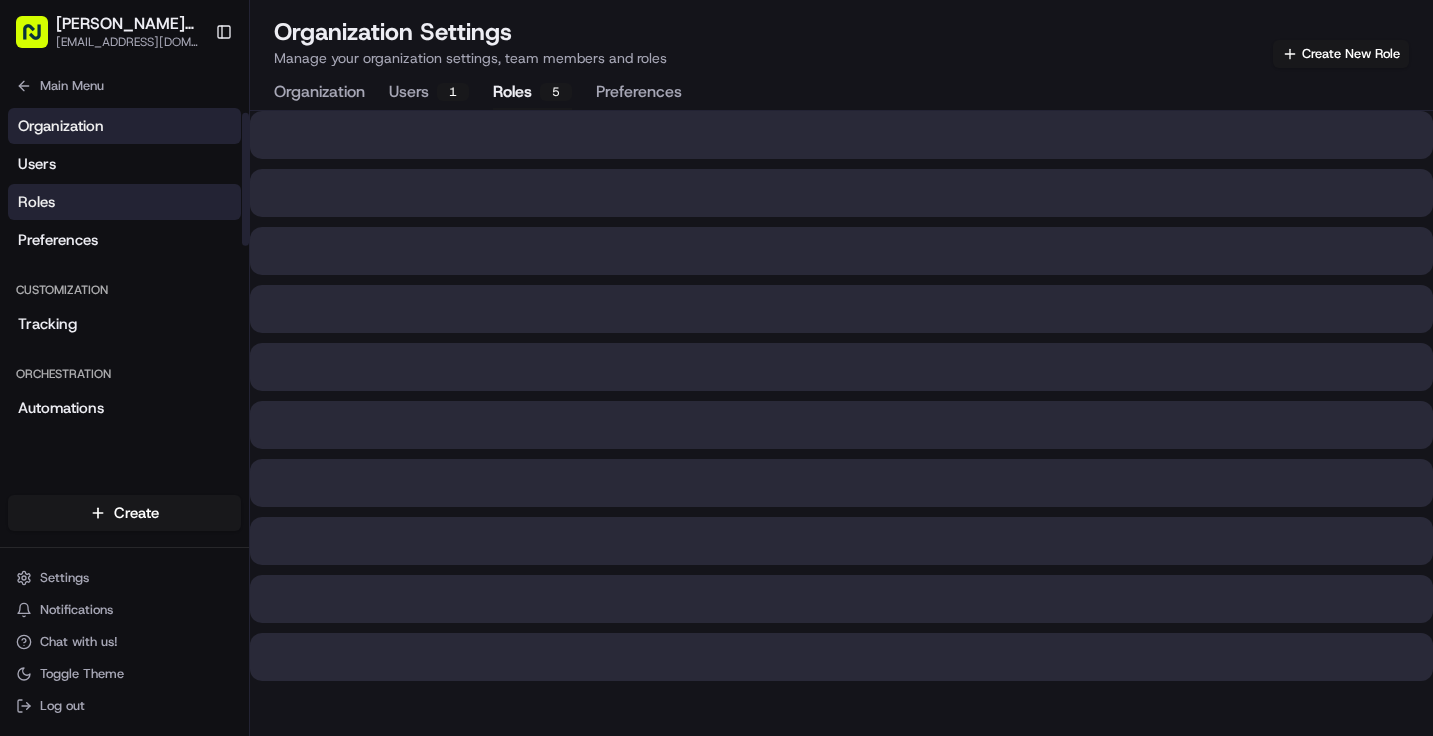 click on "Organization" at bounding box center (124, 126) 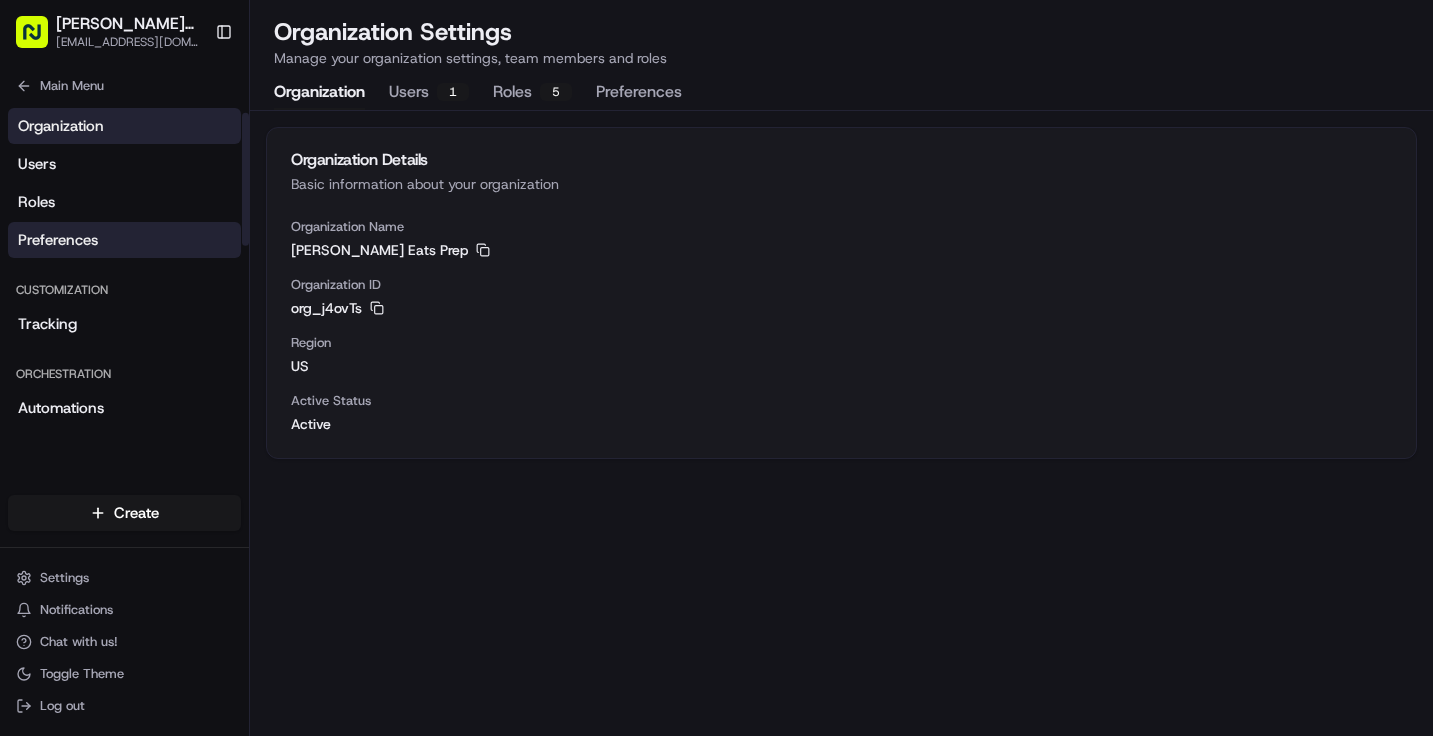 click on "Preferences" at bounding box center [124, 240] 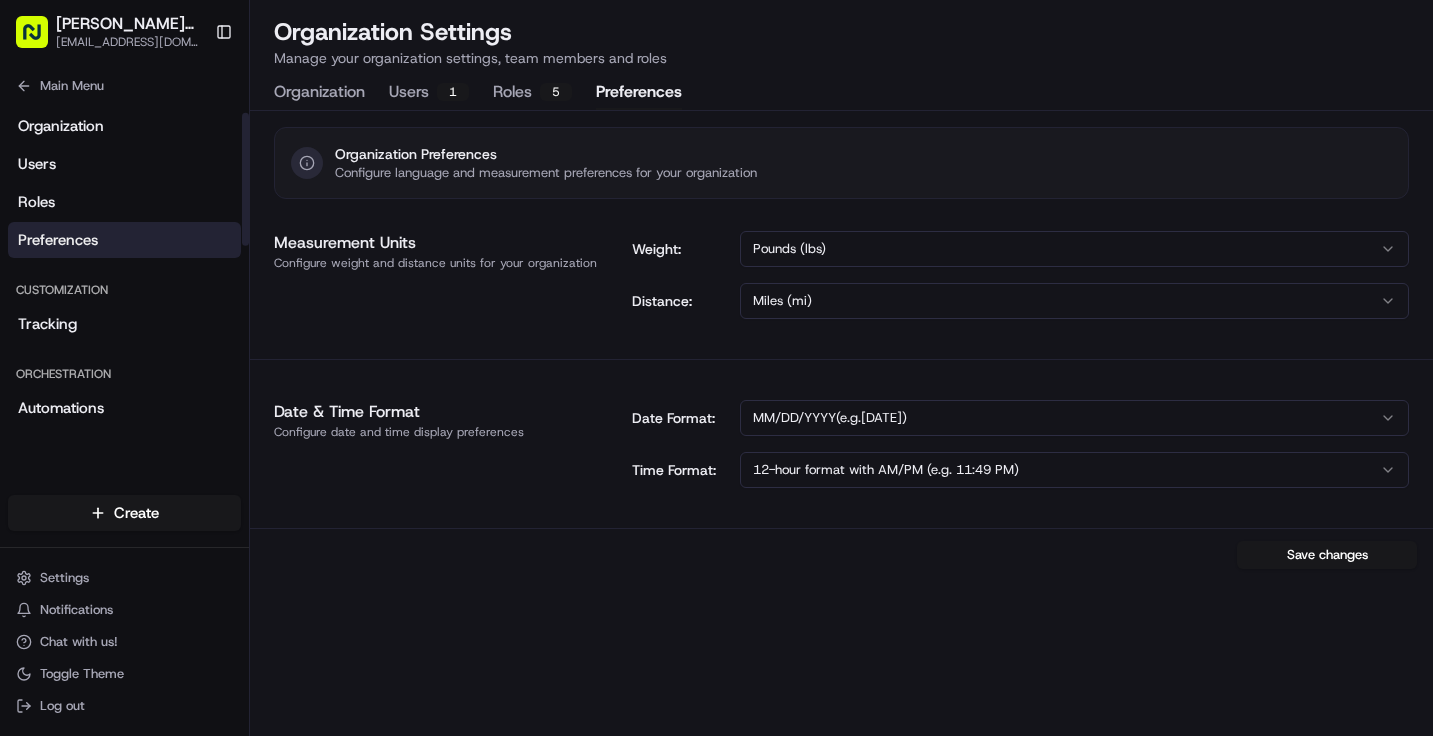 click on "Customization" at bounding box center [124, 290] 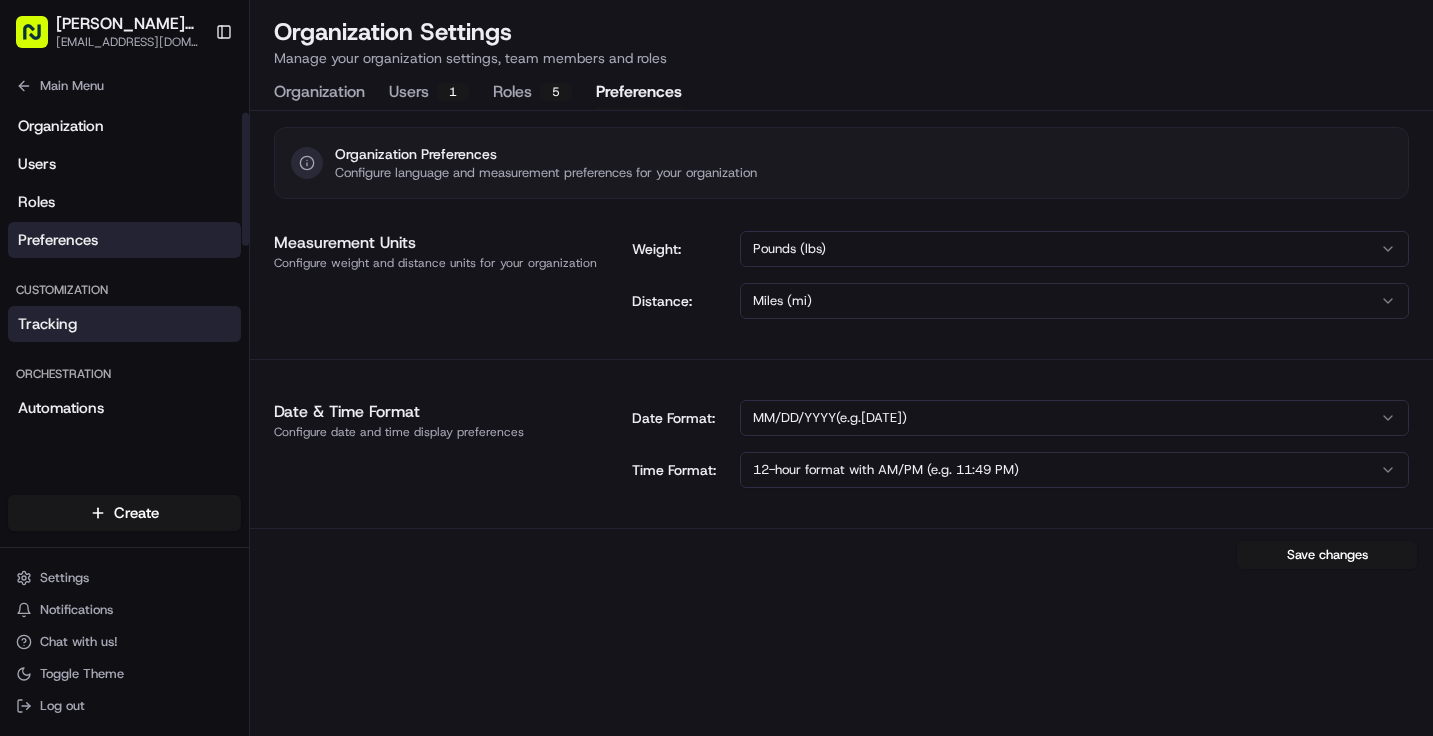 click on "Tracking" at bounding box center [124, 324] 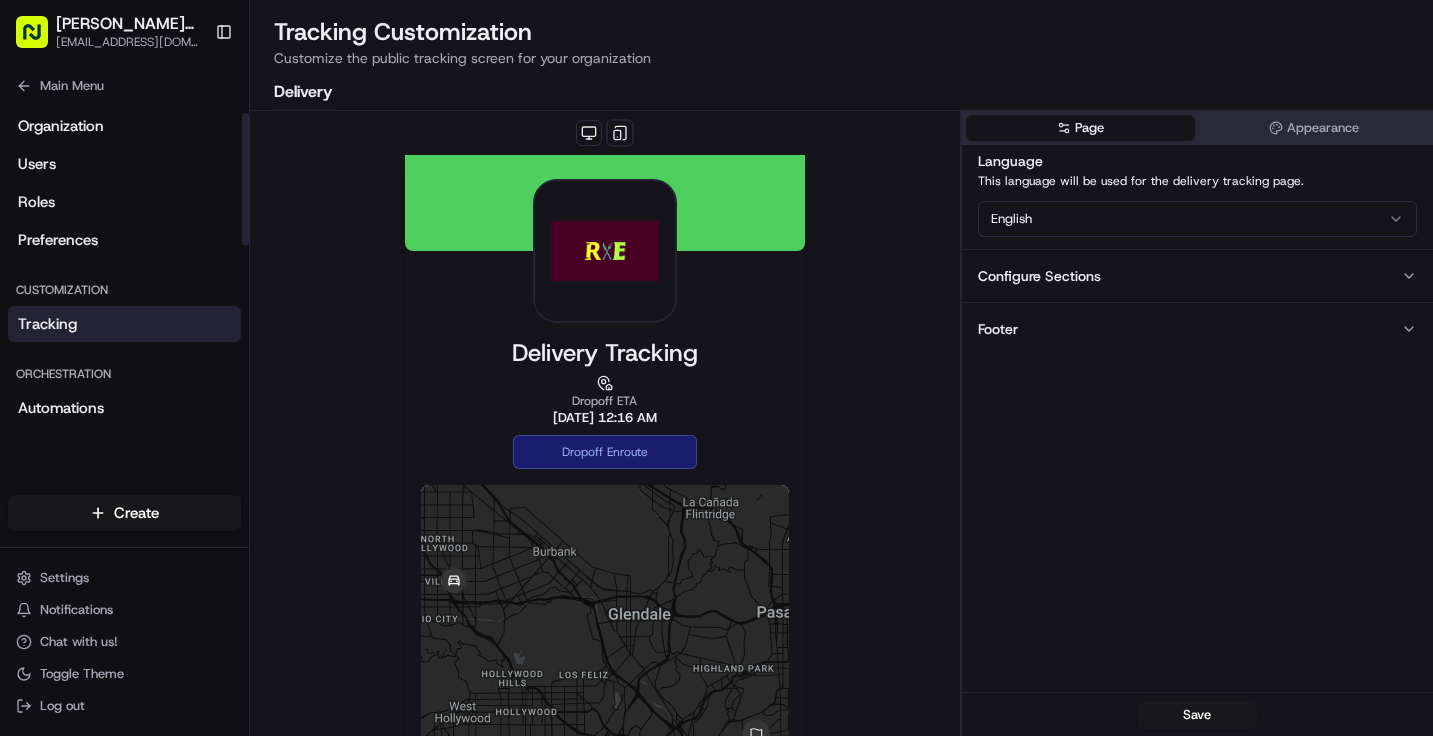 click on "Orchestration" at bounding box center (124, 374) 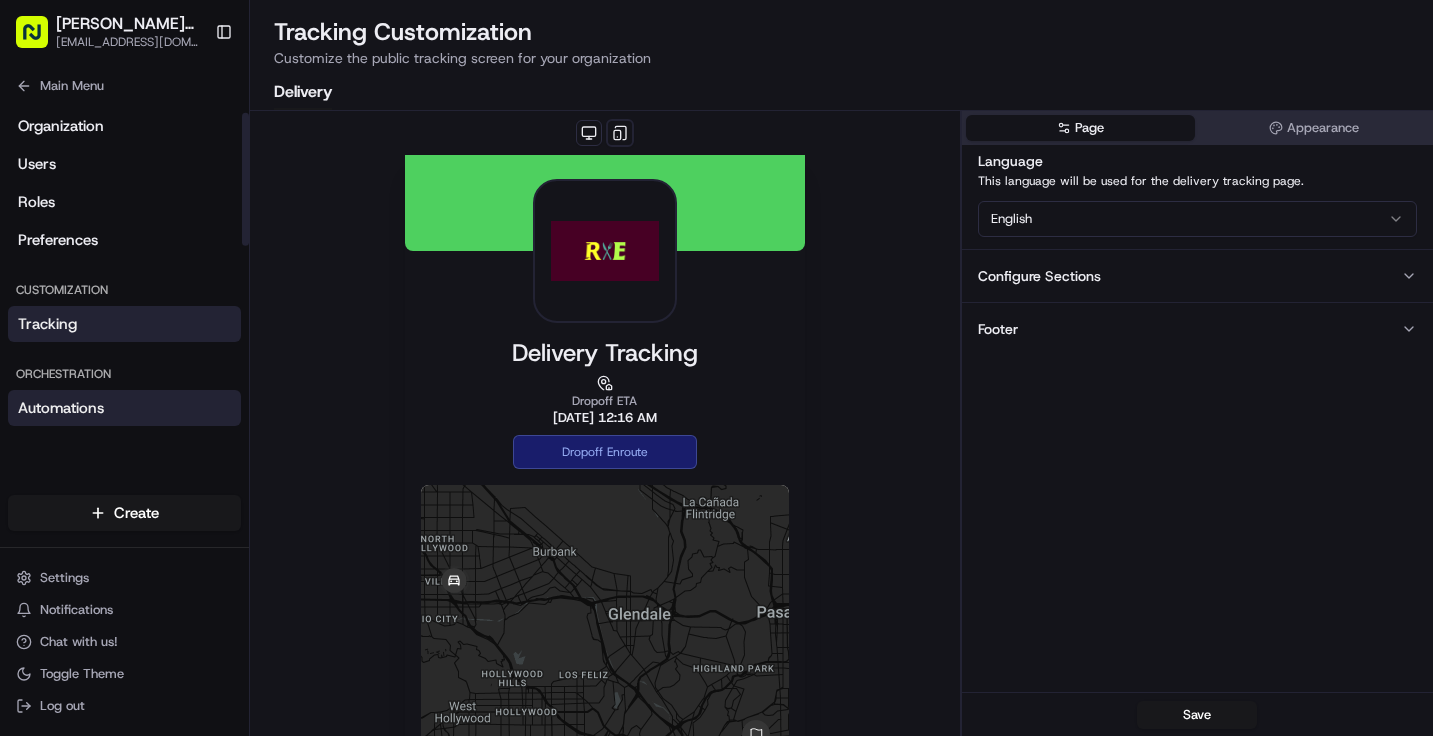 click on "Automations" at bounding box center [124, 408] 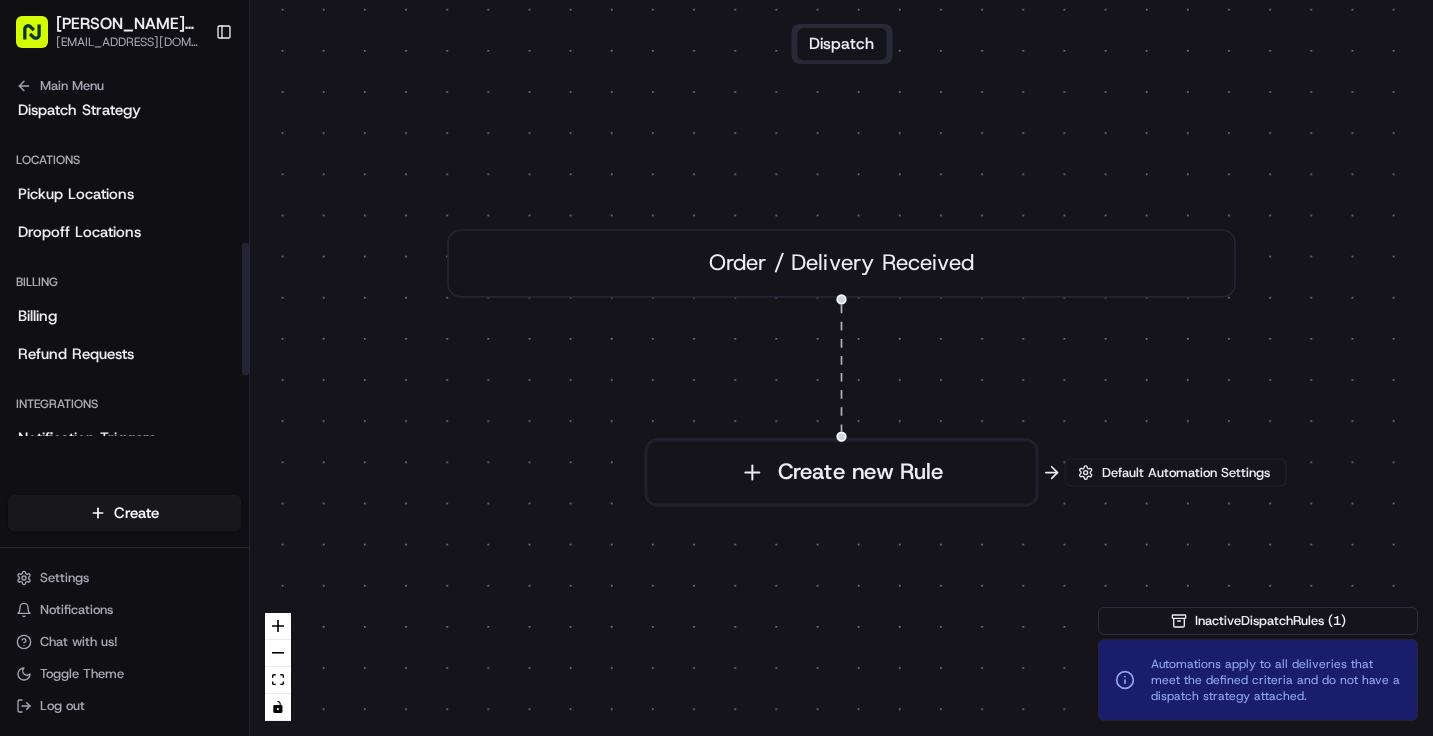 scroll, scrollTop: 356, scrollLeft: 0, axis: vertical 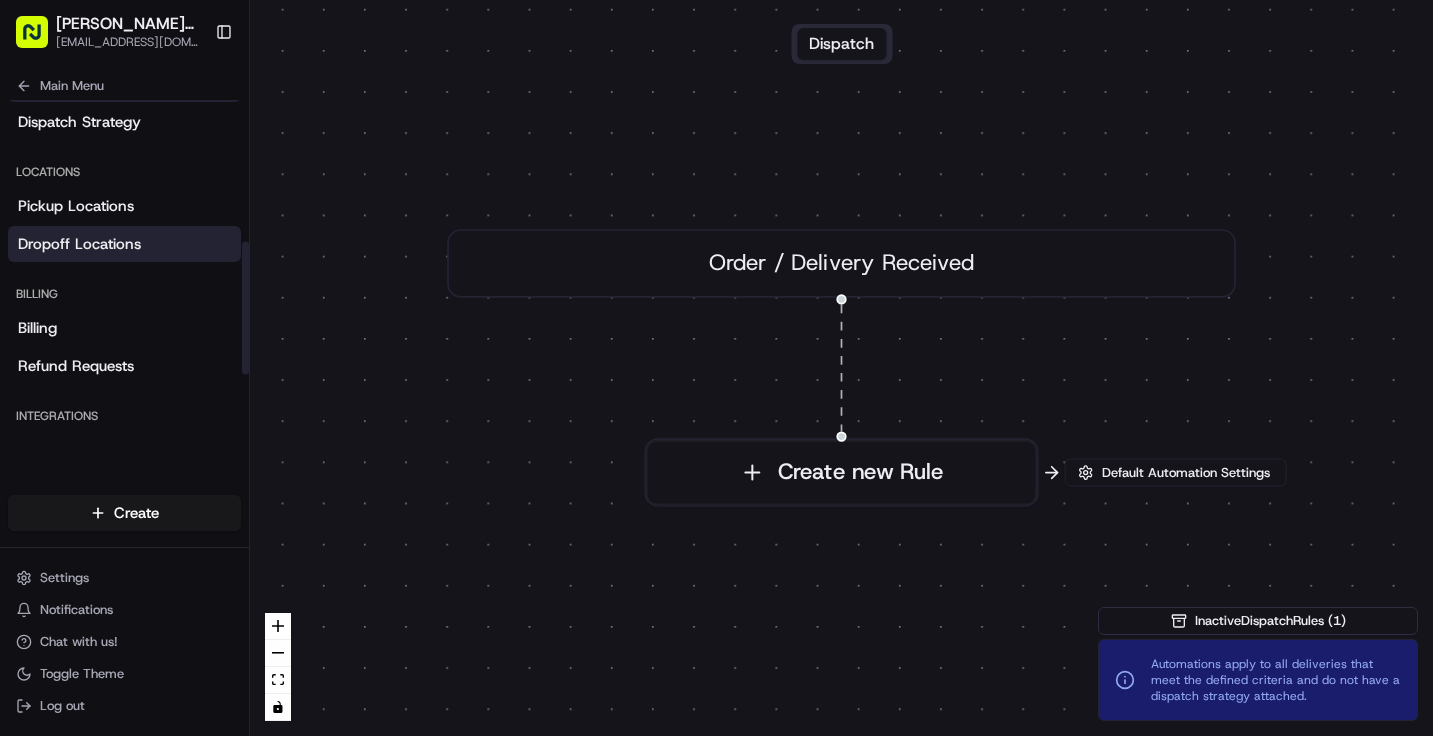 click on "Dropoff Locations" at bounding box center (79, 244) 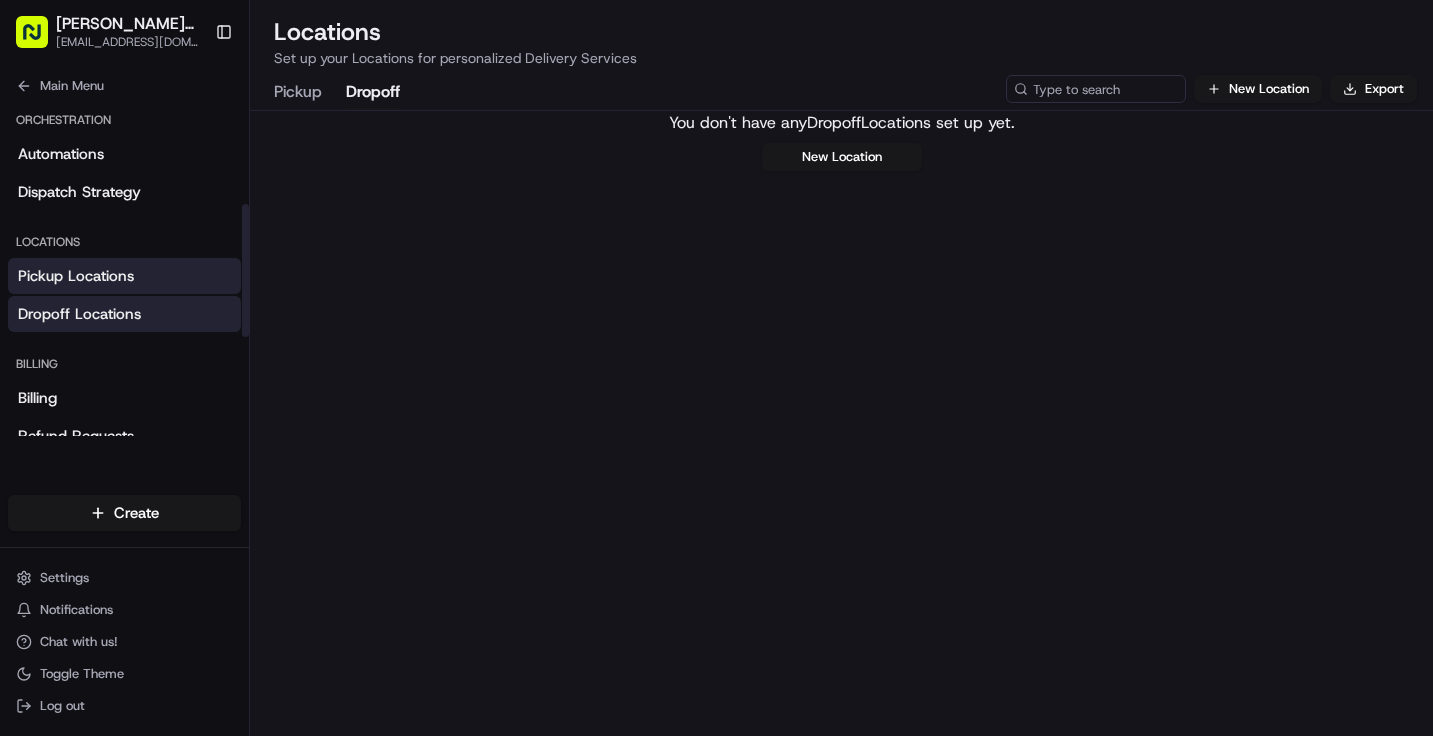 scroll, scrollTop: 262, scrollLeft: 0, axis: vertical 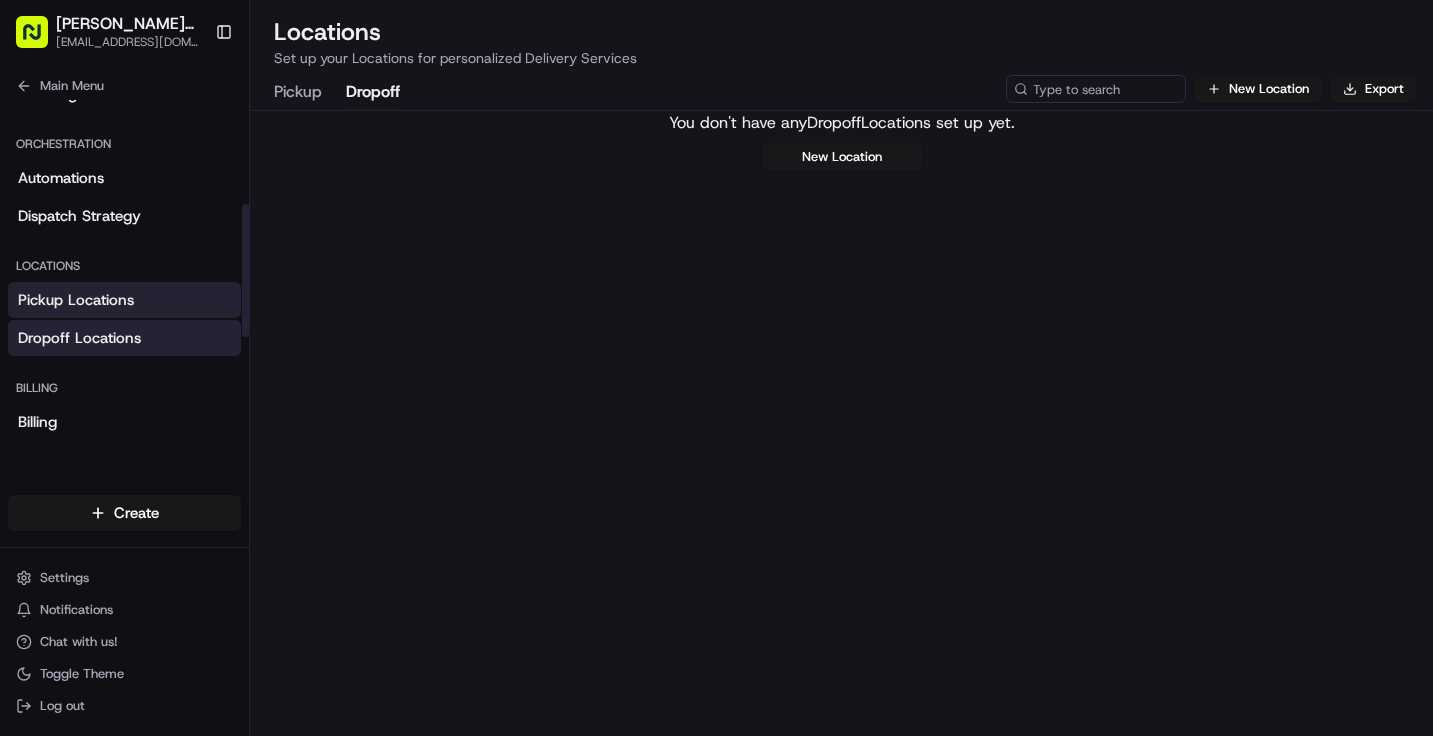 click on "Dispatch Strategy" at bounding box center [79, 216] 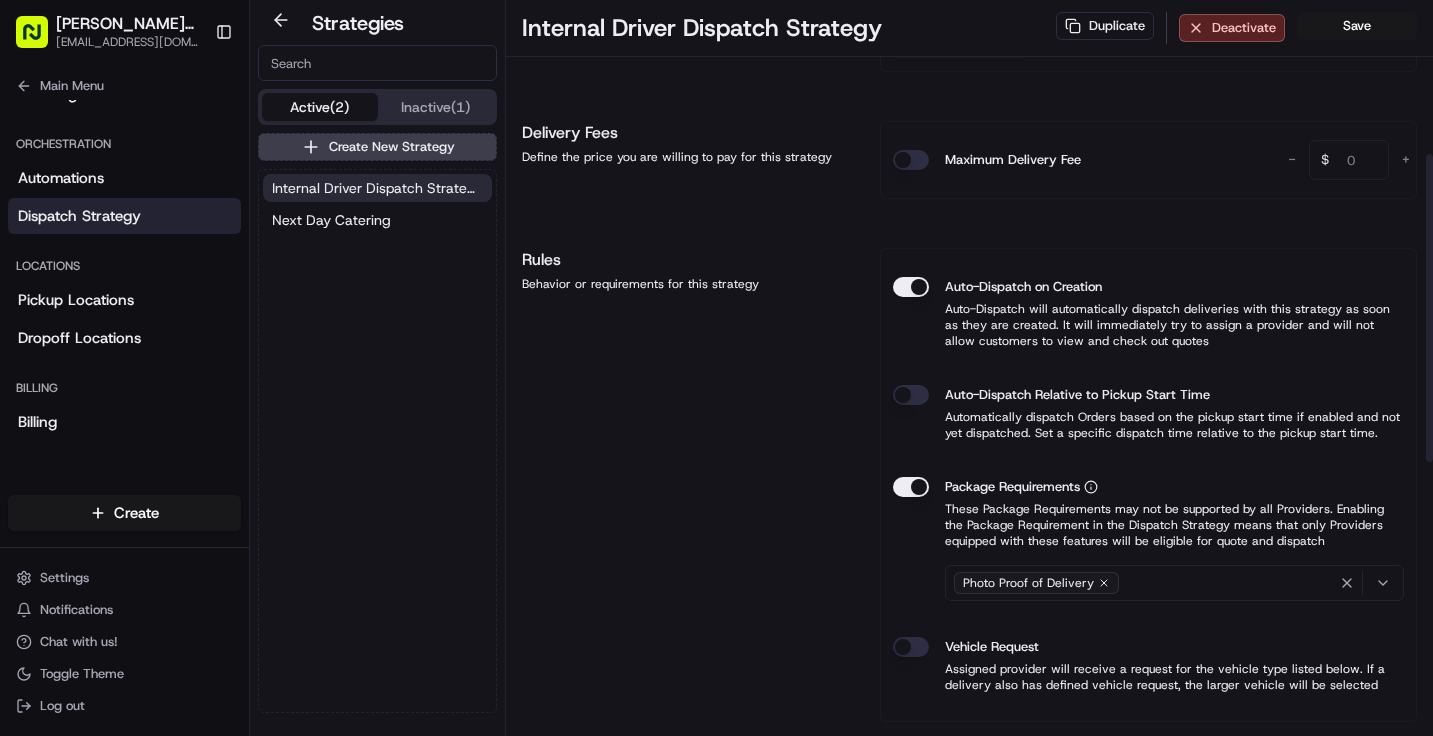 scroll, scrollTop: 369, scrollLeft: 0, axis: vertical 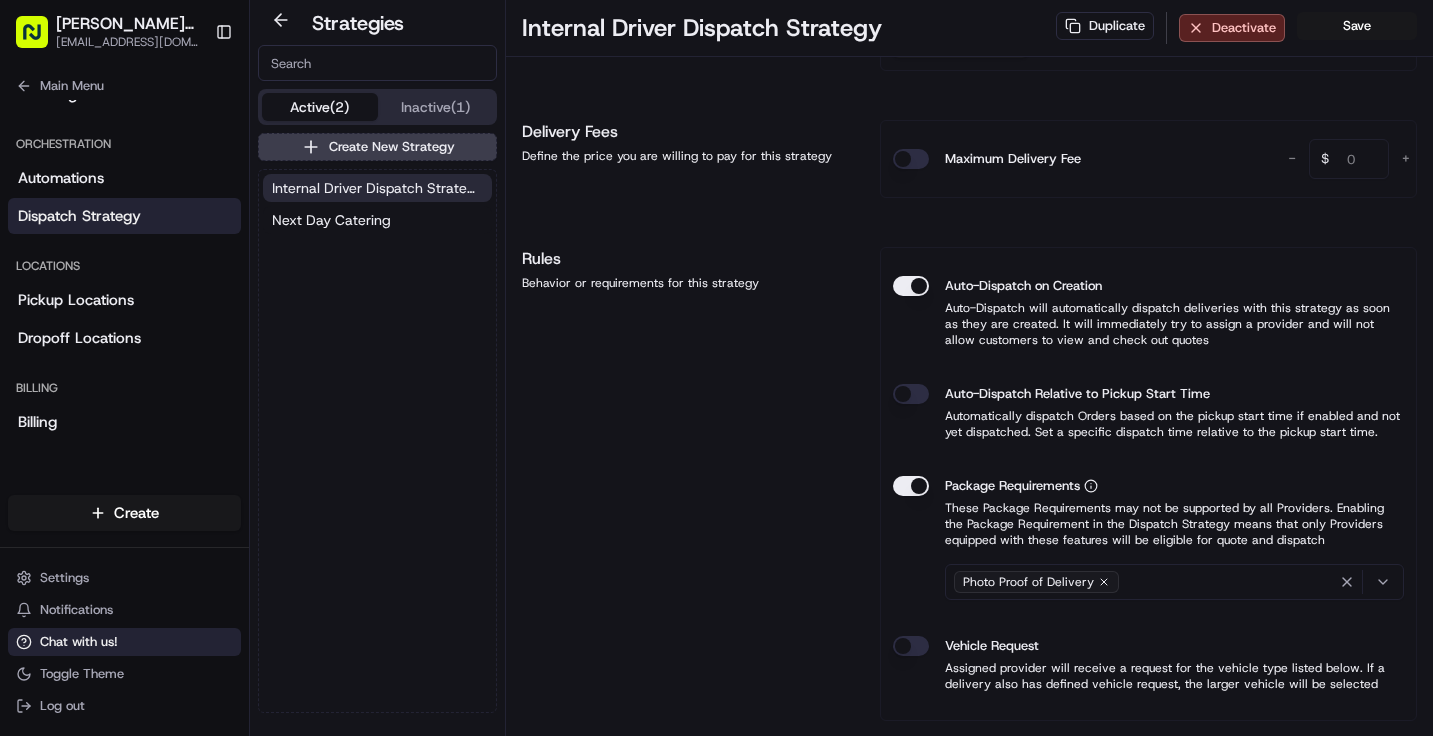 click on "Chat with us!" at bounding box center [79, 642] 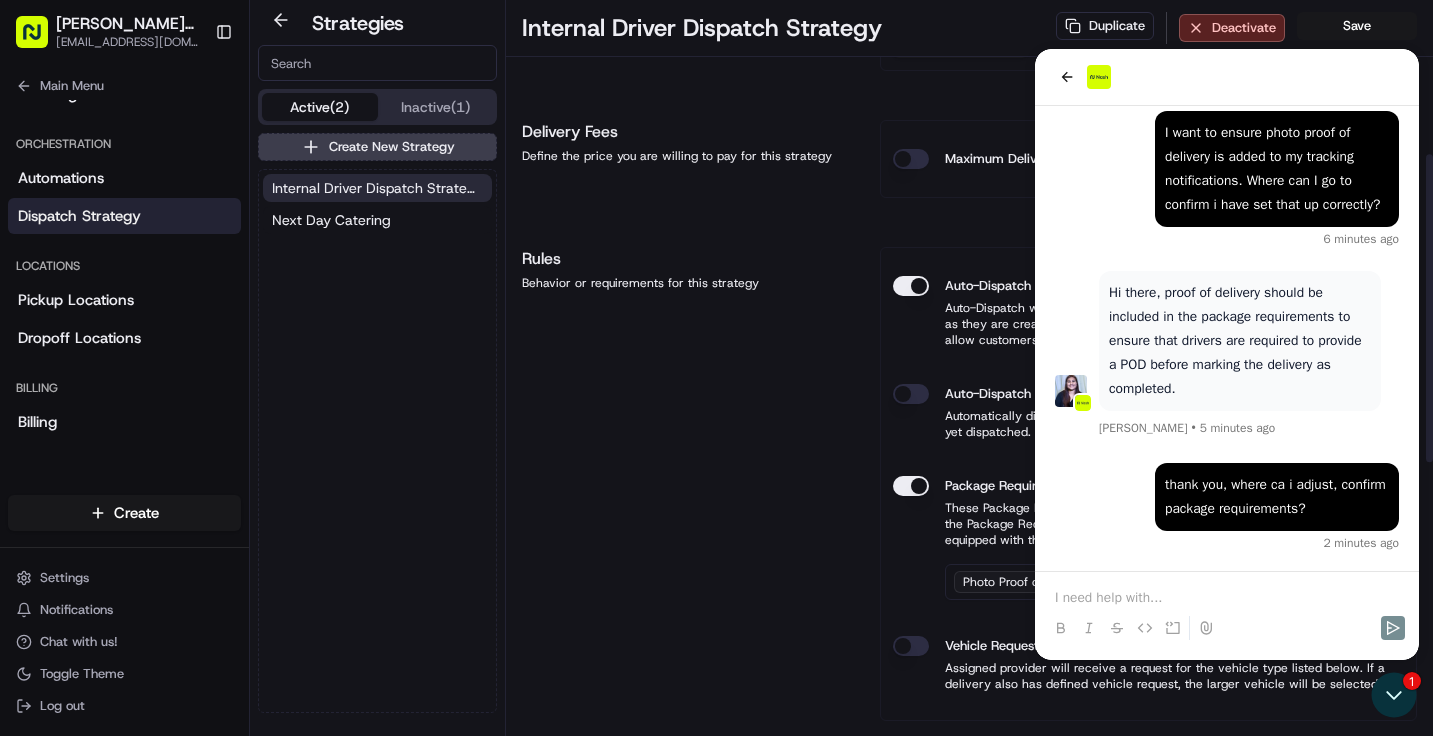 click at bounding box center [1227, 598] 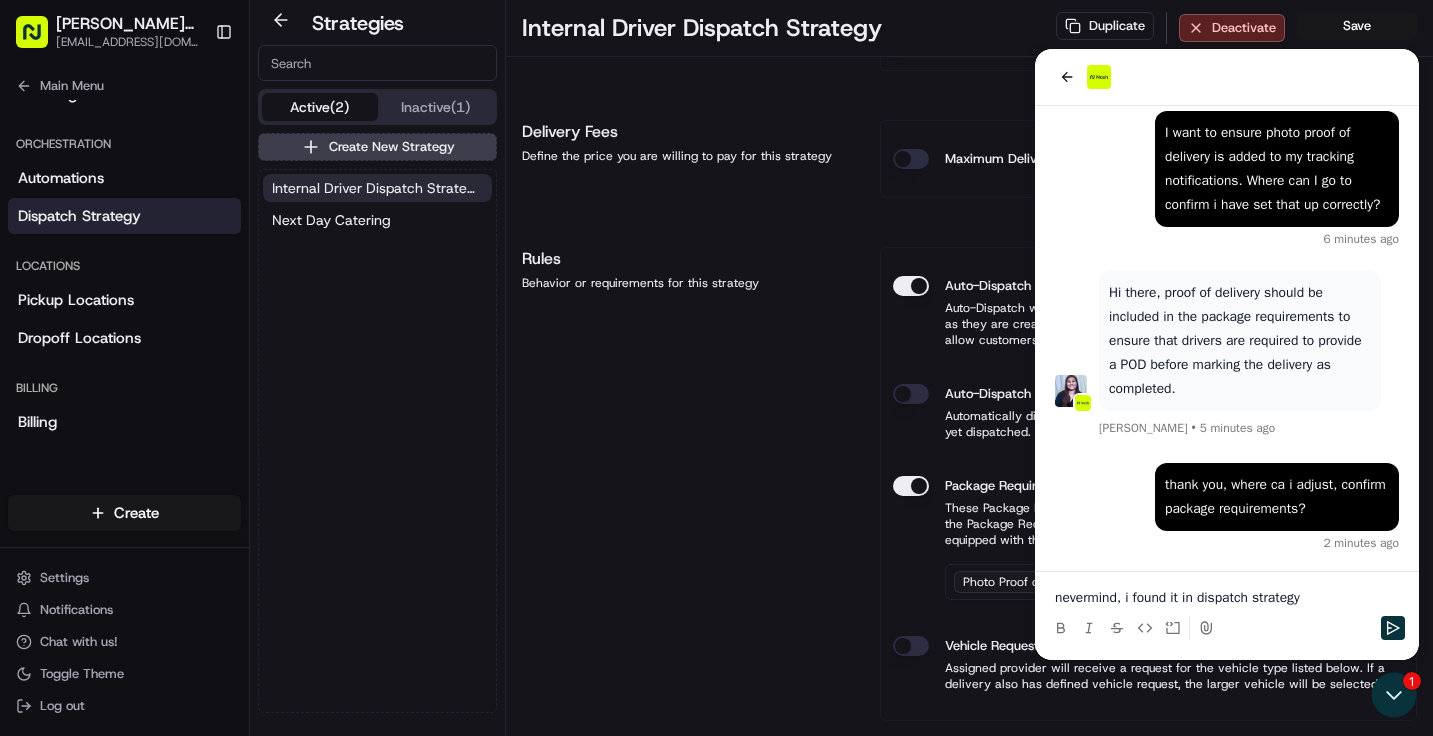 click 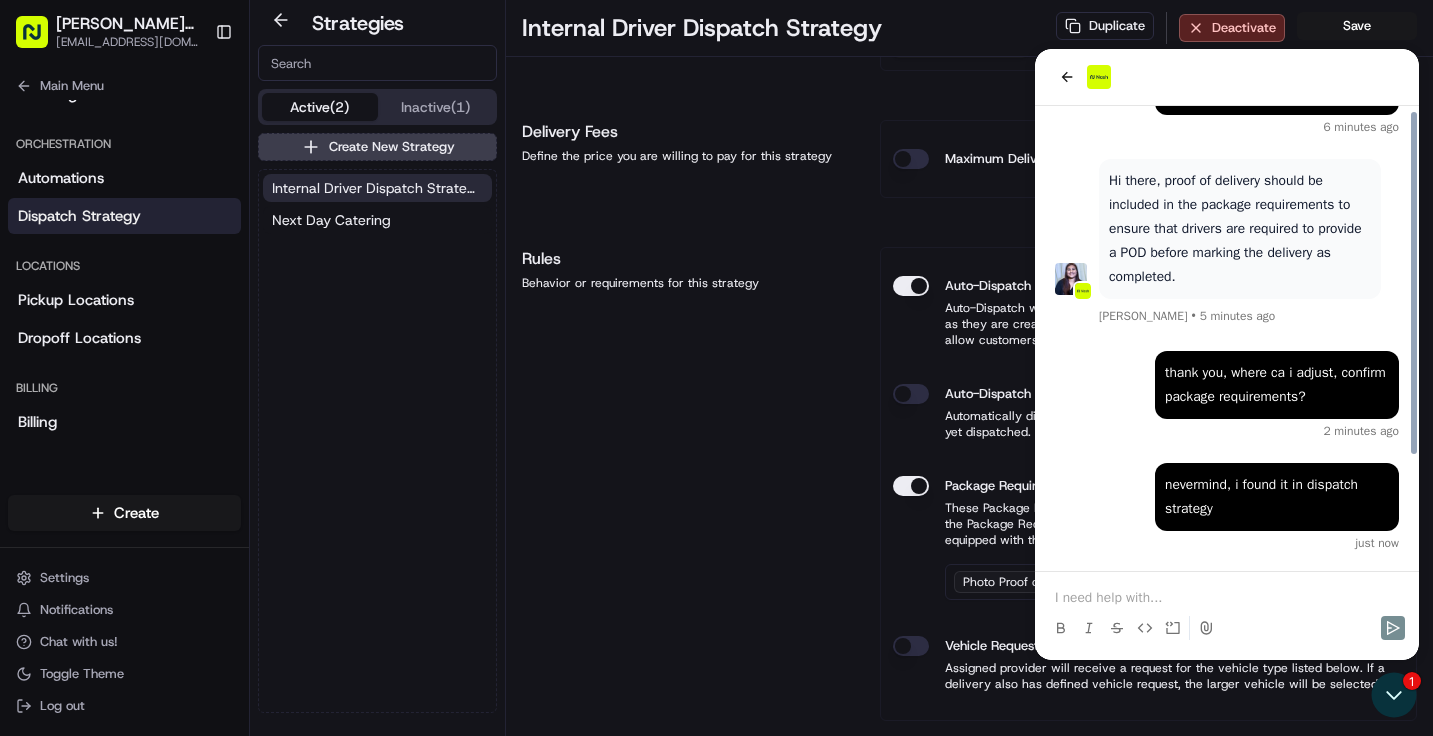 scroll, scrollTop: 115, scrollLeft: 0, axis: vertical 